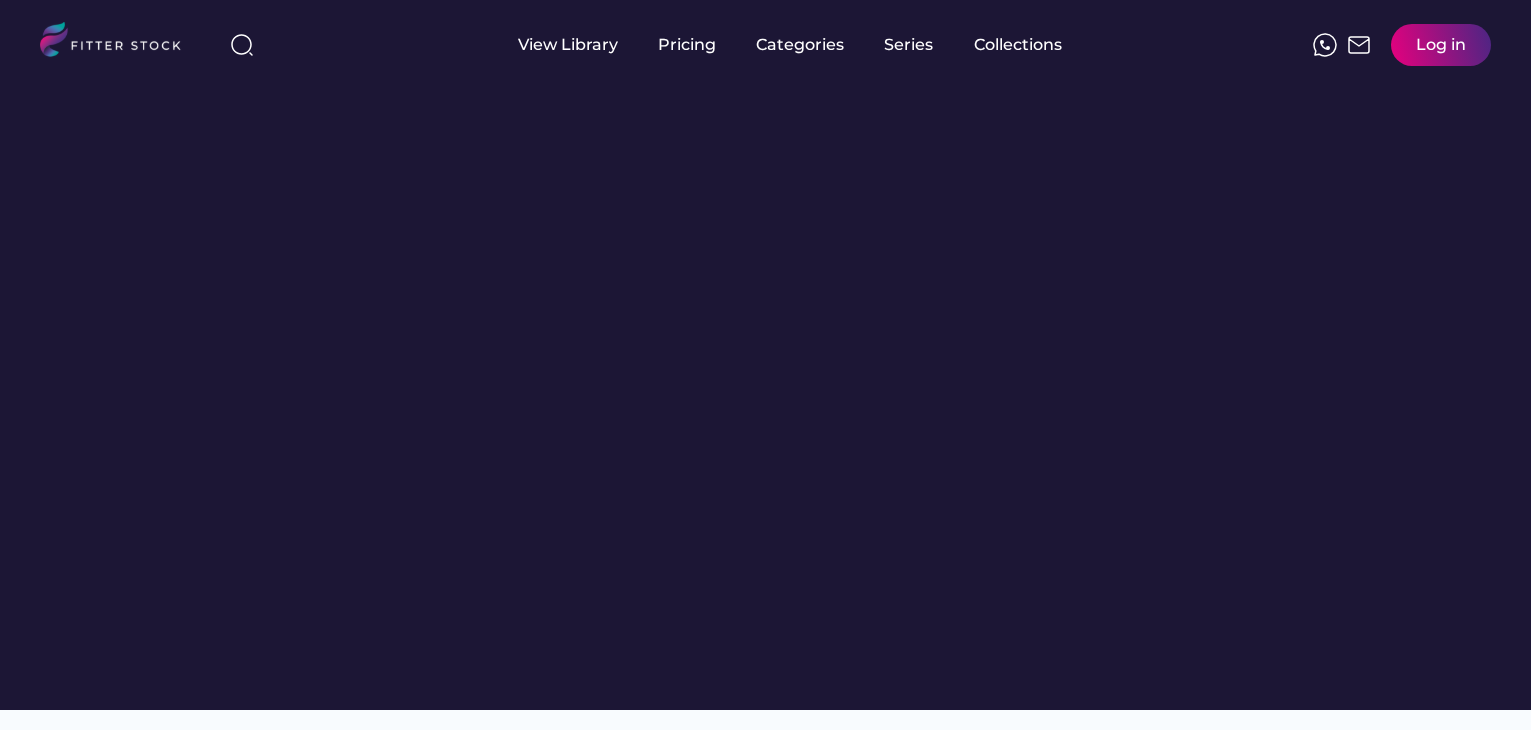 scroll, scrollTop: 0, scrollLeft: 0, axis: both 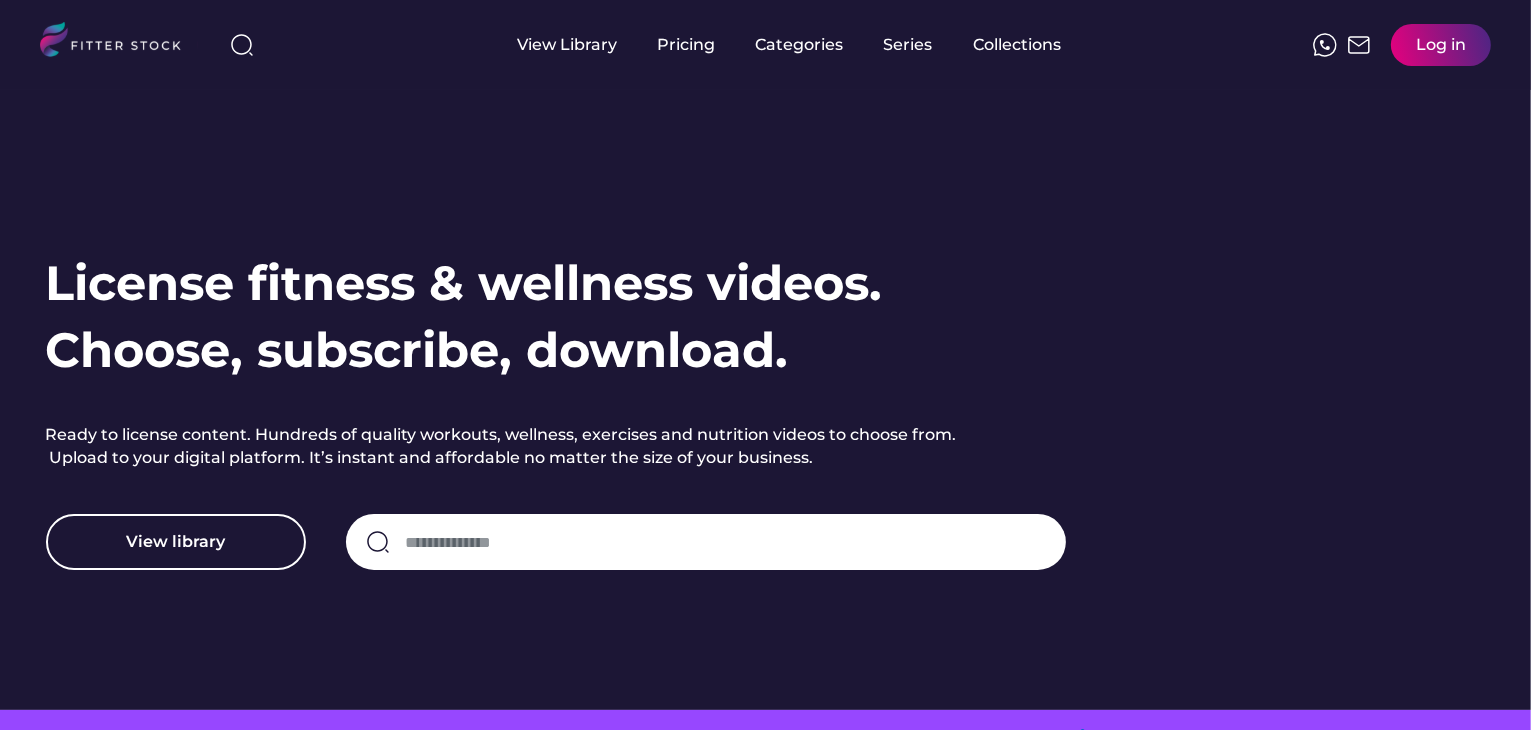 click on "License fitness & wellness videos.
Choose, subscribe, download. Ready to license content. Hundreds of quality workouts, wellness, exercises and nutrition videos to choose from.  Upload to your digital platform. It’s instant and affordable no matter the size of your business.  View library" at bounding box center (765, 355) 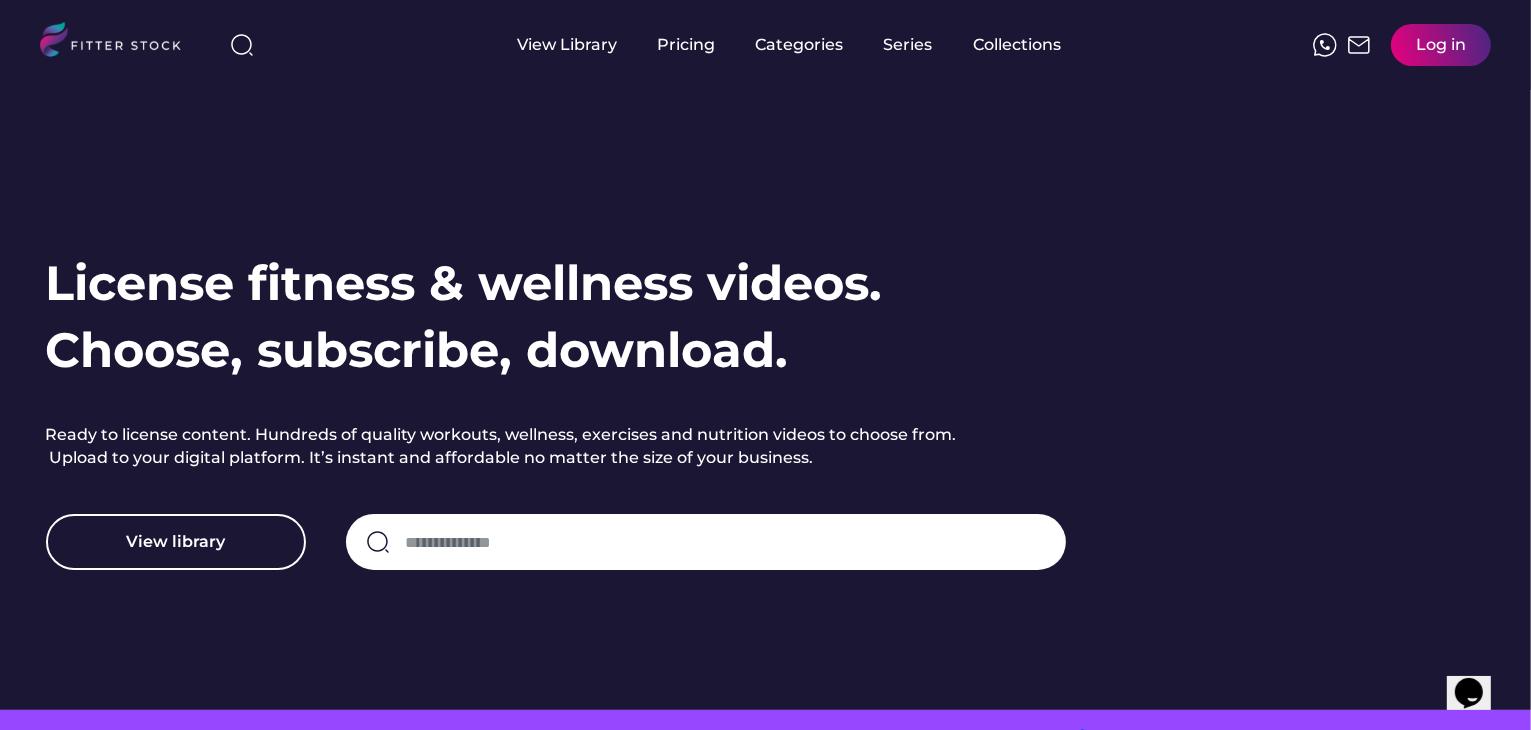 scroll, scrollTop: 0, scrollLeft: 0, axis: both 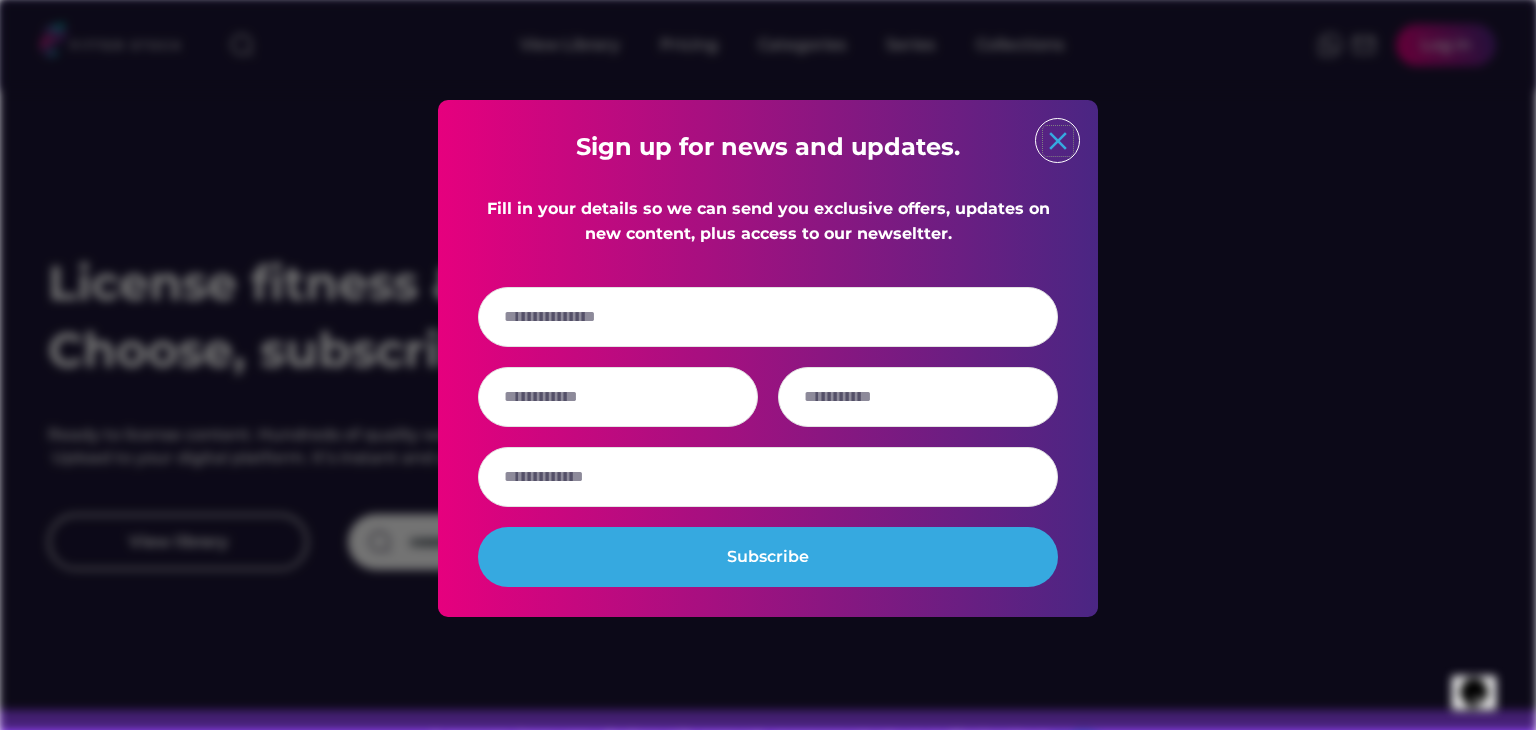 click on "close" 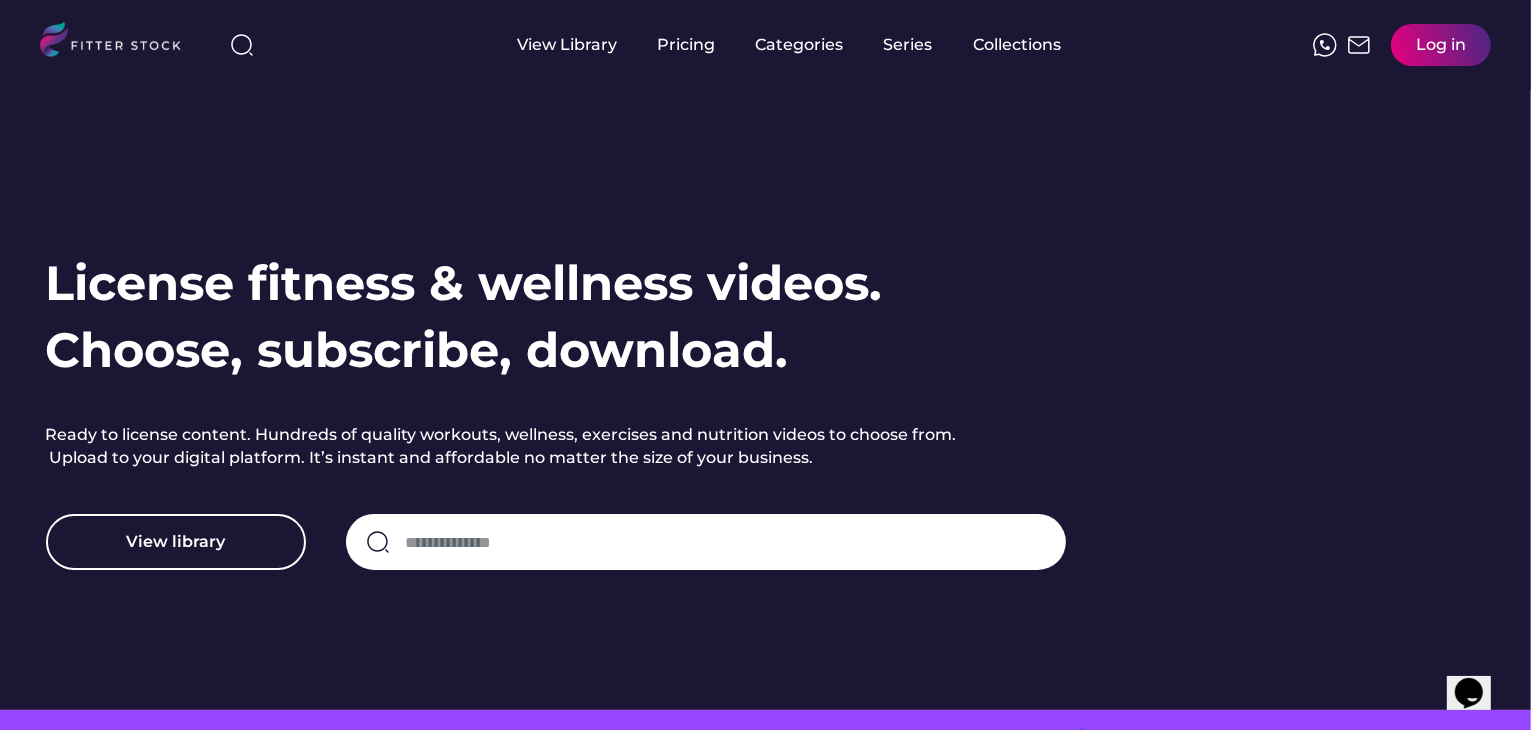click on "License fitness & wellness videos.
Choose, subscribe, download. Ready to license content. Hundreds of quality workouts, wellness, exercises and nutrition videos to choose from.  Upload to your digital platform. It’s instant and affordable no matter the size of your business.  View library" at bounding box center (765, 355) 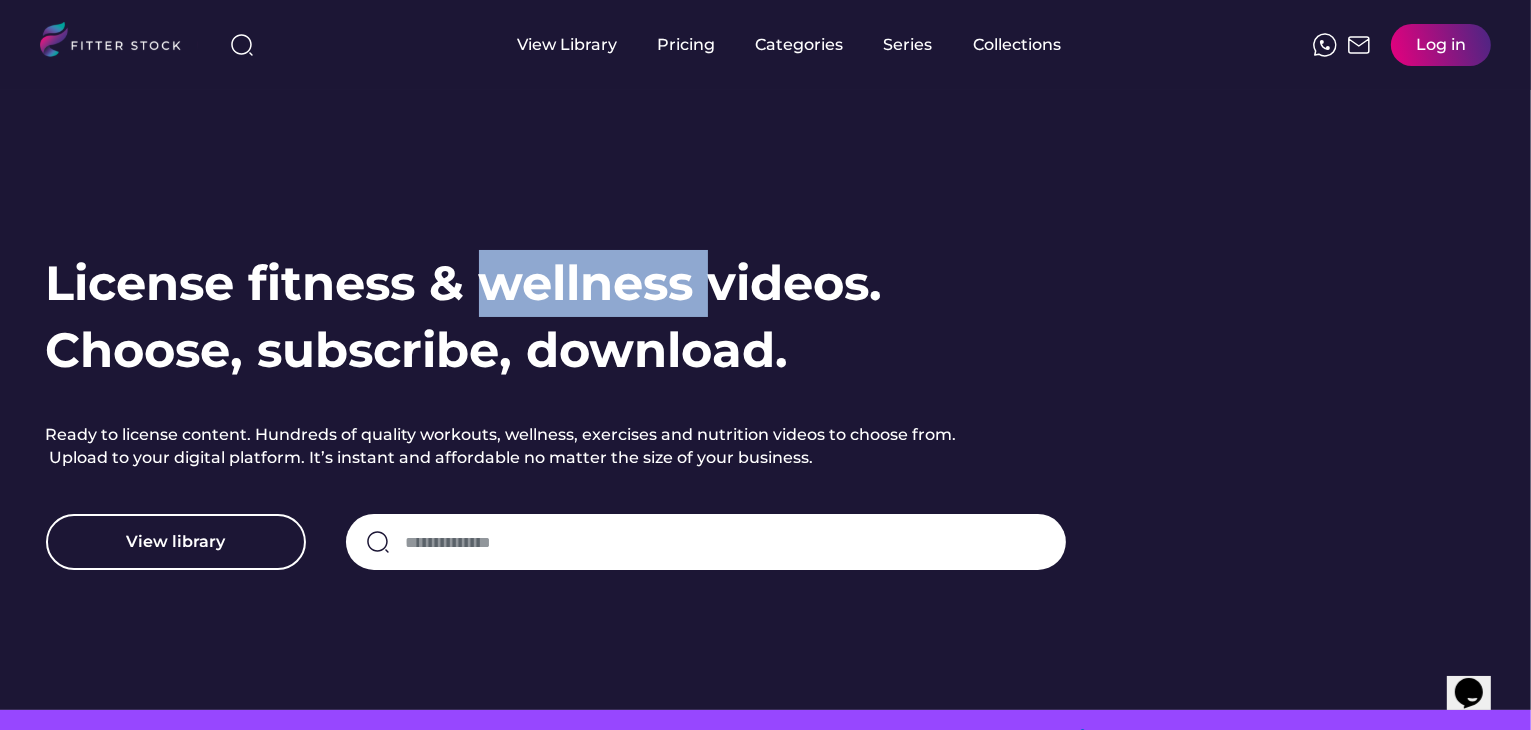 click on "License fitness & wellness videos.
Choose, subscribe, download." at bounding box center [471, 317] 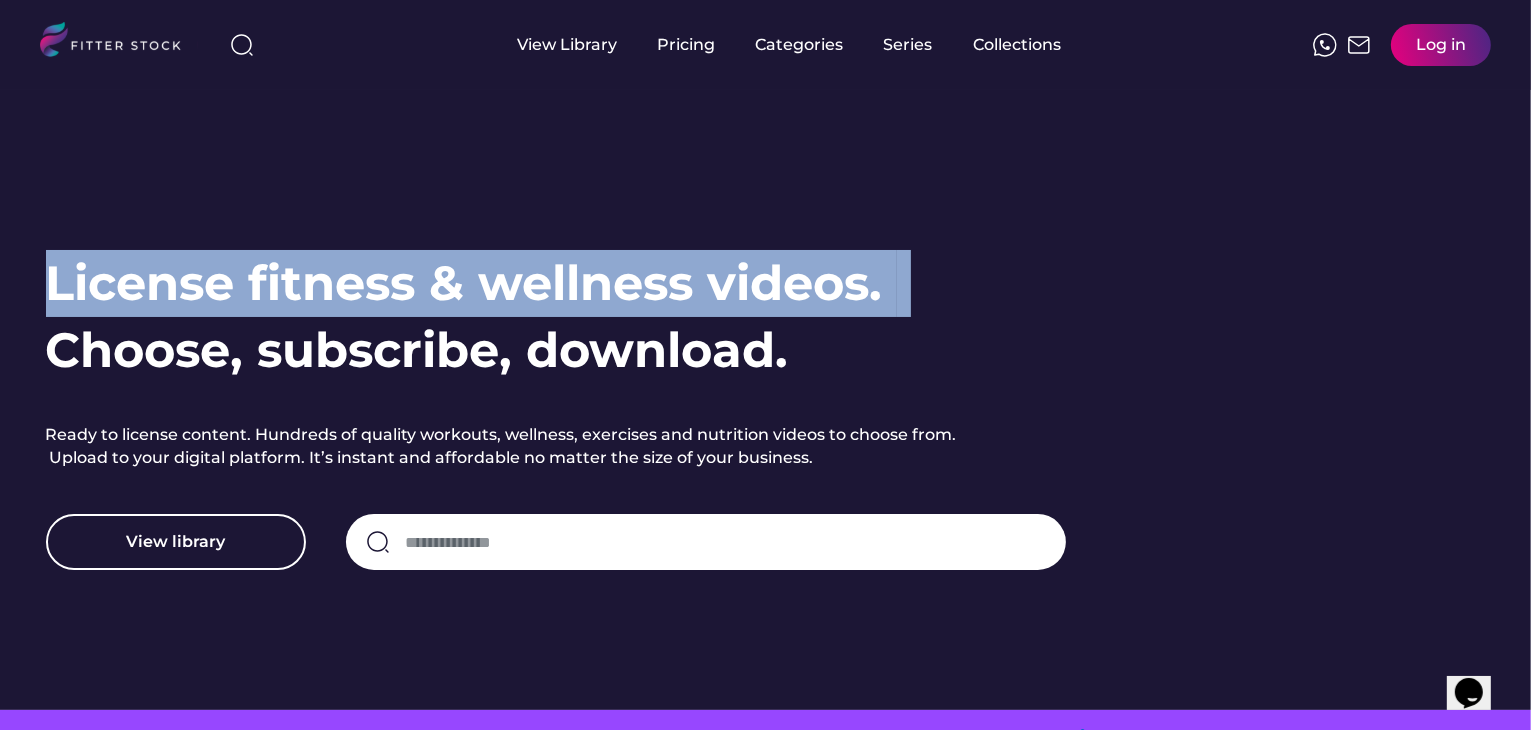 click on "License fitness & wellness videos.
Choose, subscribe, download." at bounding box center [471, 317] 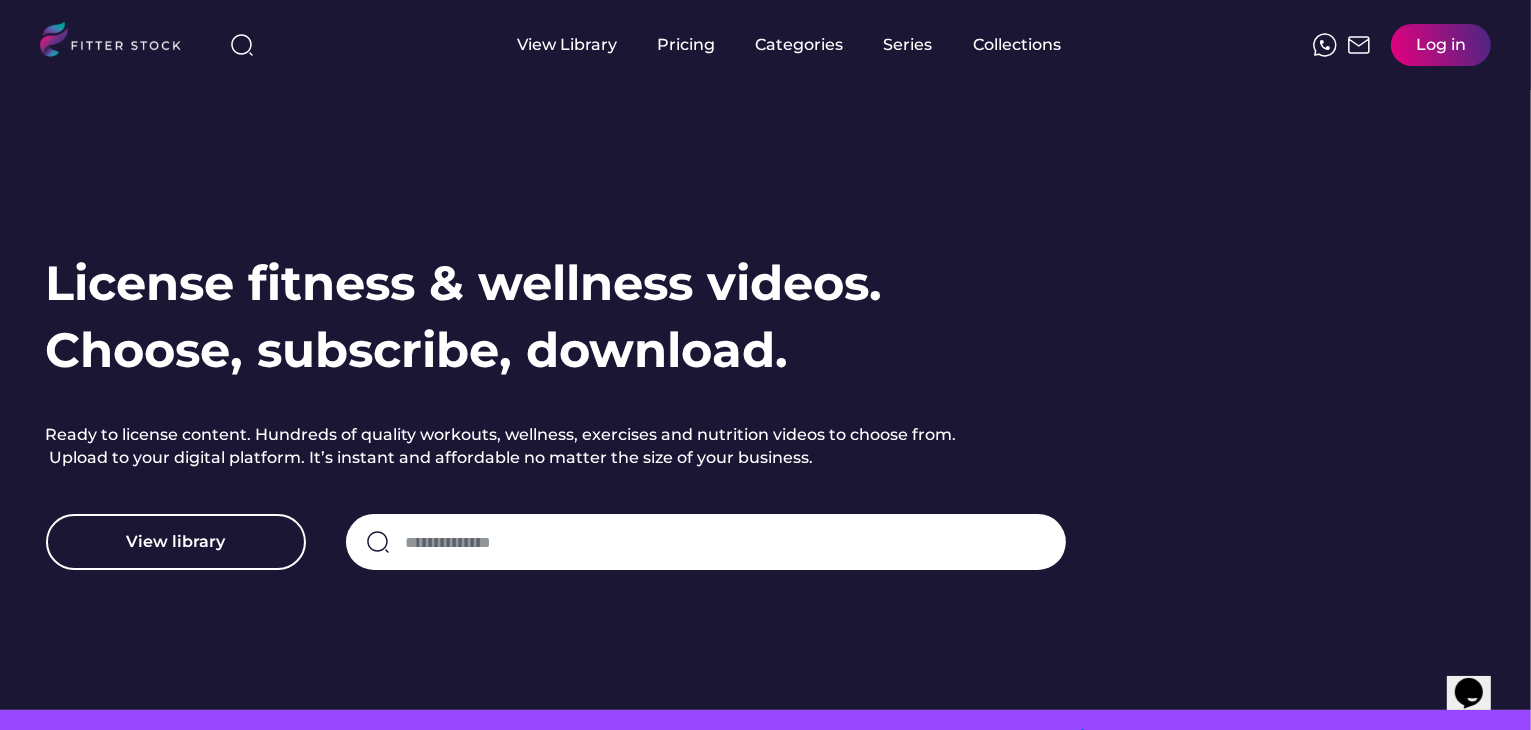 click on "License fitness & wellness videos.
Choose, subscribe, download." at bounding box center [471, 317] 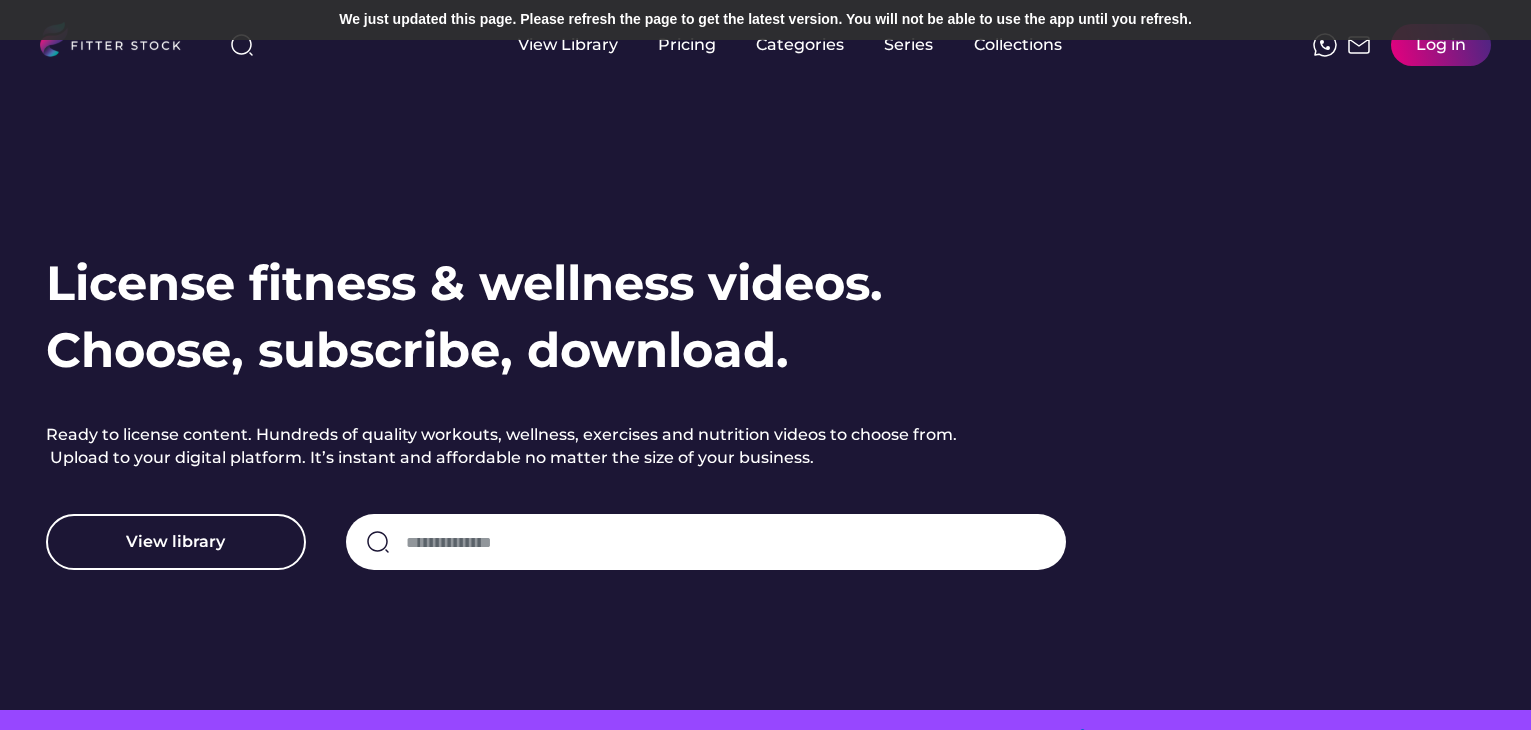 scroll, scrollTop: 0, scrollLeft: 0, axis: both 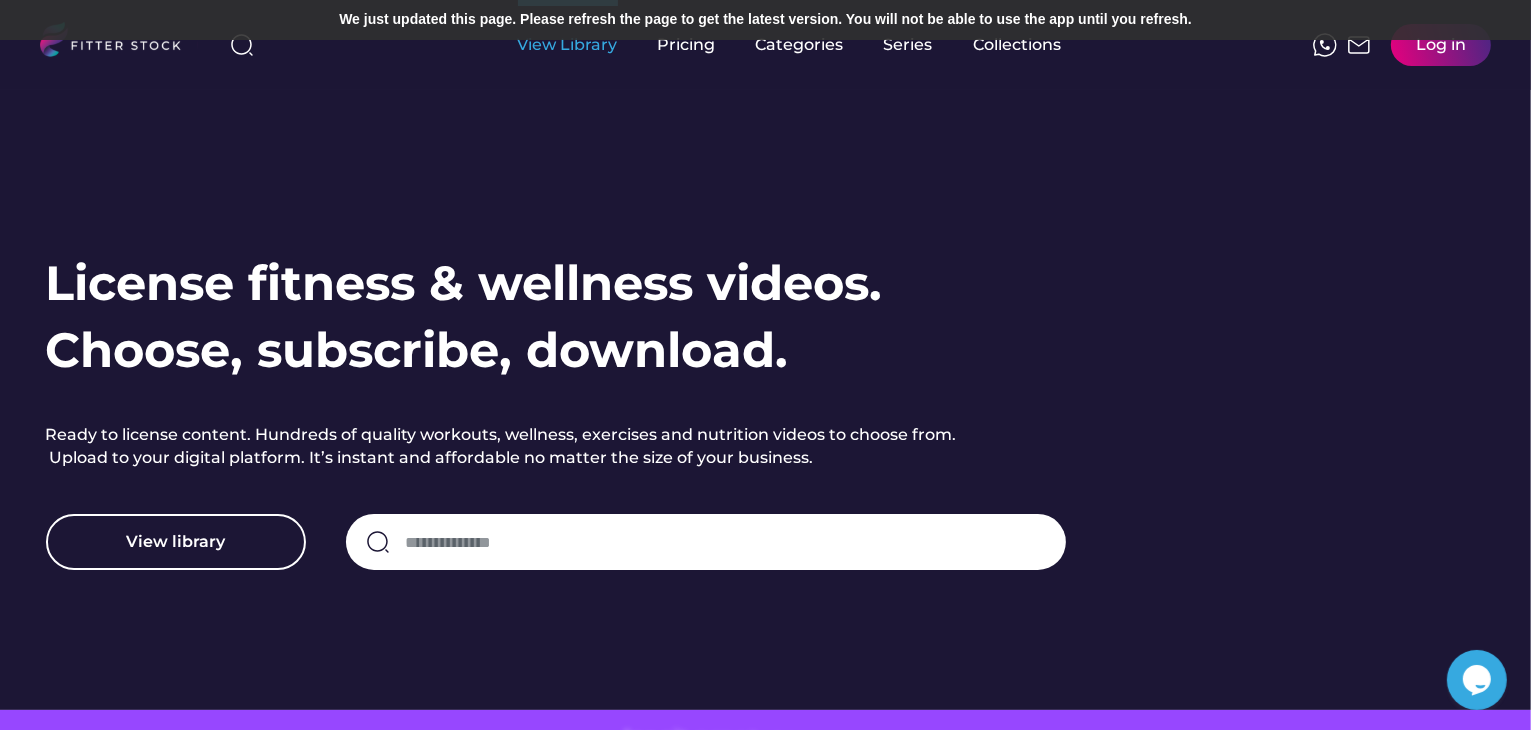 click on "View Library" at bounding box center (568, 45) 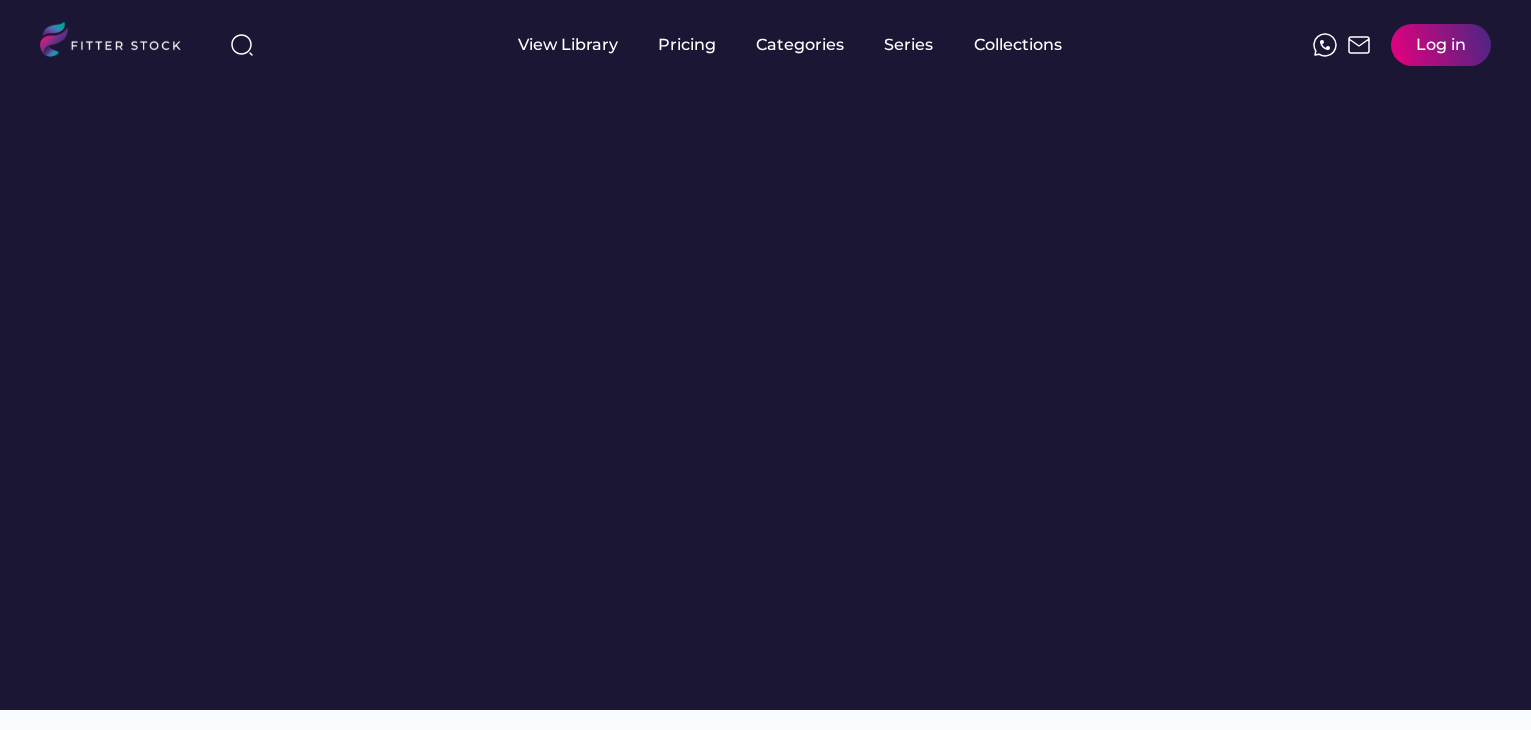 scroll, scrollTop: 0, scrollLeft: 0, axis: both 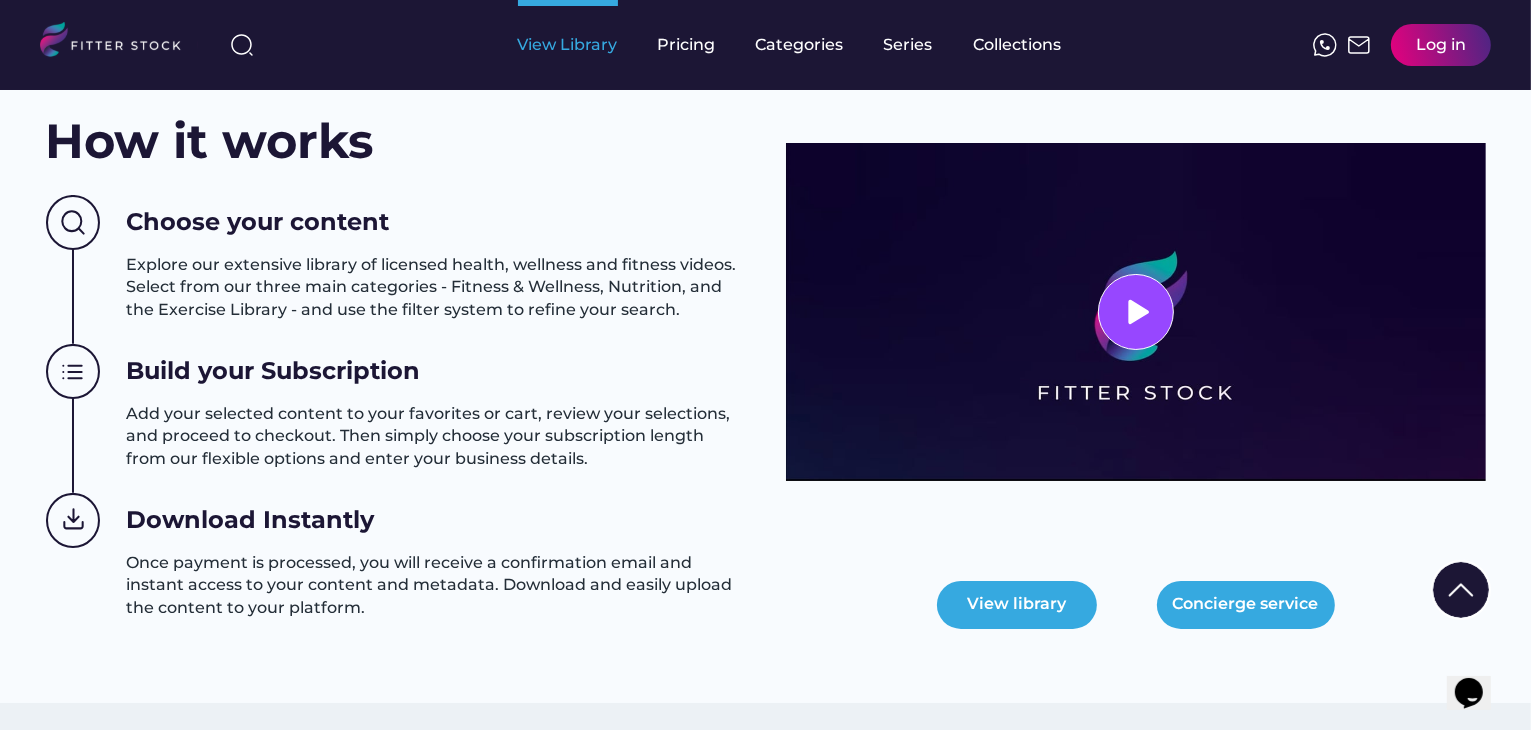click on "View Library" at bounding box center (568, 45) 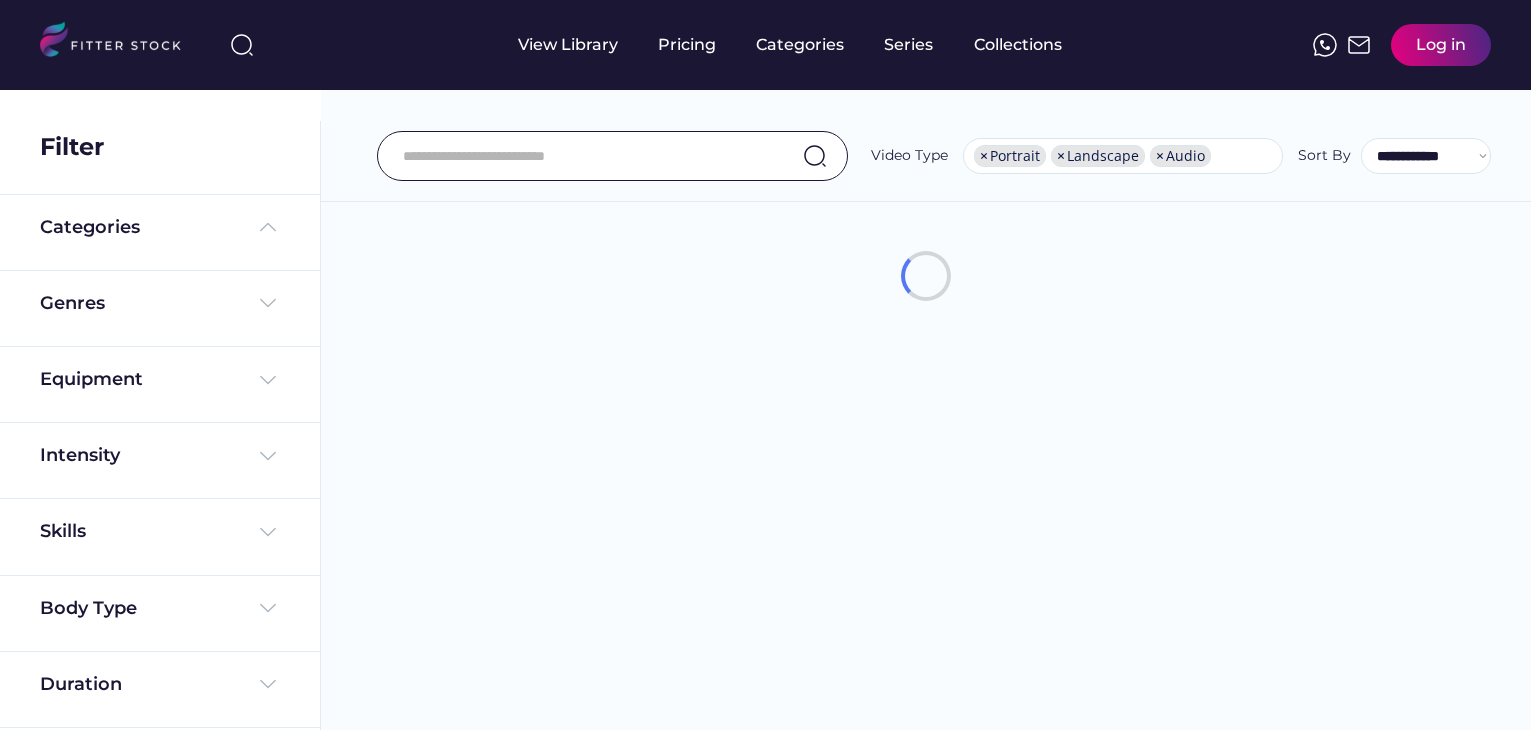 select on "**********" 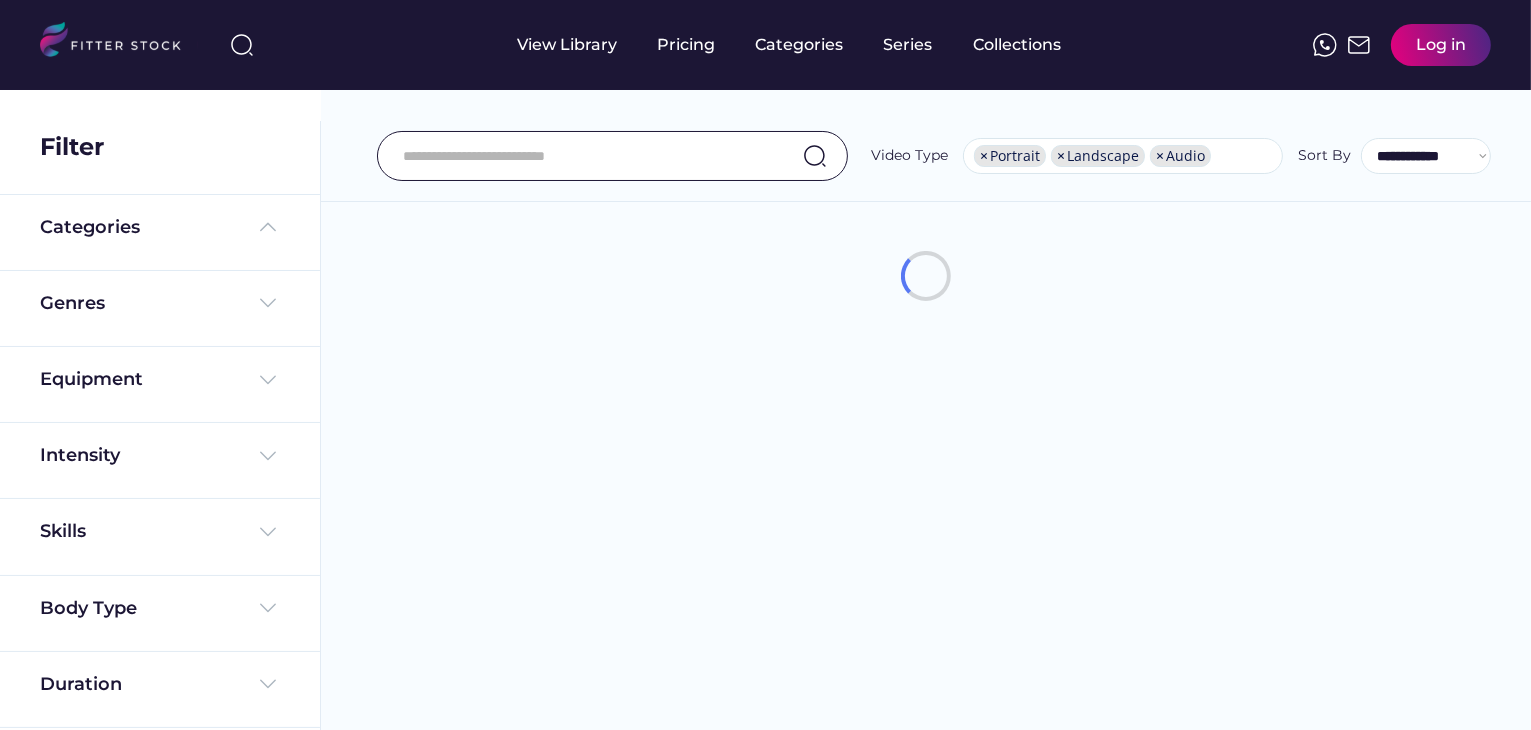 scroll, scrollTop: 0, scrollLeft: 0, axis: both 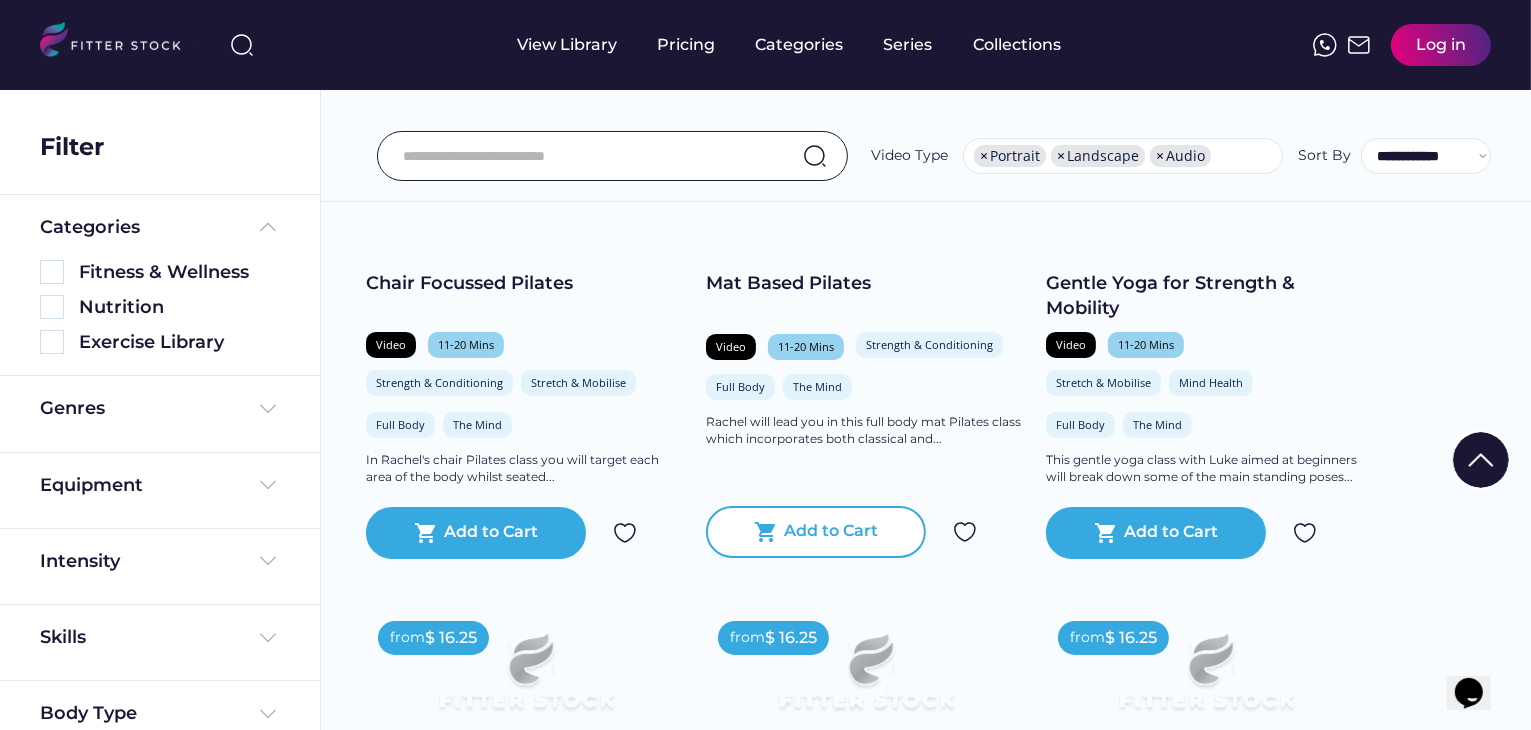 click on "Add to Cart" at bounding box center [832, 532] 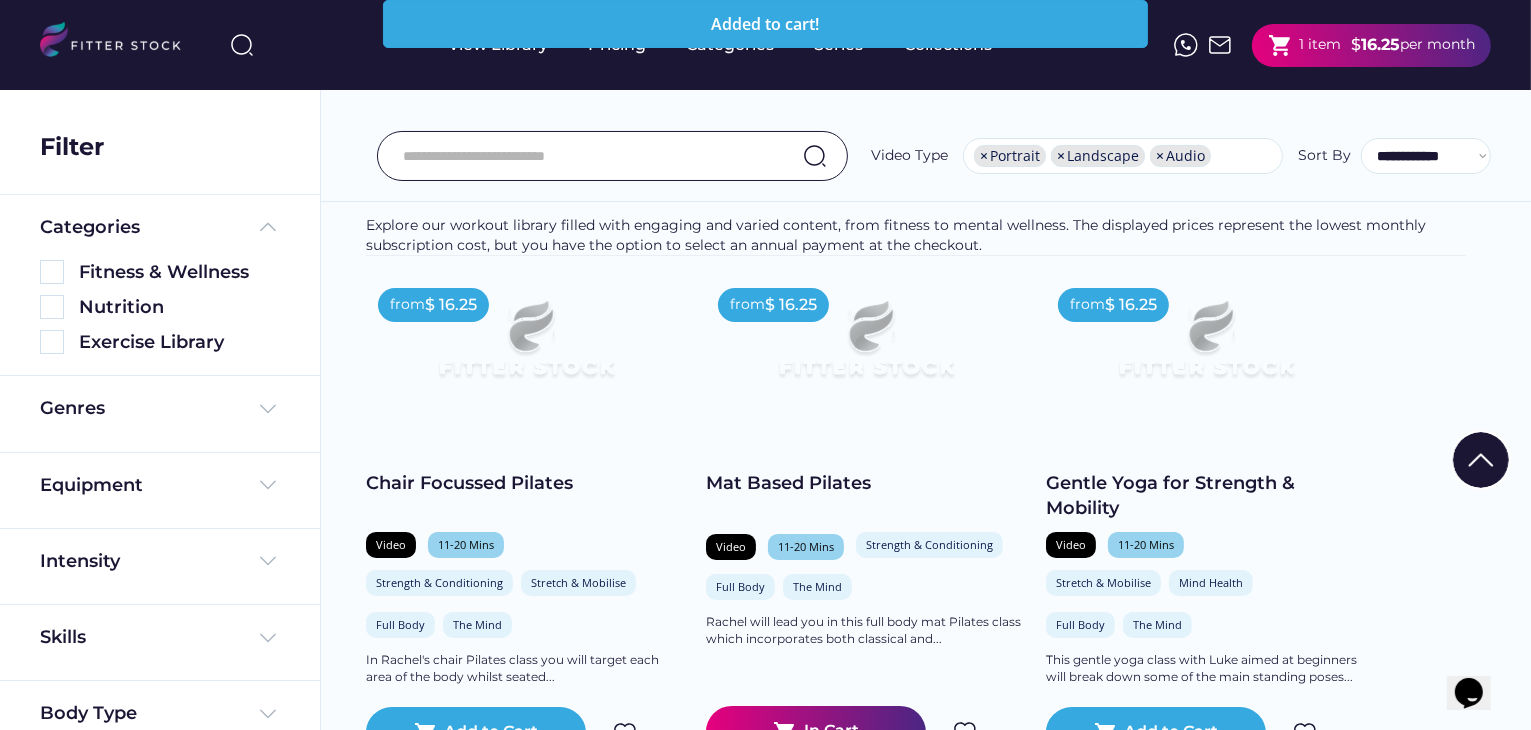 scroll, scrollTop: 300, scrollLeft: 0, axis: vertical 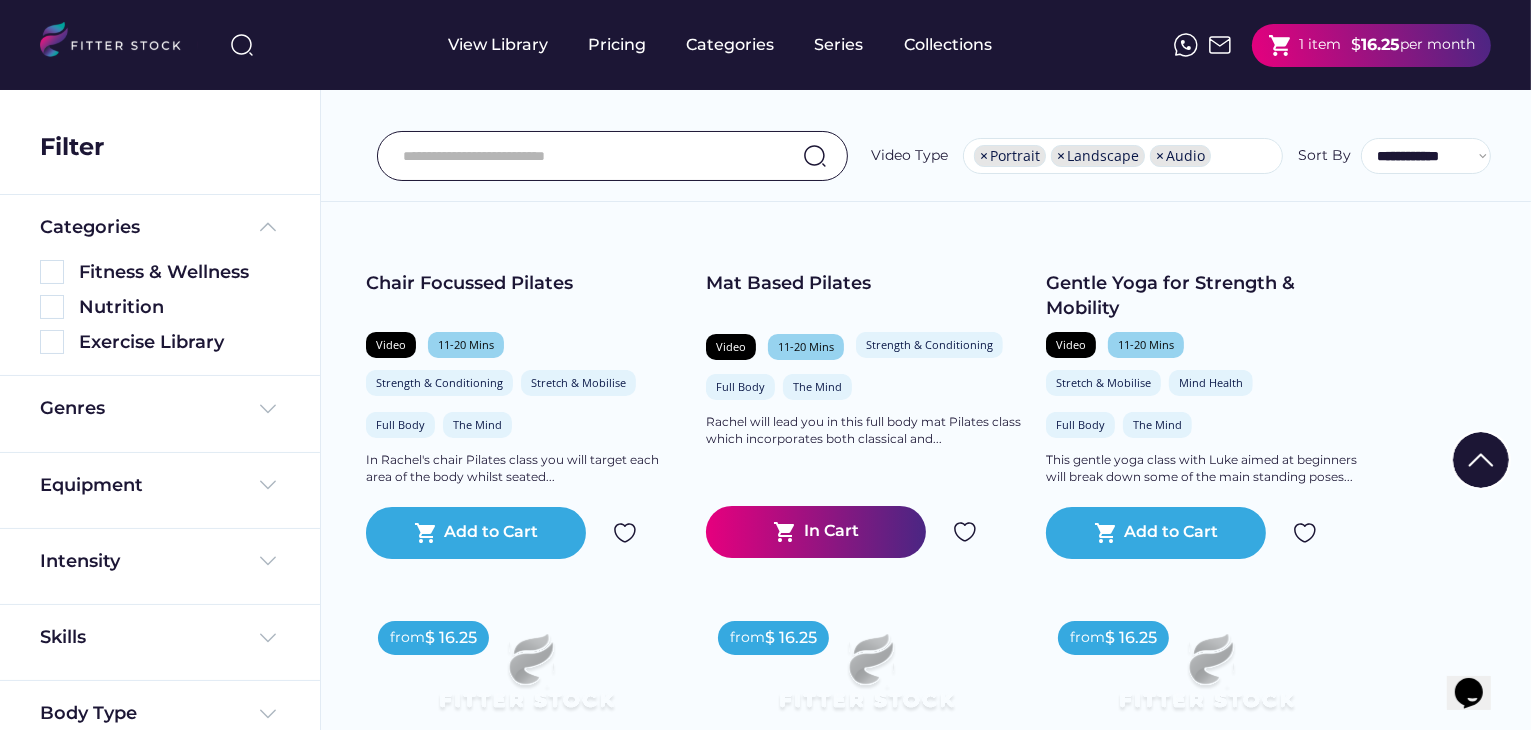 click on "shopping_cart
In Cart" at bounding box center [816, 532] 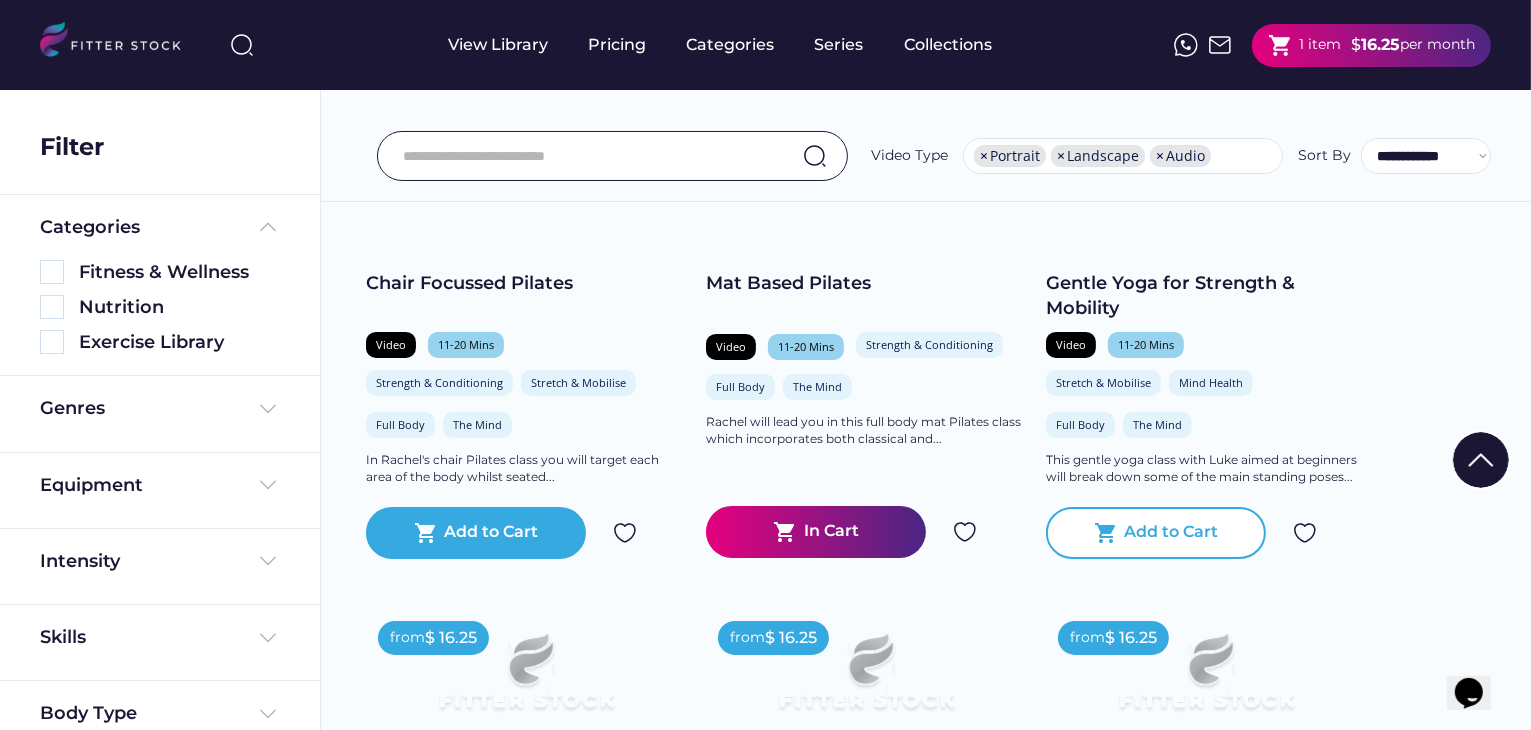 click on "Add to Cart" at bounding box center [1172, 533] 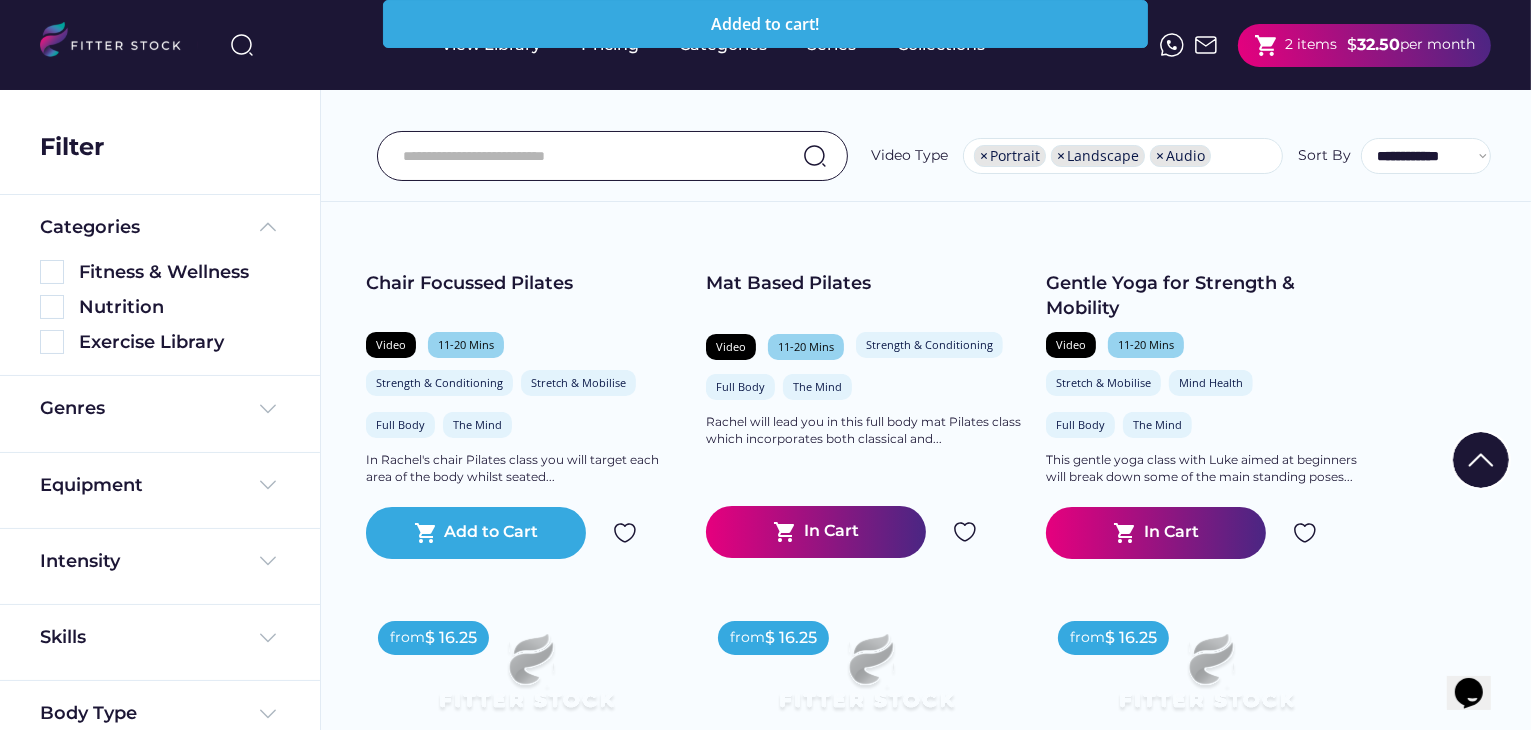 scroll, scrollTop: 400, scrollLeft: 0, axis: vertical 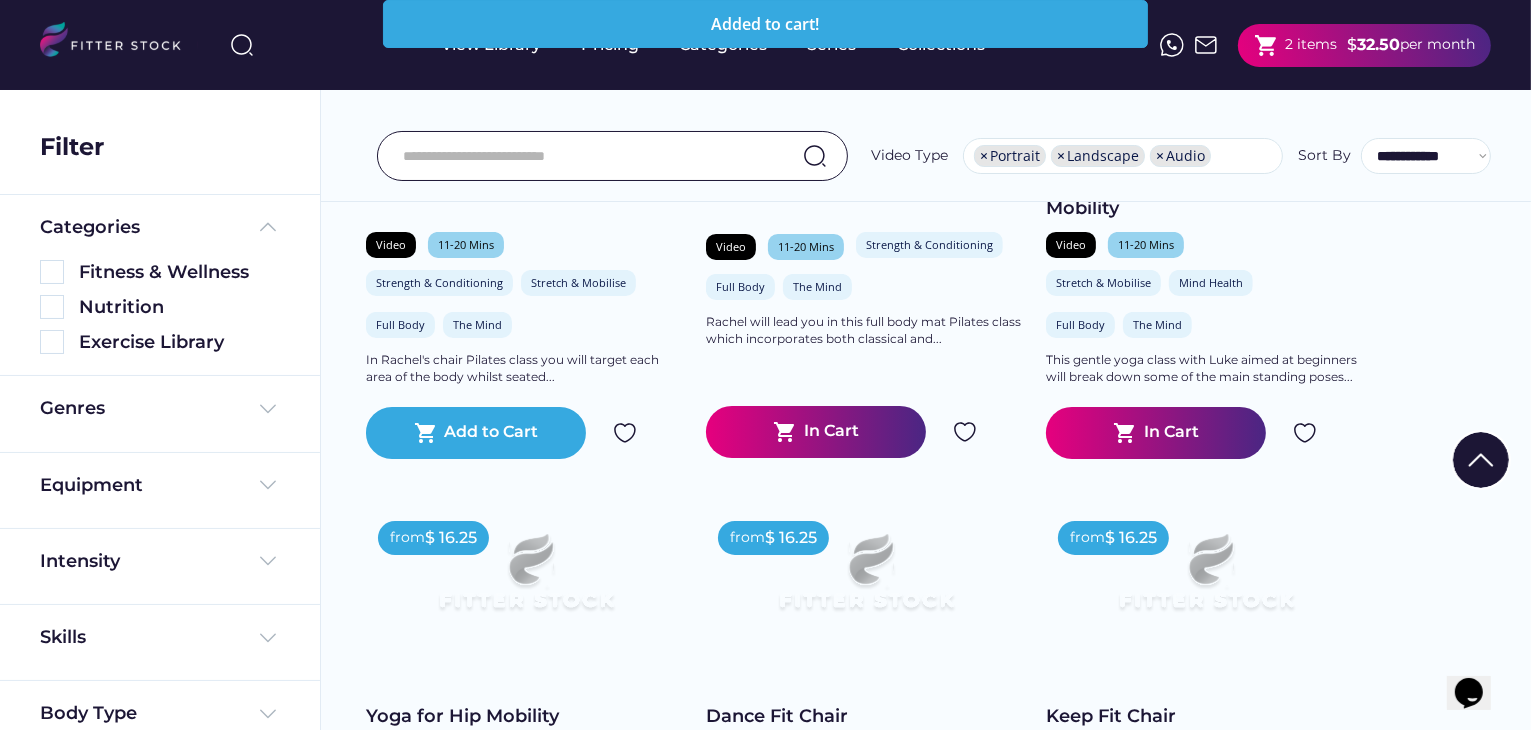 click on "shopping_cart
2 items" at bounding box center [1295, 45] 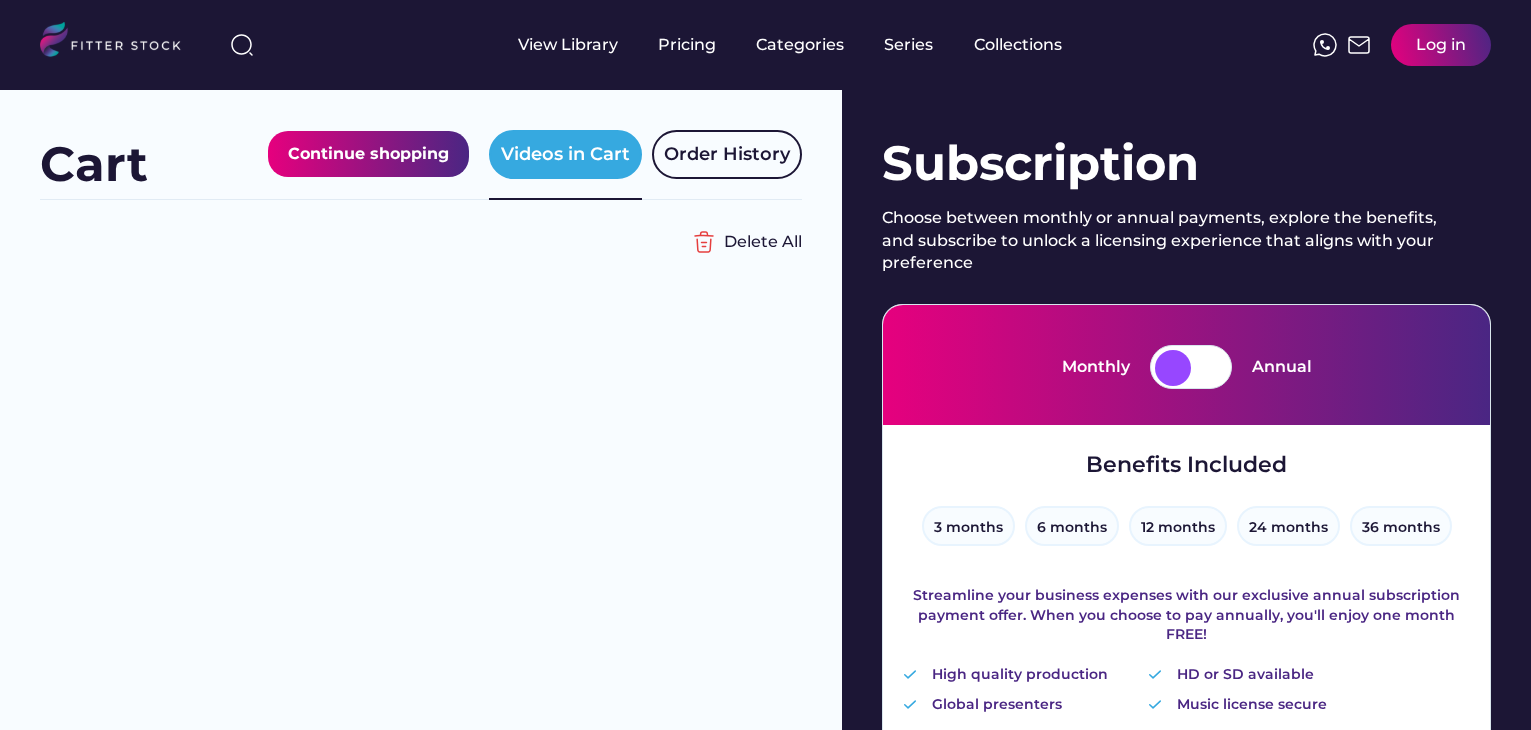 scroll, scrollTop: 0, scrollLeft: 0, axis: both 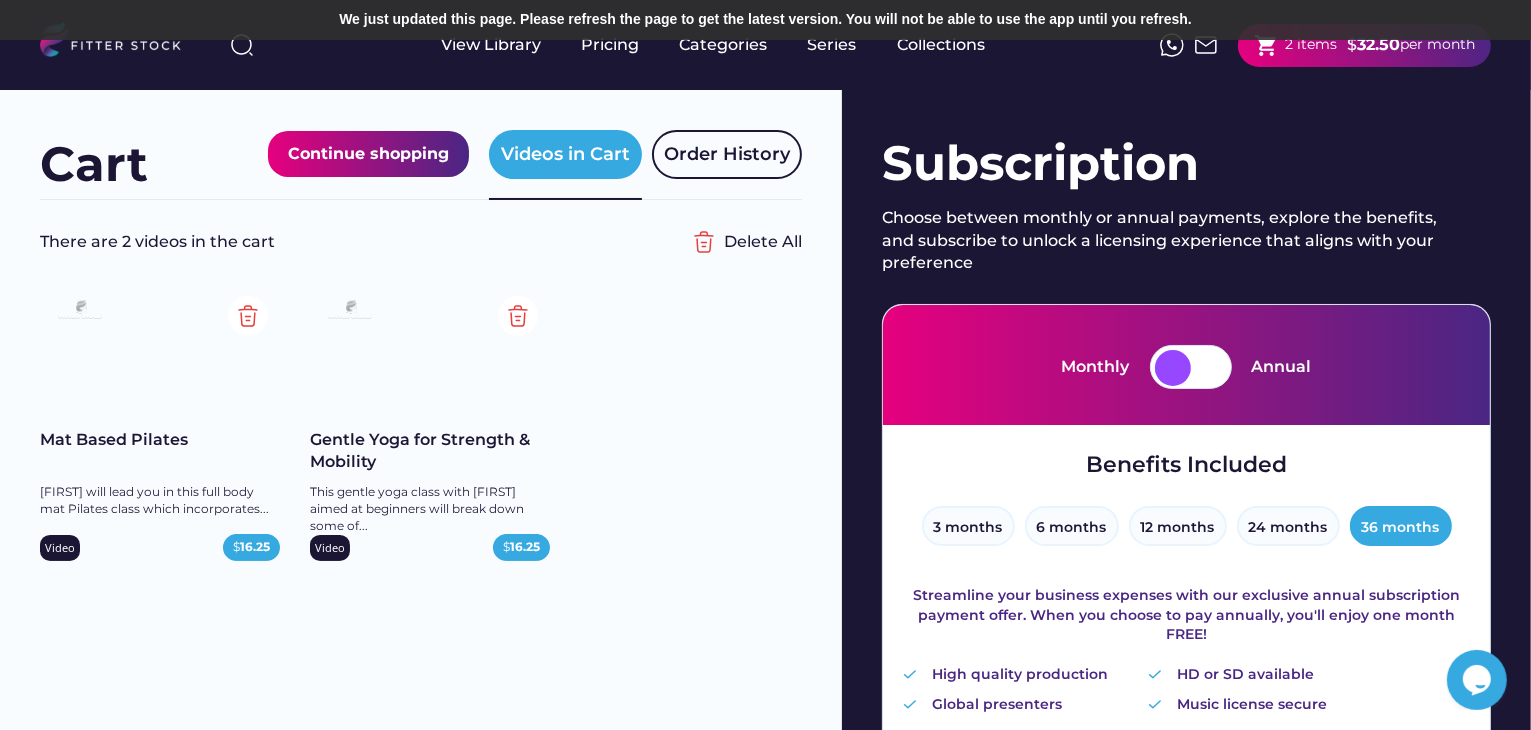 click on "Mat Based Pilates Rachel will lead you in this full body mat Pilates class which incorporates...  Video $  16.25 Gentle Yoga for Strength & Mobility This gentle yoga class with Luke aimed at beginners will break down some of...  Video $  16.25" at bounding box center (421, 434) 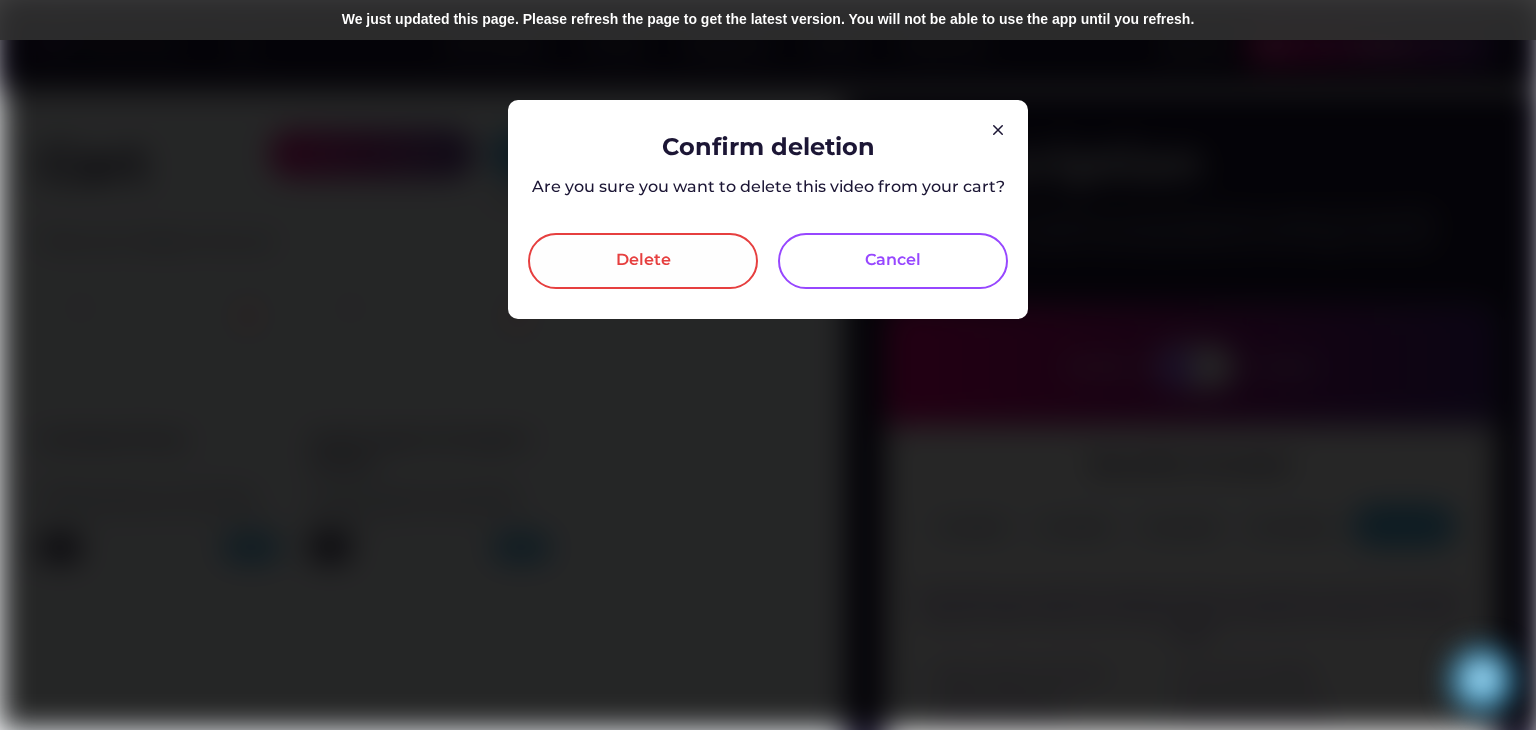 click on "Delete" at bounding box center (643, 261) 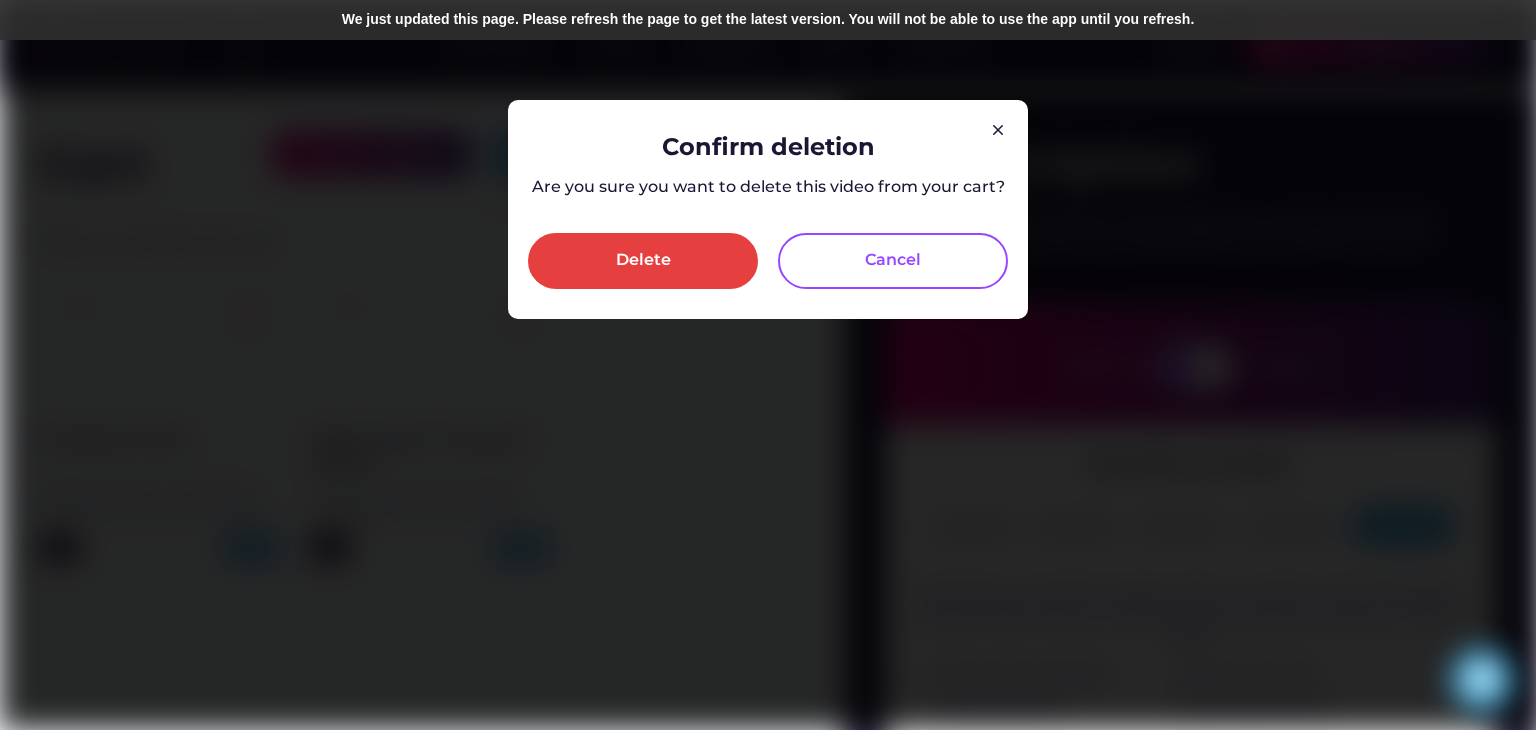 click on "Confirm deletion Are you sure you want to delete this video from your cart? Delete Cancel" at bounding box center [768, 209] 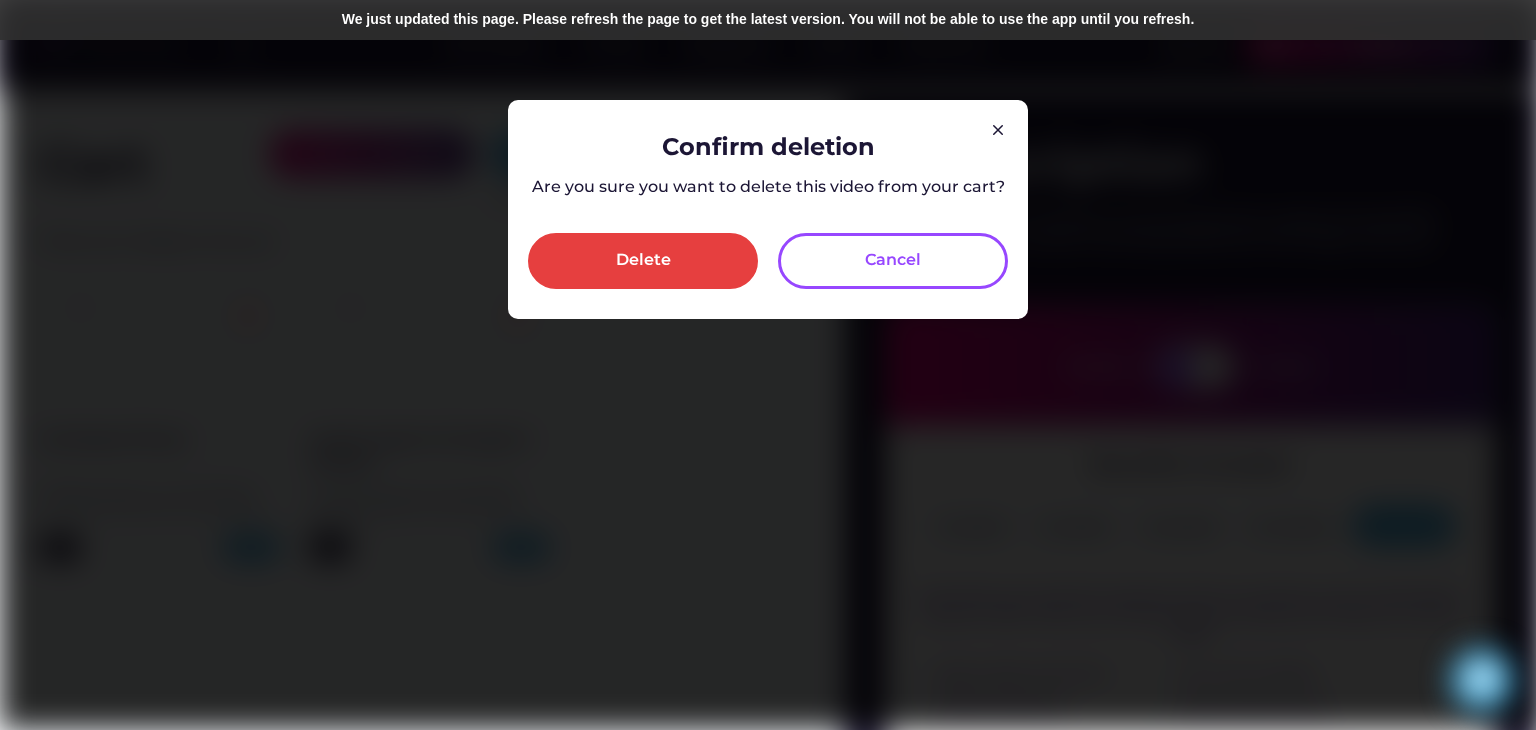 click on "Cancel" at bounding box center [893, 261] 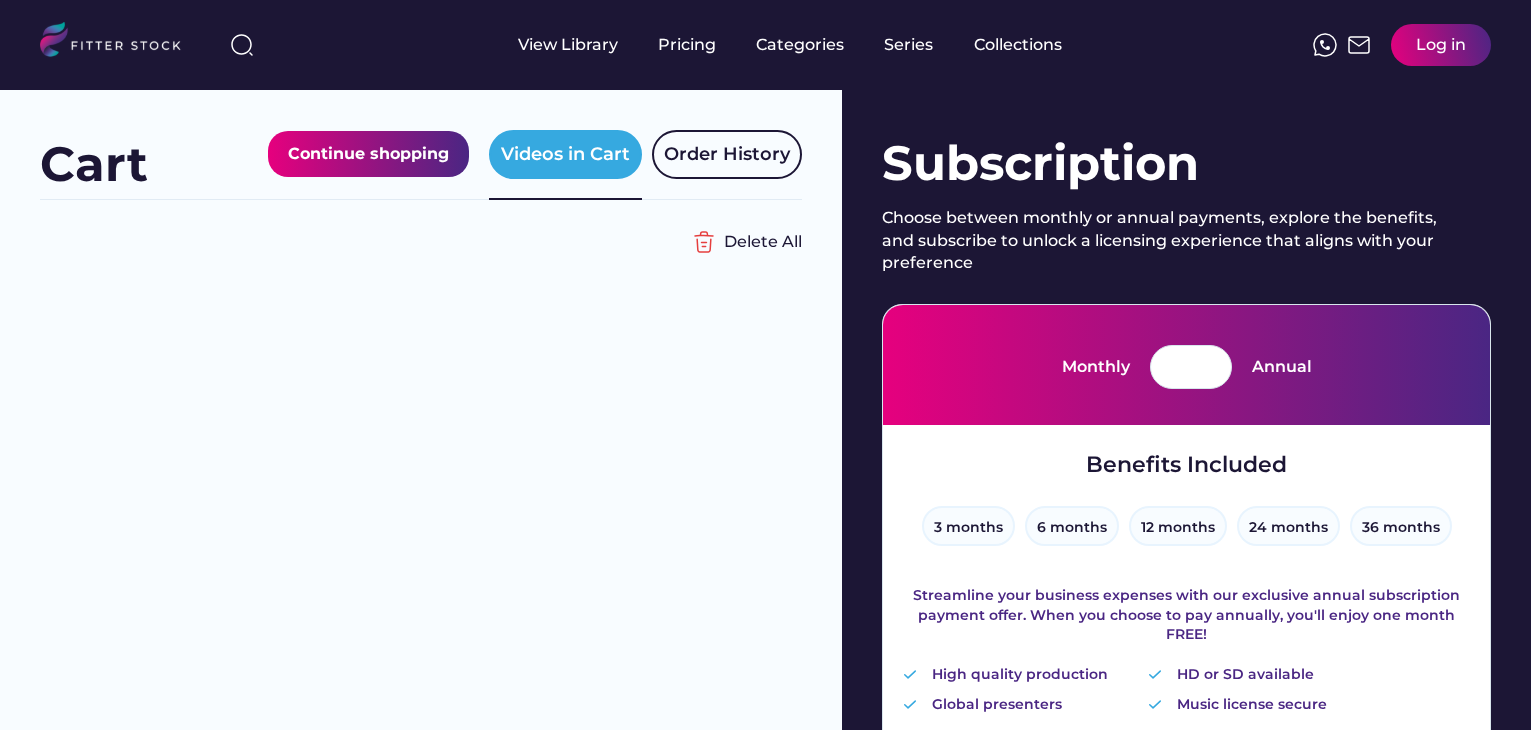 scroll, scrollTop: 0, scrollLeft: 0, axis: both 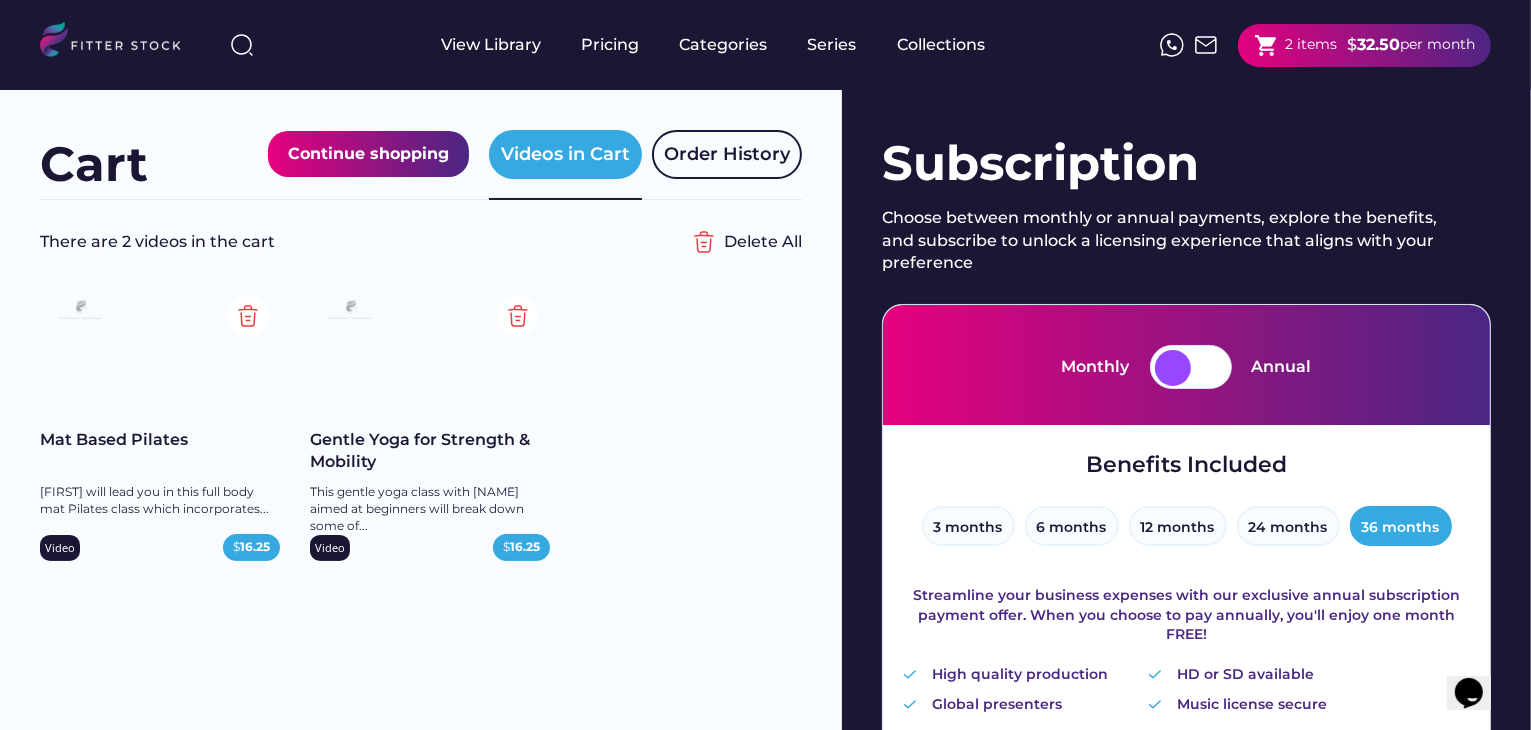 click on "Mat Based Pilates [FIRST] will lead you in this full body mat Pilates class which incorporates...  Video $  16.25 Gentle Yoga for Strength & Mobility This gentle yoga class with [FIRST] aimed at beginners will break down some of...  Video $  16.25" at bounding box center [421, 434] 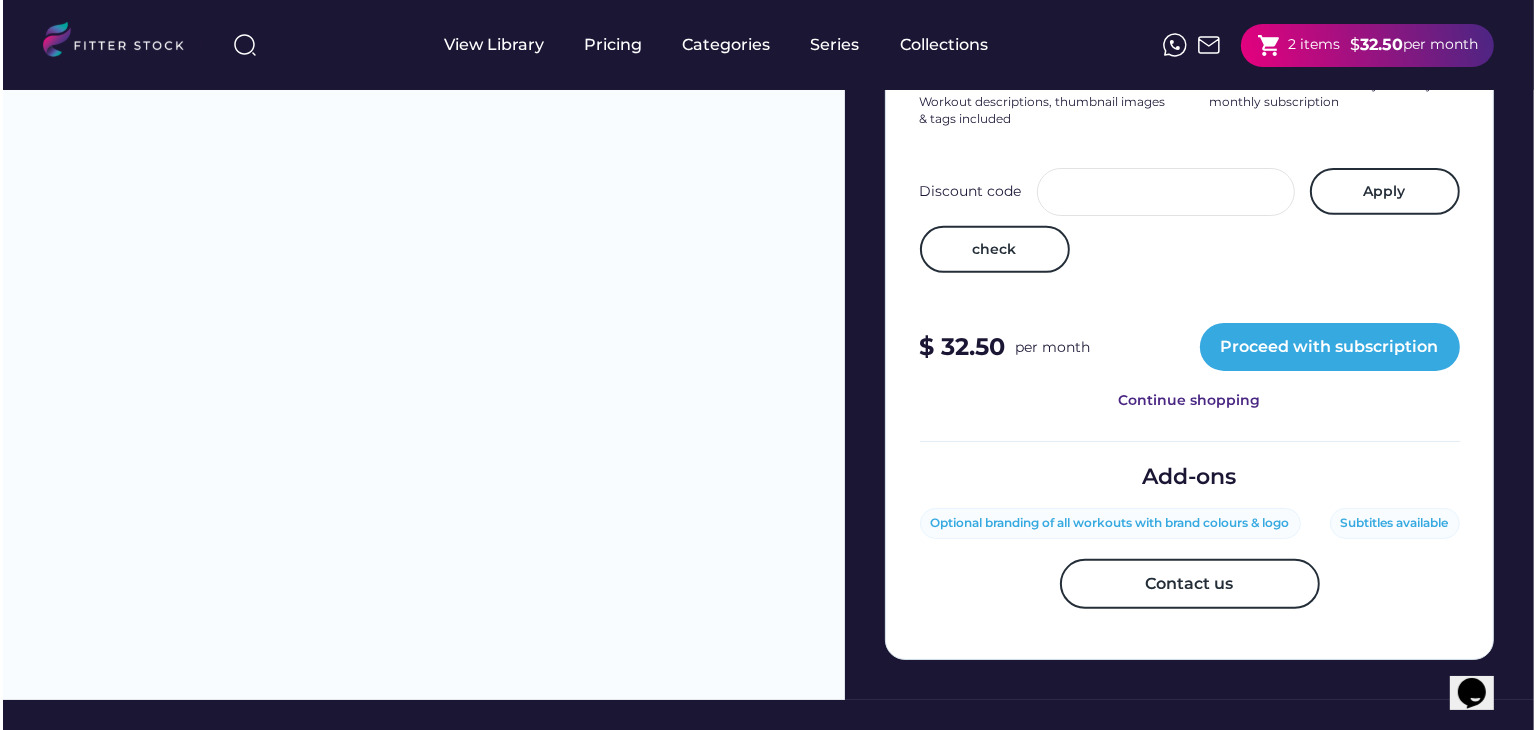 scroll, scrollTop: 800, scrollLeft: 0, axis: vertical 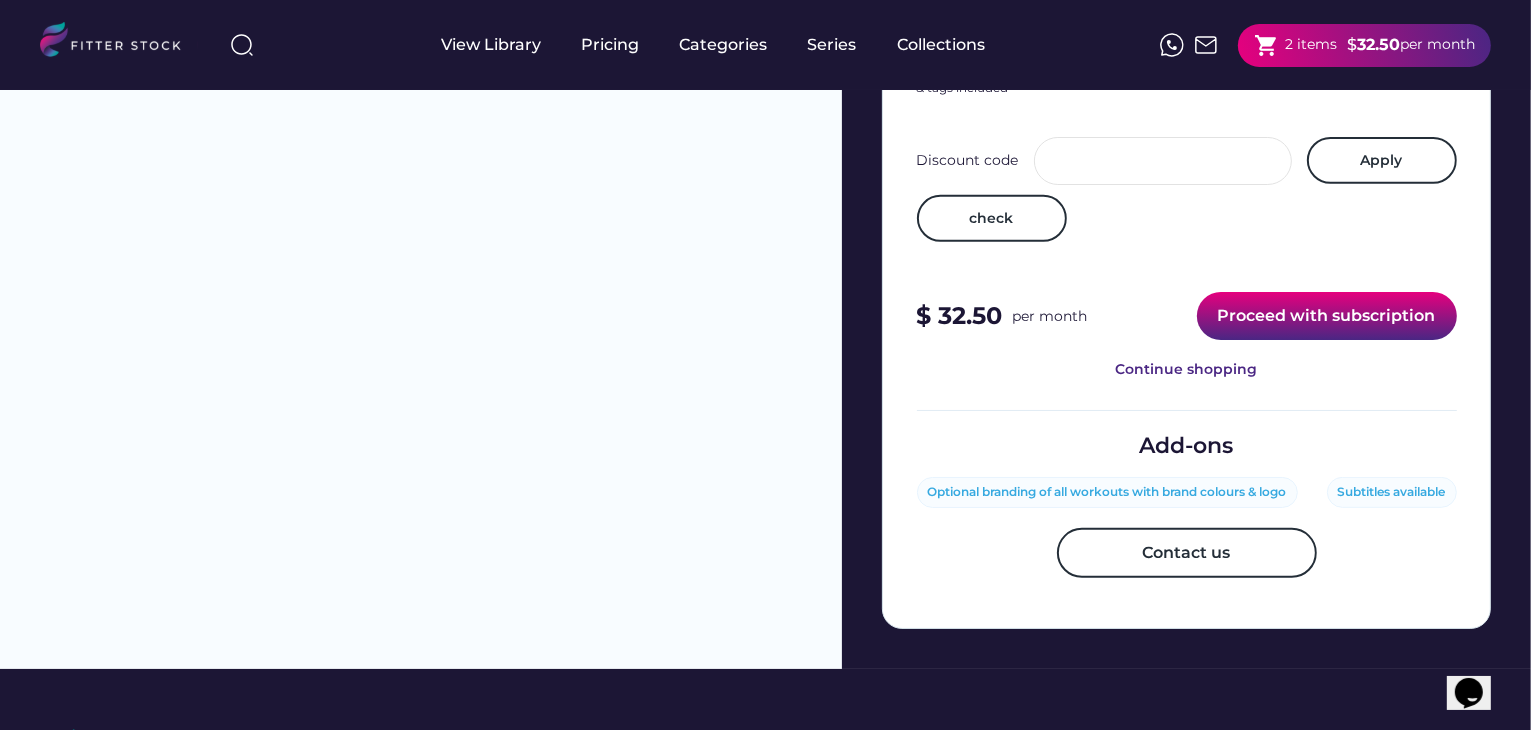 click on "Proceed with subscription" at bounding box center (1327, 316) 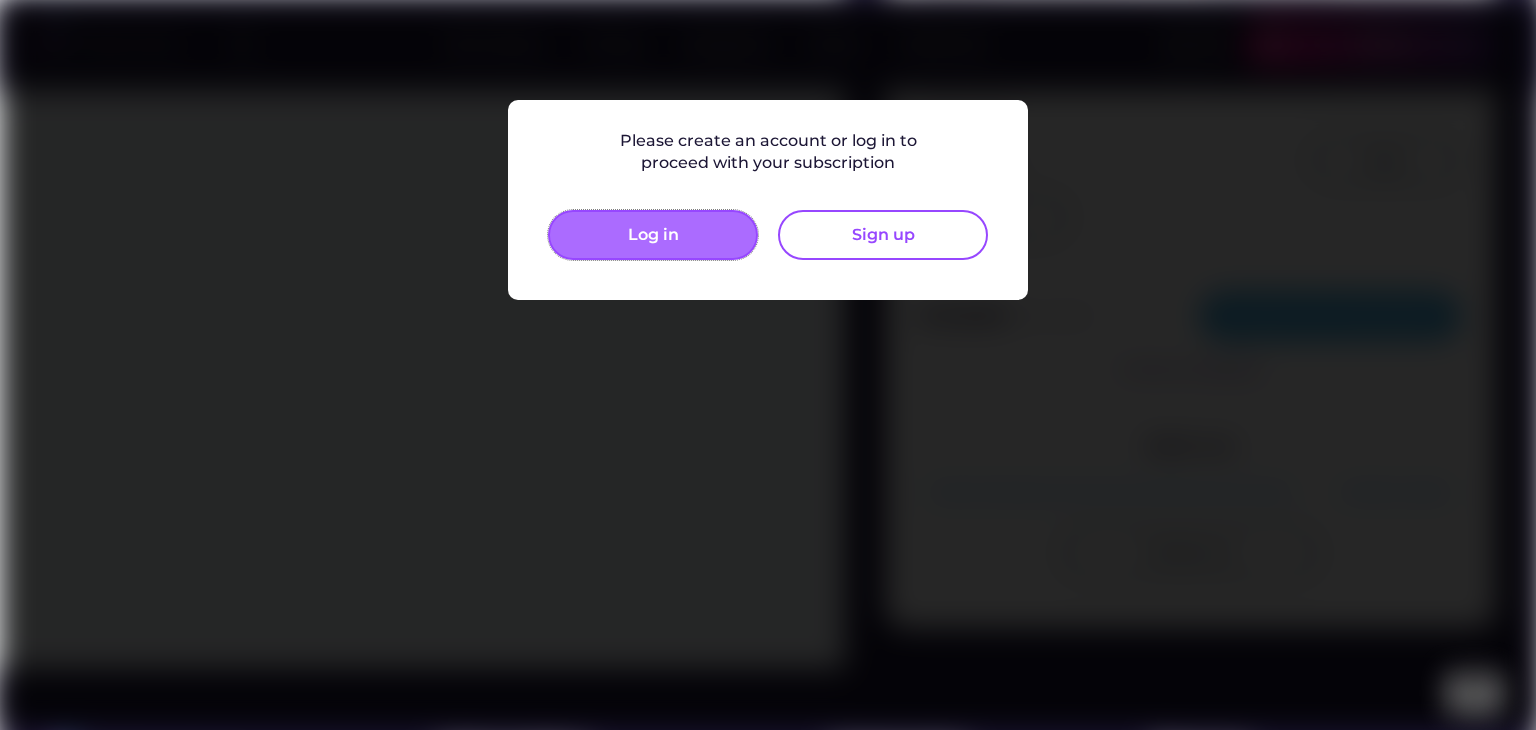 click on "Log in" at bounding box center [653, 235] 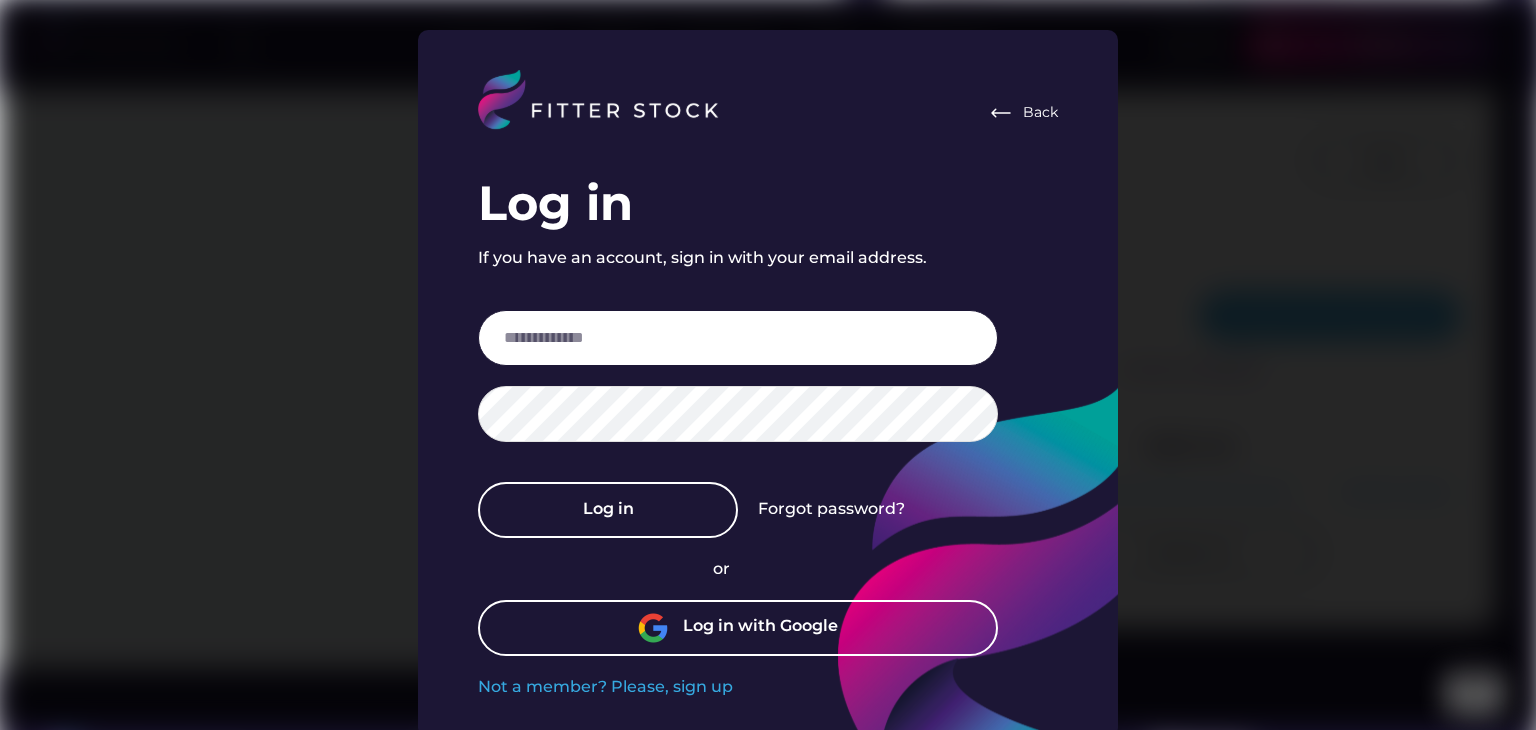 click at bounding box center (738, 338) 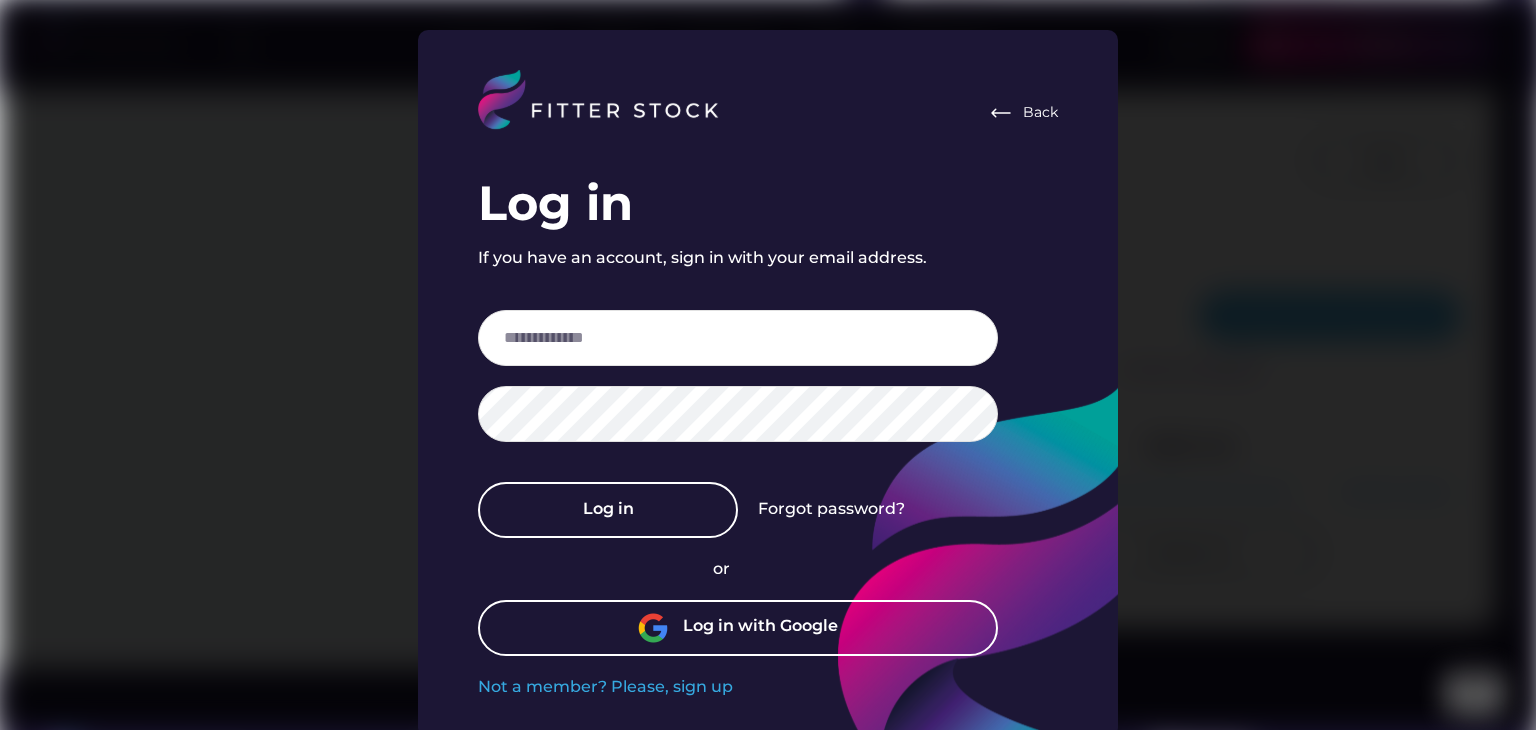 click on "Log in with Google" at bounding box center [760, 628] 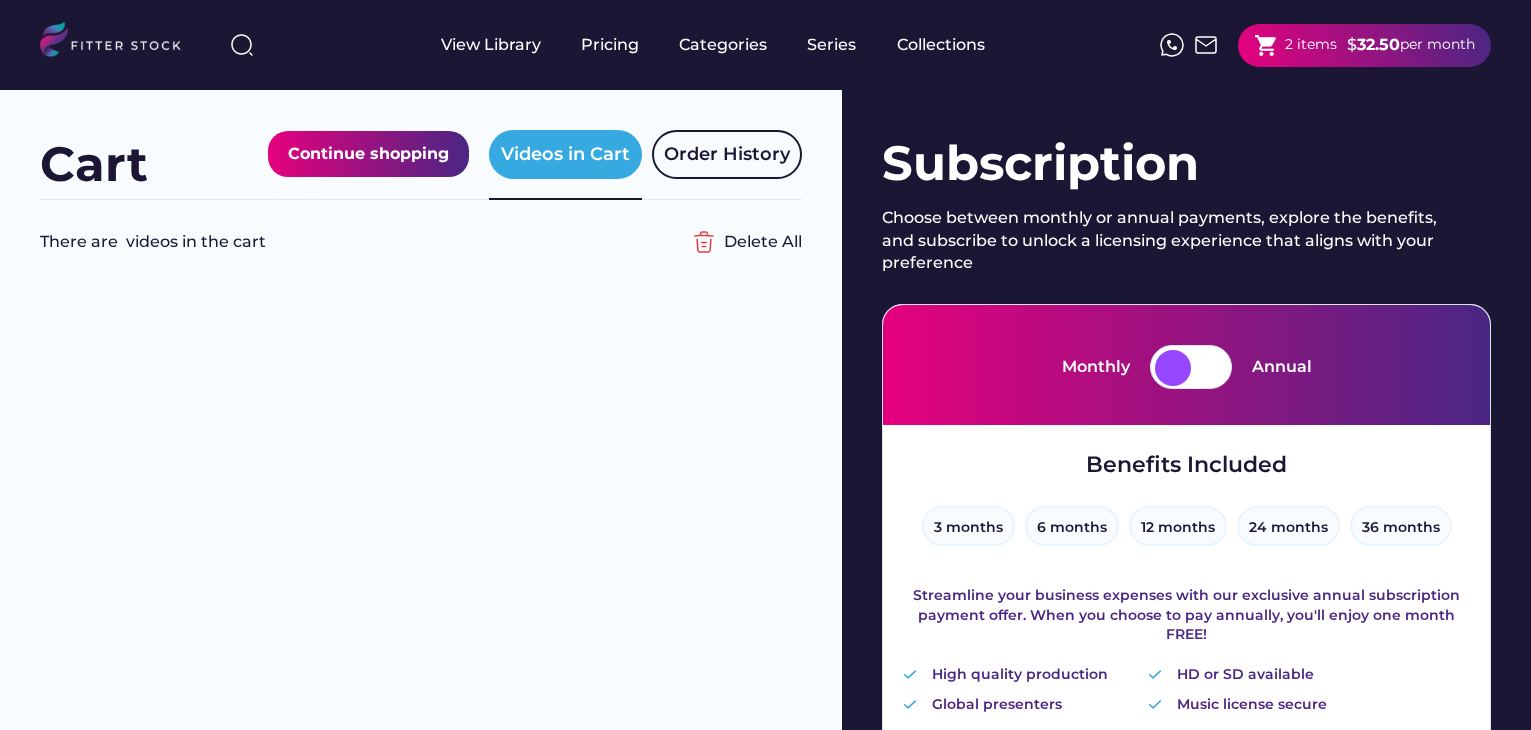 scroll, scrollTop: 0, scrollLeft: 0, axis: both 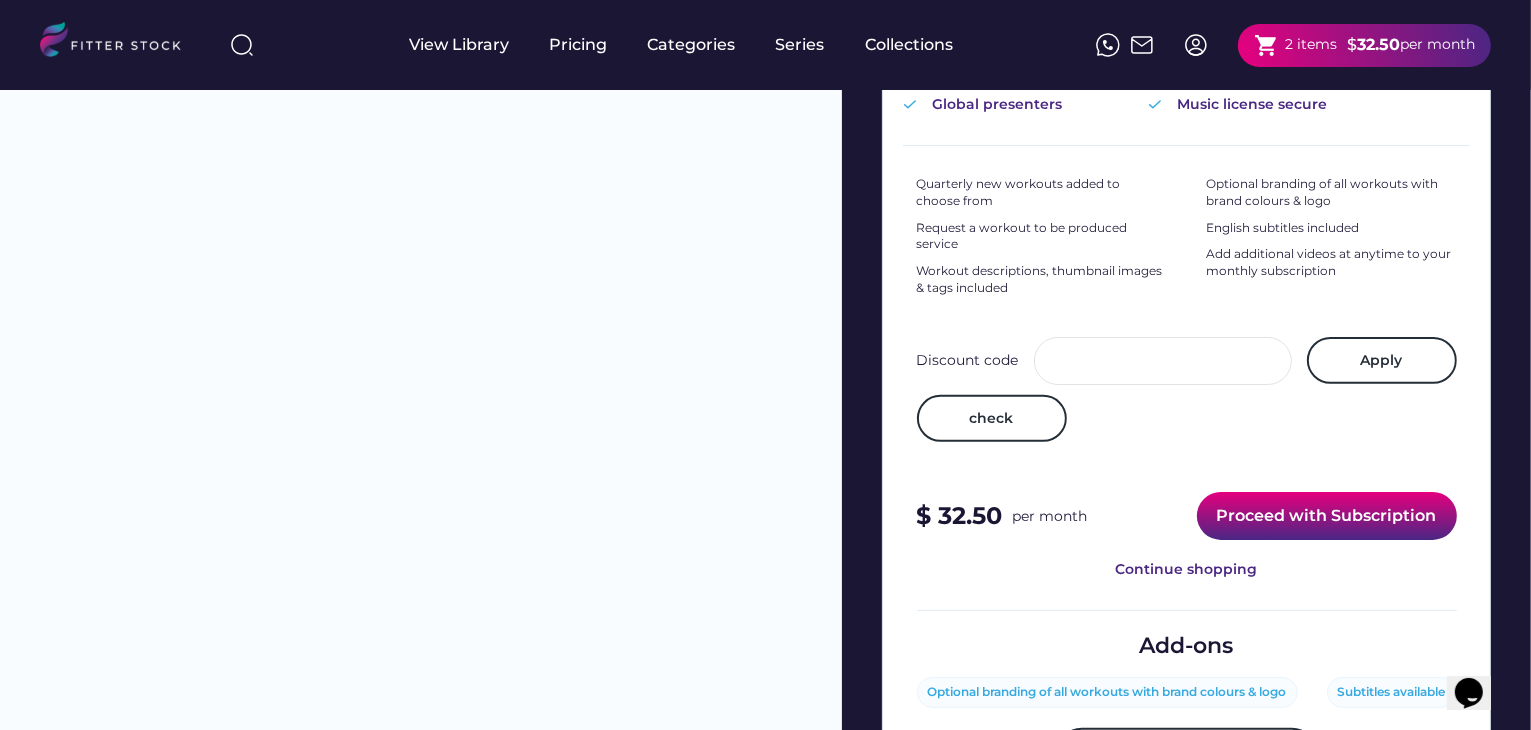 click on "Proceed with Subscription" at bounding box center [1327, 516] 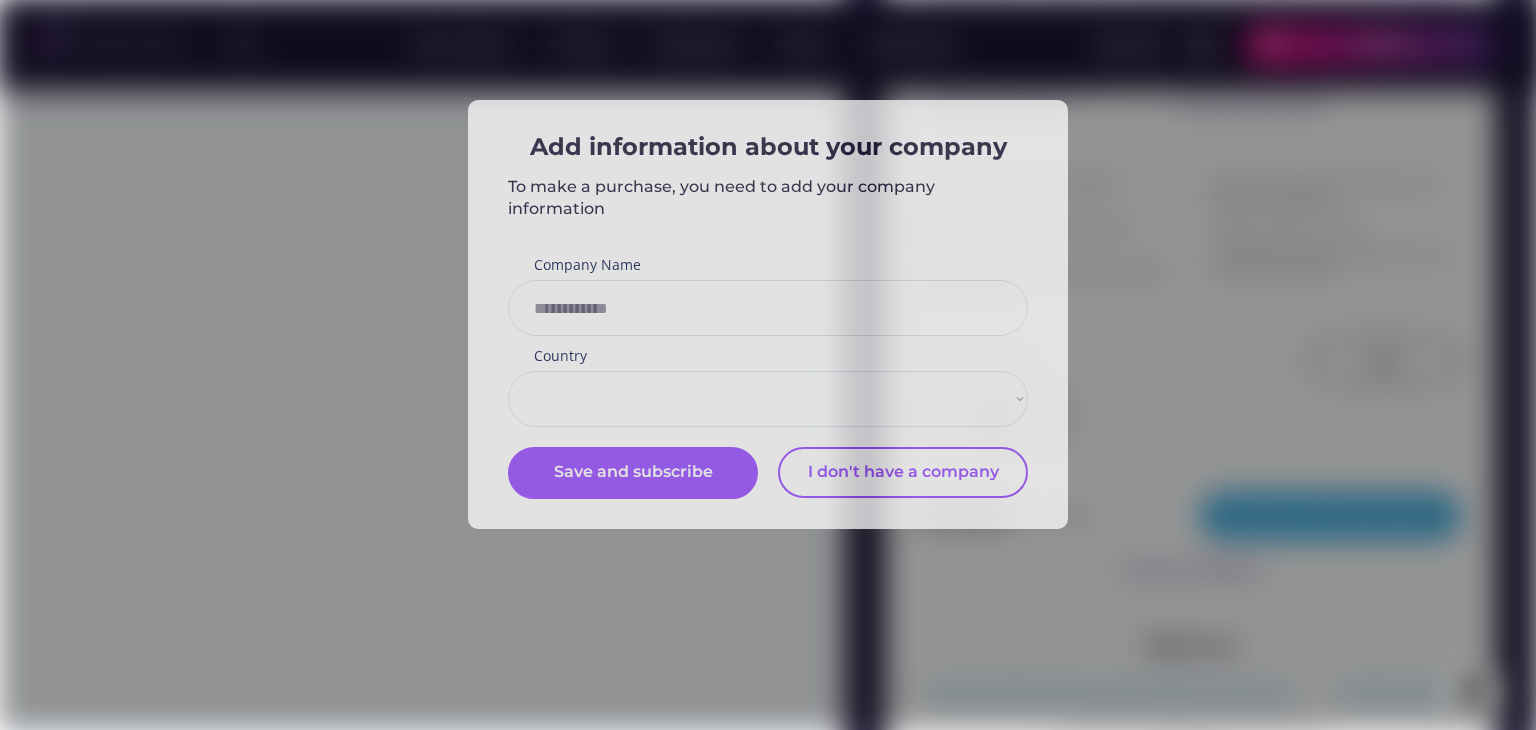 select on "**********" 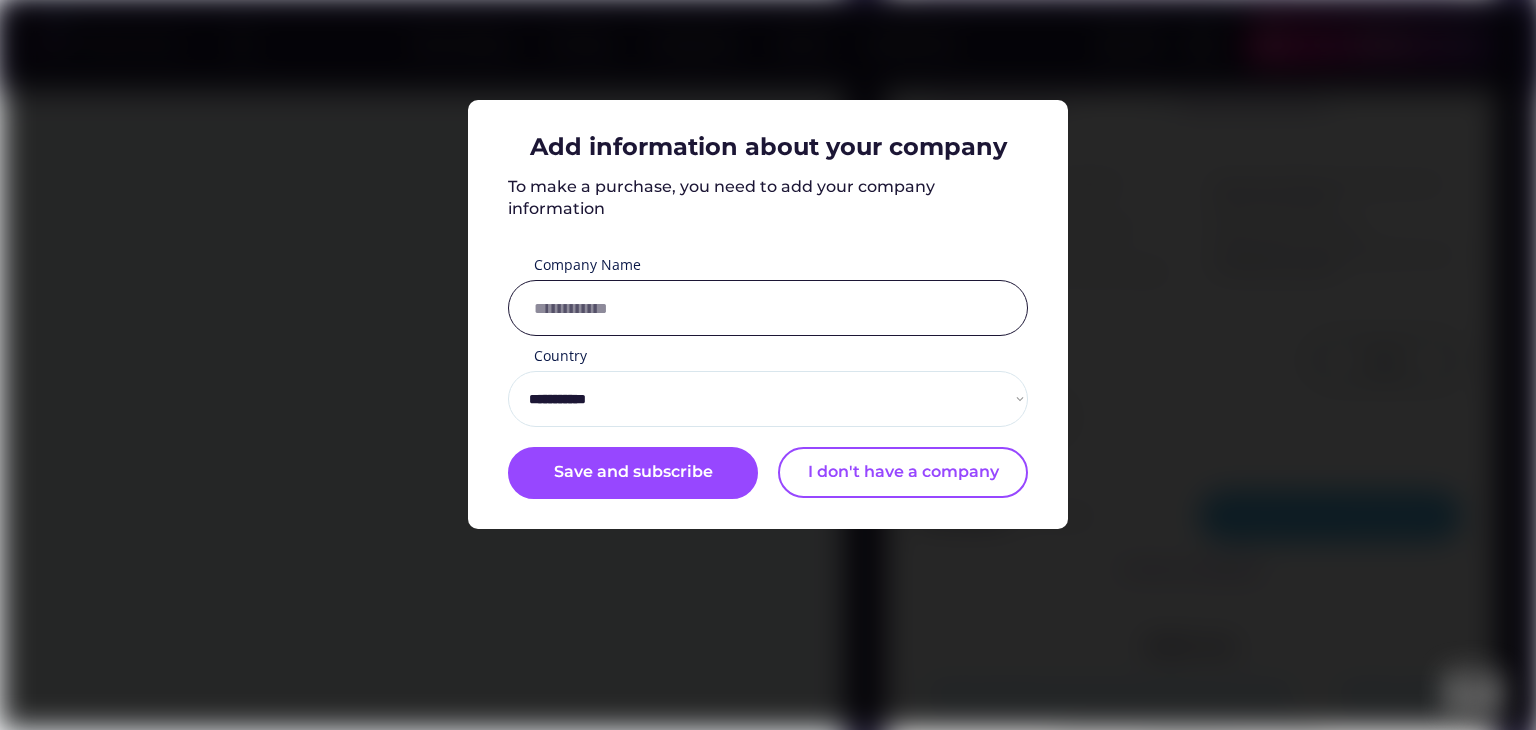 click at bounding box center [768, 308] 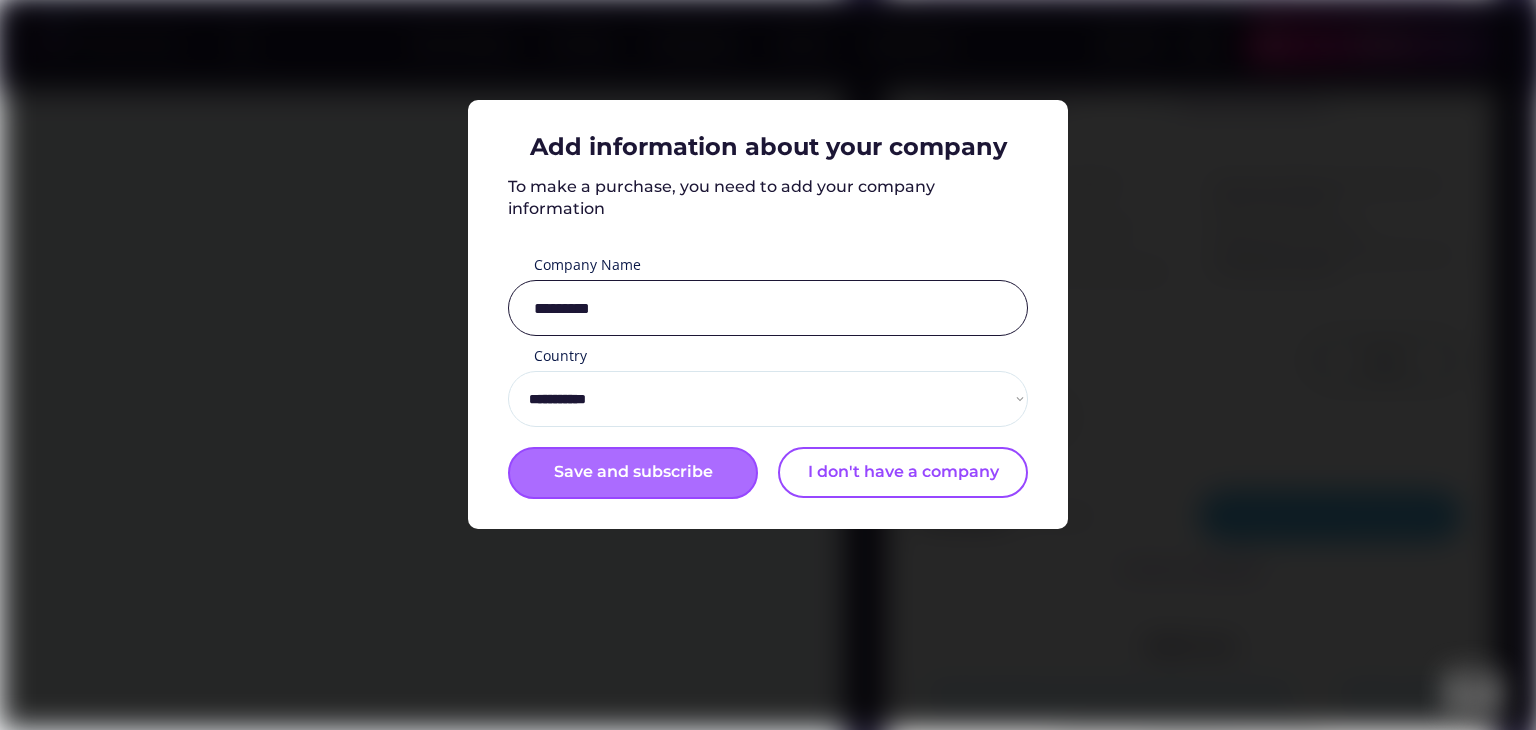type on "*********" 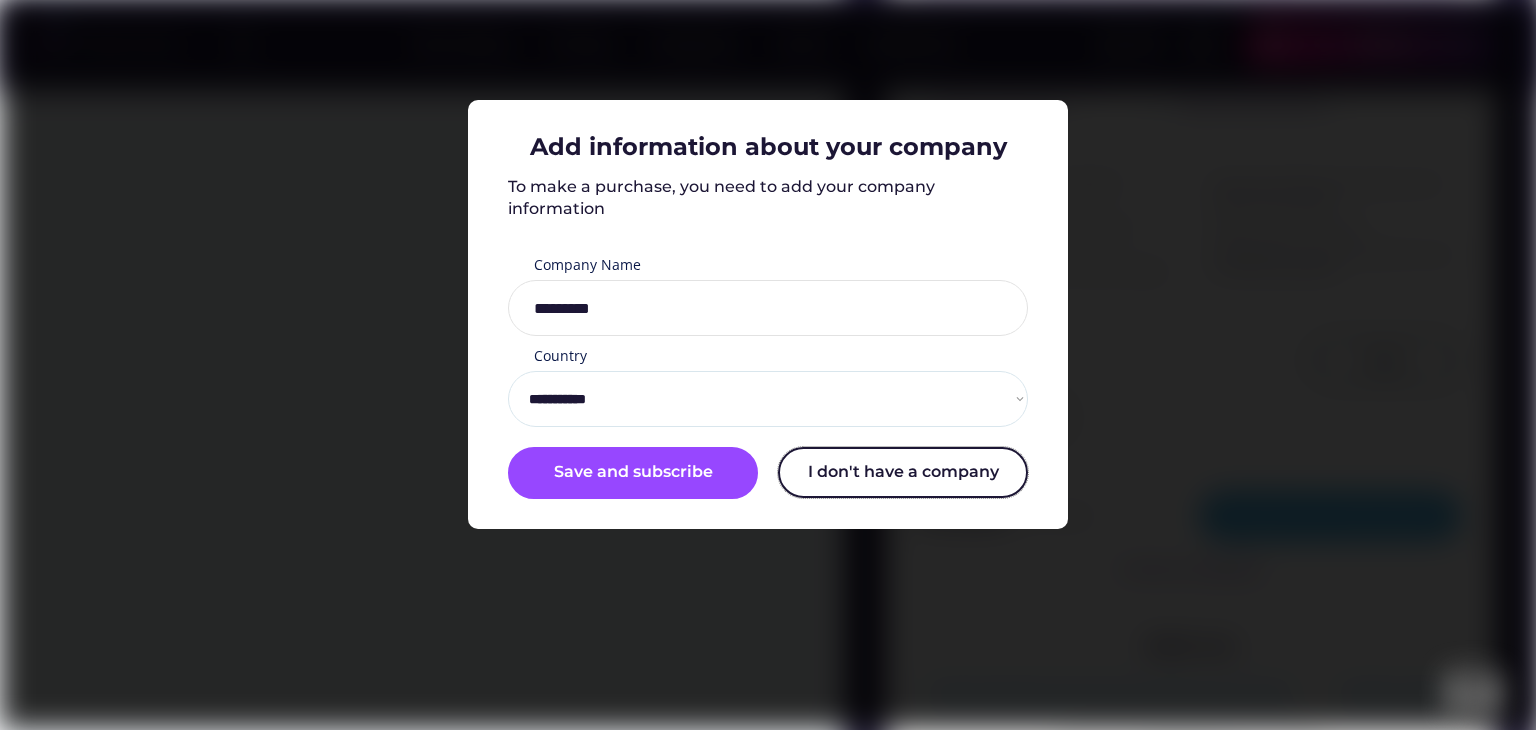 click on "I don't have a company" at bounding box center [903, 472] 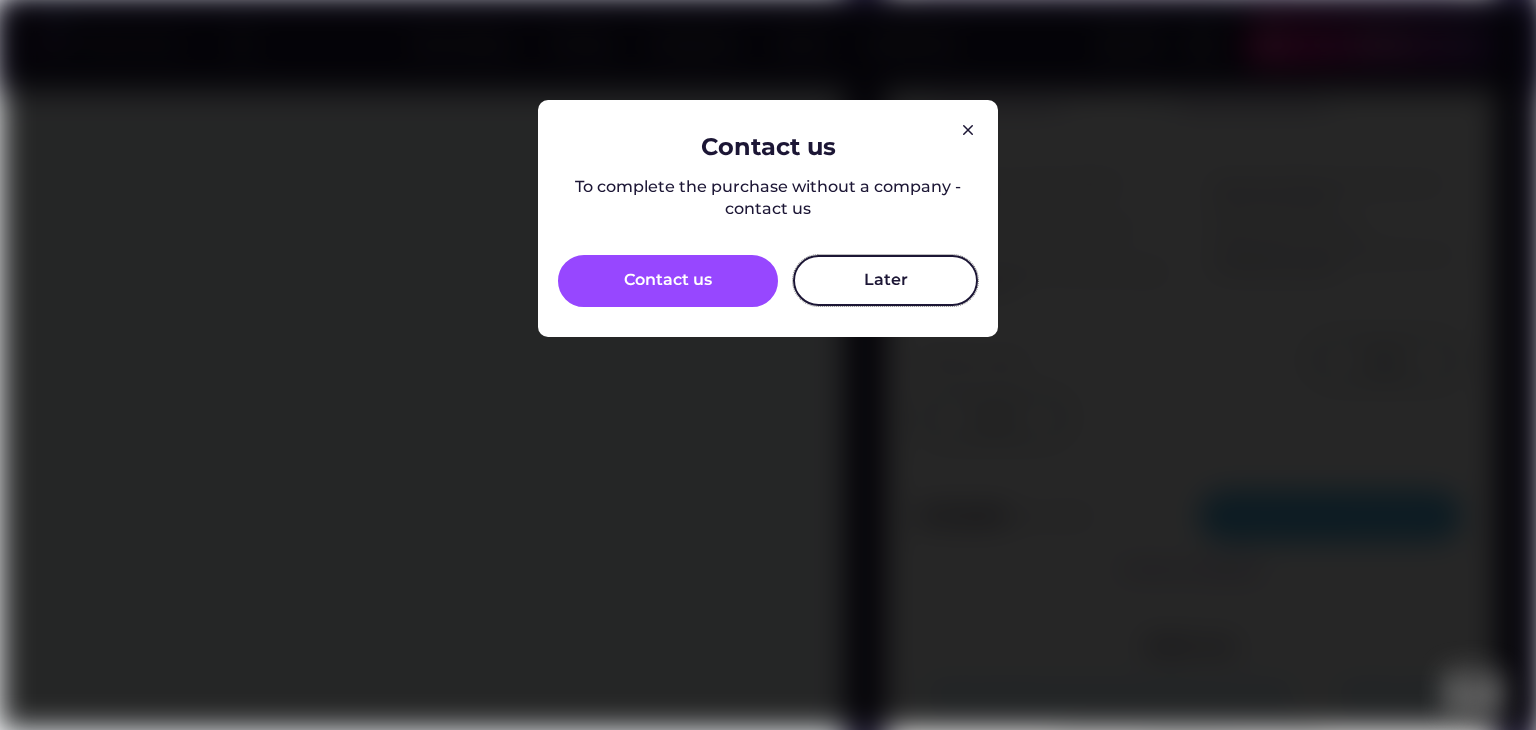 click on "Later" at bounding box center [885, 280] 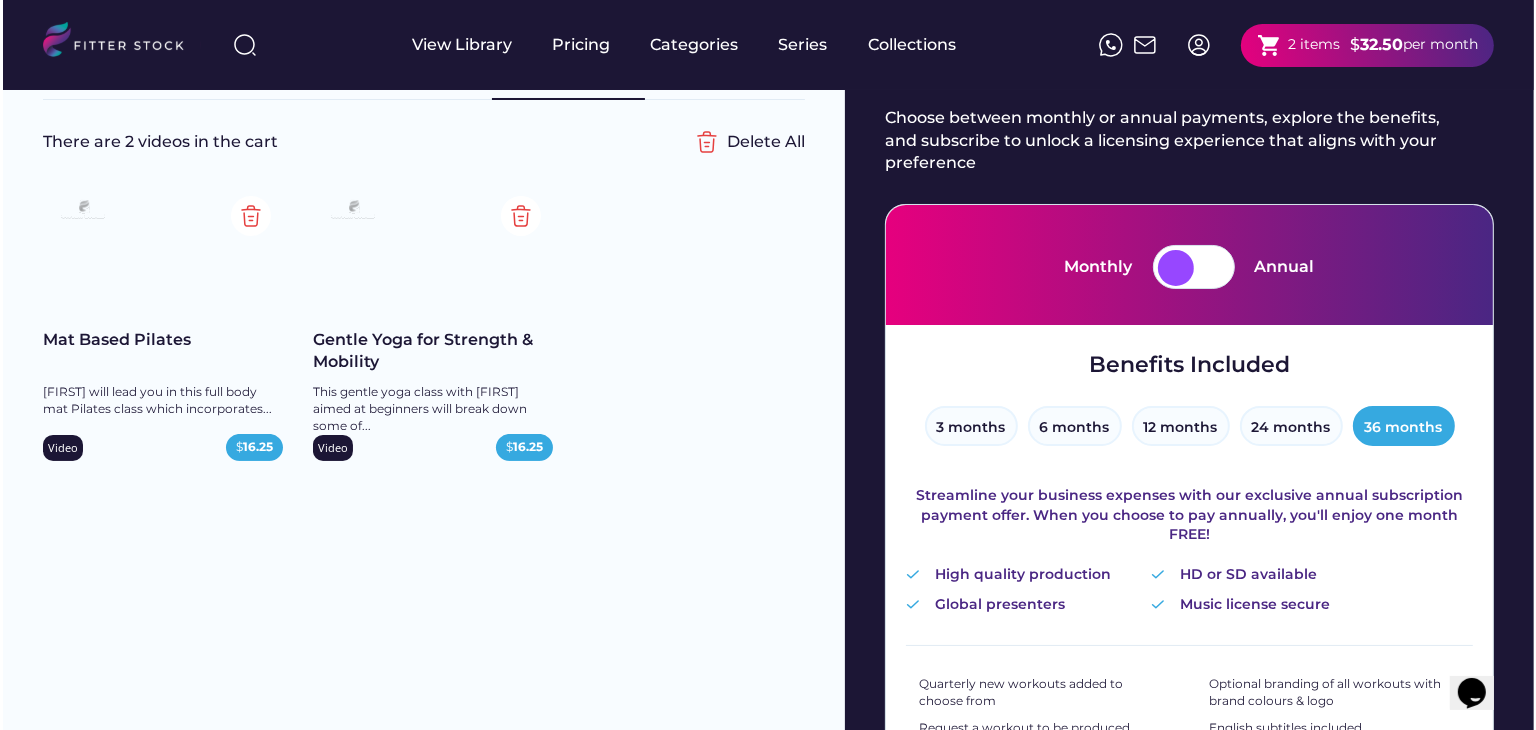 scroll, scrollTop: 700, scrollLeft: 0, axis: vertical 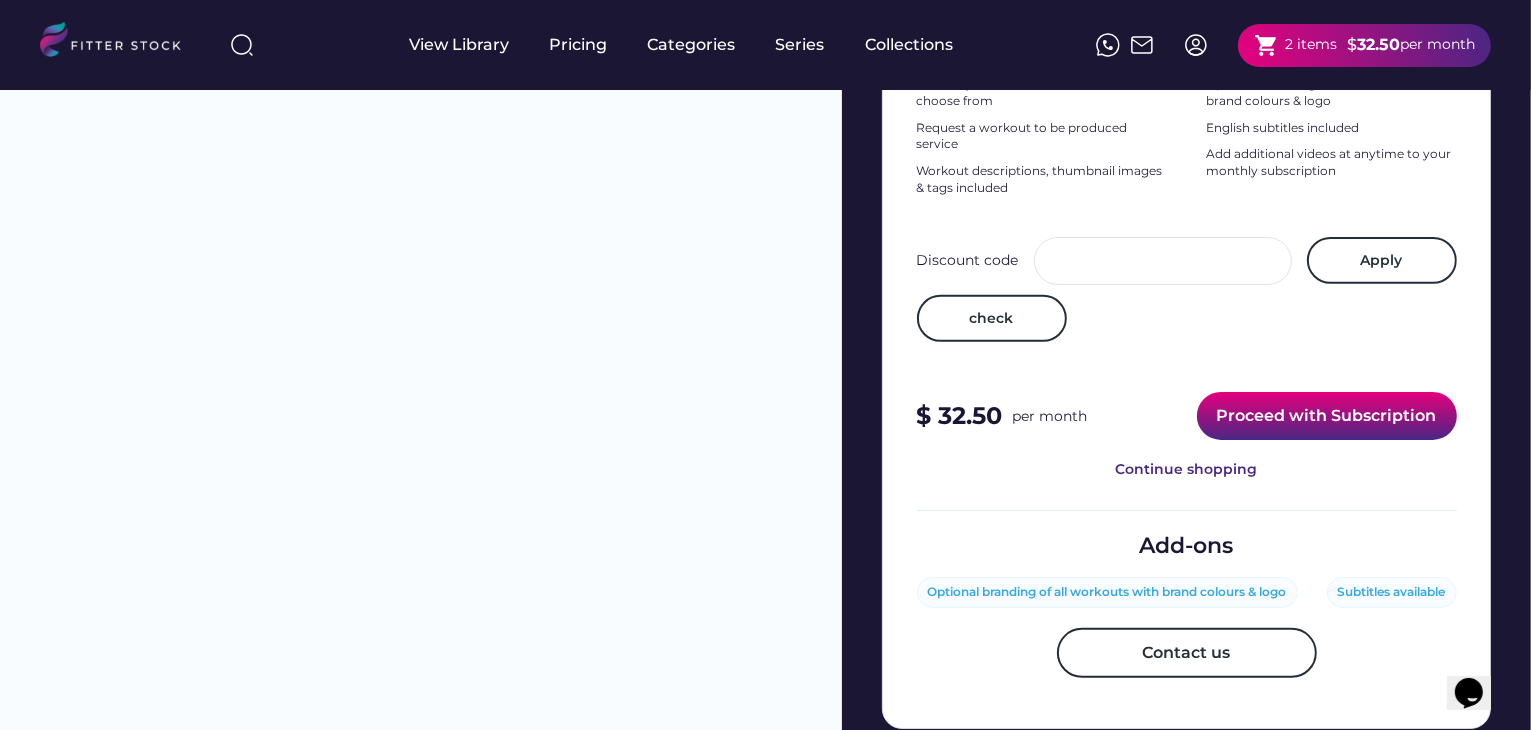 click on "Proceed with Subscription" at bounding box center (1327, 416) 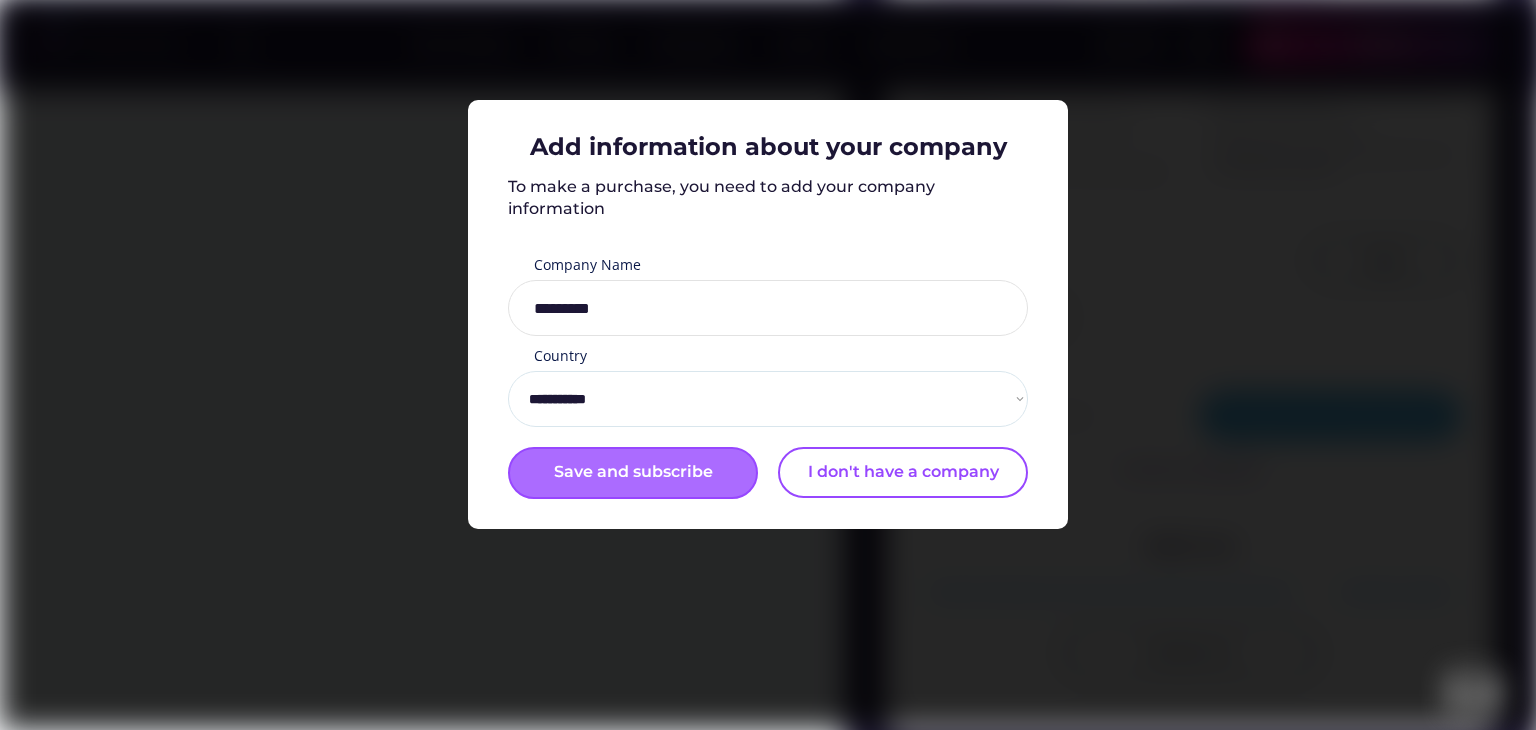 click on "Save and subscribe" at bounding box center [633, 473] 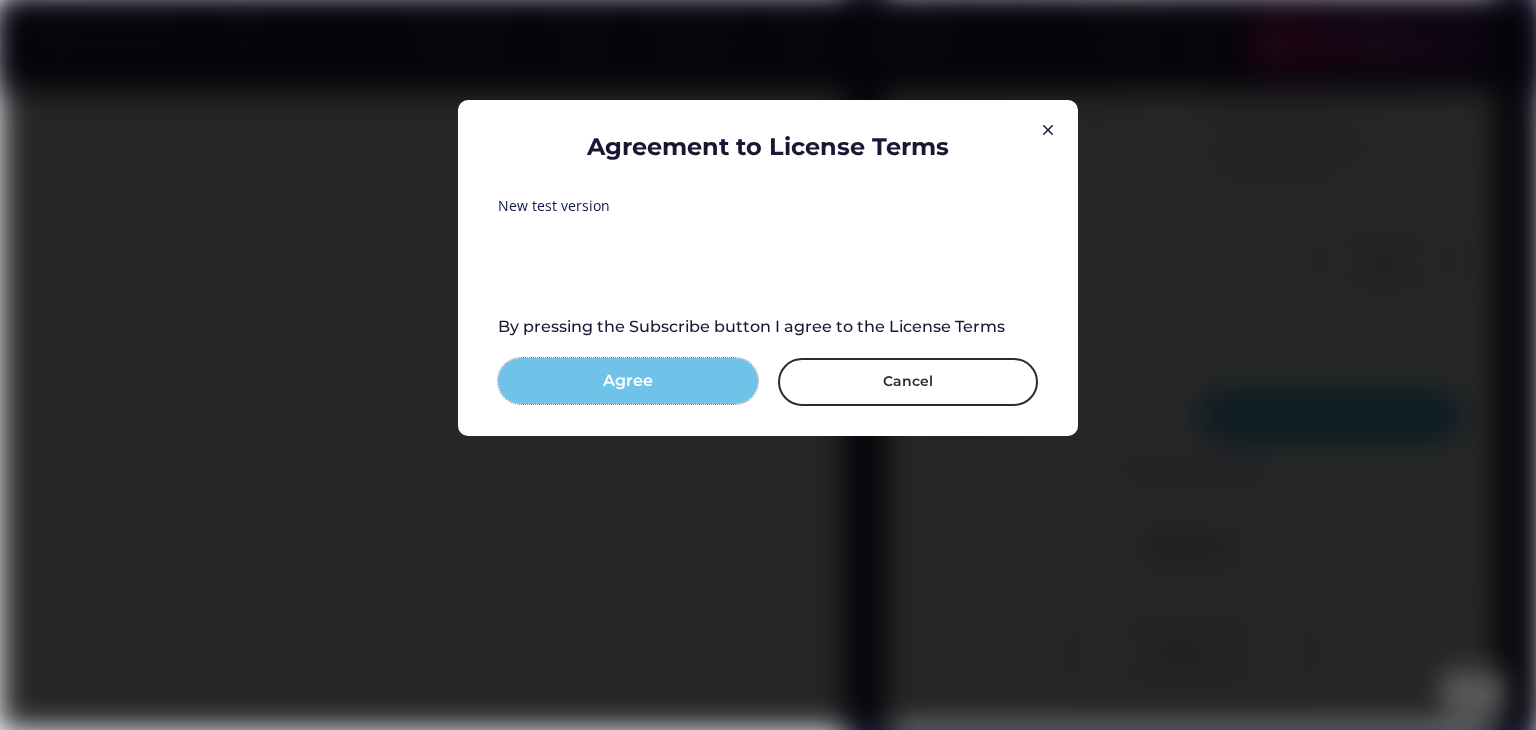click on "Agree" at bounding box center [628, 381] 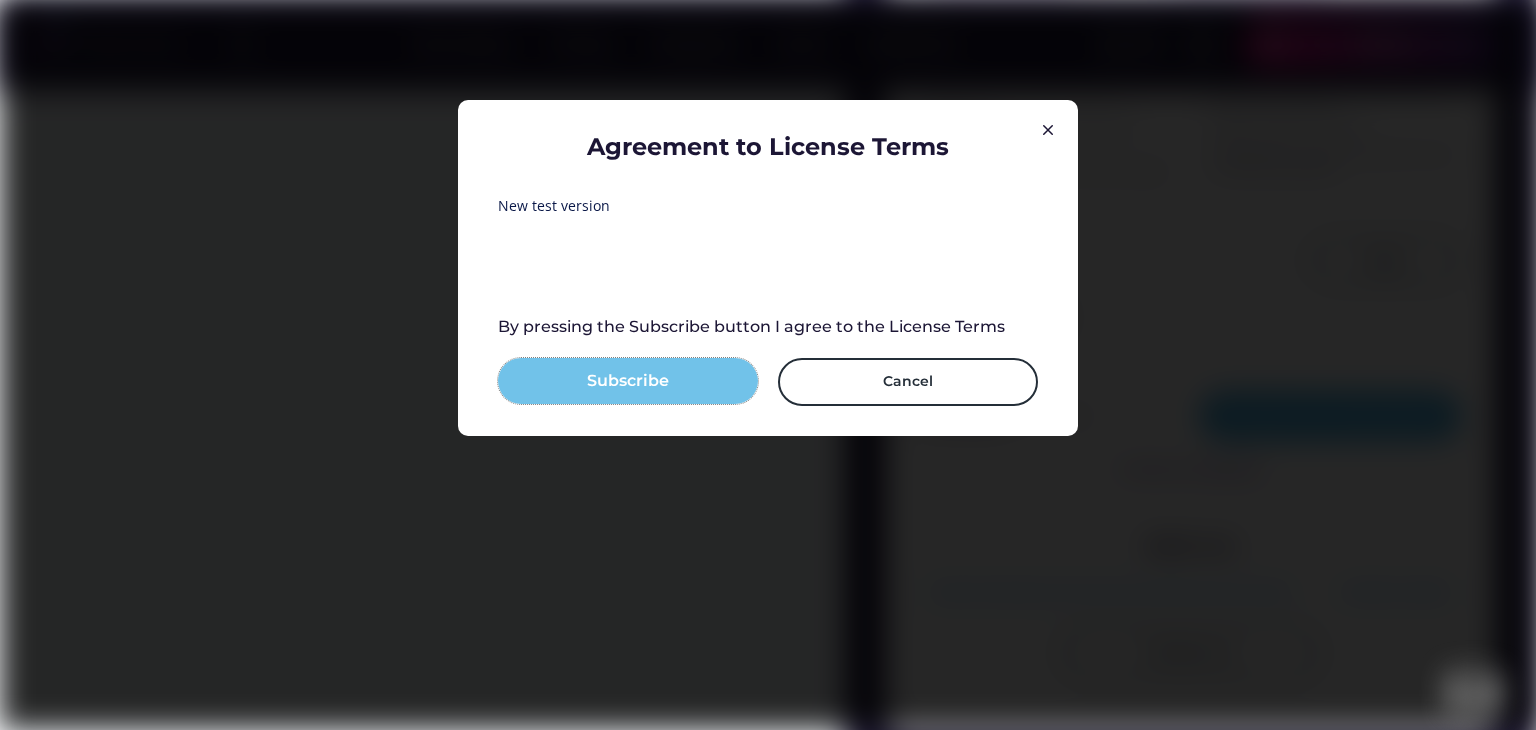 click on "Subscribe" at bounding box center [628, 381] 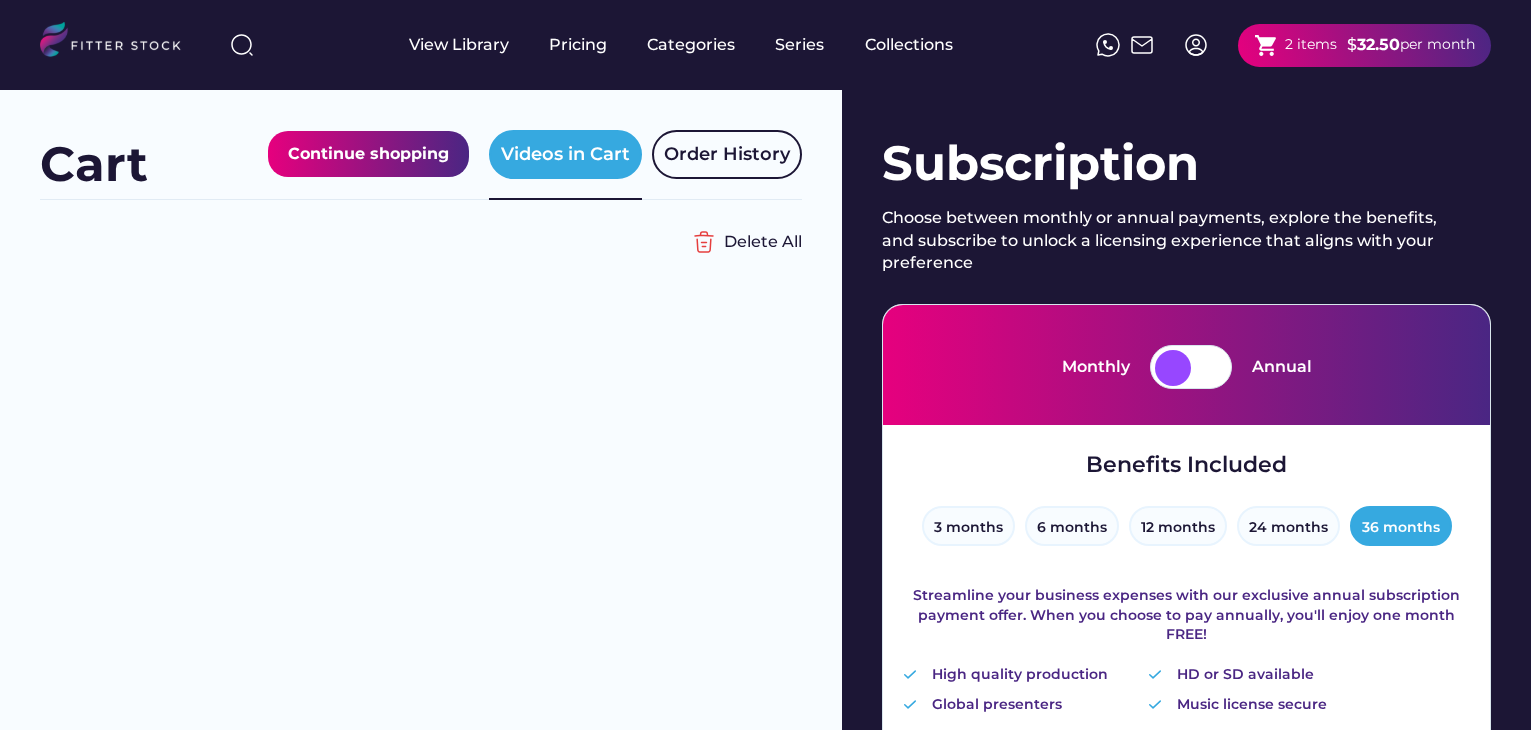 scroll, scrollTop: 795, scrollLeft: 0, axis: vertical 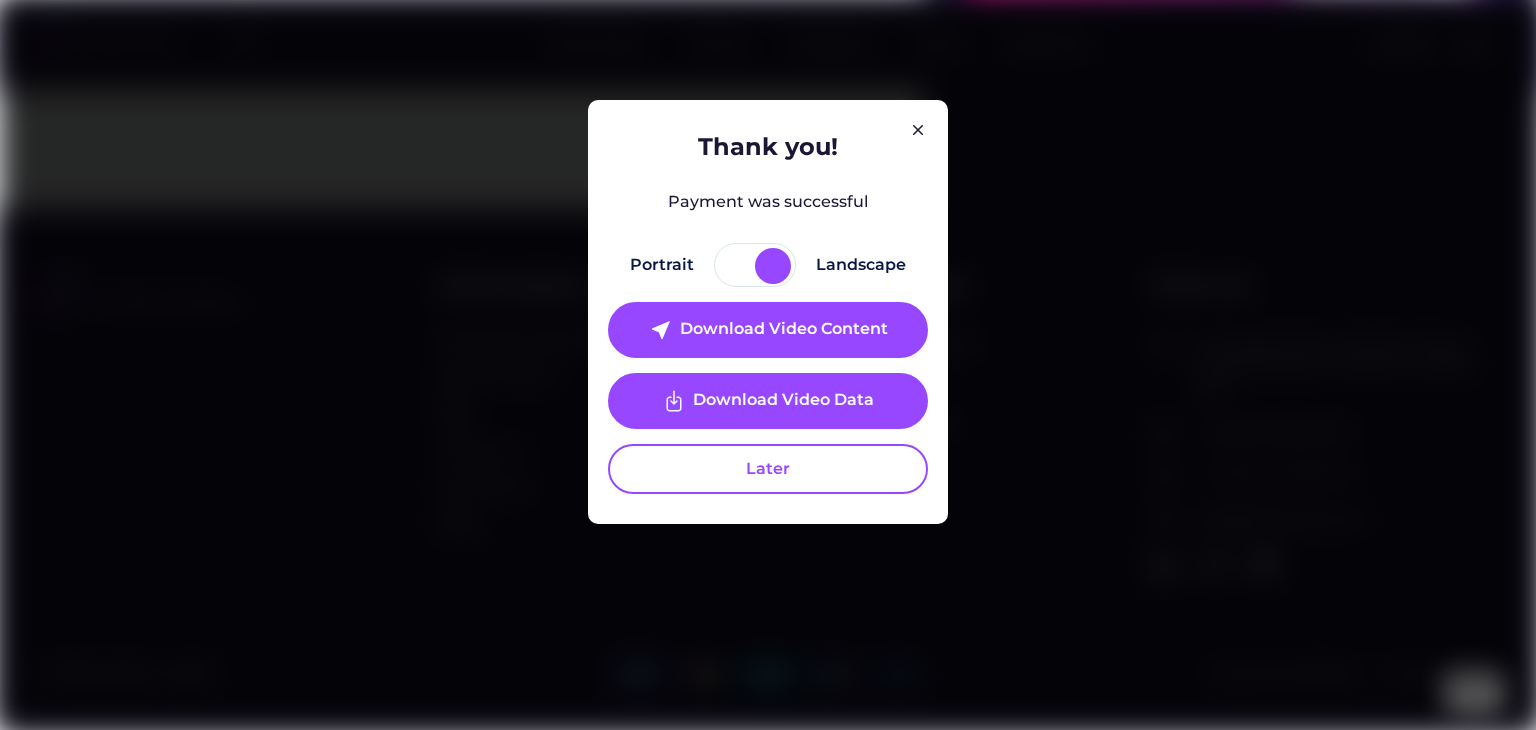 click at bounding box center (918, 130) 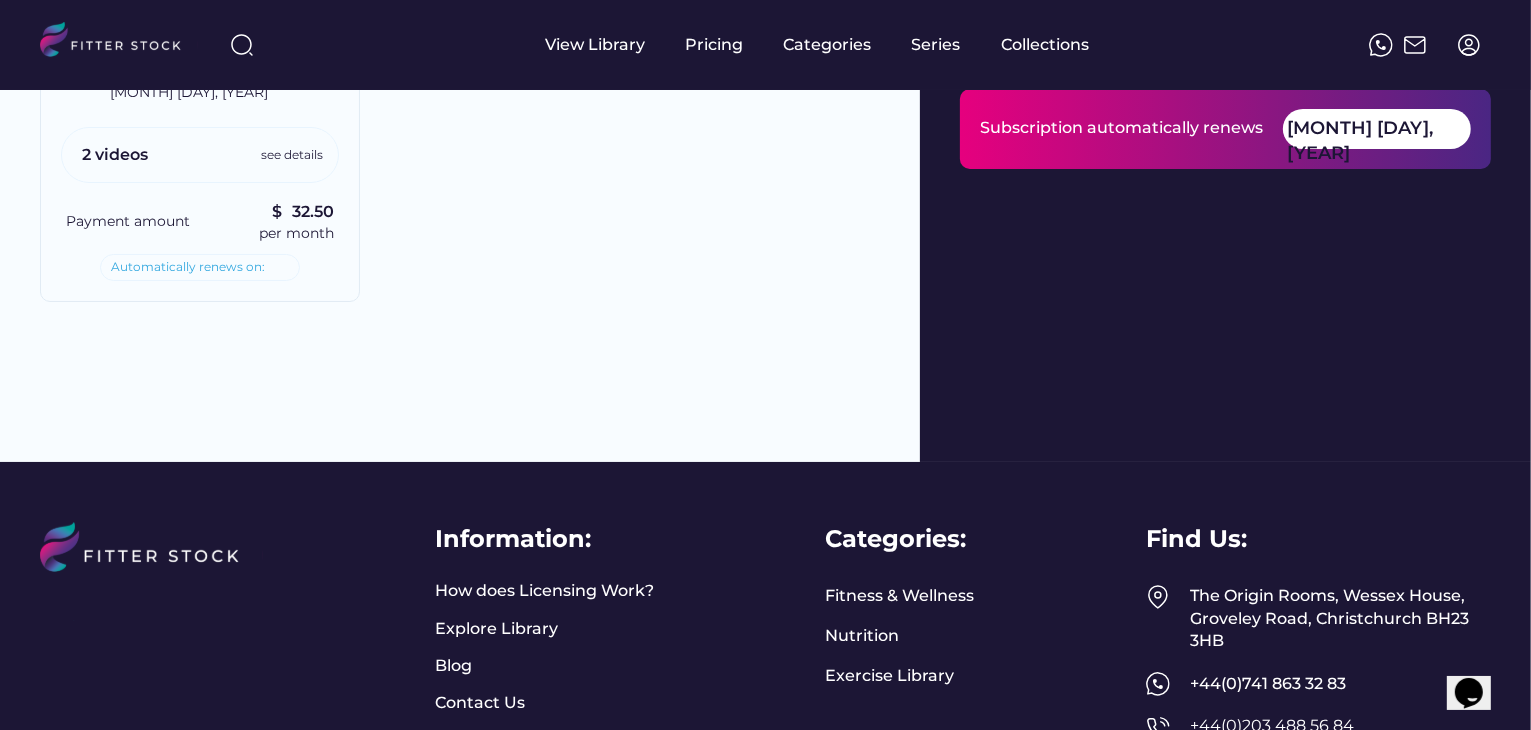 scroll, scrollTop: 0, scrollLeft: 0, axis: both 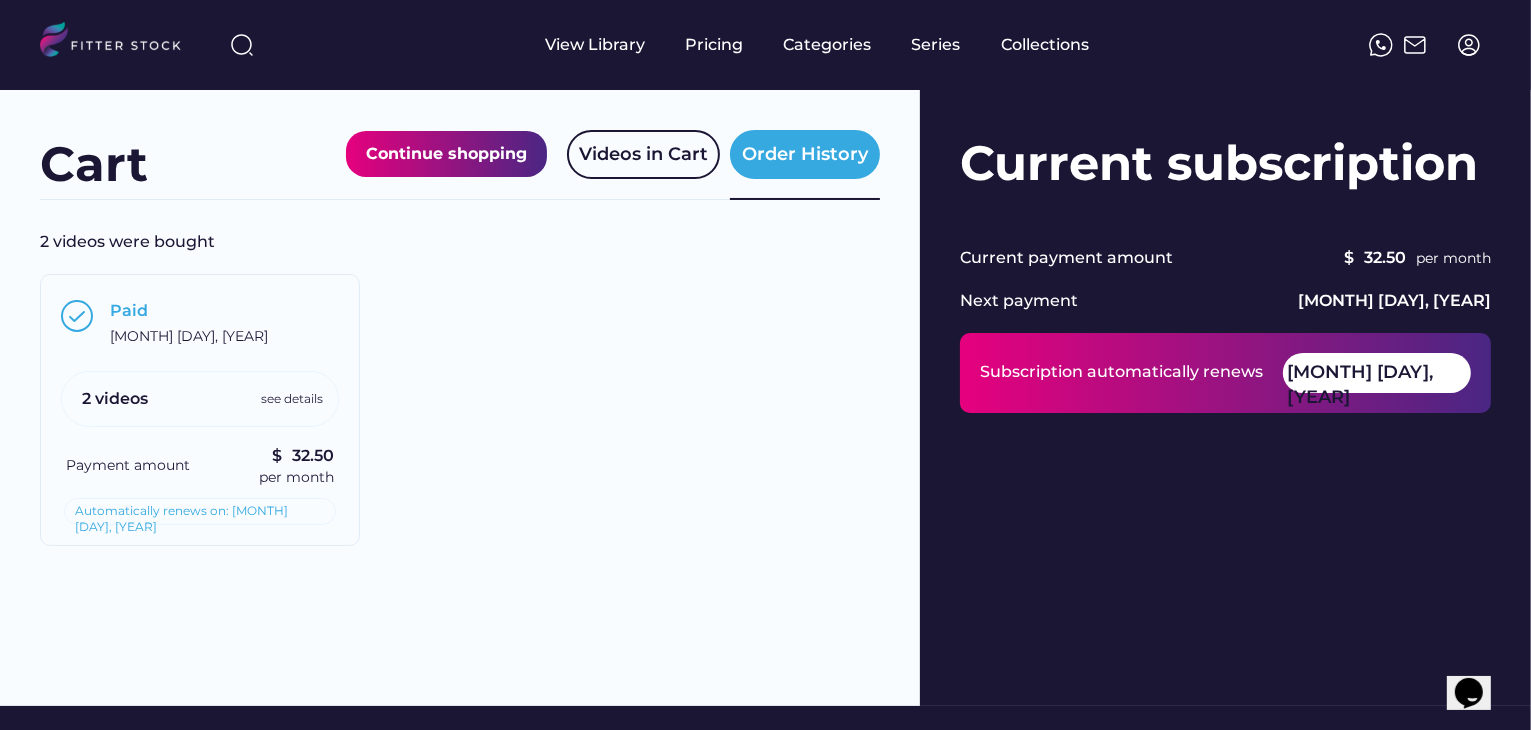 click on "Paid August 5, 2025 2 videos see details Payment amount $   32.50  per month Automatically renews on: August 5, 2028" at bounding box center [460, 425] 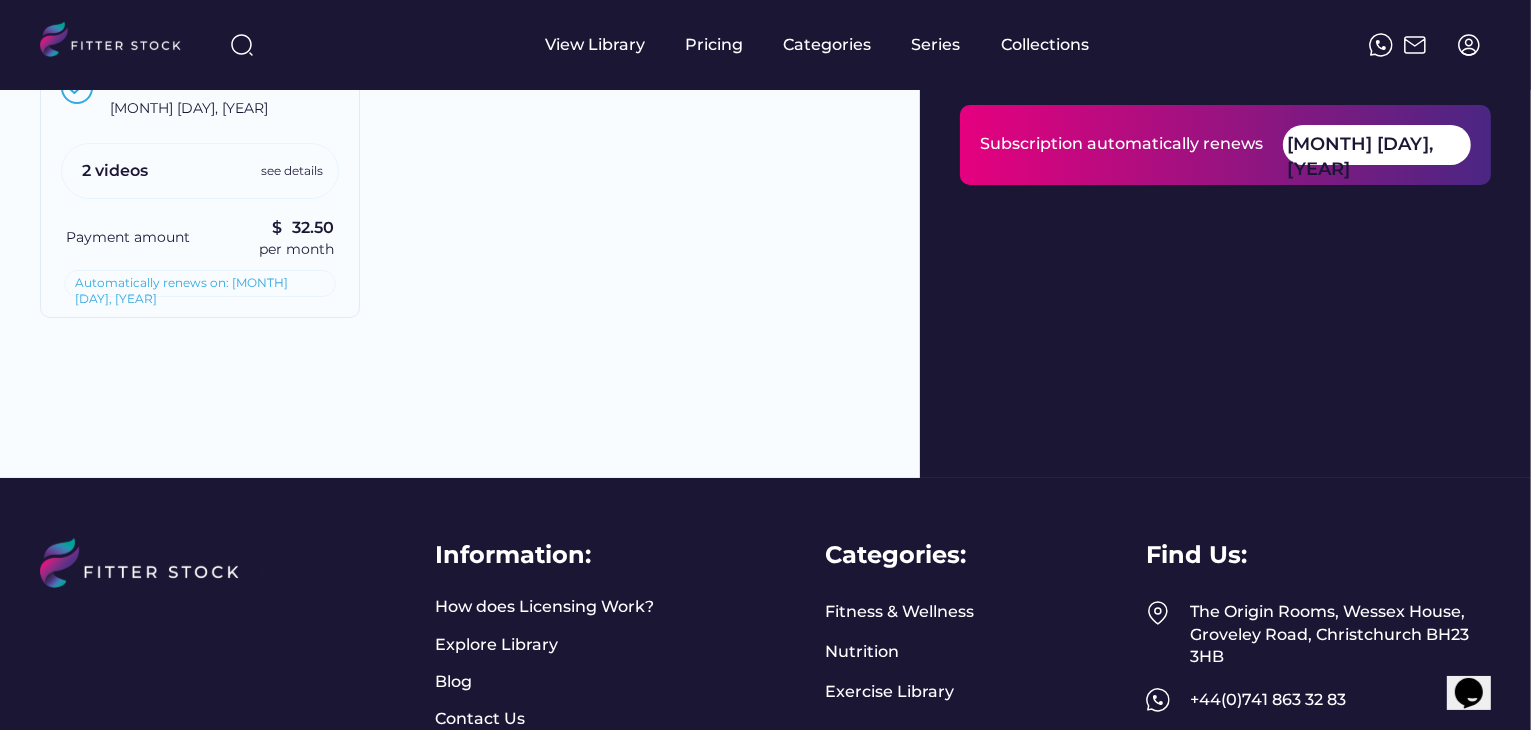 scroll, scrollTop: 0, scrollLeft: 0, axis: both 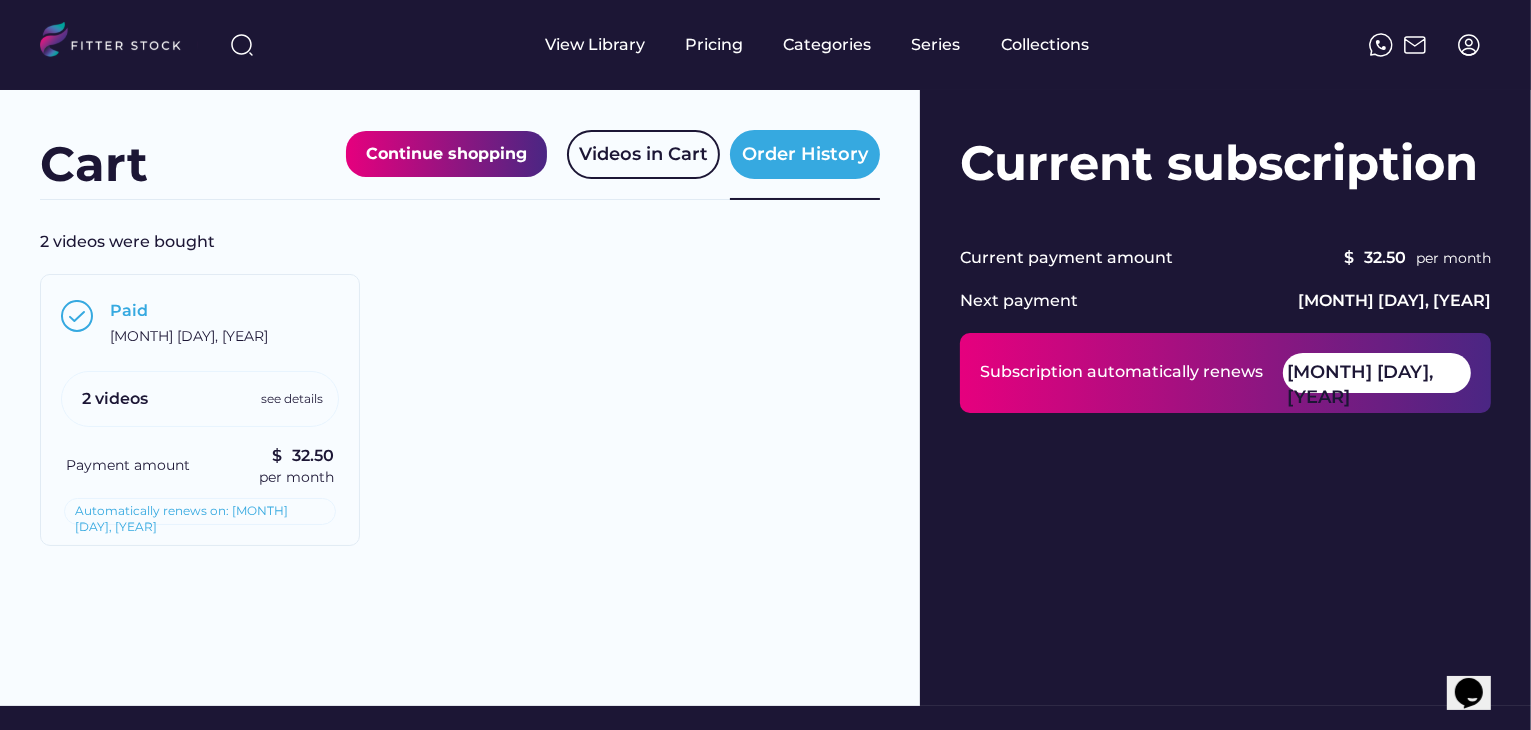 click on "Paid August 5, 2025 2 videos see details Payment amount $   32.50  per month Automatically renews on: August 5, 2028" at bounding box center (250, 425) 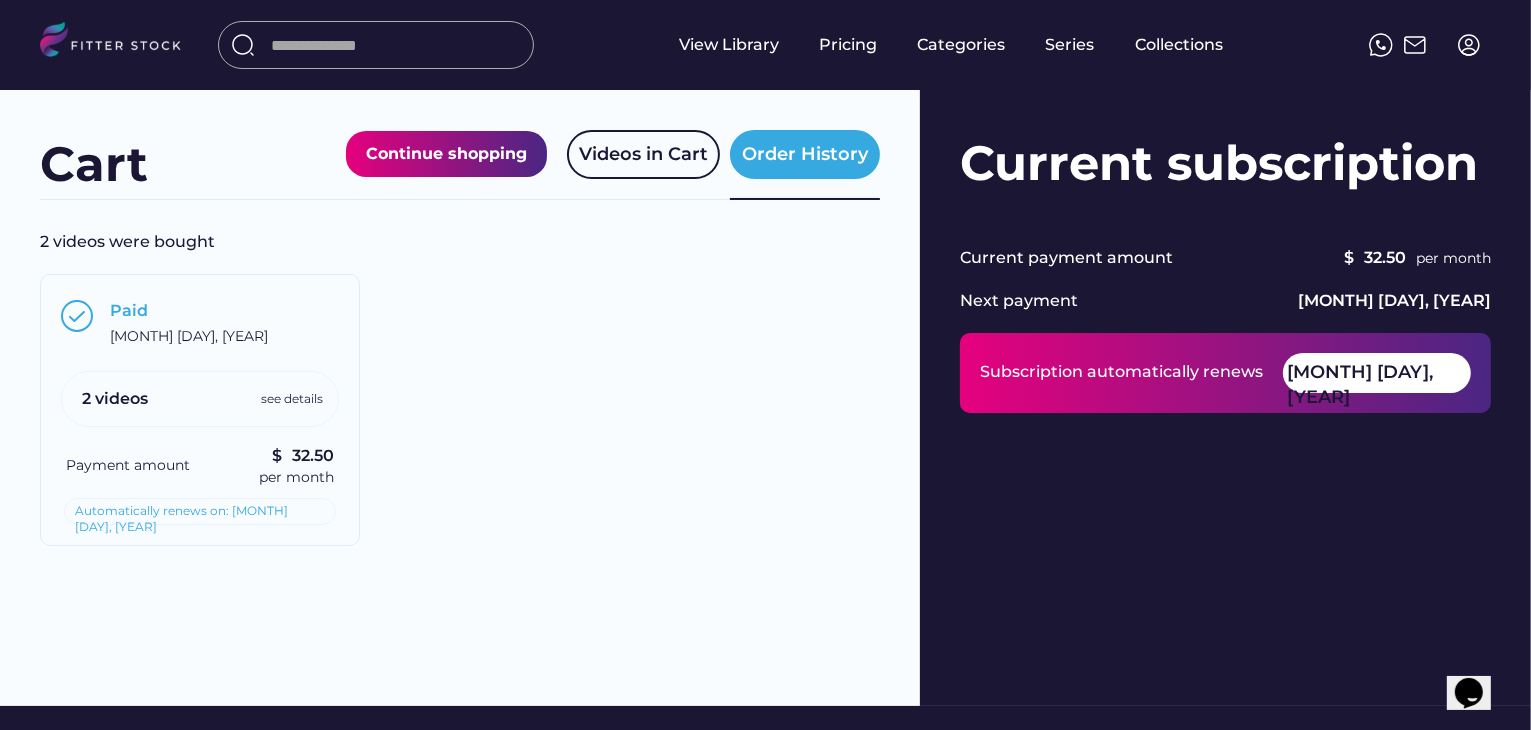click on "Paid August 5, 2025 2 videos see details Payment amount $   32.50  per month Automatically renews on: August 5, 2028" at bounding box center [460, 425] 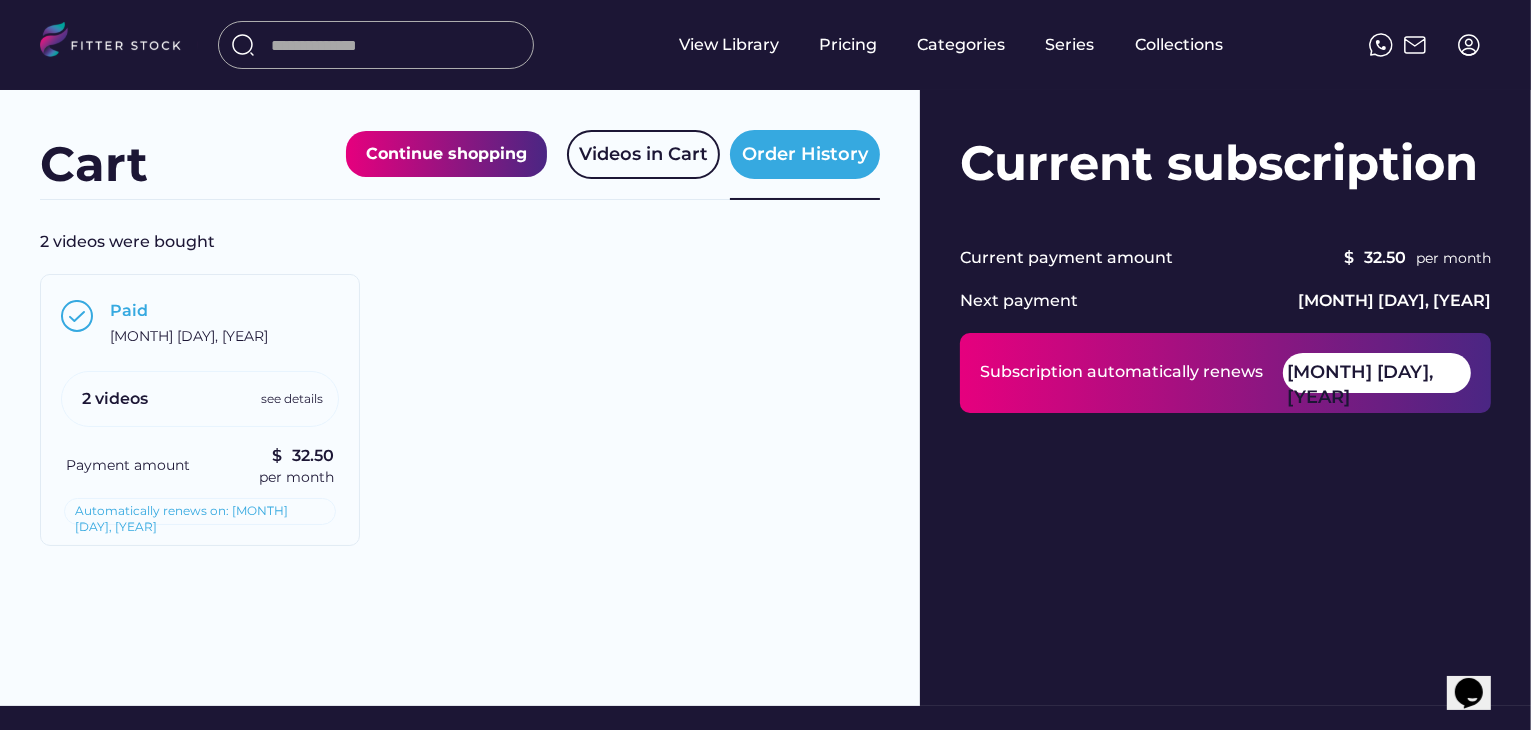 click on "View Library Pricing Categories Series Collections
shopping_cart
items $ 0.00  per month" at bounding box center [765, 45] 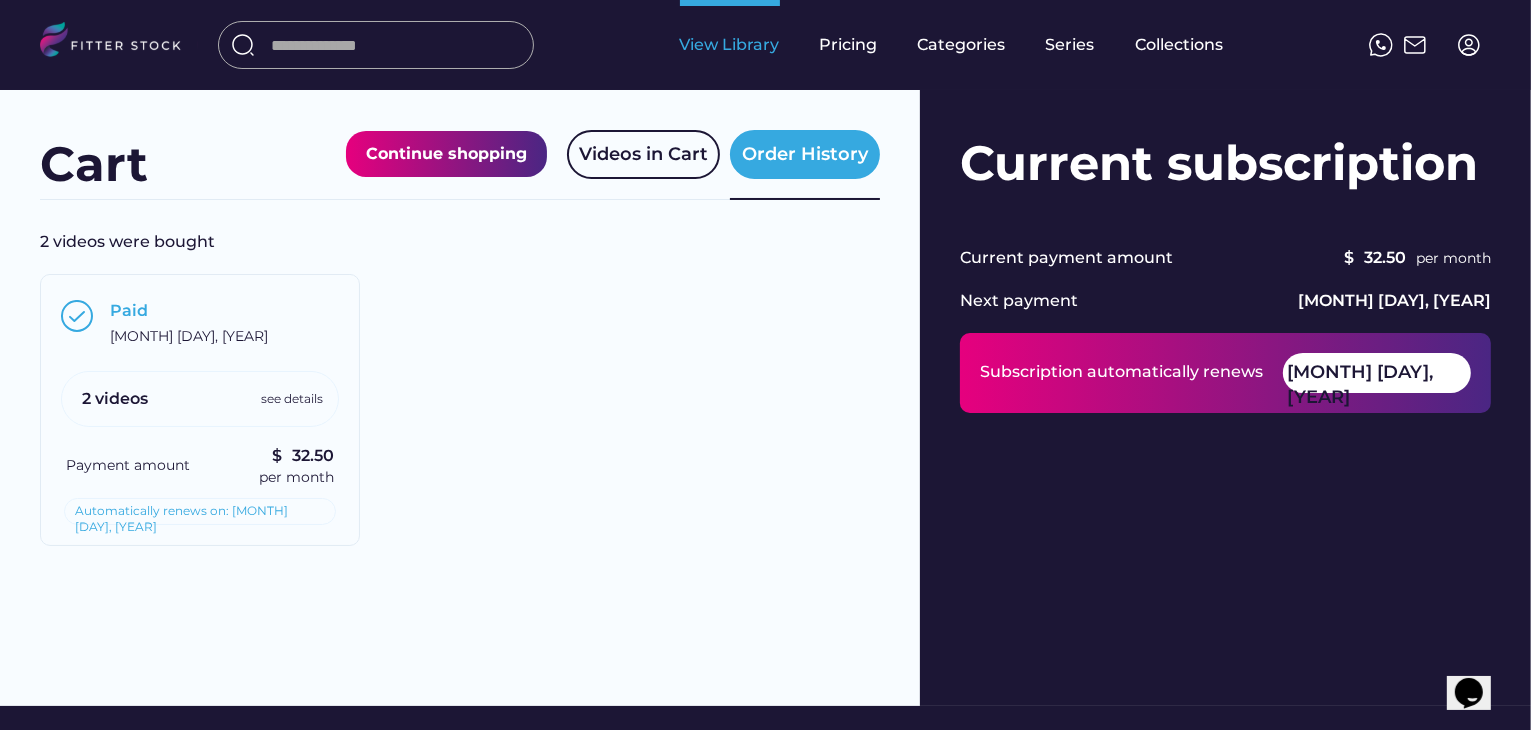 click on "View Library" at bounding box center (730, 45) 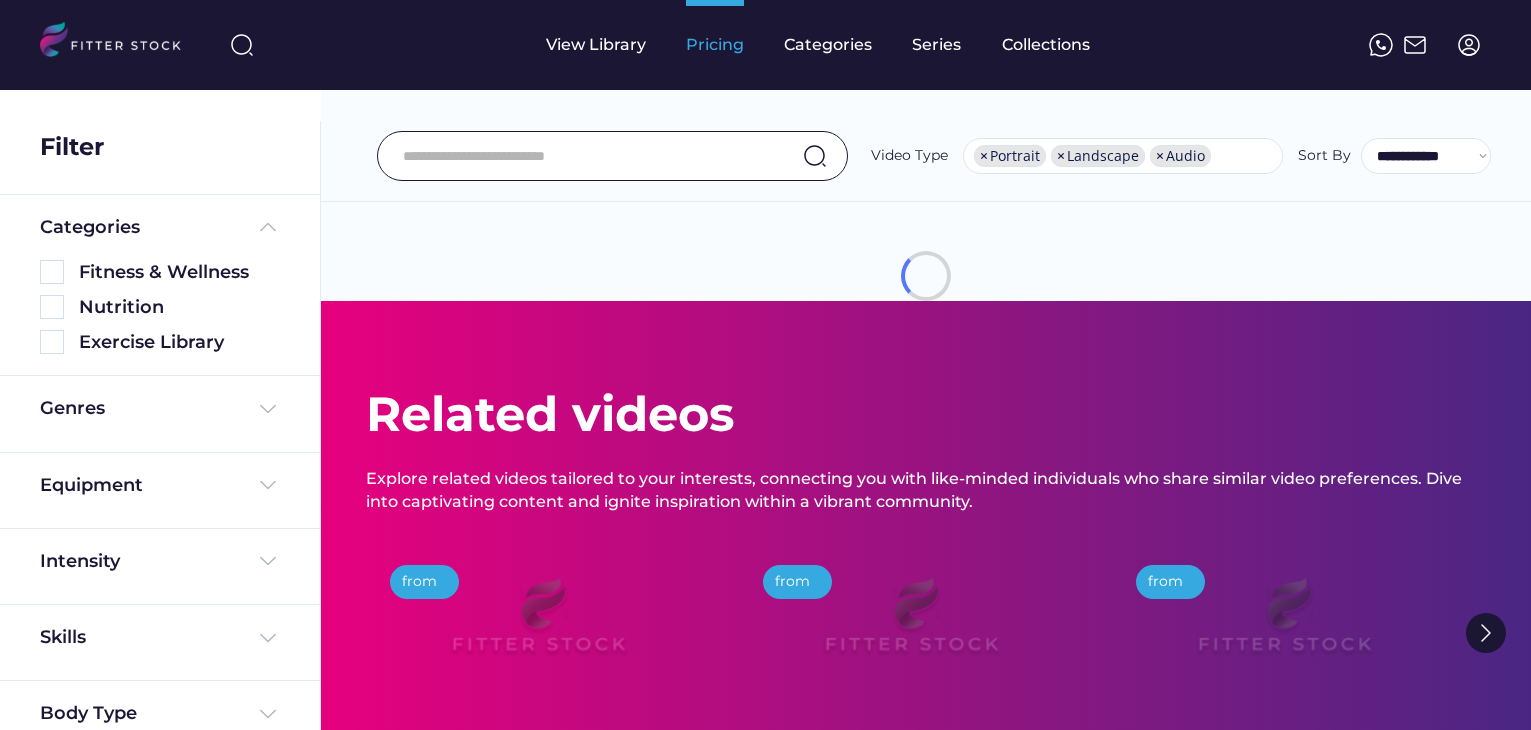 select on "**********" 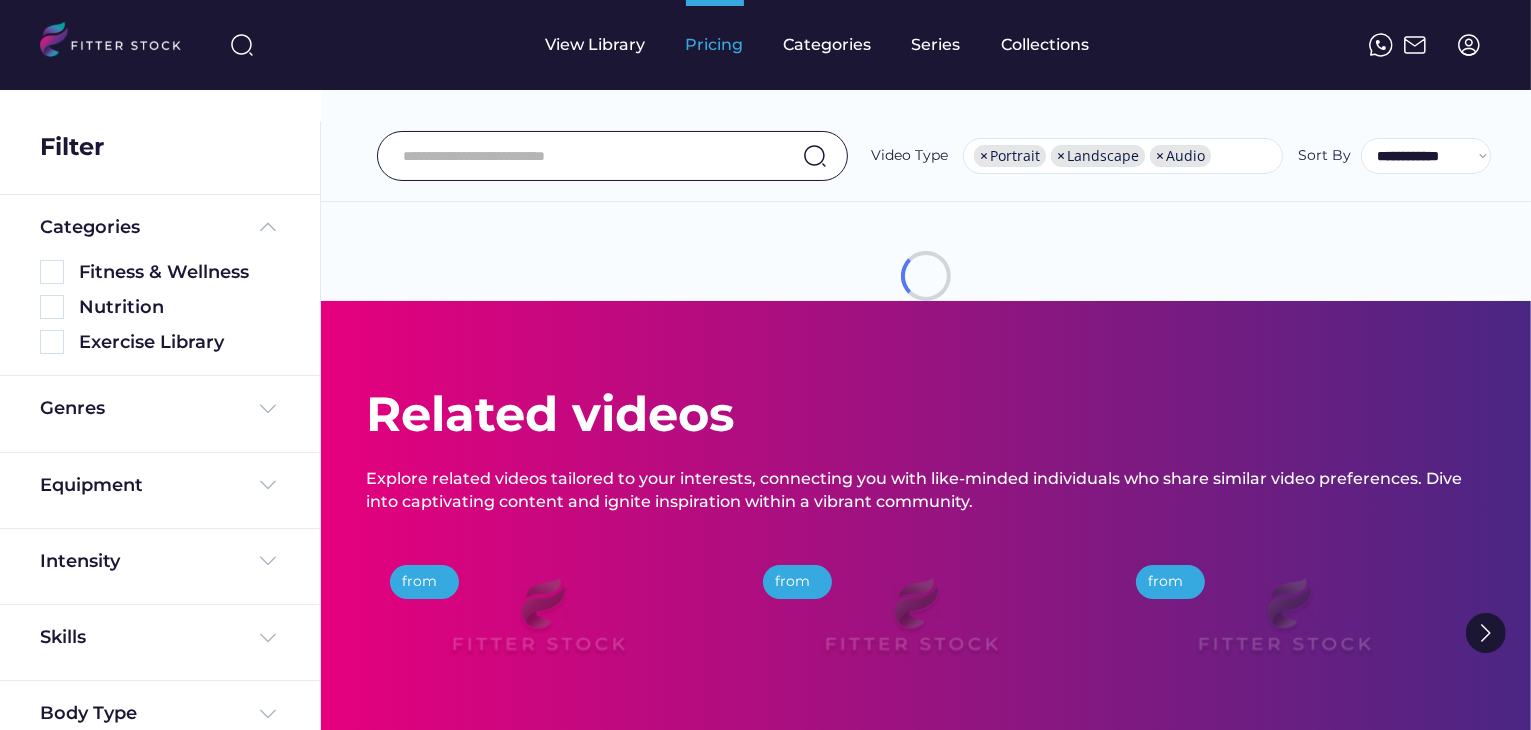 scroll, scrollTop: 34, scrollLeft: 0, axis: vertical 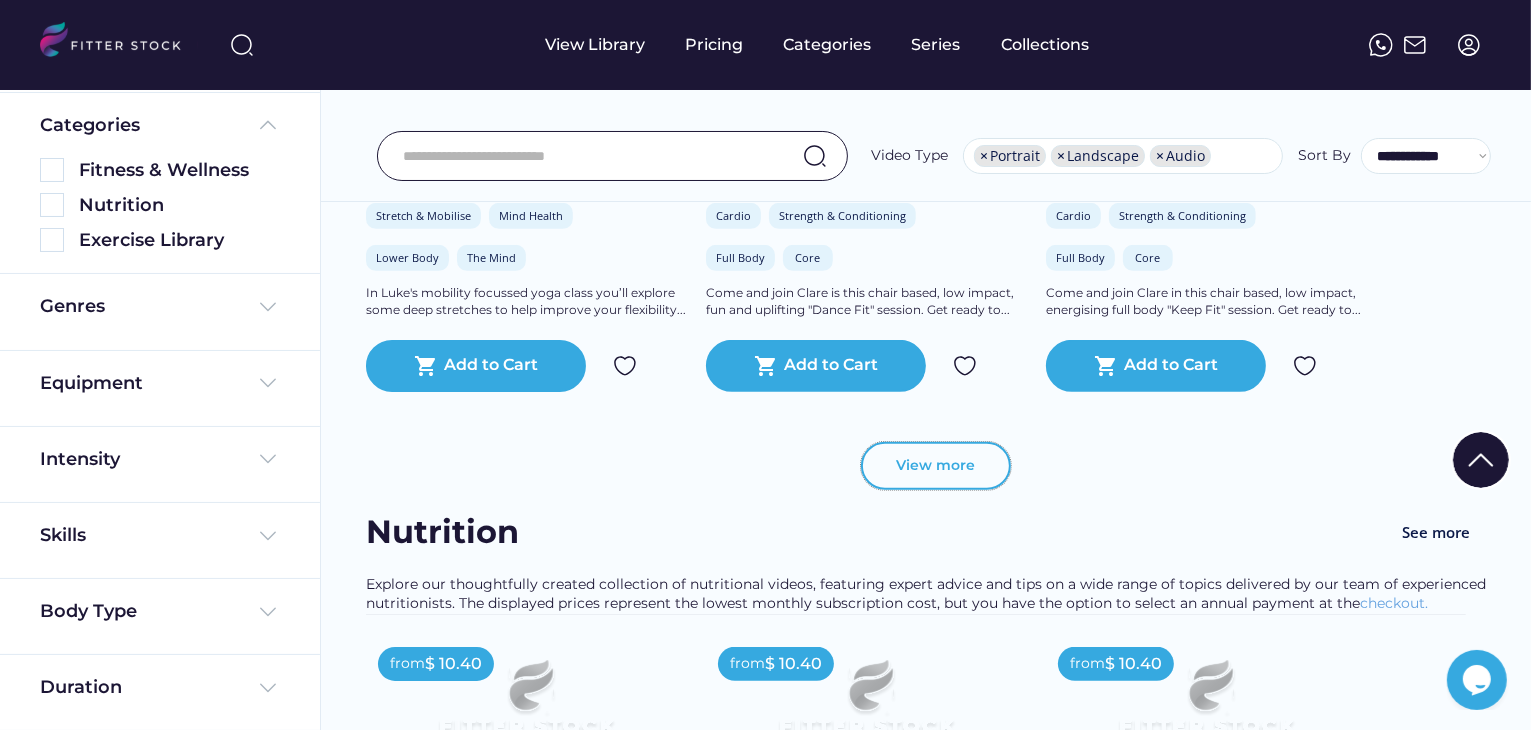 click on "View more" at bounding box center (936, 466) 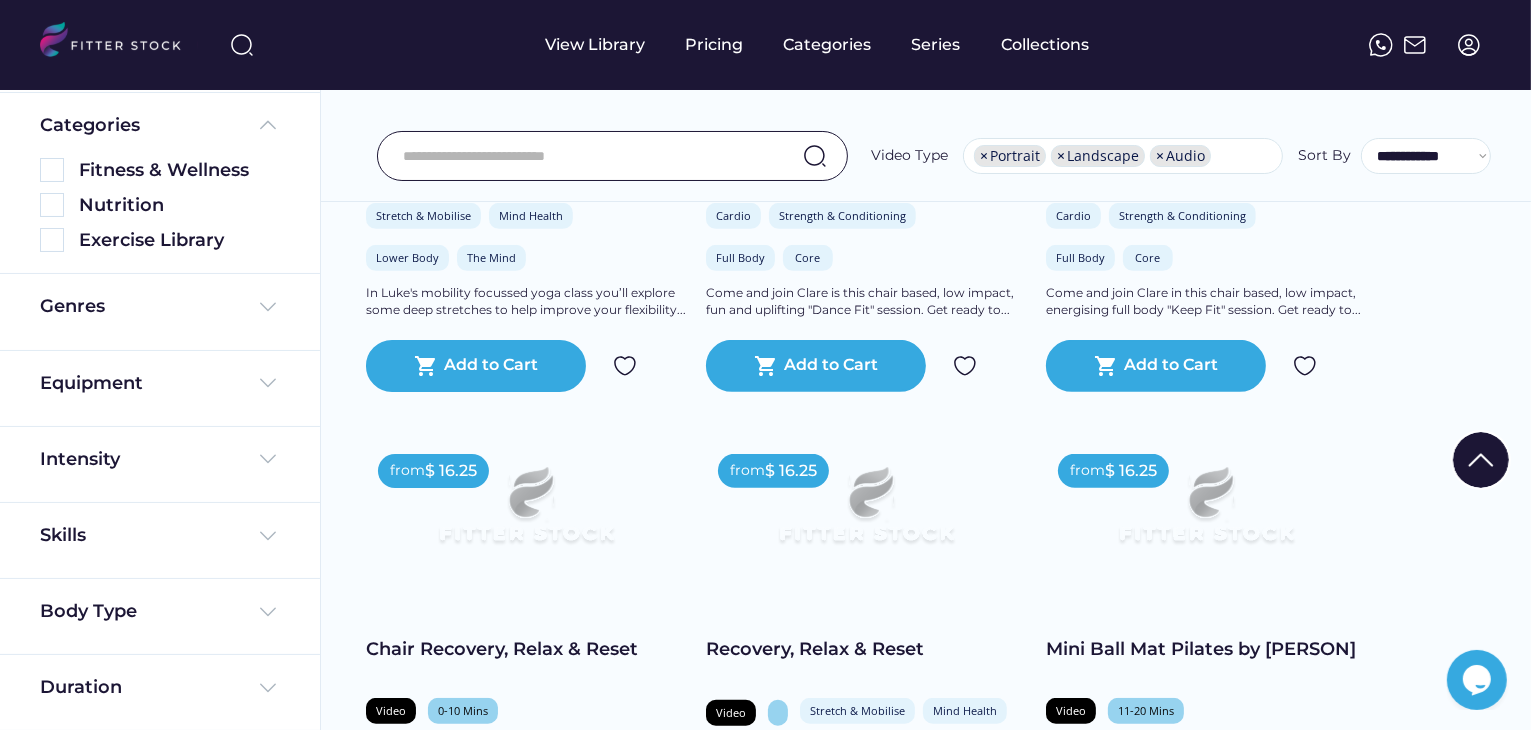 click on "from  $ 16.25 Chair Focussed Pilates Video 11-20 Mins Strength & Conditioning Stretch & Mobilise Full Body The Mind In Rachel's chair Pilates class you will target each area of the body whilst seated...
shopping_cart
Add to Cart from  $ 16.25 Mat Based Pilates Video 11-20 Mins Strength & Conditioning Full Body The Mind Rachel will lead you in this full body mat Pilates class which incorporates both classical and...
shopping_cart
Paid from  $ 16.25 Gentle Yoga for Strength & Mobility Video 11-20 Mins Stretch & Mobilise Mind Health Full Body The Mind This gentle yoga class with Luke aimed at beginners will break down some of the main standing poses...
shopping_cart
Paid from  $ 16.25 Yoga for Hip Mobility Video 11-20 Mins Stretch & Mobilise Mind Health Lower Body The Mind In Luke's mobility focussed yoga class you’ll explore some deep stretches to help improve your flexibility...
shopping_cart
Add to Cart from  $ 16.25" at bounding box center (926, 417) 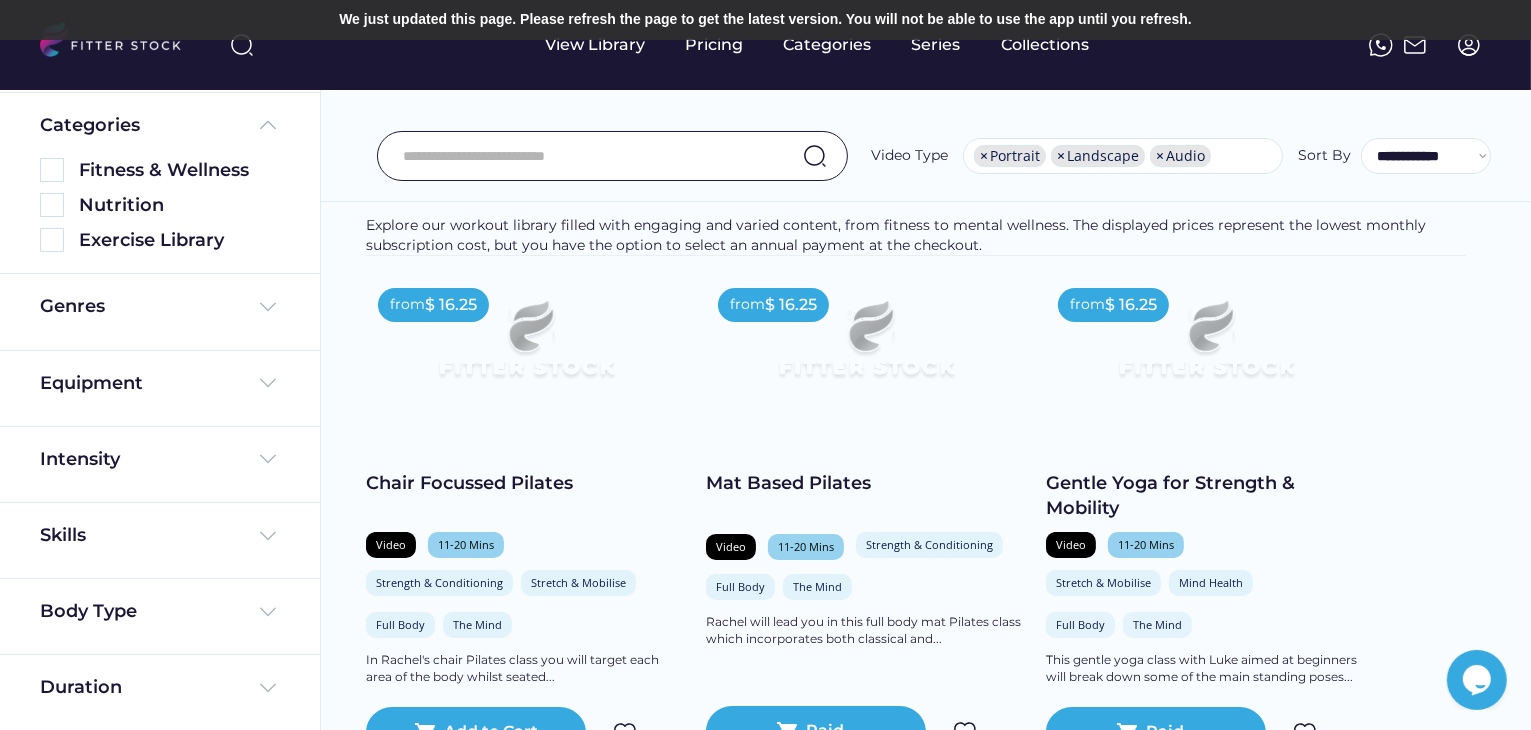 scroll, scrollTop: 0, scrollLeft: 0, axis: both 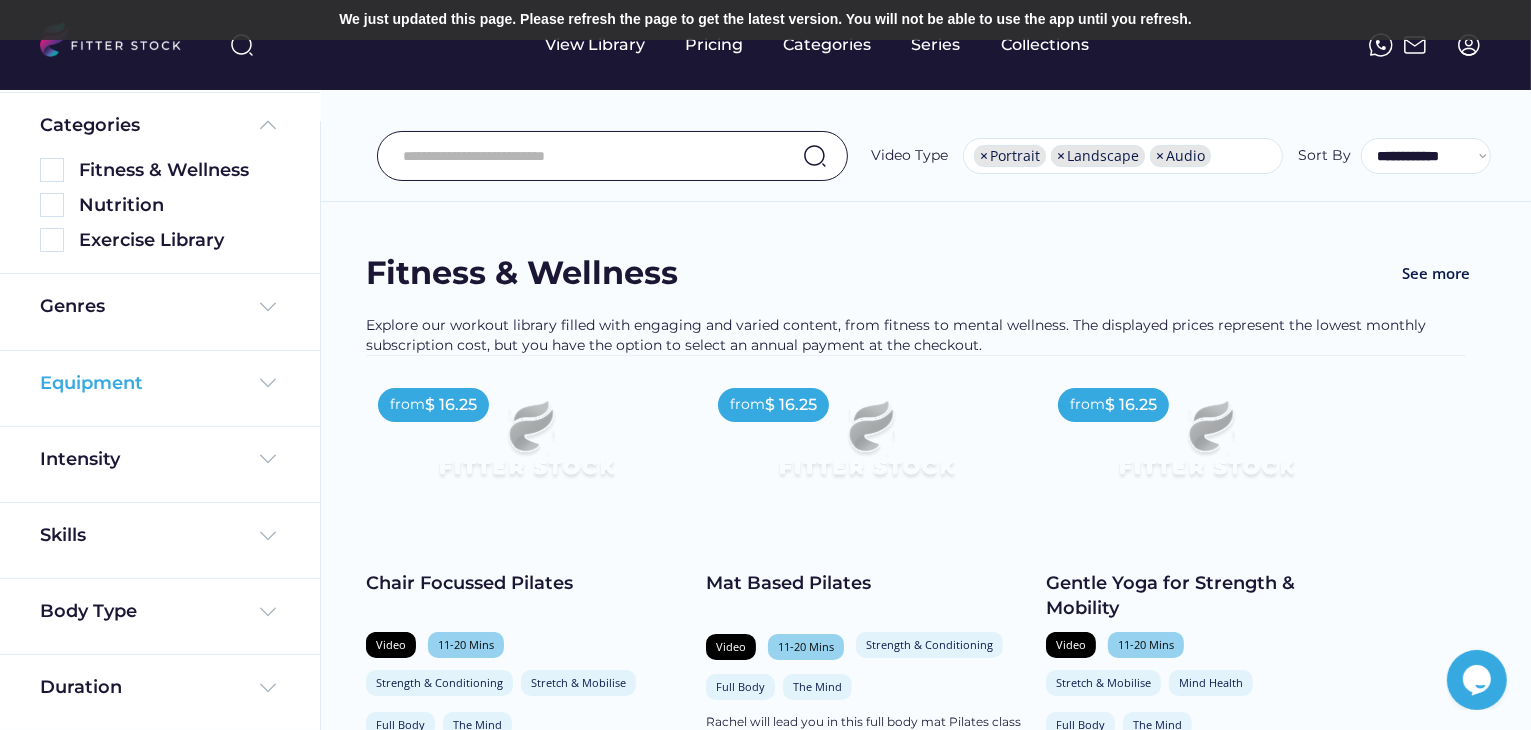 click on "Equipment" at bounding box center [91, 383] 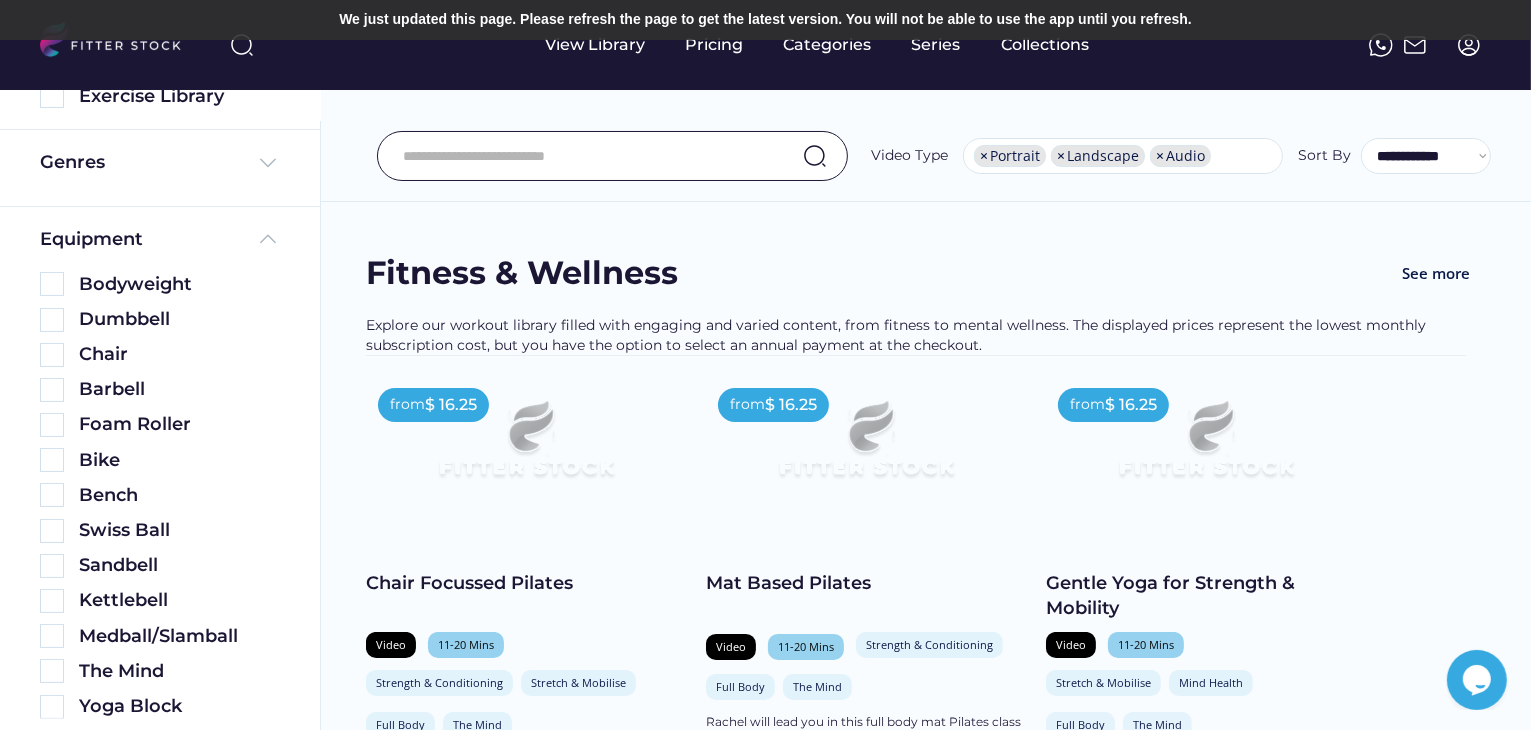 scroll, scrollTop: 302, scrollLeft: 0, axis: vertical 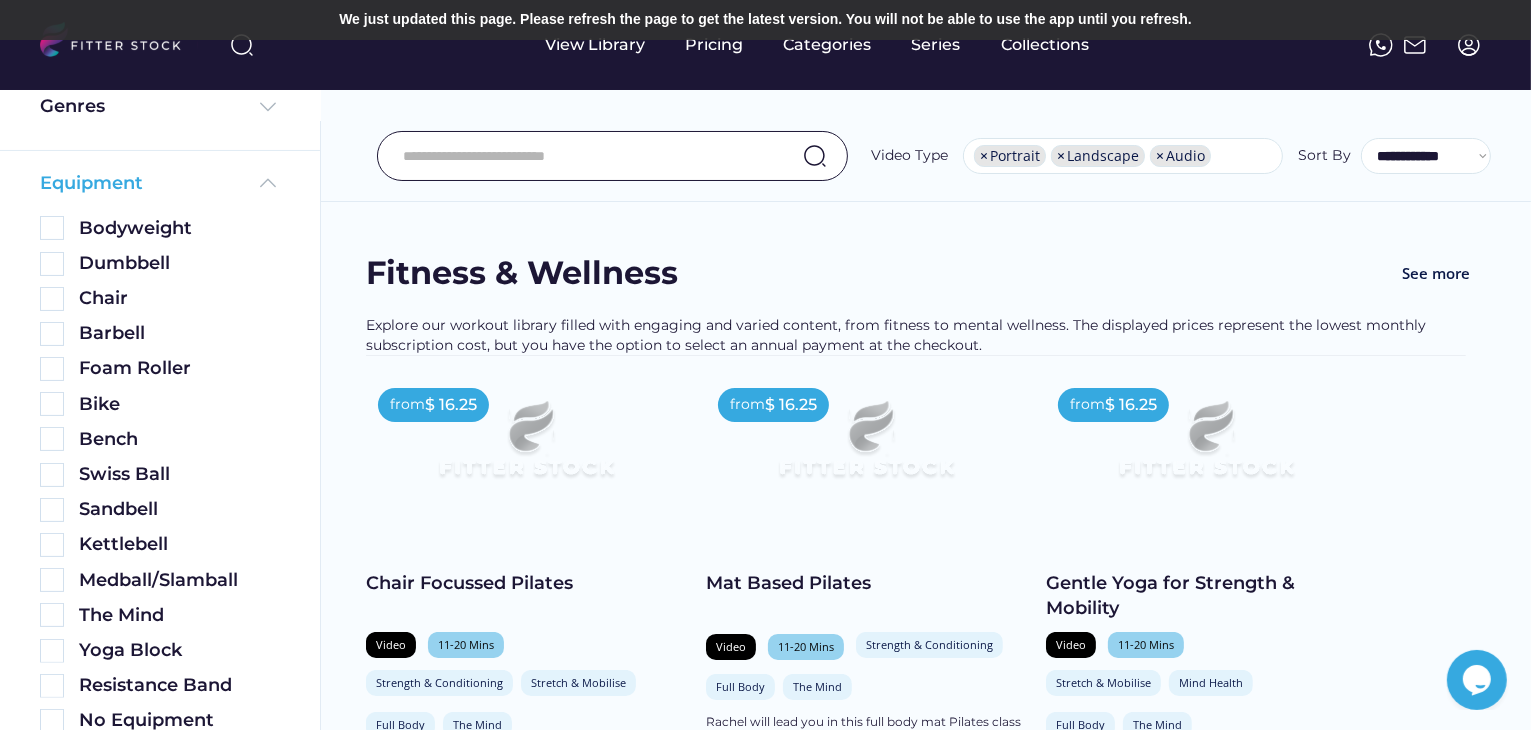 click at bounding box center (268, 183) 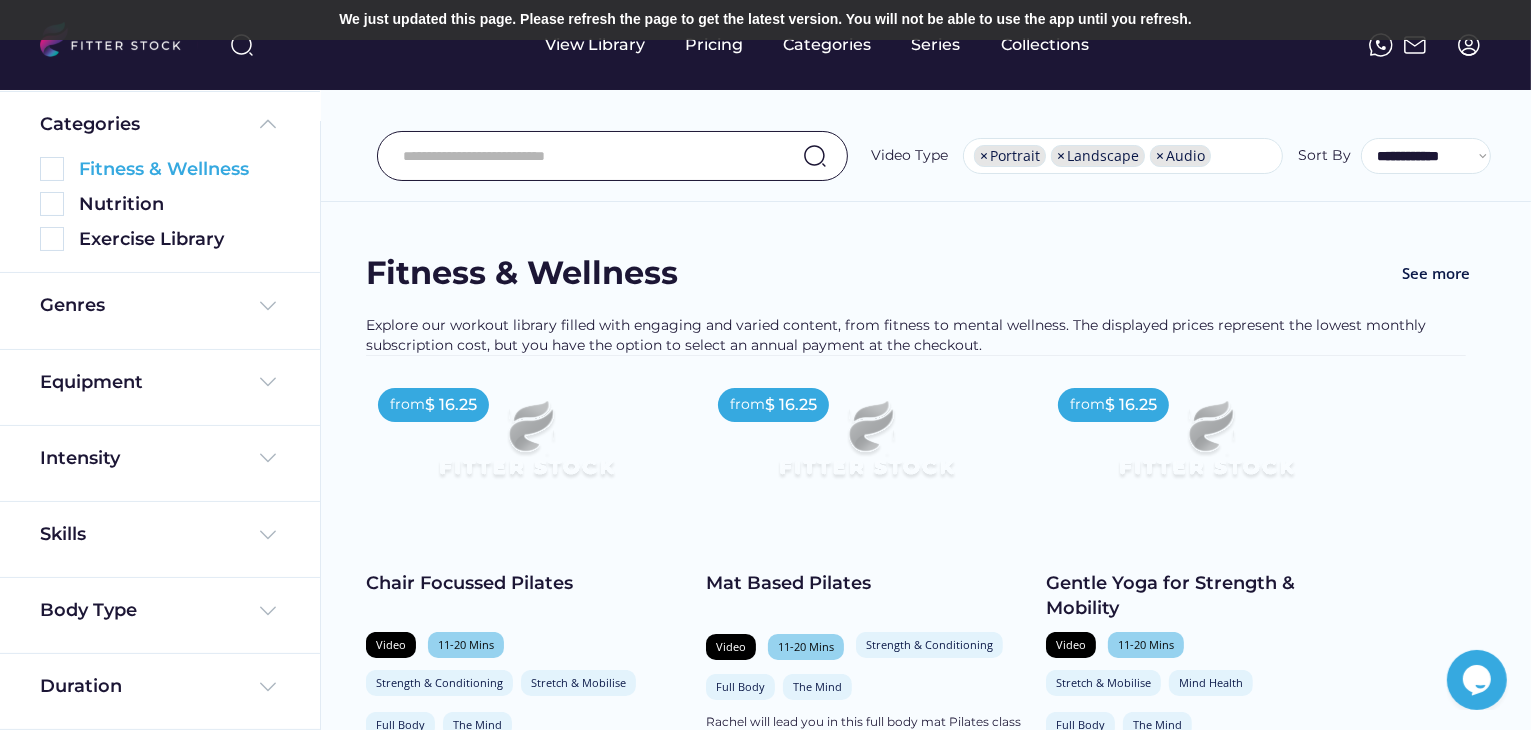scroll, scrollTop: 102, scrollLeft: 0, axis: vertical 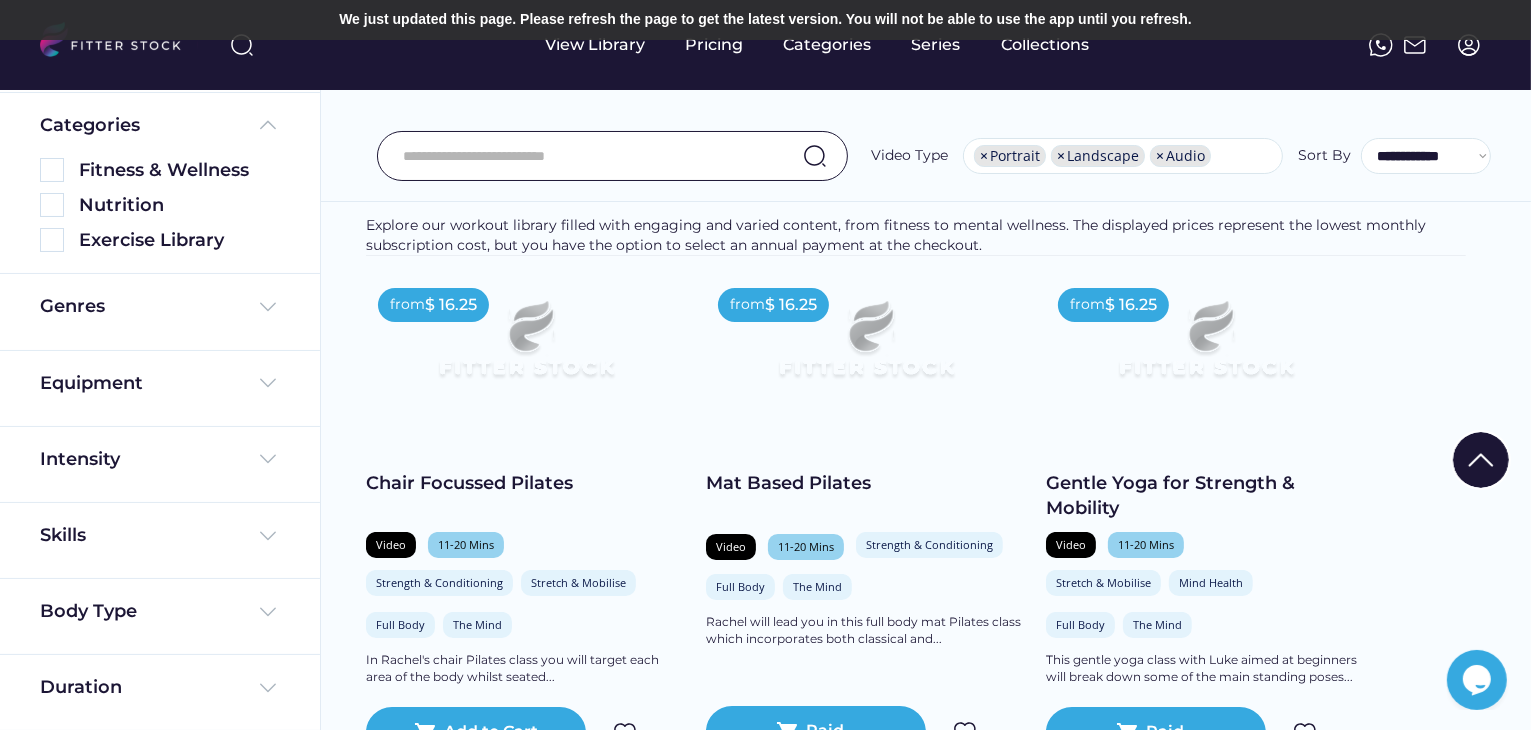 click on "**********" at bounding box center (926, 111) 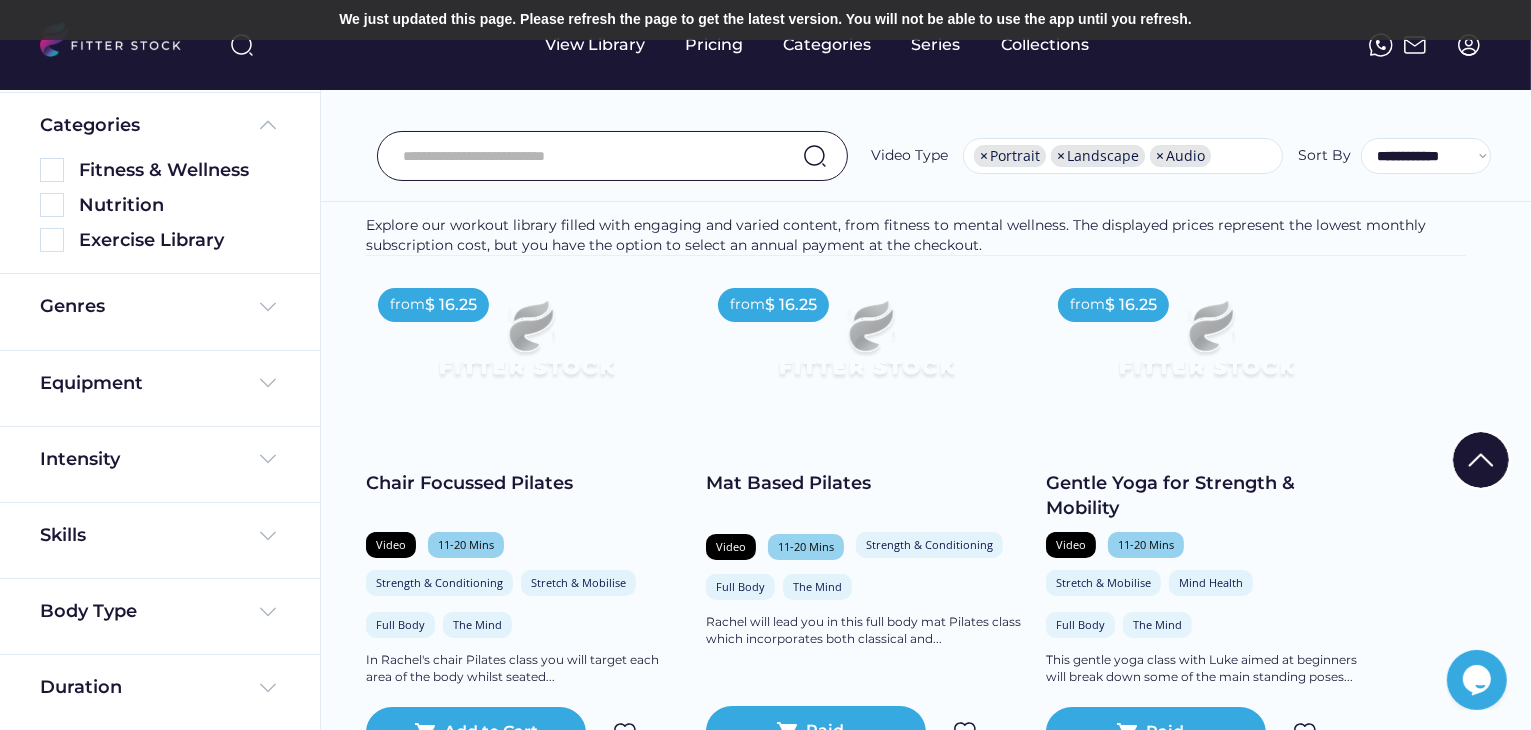 click at bounding box center [587, 156] 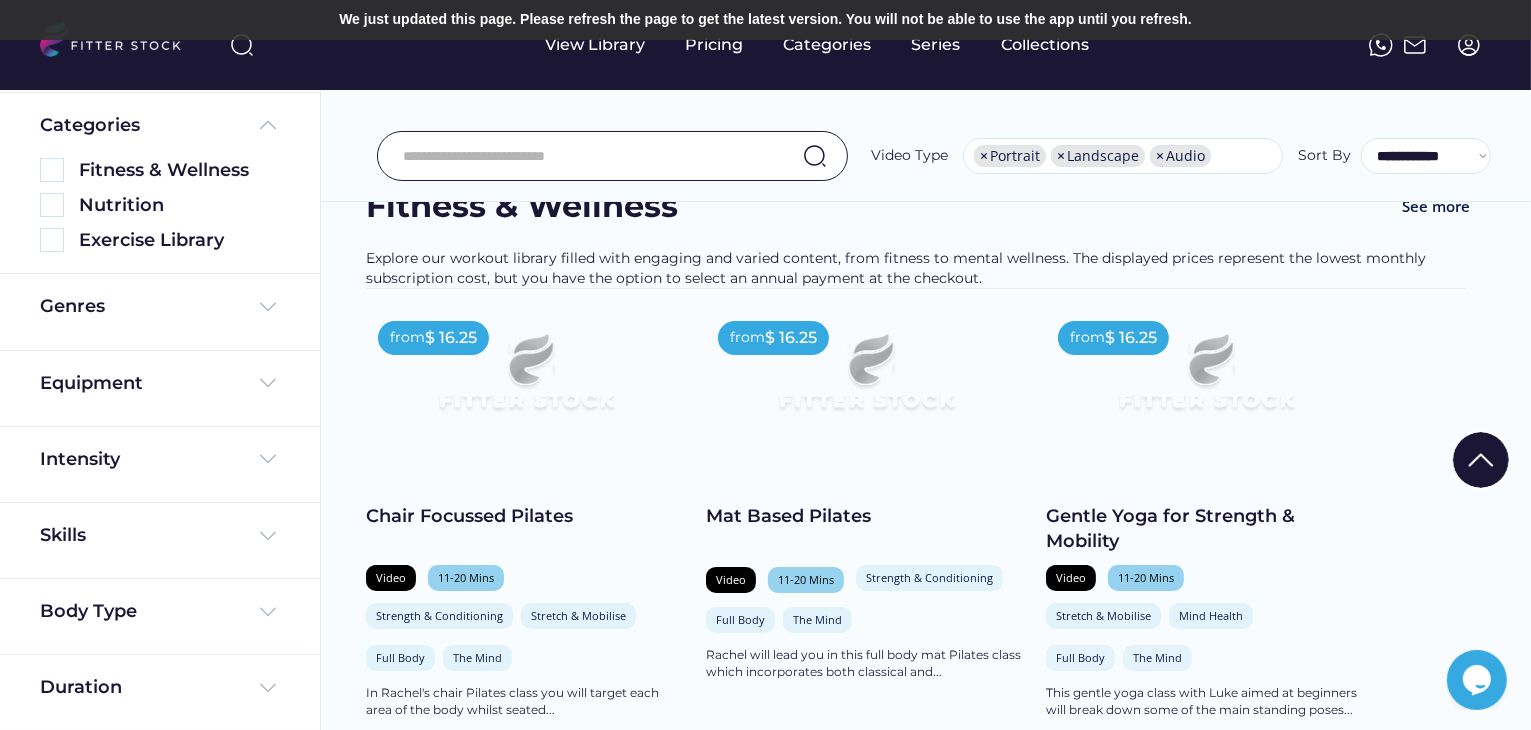 scroll, scrollTop: 0, scrollLeft: 0, axis: both 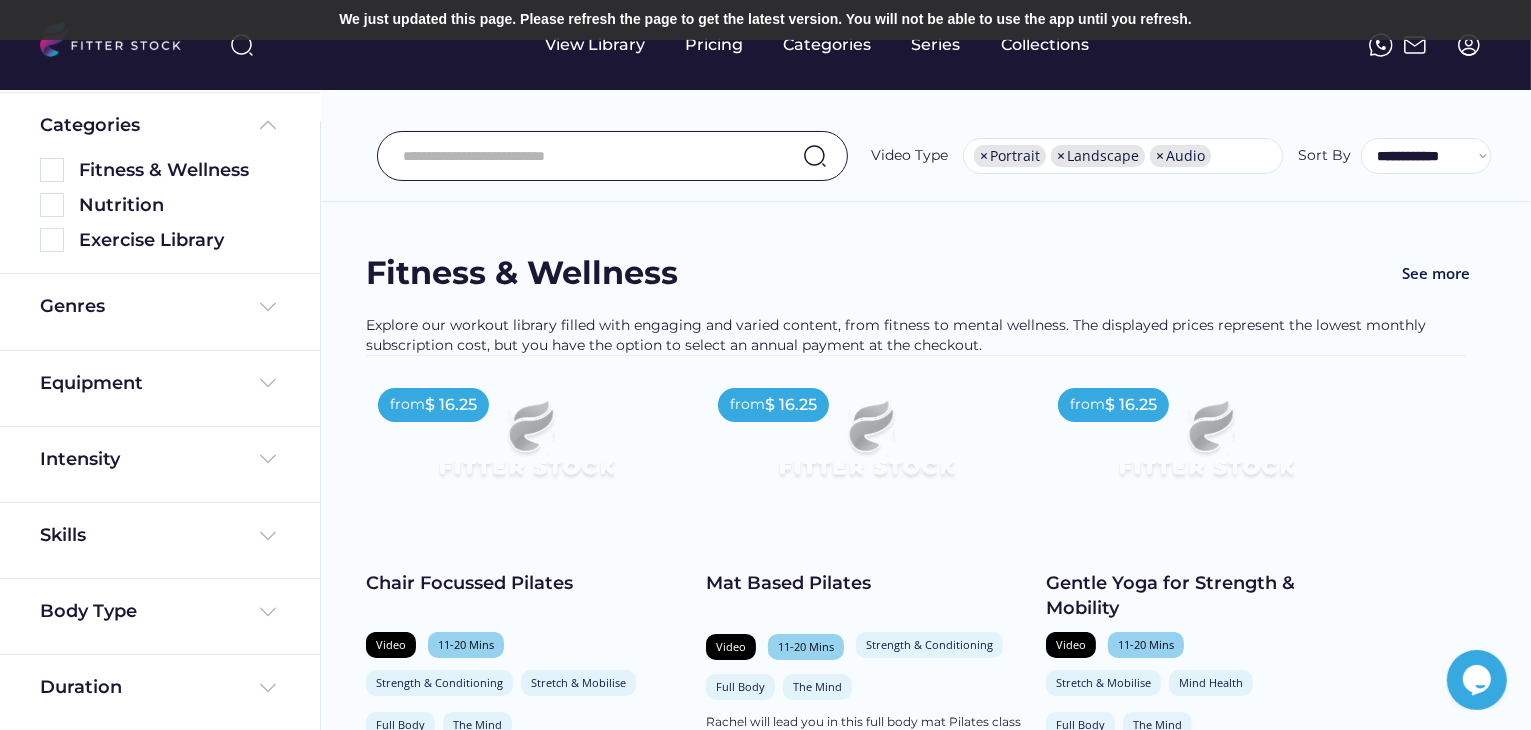 click at bounding box center [587, 156] 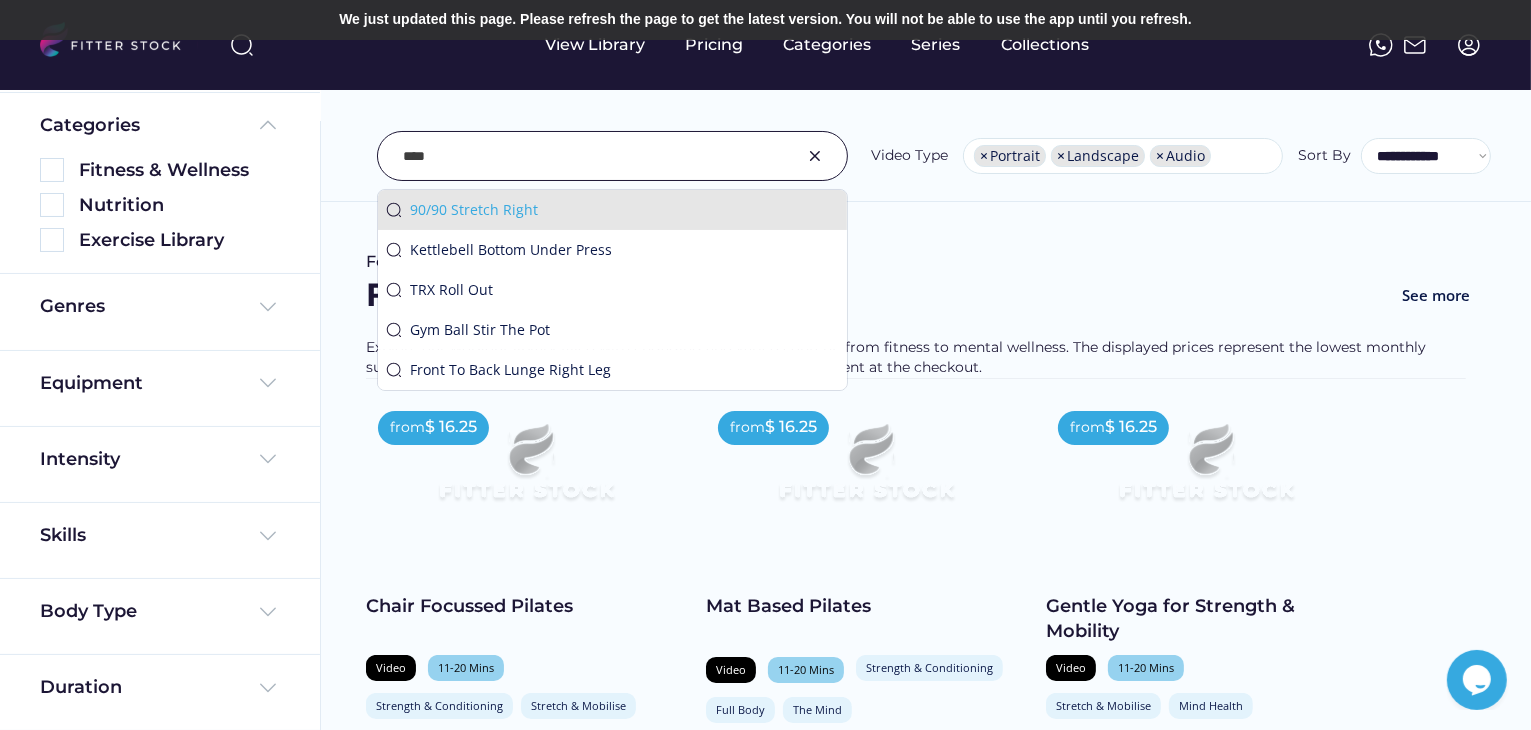 type on "****" 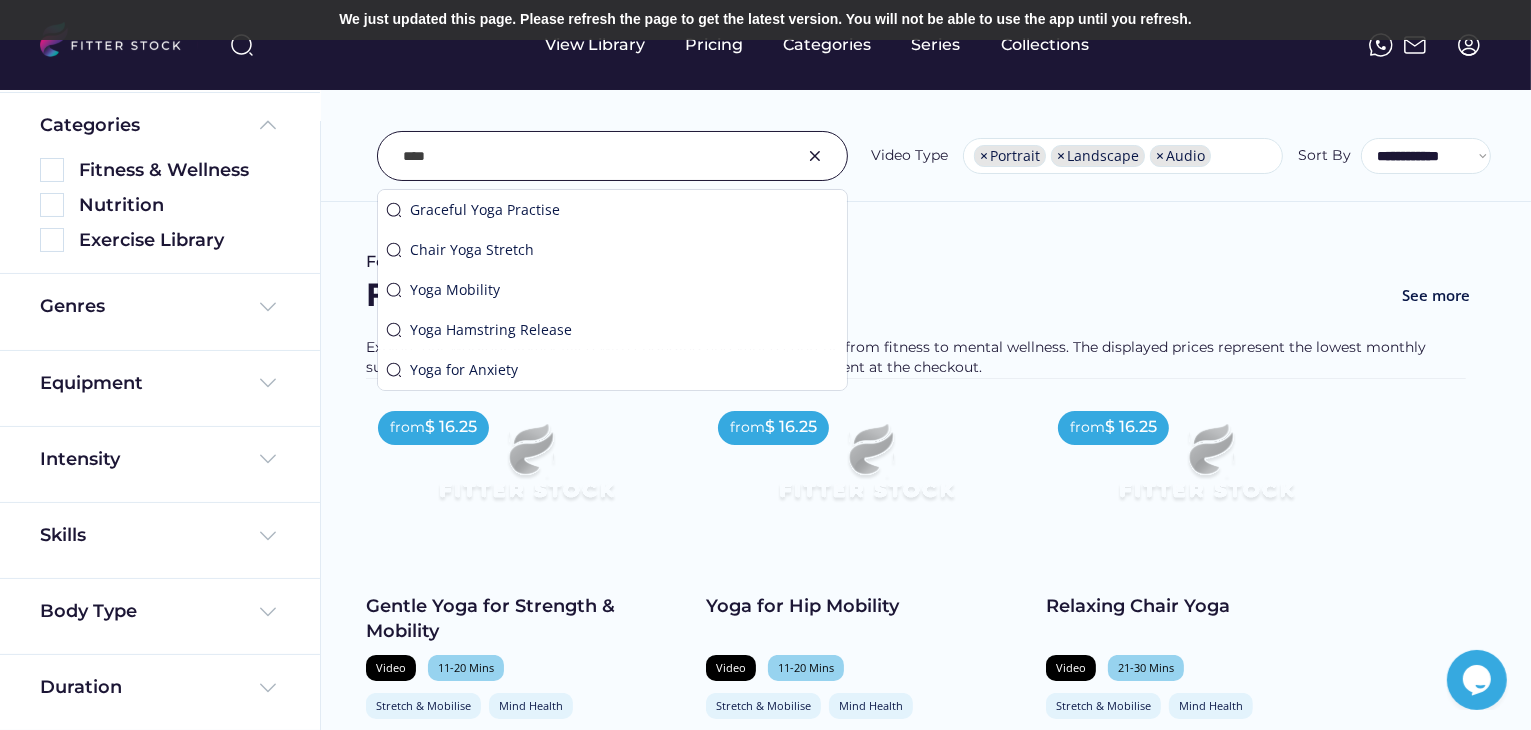 click at bounding box center [587, 156] 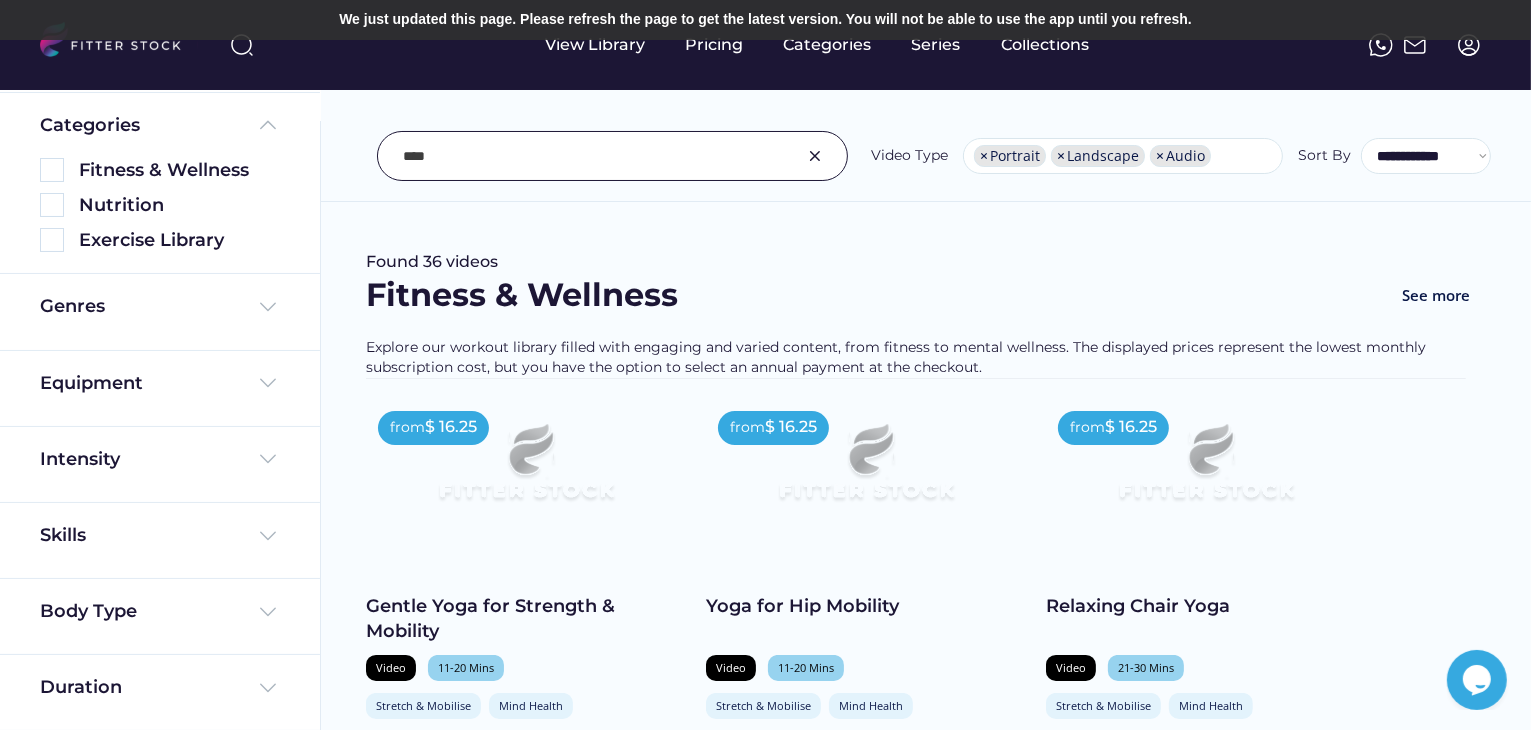 click at bounding box center [815, 156] 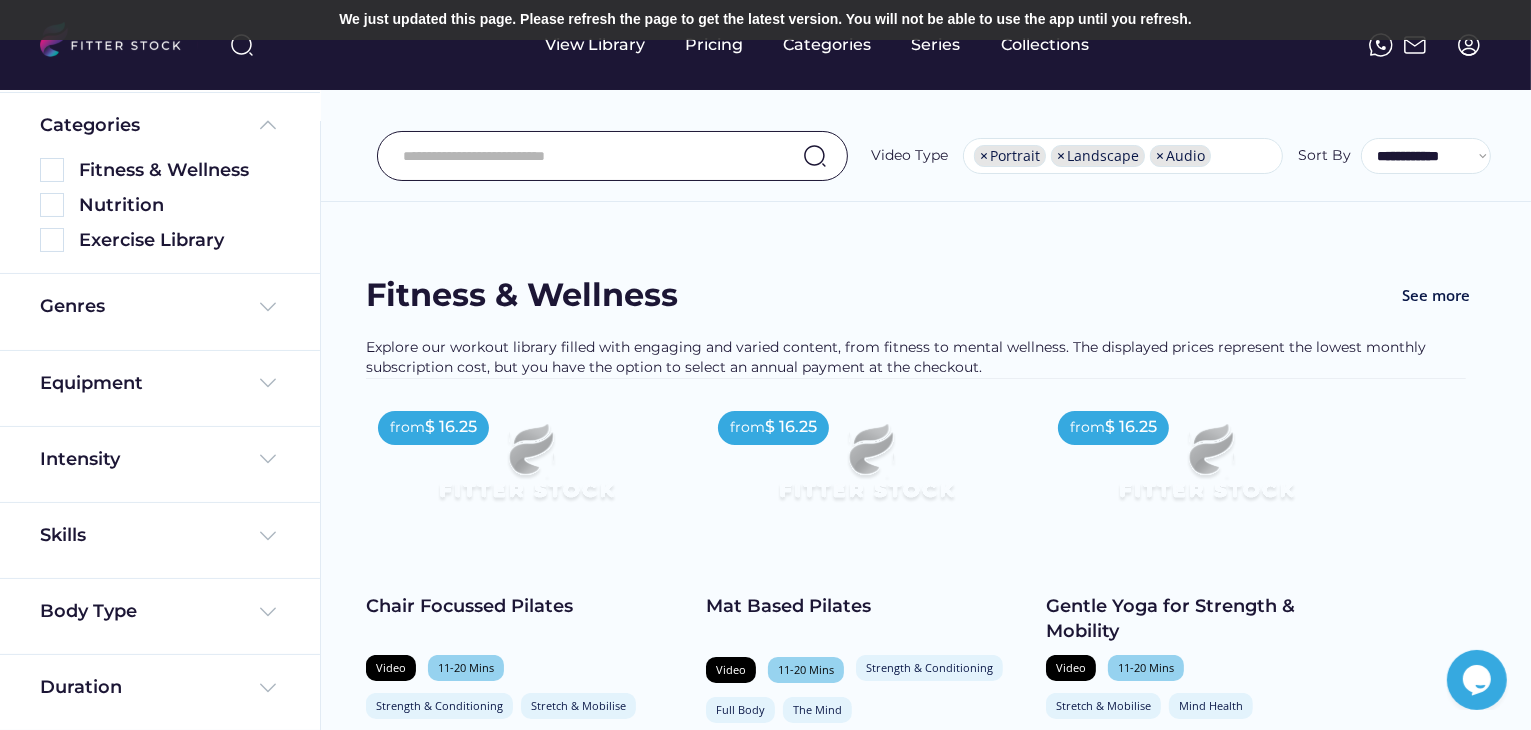 click on "**********" at bounding box center [926, 111] 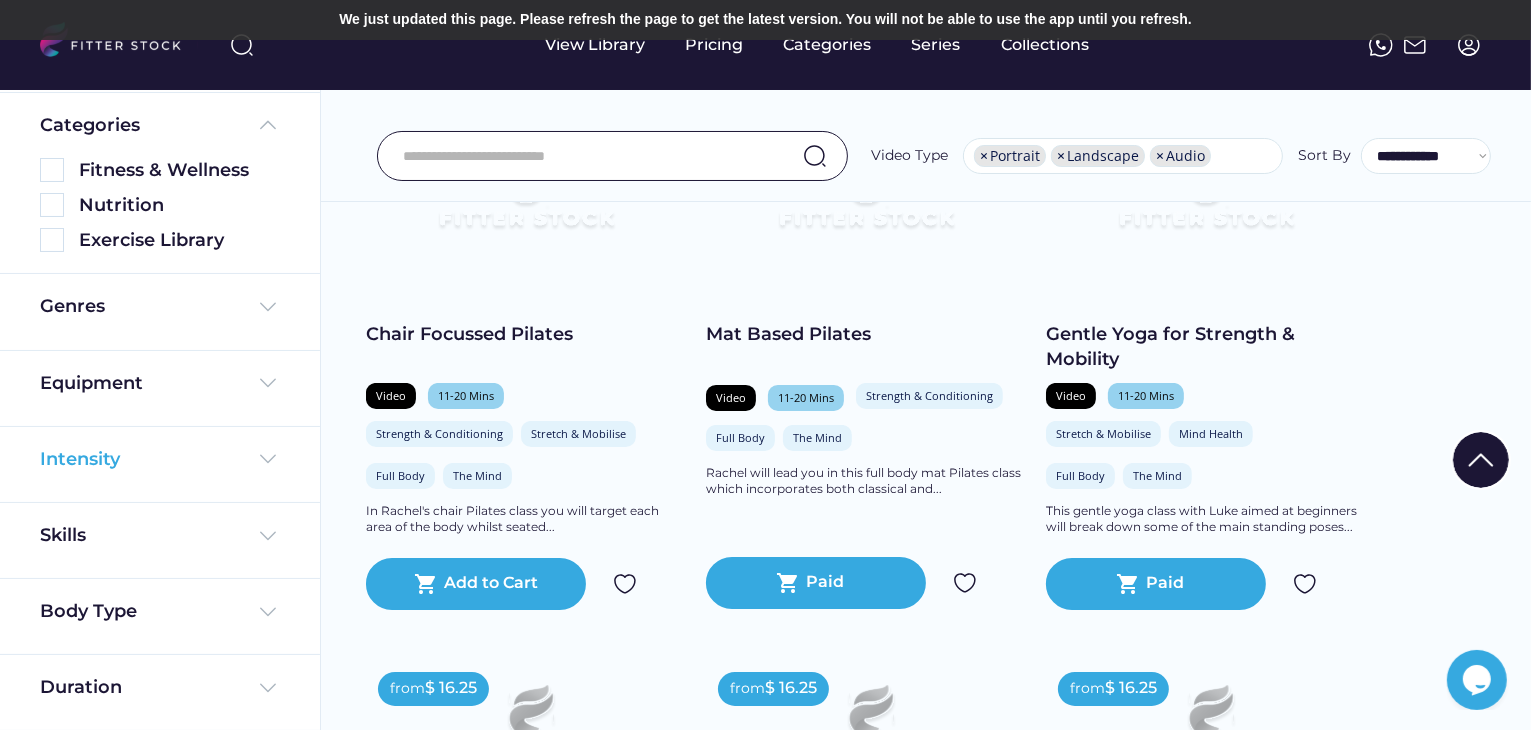 scroll, scrollTop: 100, scrollLeft: 0, axis: vertical 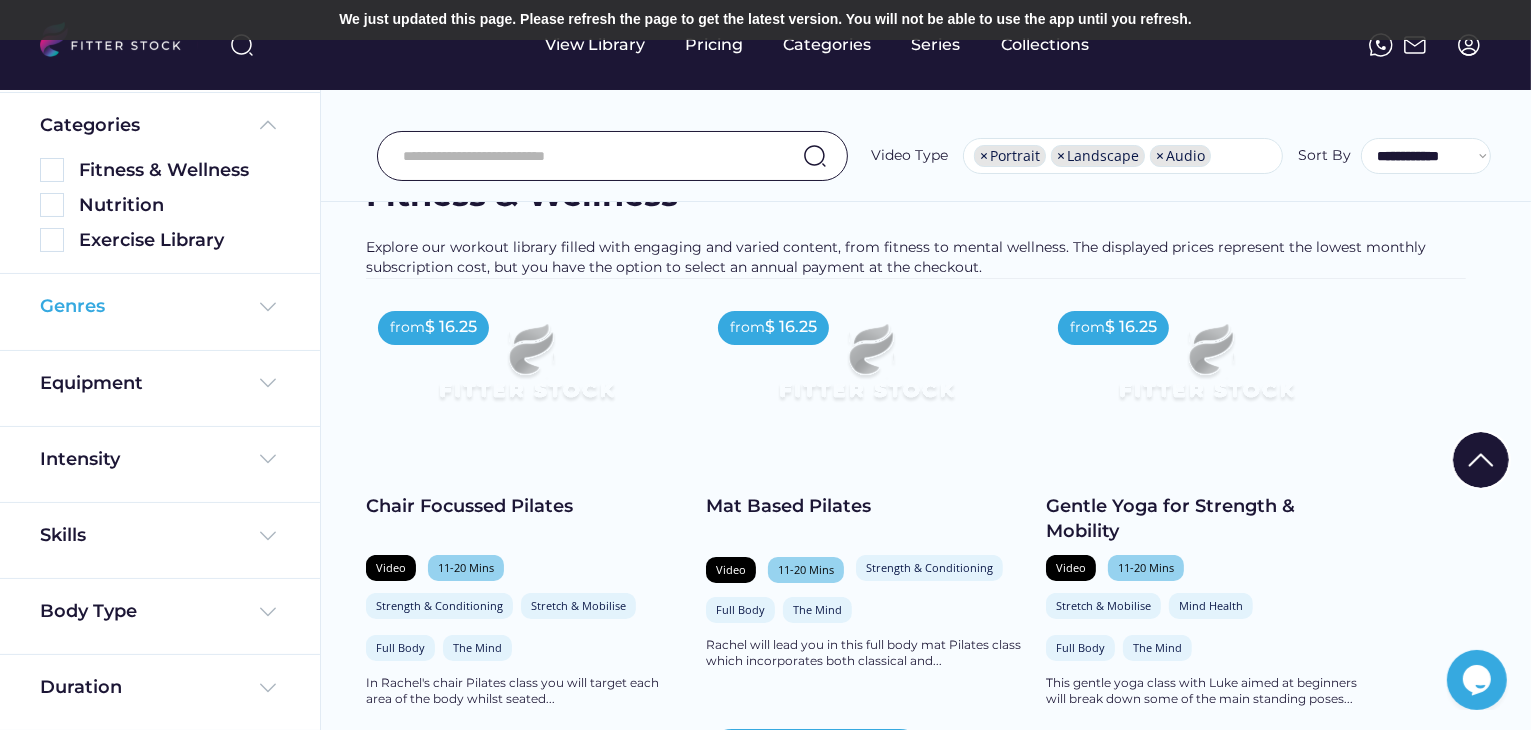 click at bounding box center (268, 307) 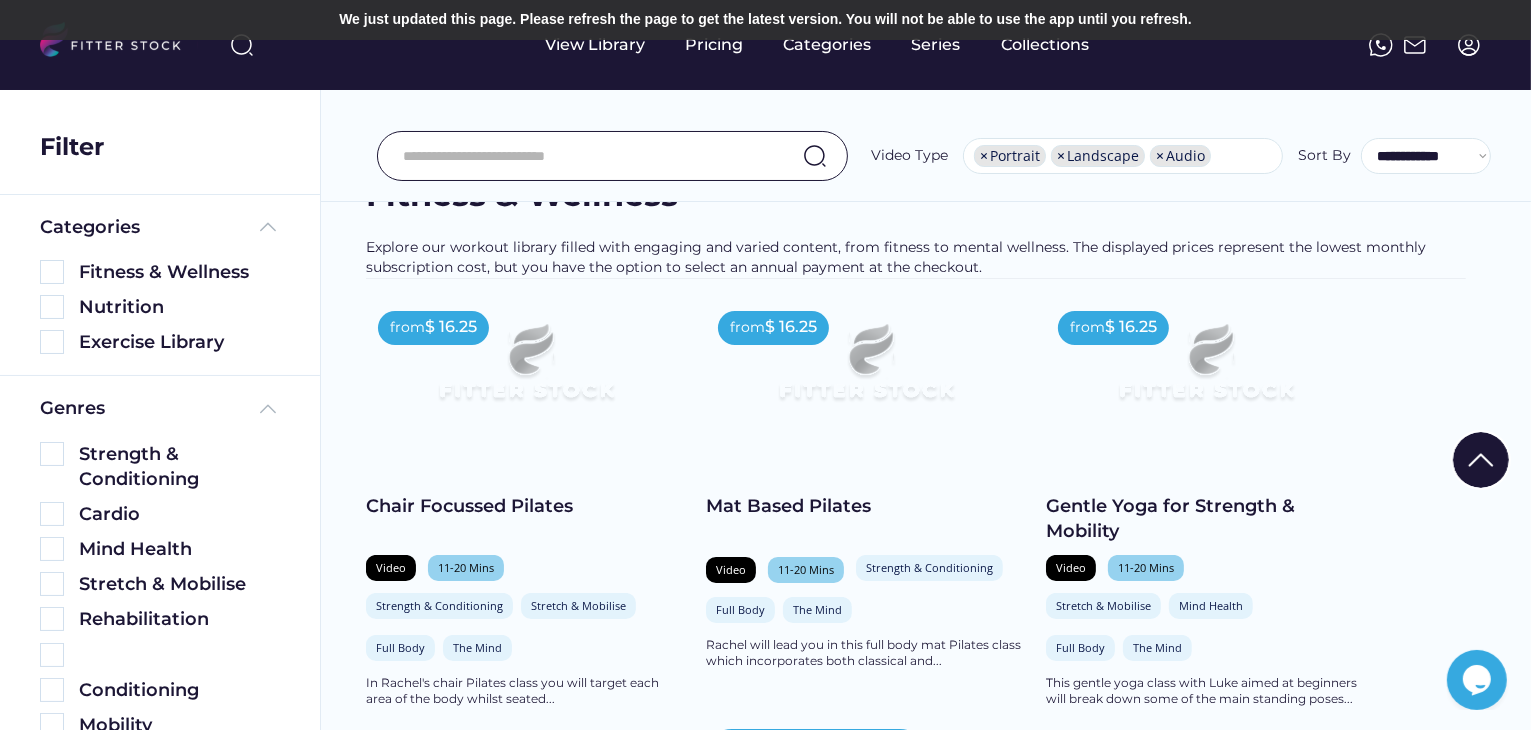 scroll, scrollTop: 0, scrollLeft: 0, axis: both 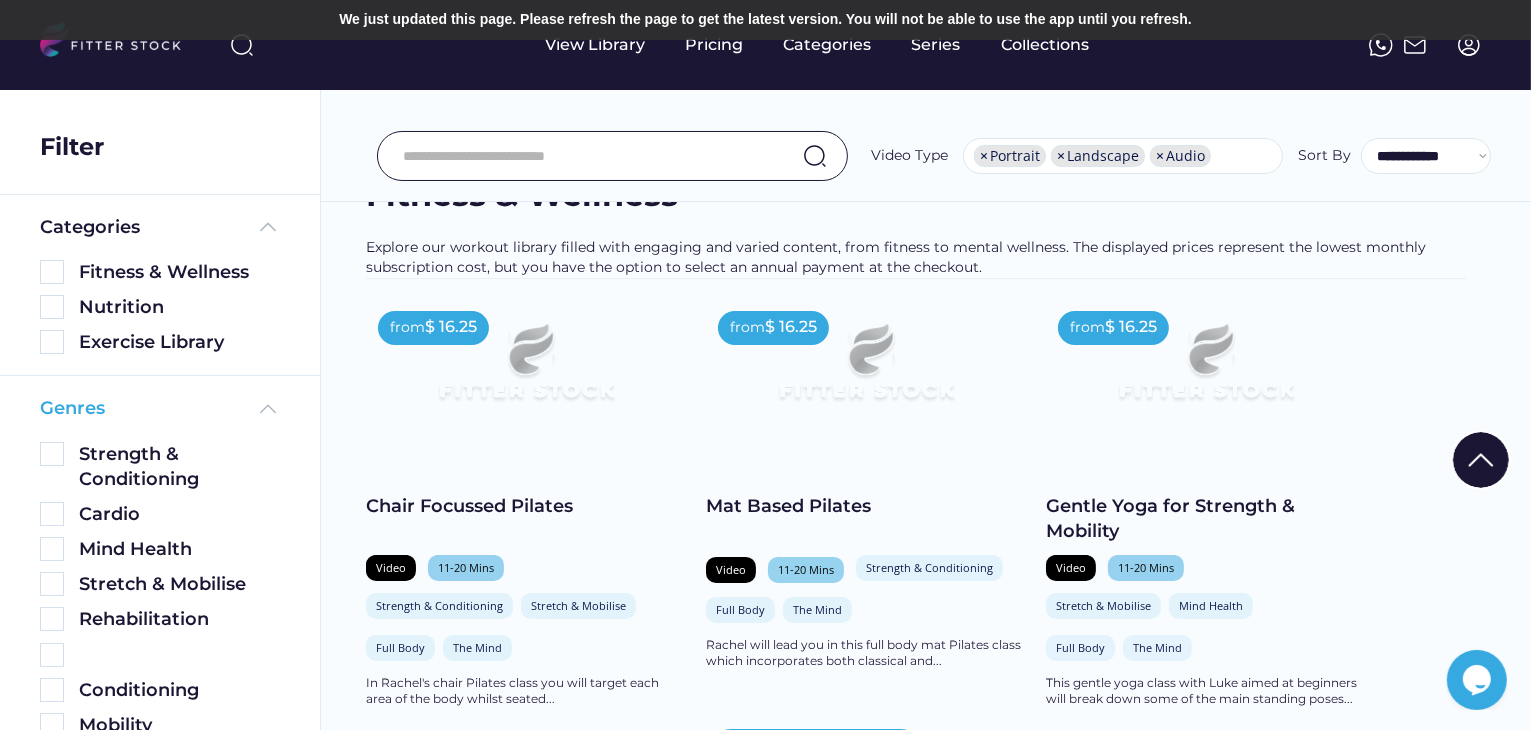 click at bounding box center (268, 409) 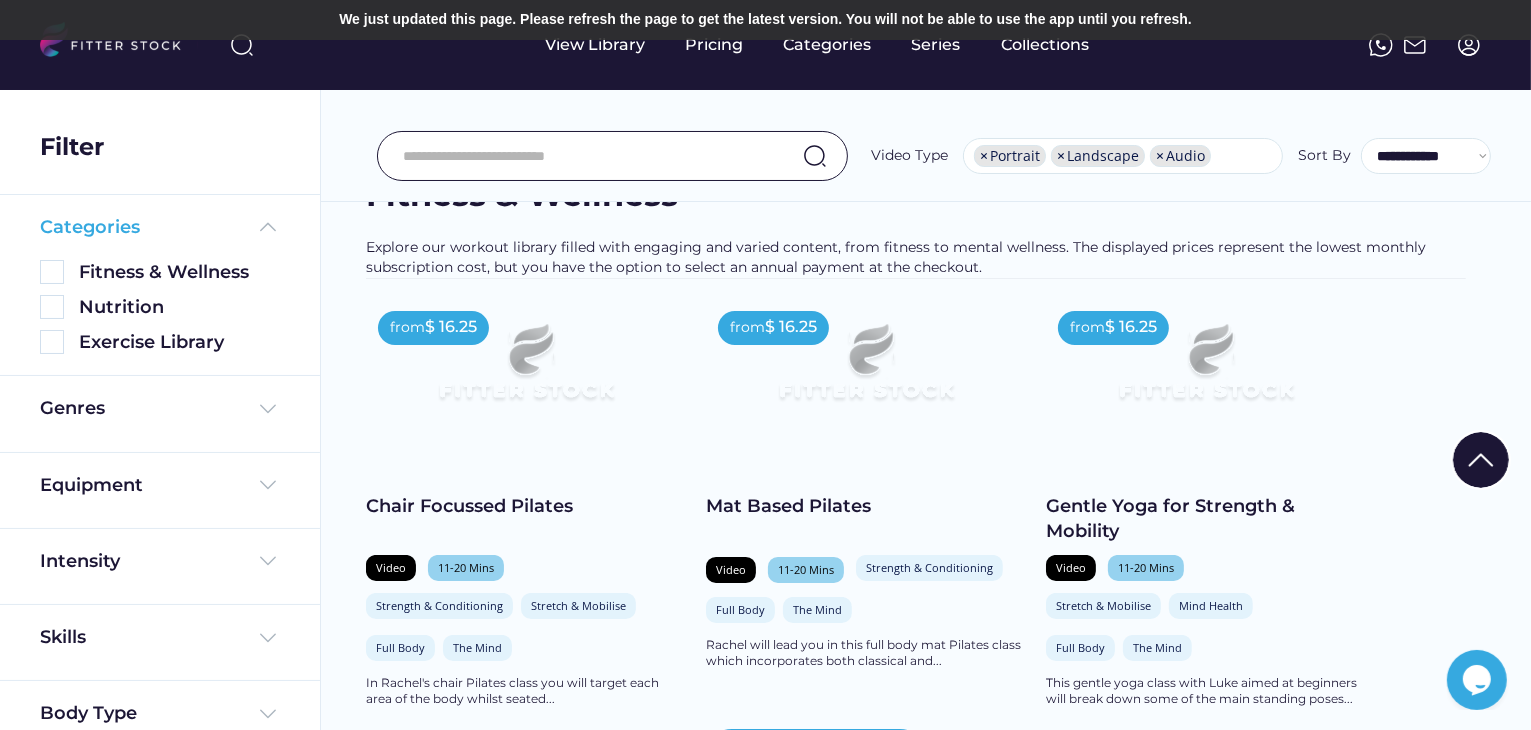 click at bounding box center (268, 227) 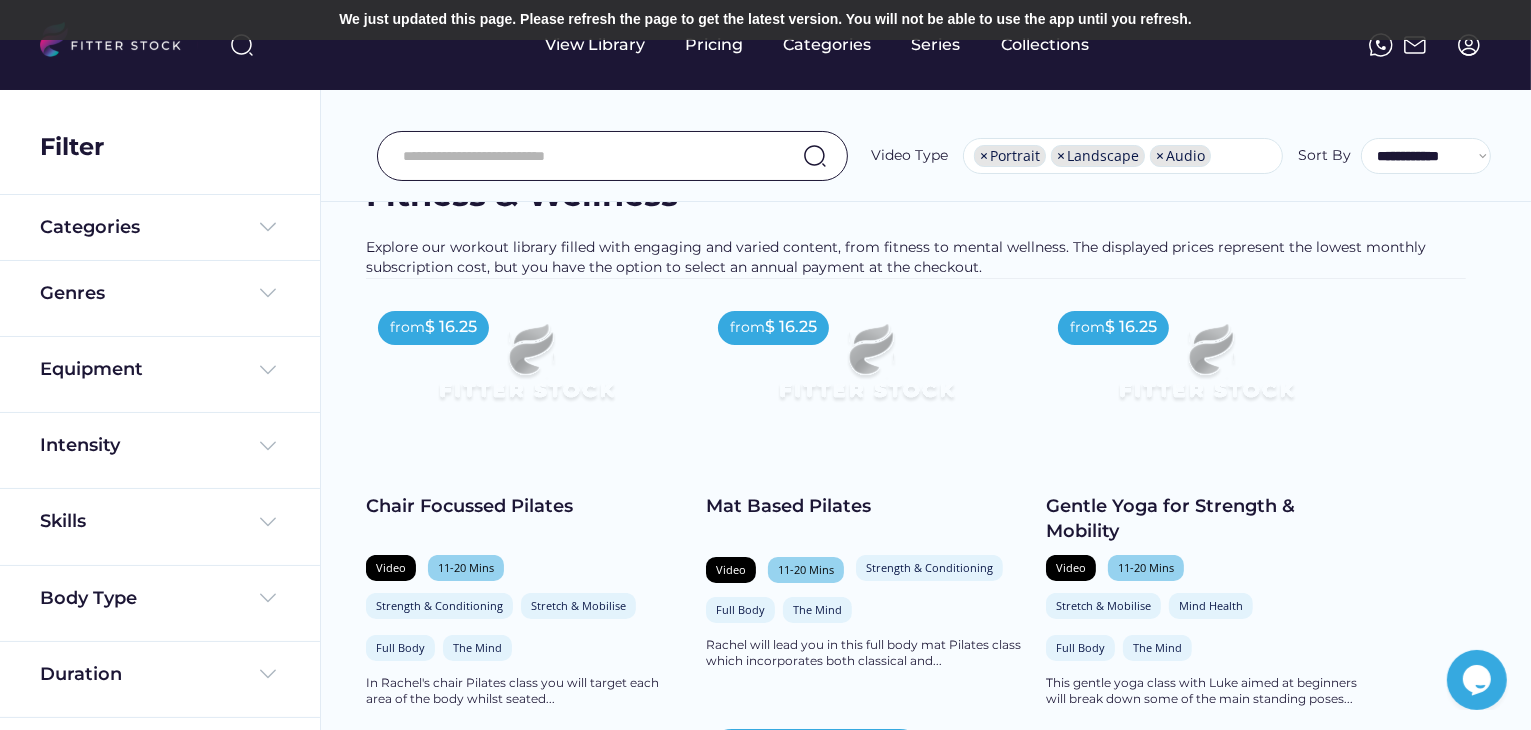scroll, scrollTop: 0, scrollLeft: 0, axis: both 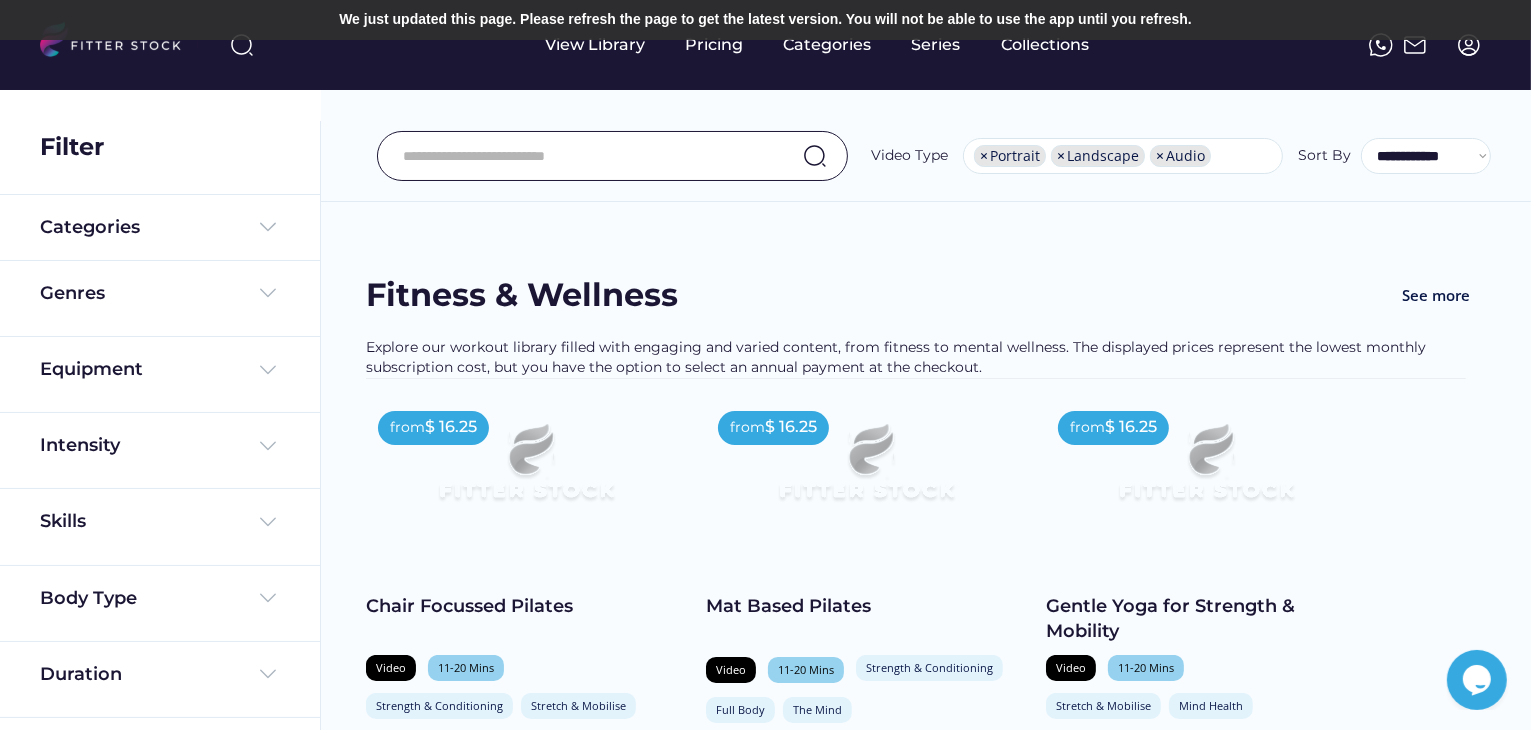 click on "We couldn’t find any video results  Found 234 videos Fitness & Wellness See more  Explore our workout library filled with engaging and varied content, from fitness to mental wellness. The displayed prices represent the lowest monthly subscription cost, but you have the option to select an annual payment at the checkout. from  $ 16.25 Chair Focussed Pilates Video 11-20 Mins Strength & Conditioning Stretch & Mobilise Full Body The Mind In Rachel's chair Pilates class you will target each area of the body whilst seated...
shopping_cart
Add to Cart from  $ 16.25 Mat Based Pilates Video 11-20 Mins Strength & Conditioning Mind Health Full Body The Mind Rachel will lead you in this full body mat Pilates class which incorporates both classical and...
shopping_cart
Paid from  $ 16.25 Gentle Yoga for Strength & Mobility Video 11-20 Mins Stretch & Mobilise Mind Health Full Body The Mind
shopping_cart
Paid from  $ 16.25 Yoga for Hip Mobility Video" at bounding box center [925, 3121] 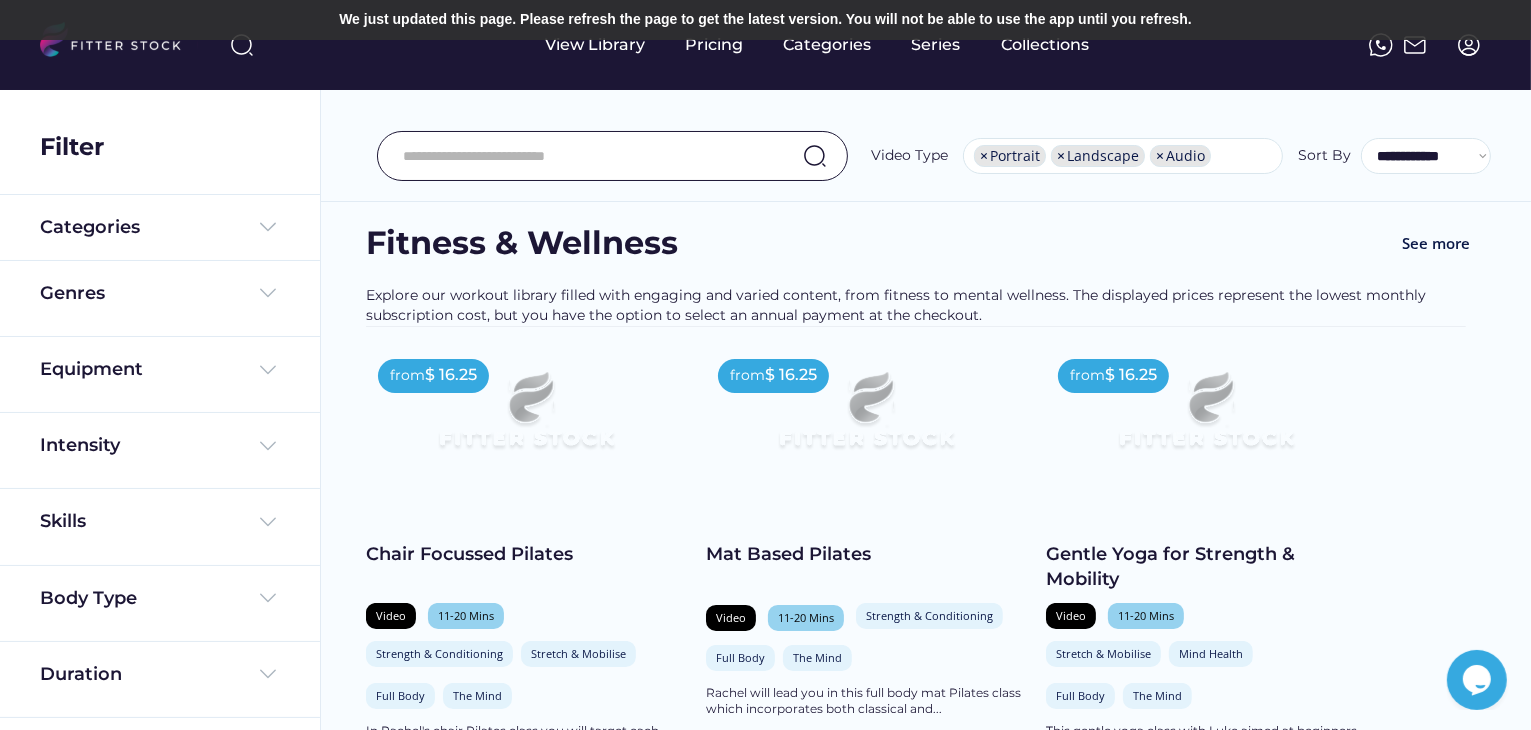 scroll, scrollTop: 100, scrollLeft: 0, axis: vertical 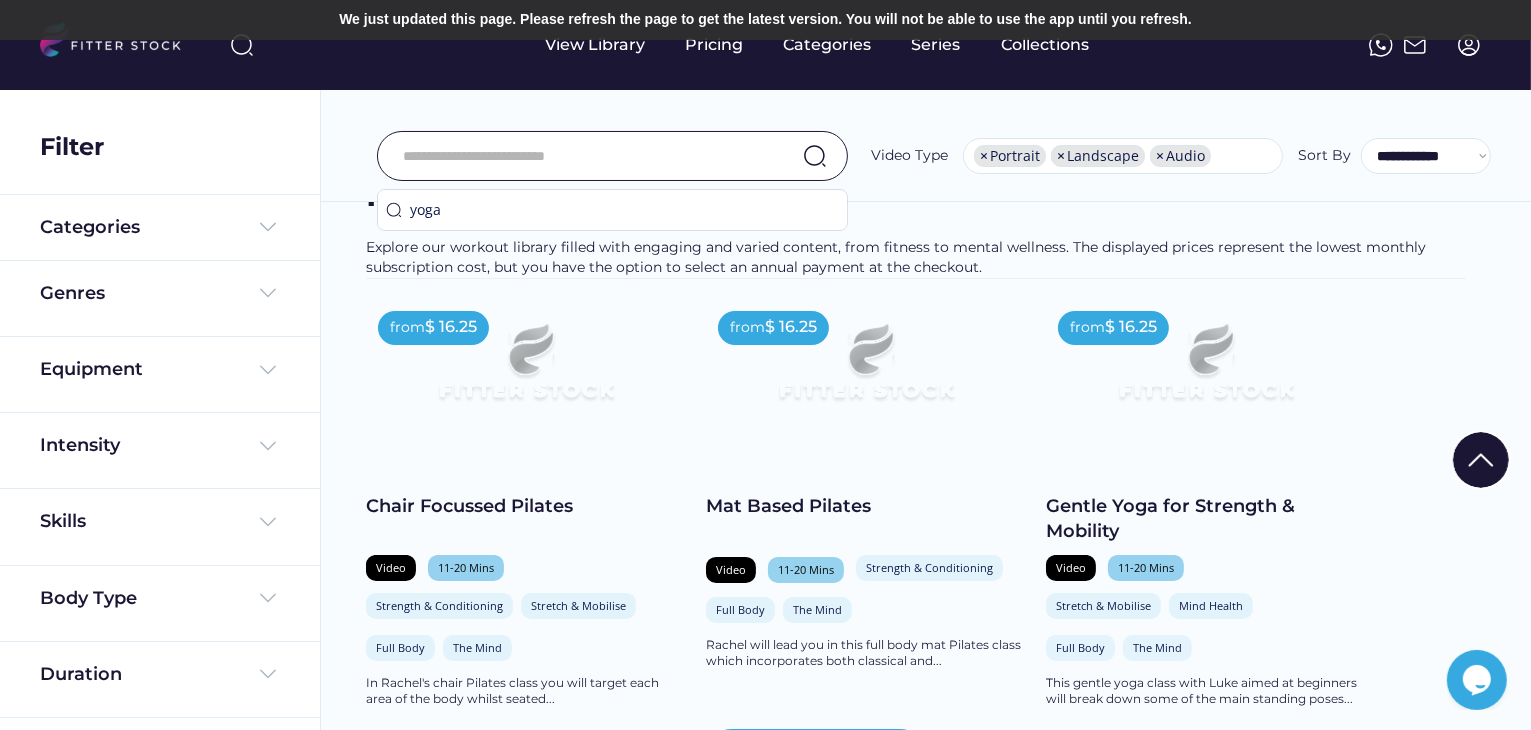 click at bounding box center (587, 156) 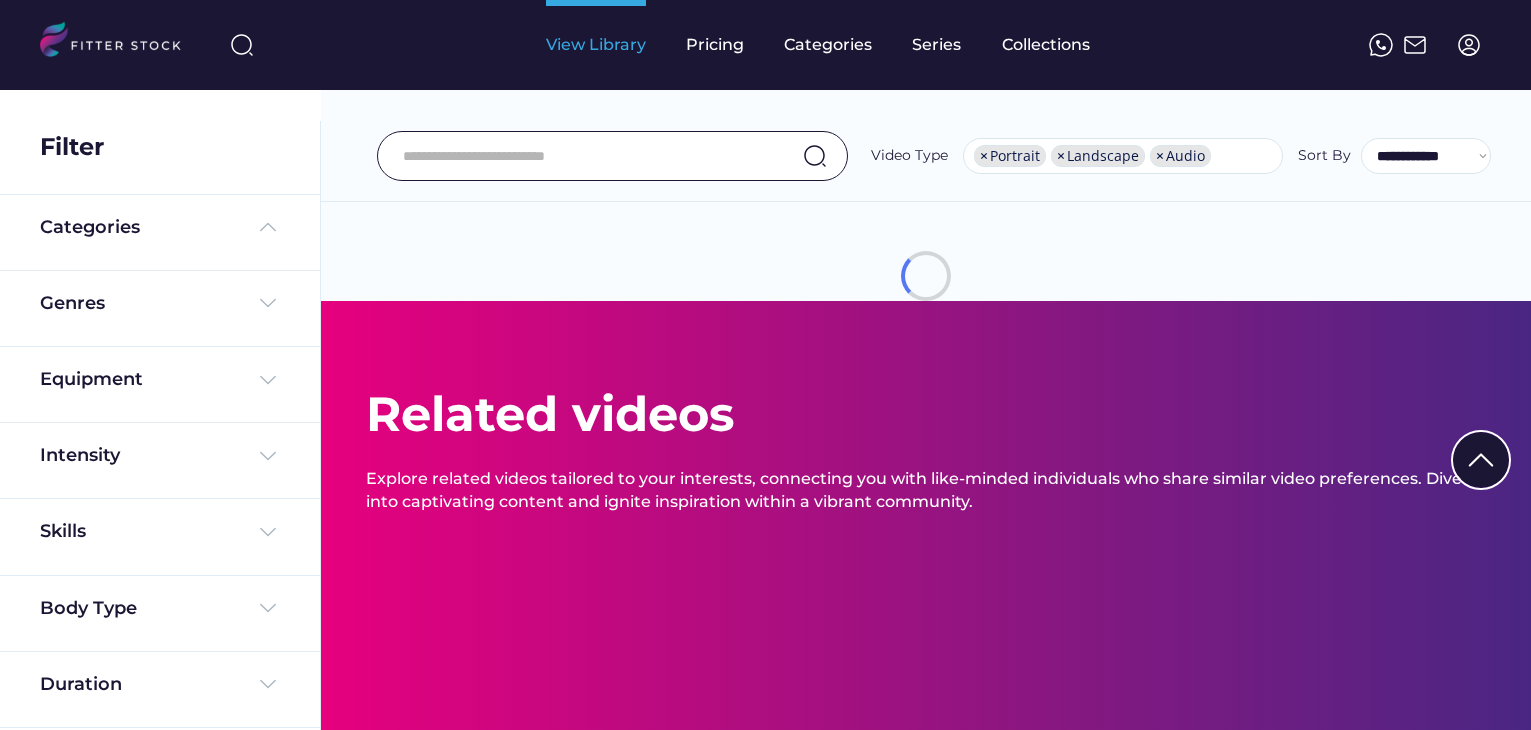 select on "**********" 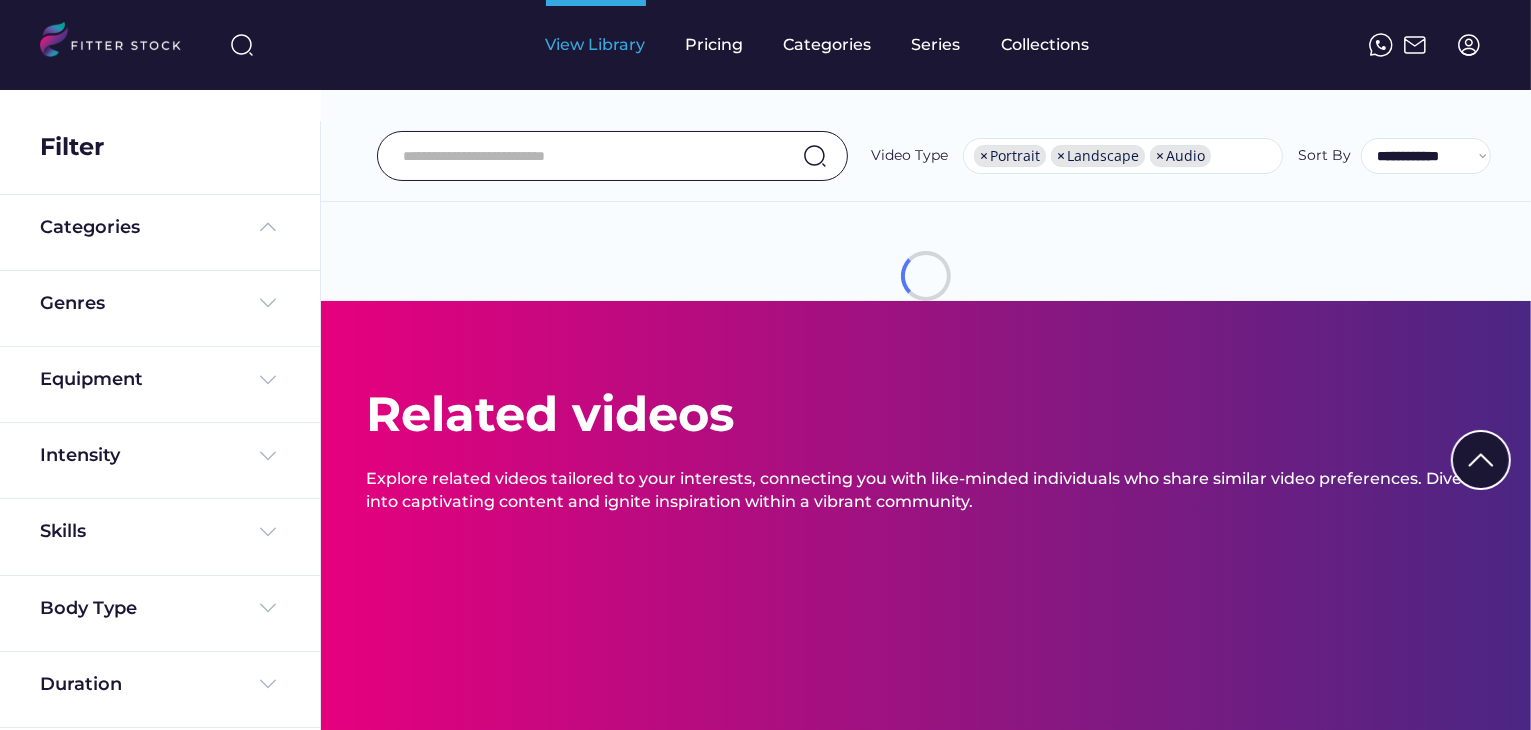 scroll, scrollTop: 34, scrollLeft: 0, axis: vertical 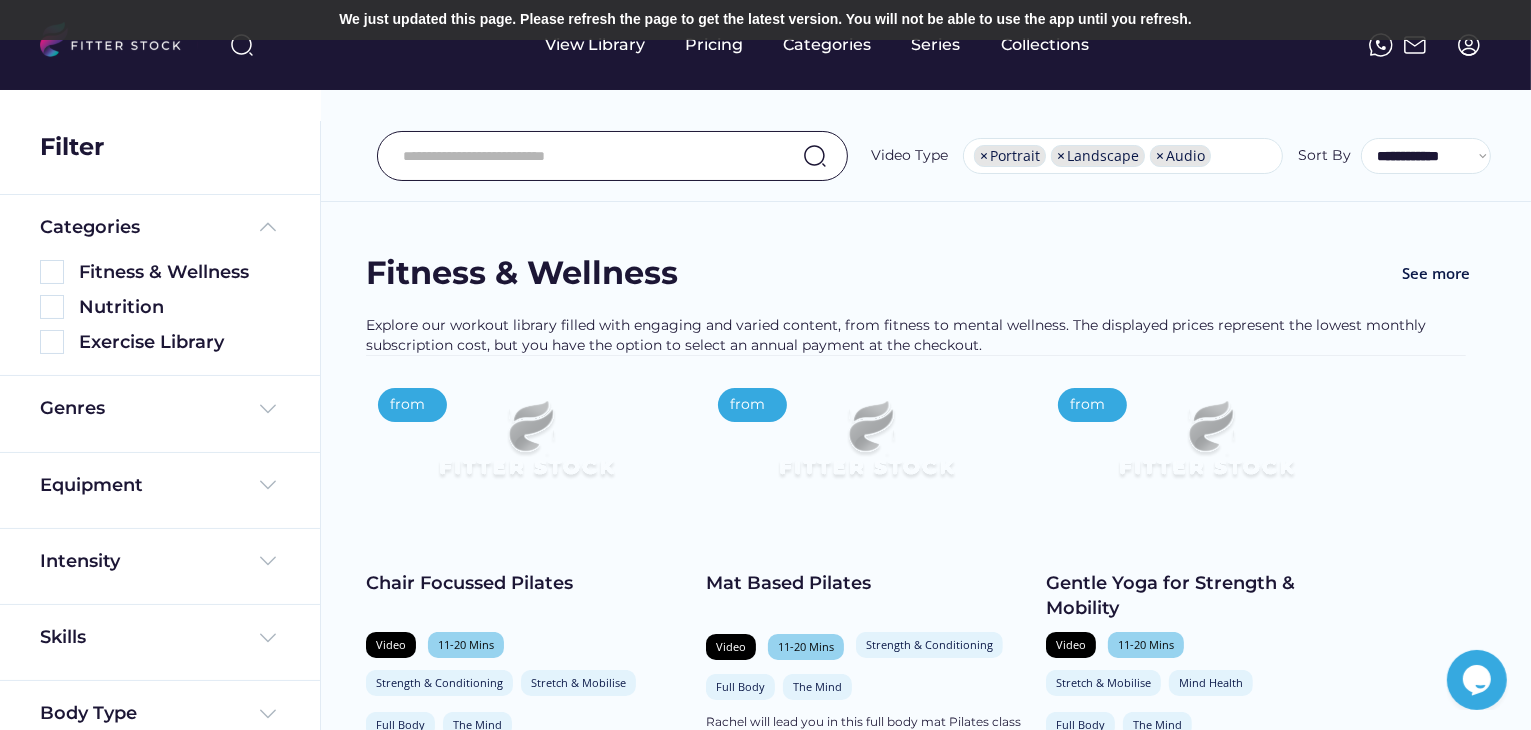 click on "Fitness & Wellness See more  Explore our workout library filled with engaging and varied content, from fitness to mental wellness. The displayed prices represent the lowest monthly subscription cost, but you have the option to select an annual payment at the checkout. from  Chair Focussed Pilates Video 11-20 Mins Strength & Conditioning Stretch & Mobilise Full Body The Mind In Rachel's chair Pilates class you will target each area of the body whilst seated...
shopping_cart
Add to Cart from  Mat Based Pilates Video 11-20 Mins Strength & Conditioning Full Body The Mind Rachel will lead you in this full body mat Pilates class which incorporates both classical and...
shopping_cart
Add to Cart from  Gentle Yoga for Strength & Mobility Video 11-20 Mins Stretch & Mobilise Mind Health Full Body The Mind This gentle yoga class with Luke aimed at beginners will break down some of the main standing poses...
shopping_cart
Add to Cart from  Video" at bounding box center (925, 2554) 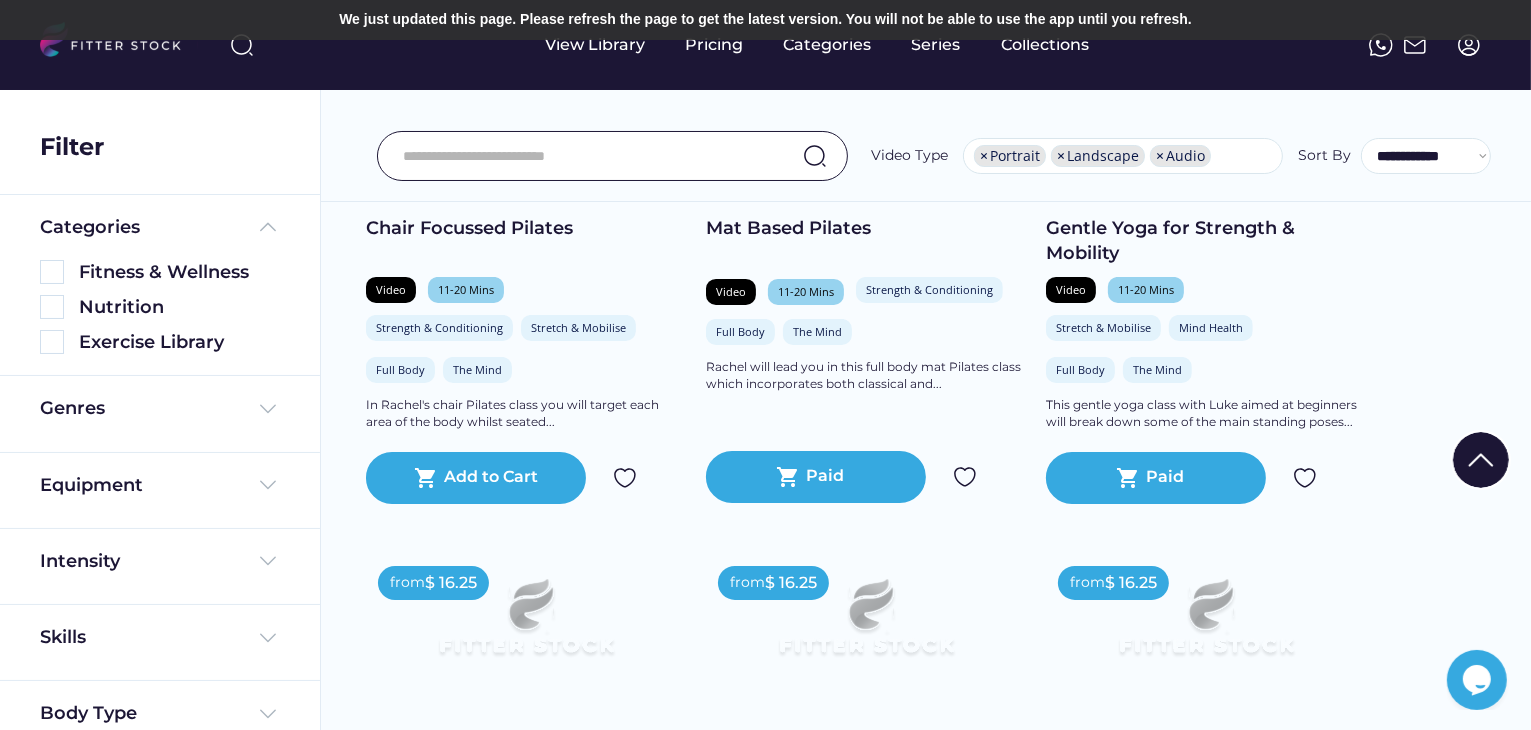 scroll, scrollTop: 0, scrollLeft: 0, axis: both 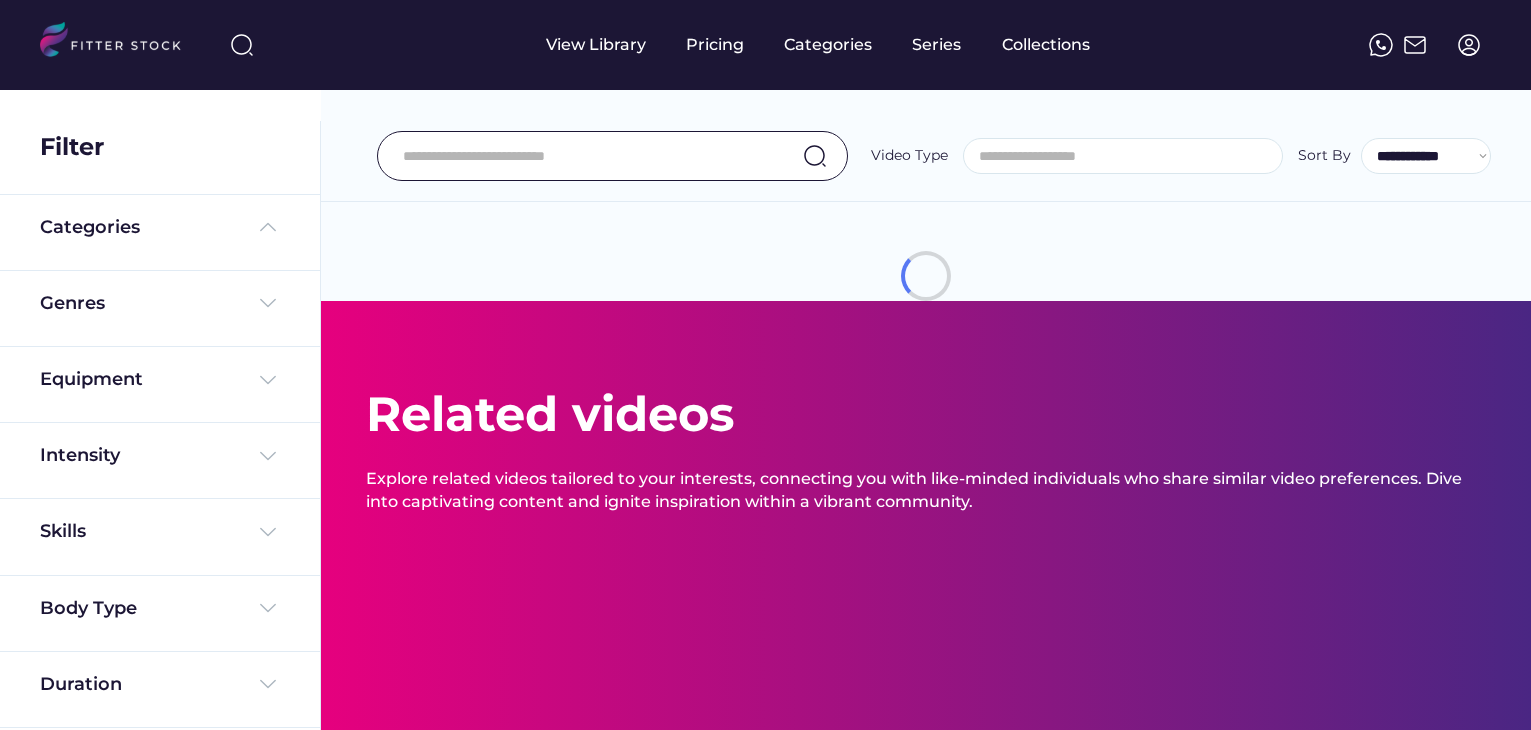 select 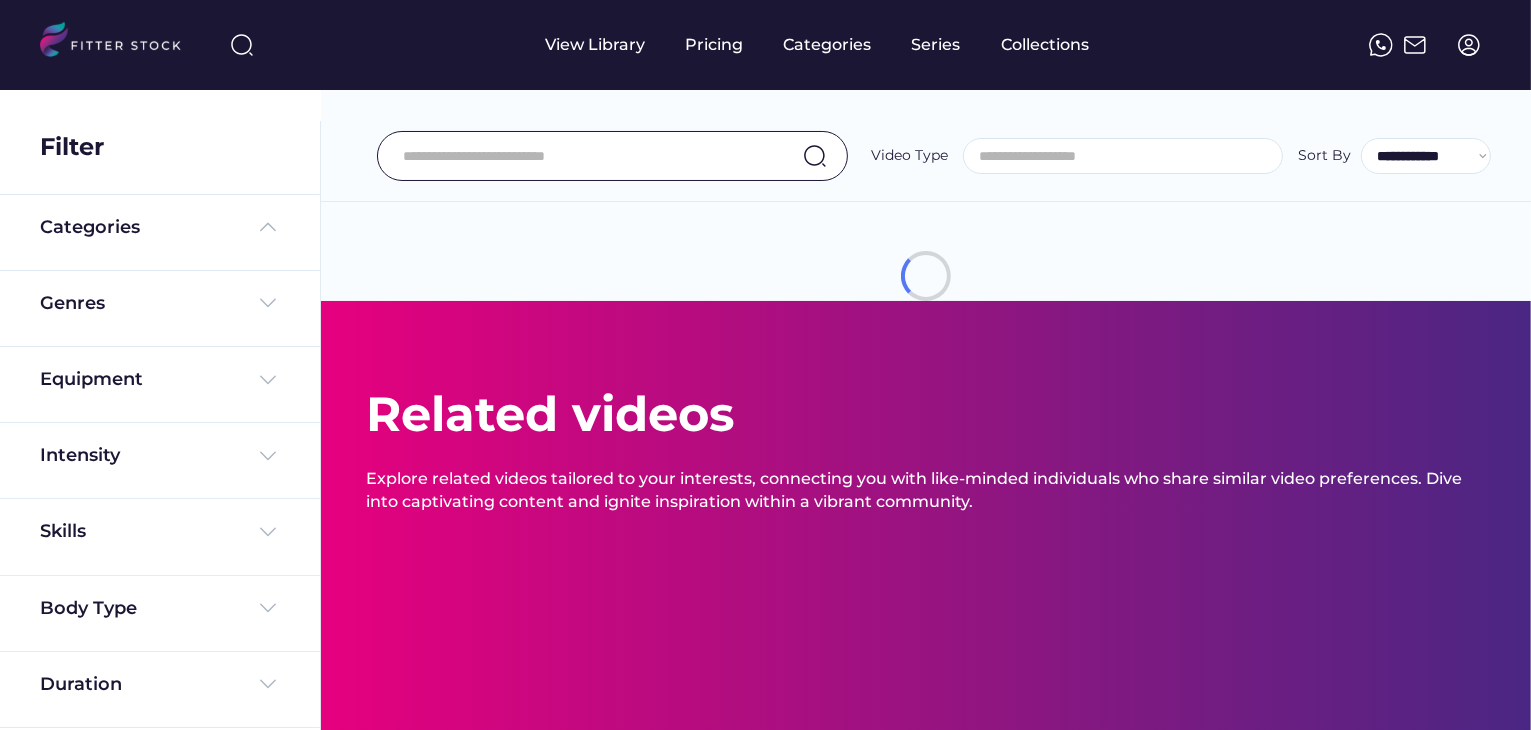 scroll, scrollTop: 0, scrollLeft: 0, axis: both 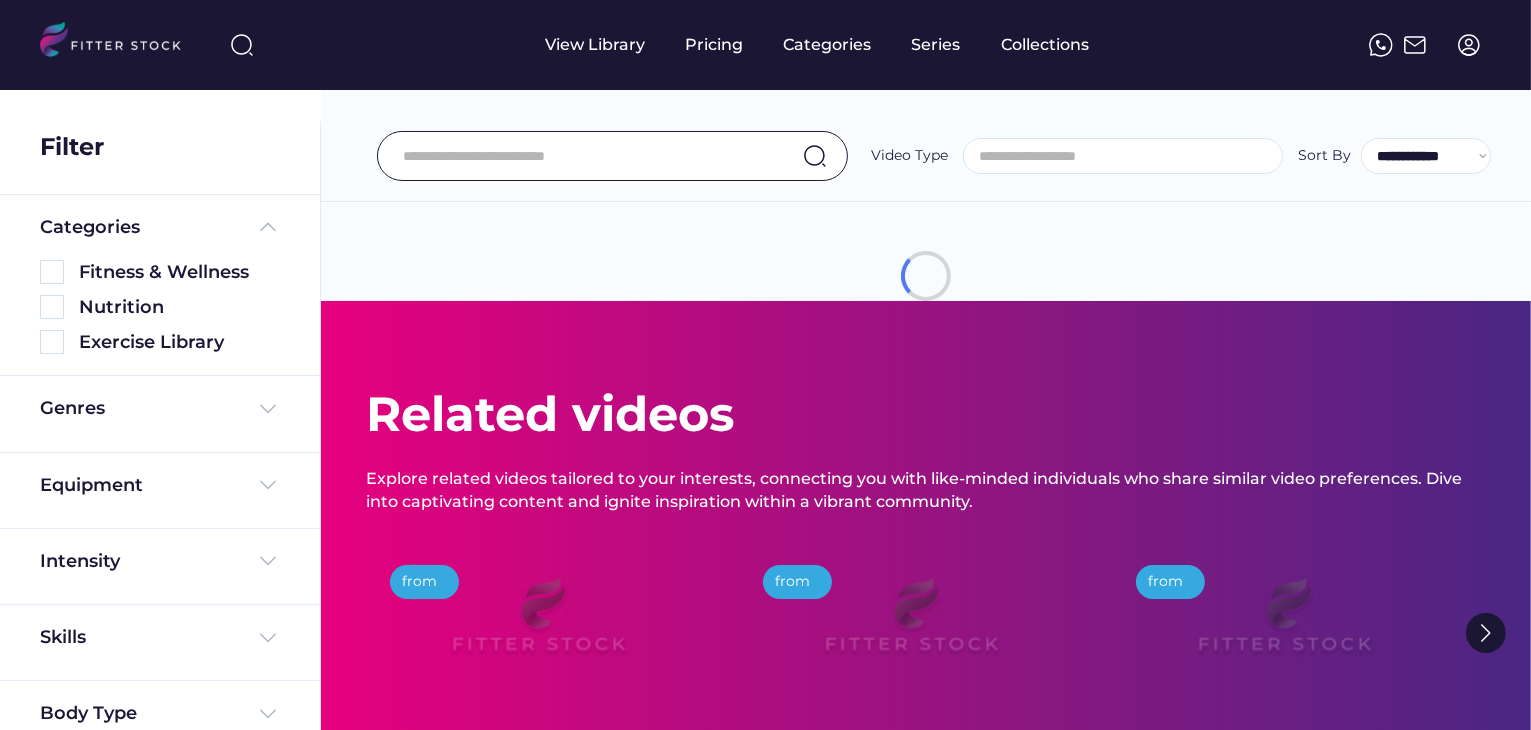 select on "**********" 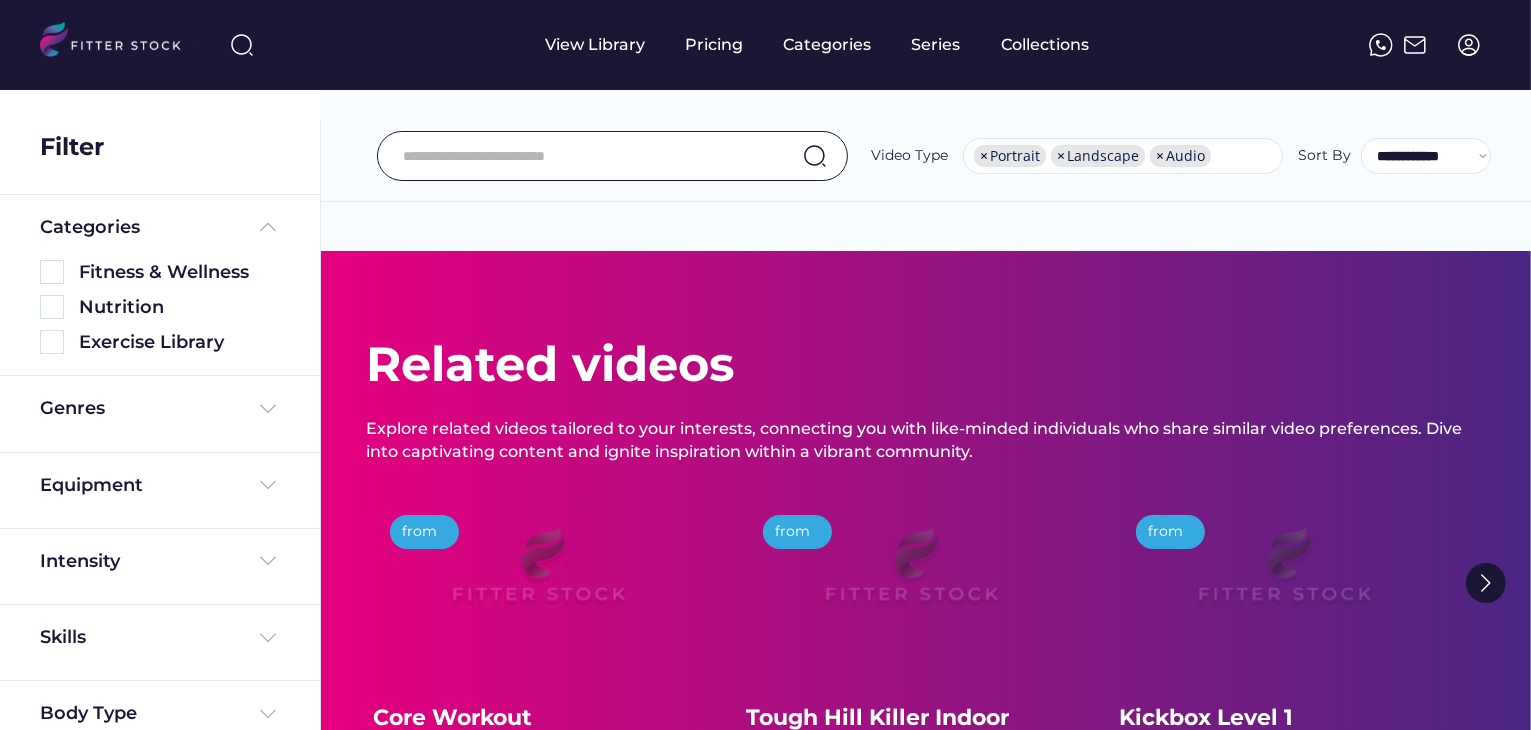 scroll, scrollTop: 34, scrollLeft: 0, axis: vertical 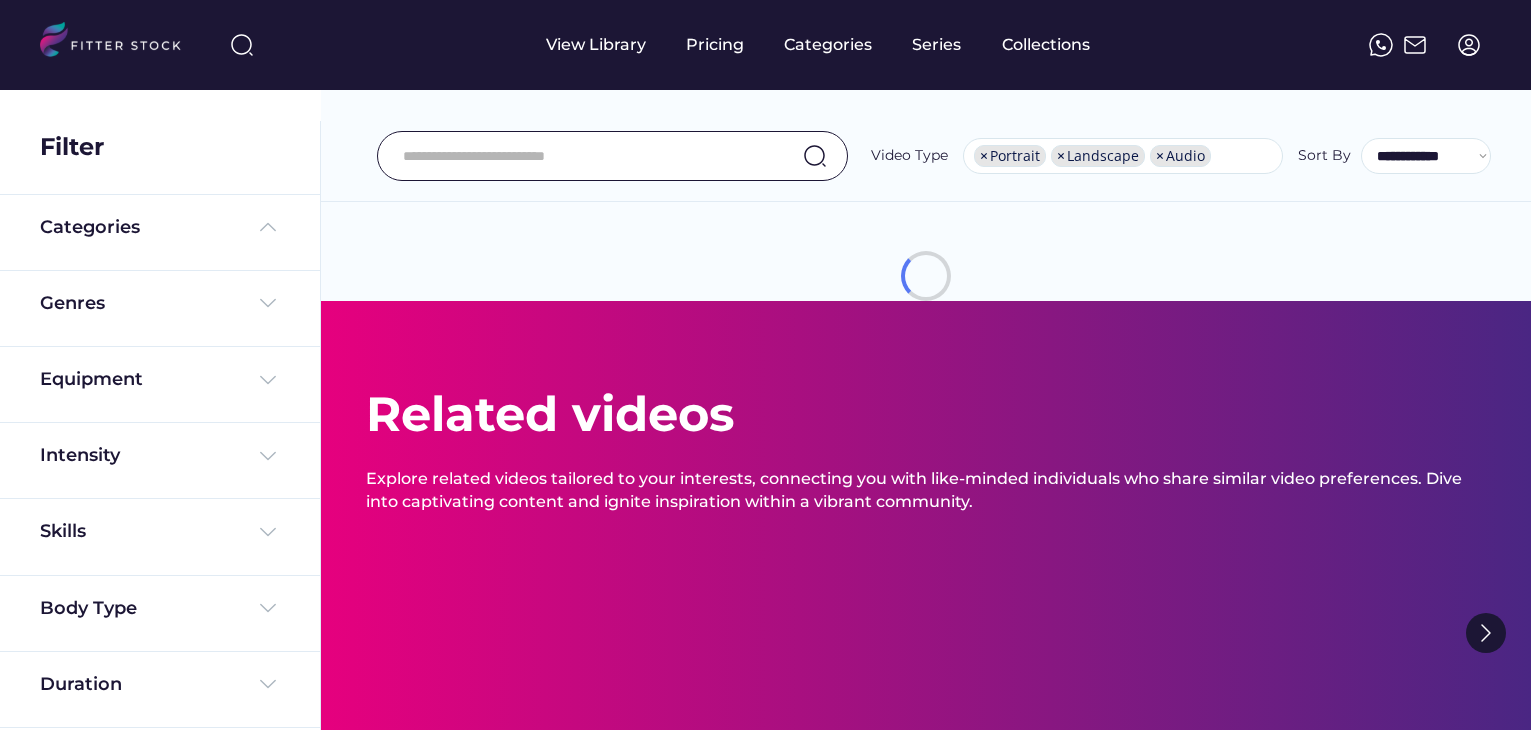 select on "**********" 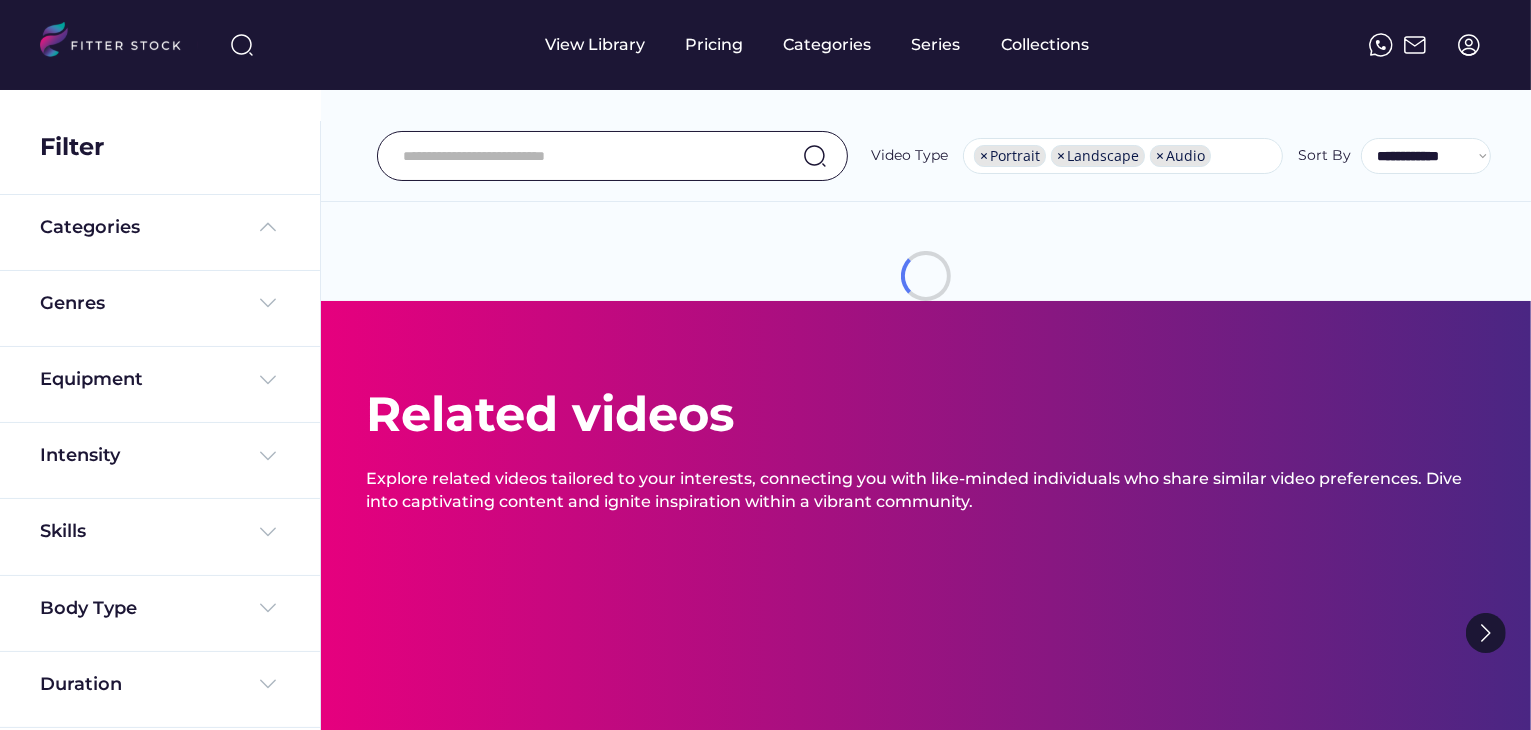 scroll, scrollTop: 34, scrollLeft: 0, axis: vertical 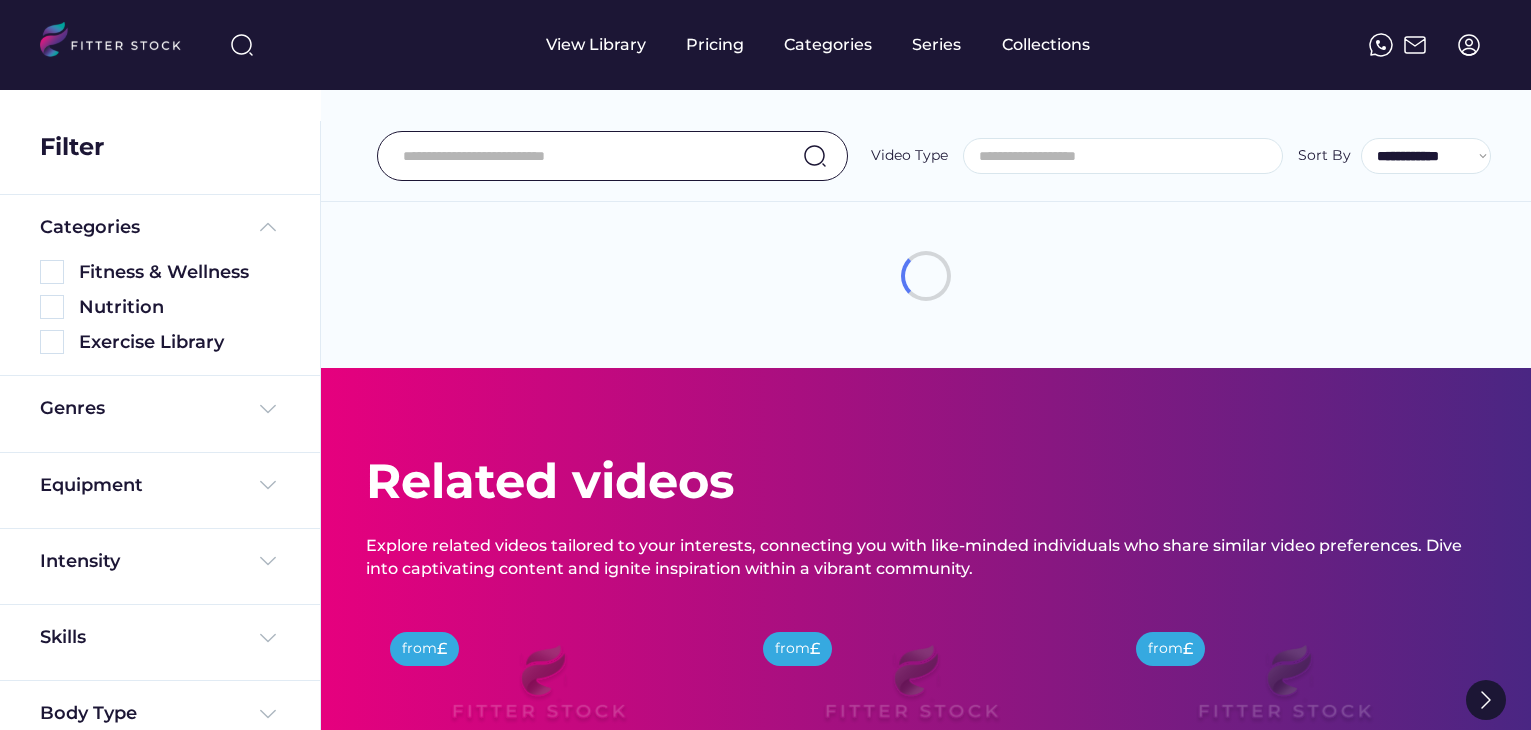 select 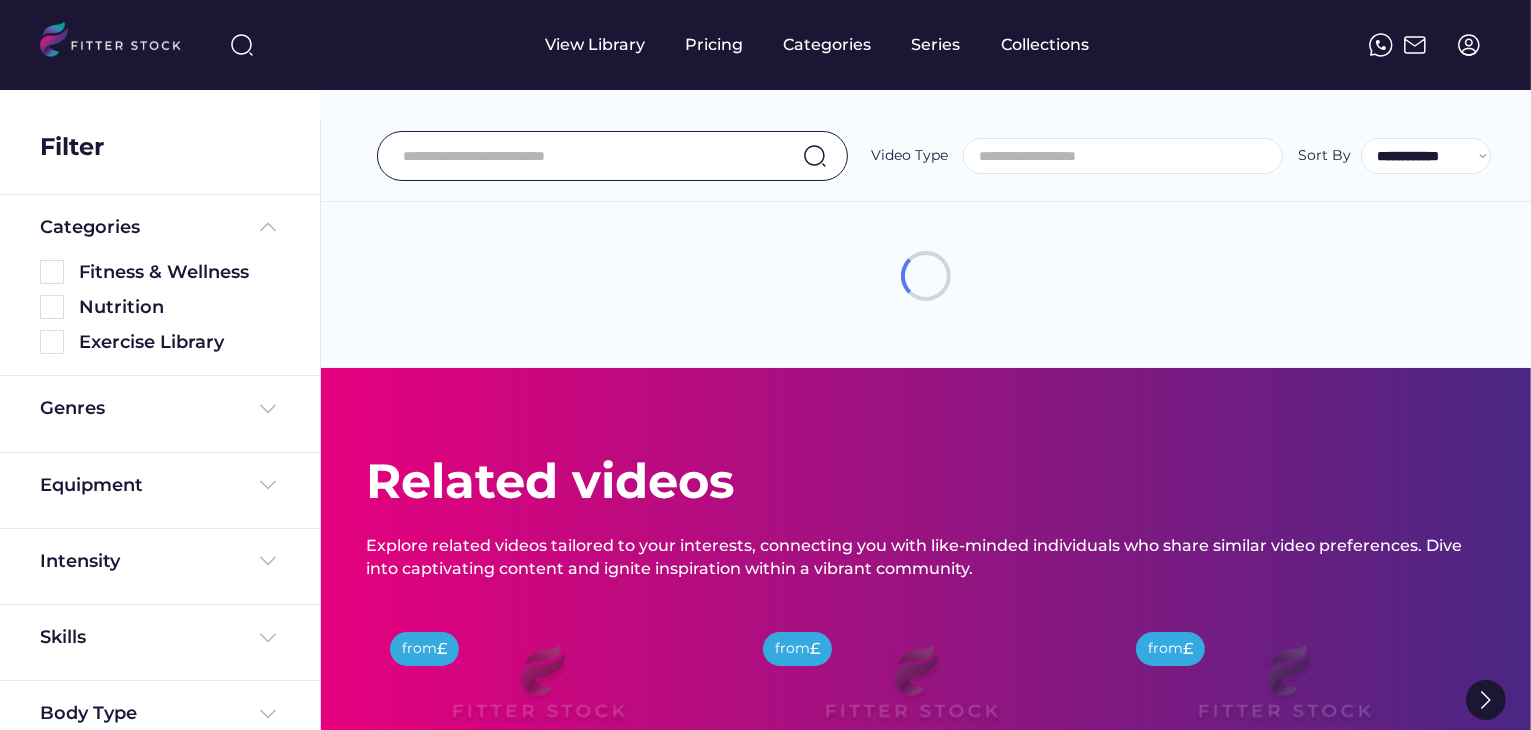 scroll, scrollTop: 0, scrollLeft: 0, axis: both 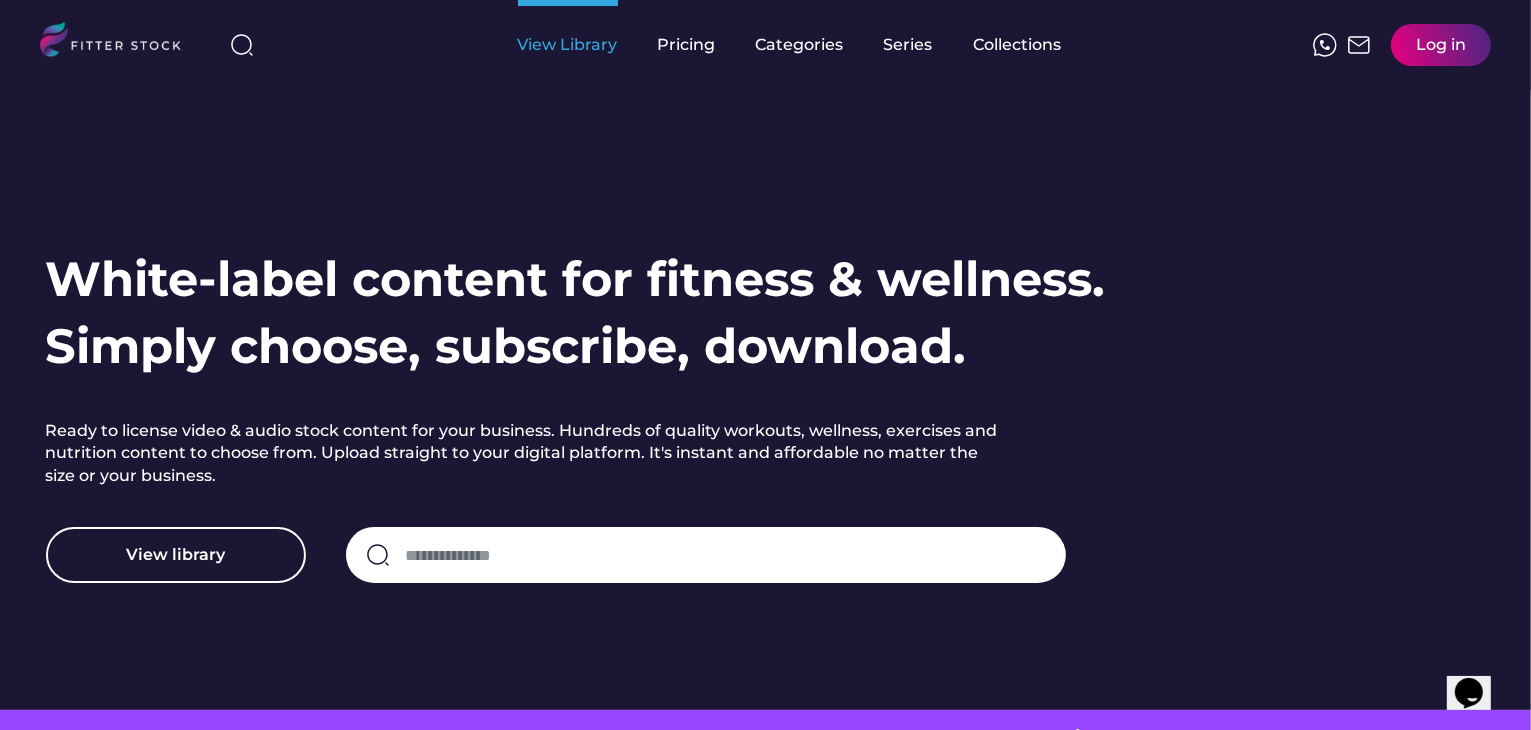 click on "View Library" at bounding box center [568, 45] 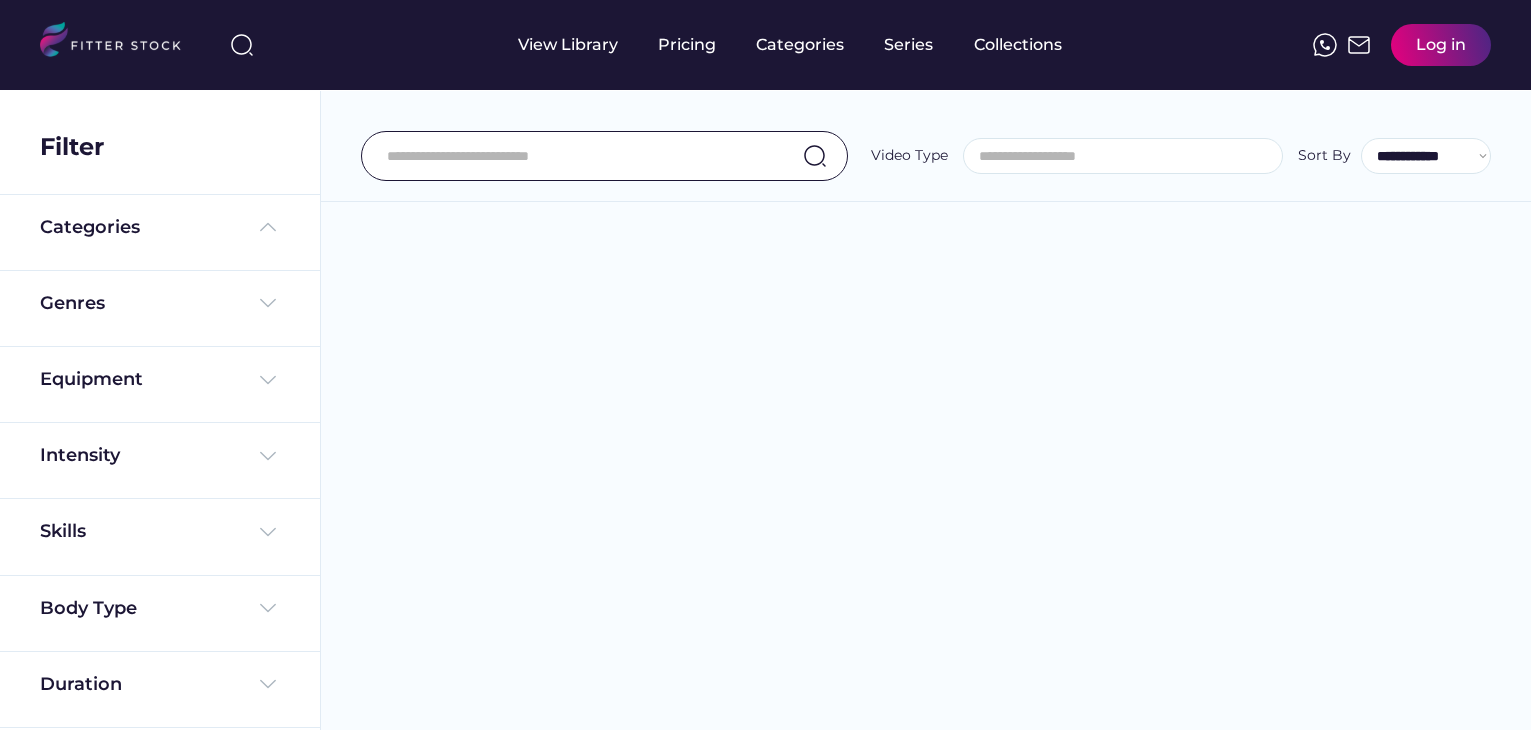 select 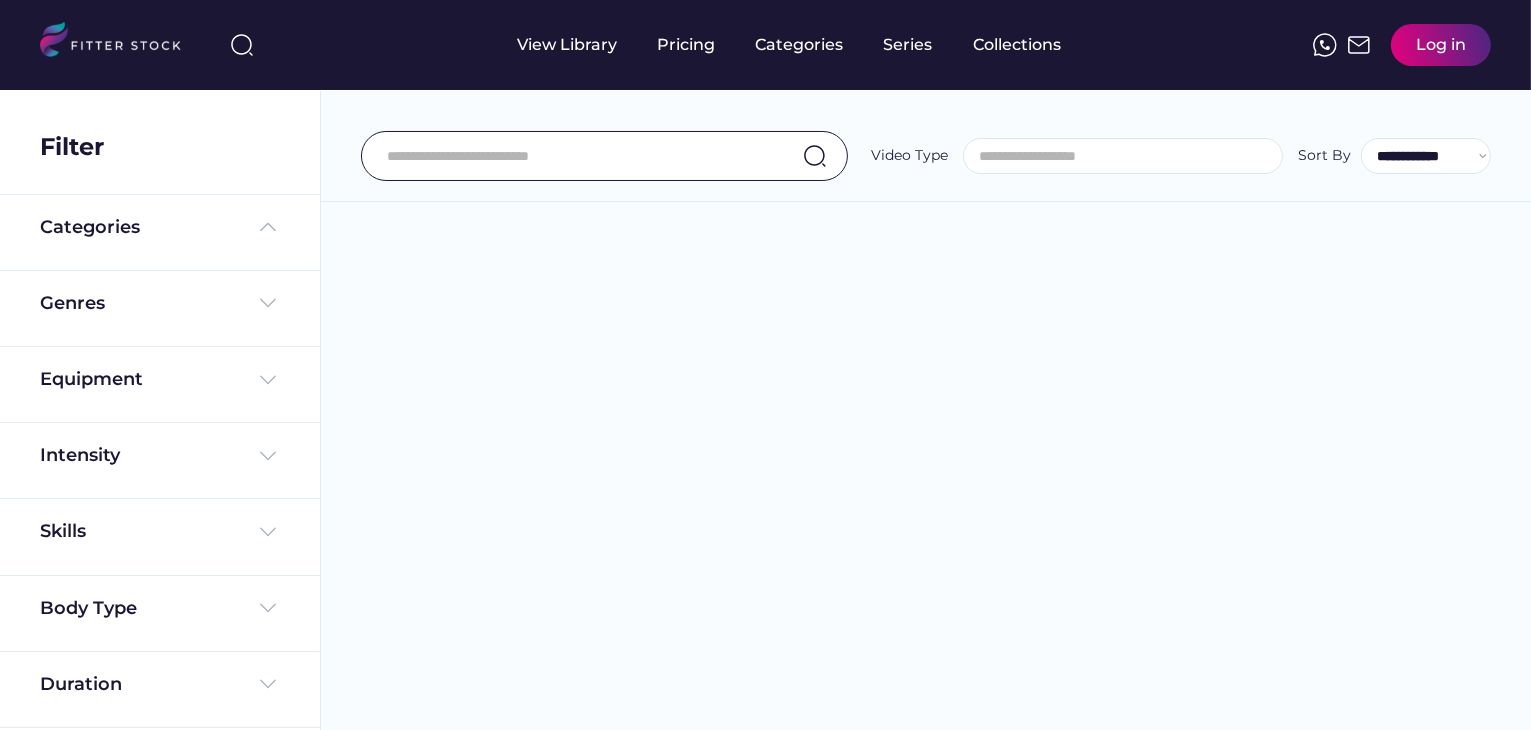 scroll, scrollTop: 0, scrollLeft: 0, axis: both 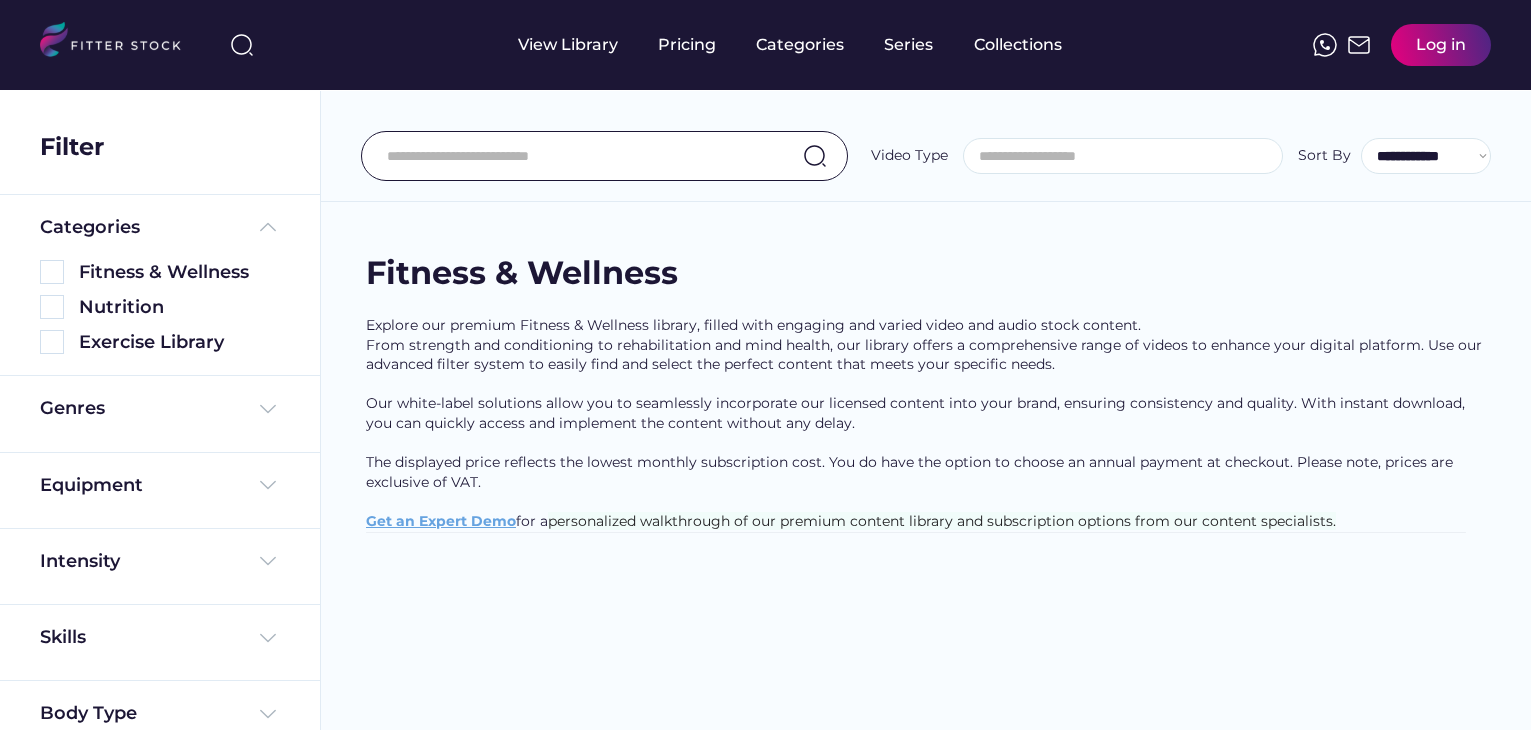 select 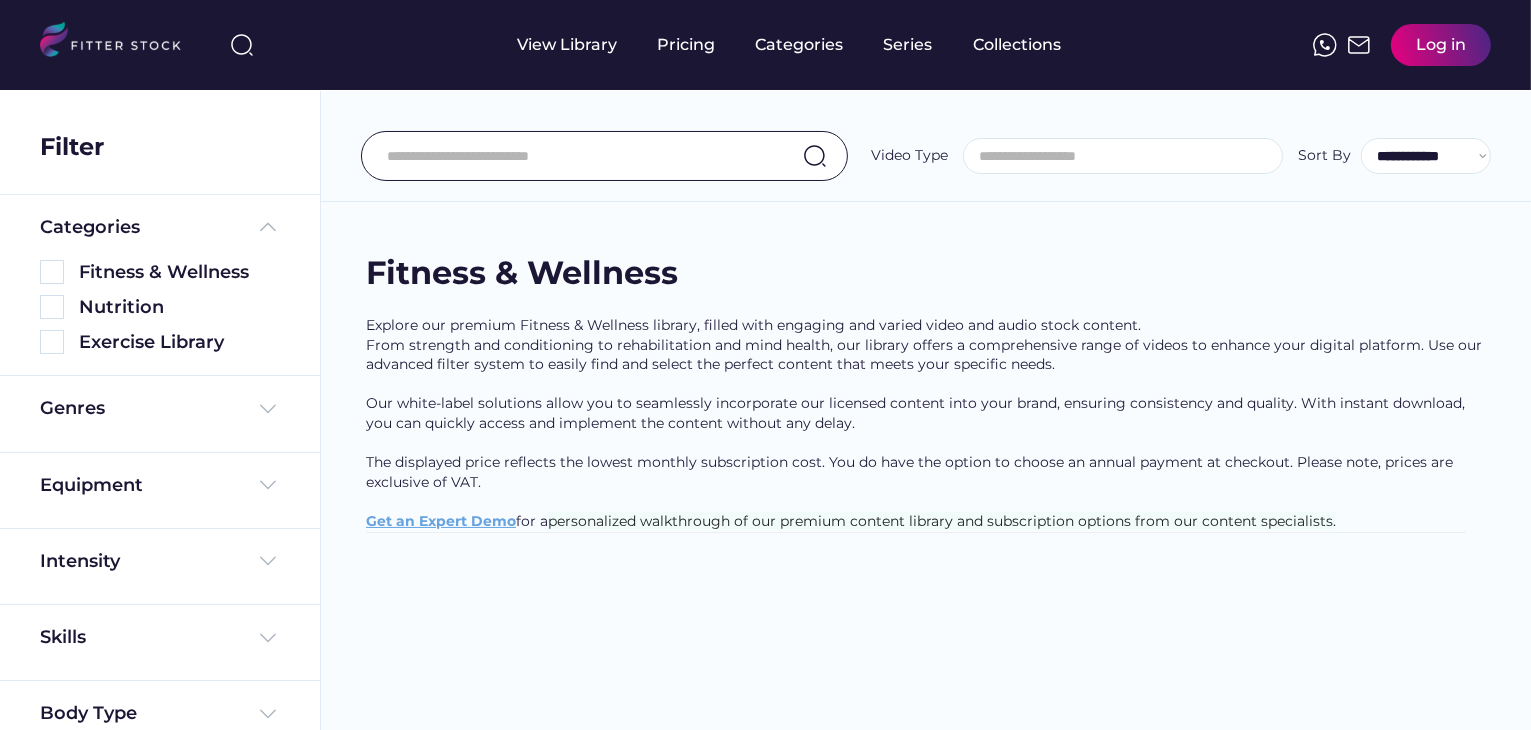 scroll, scrollTop: 0, scrollLeft: 0, axis: both 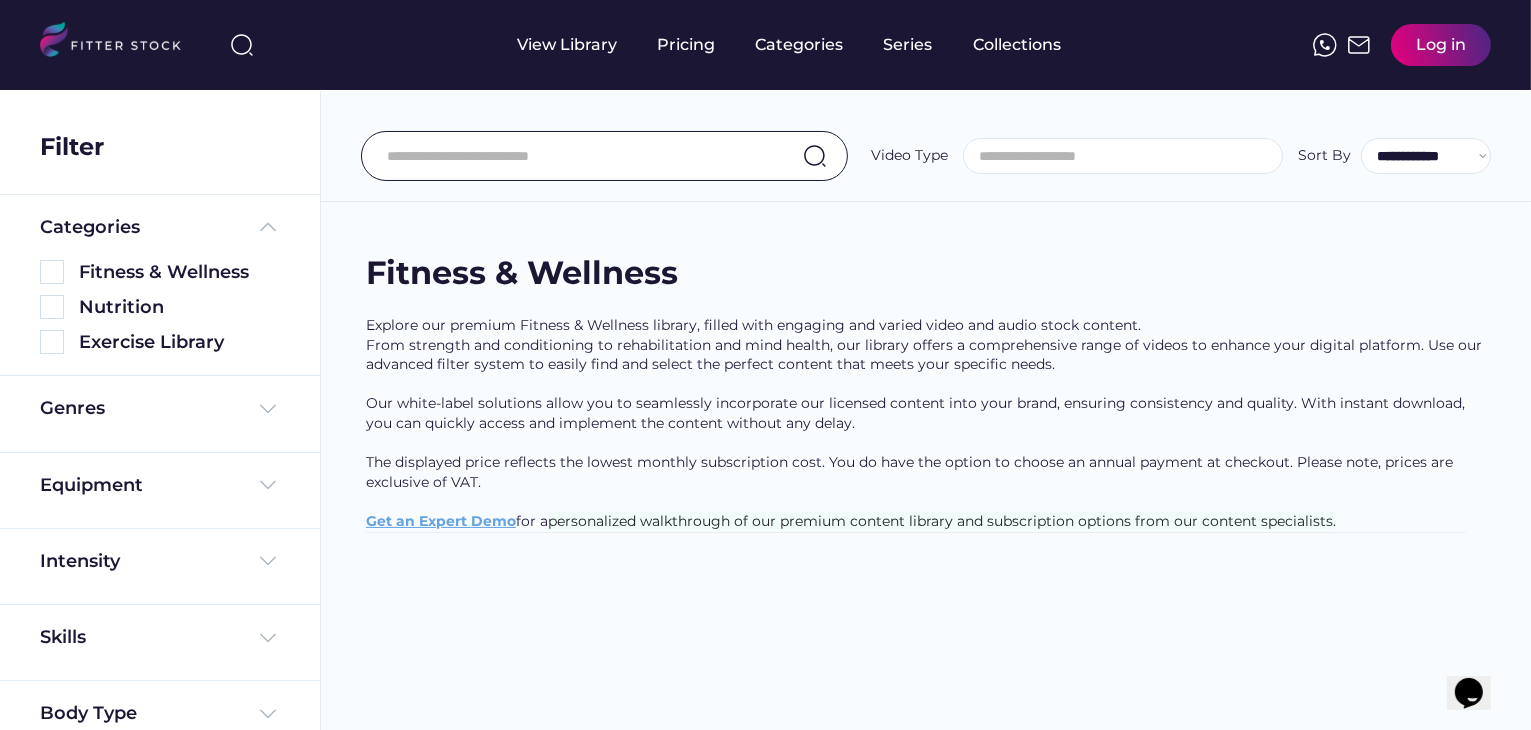 select on "**********" 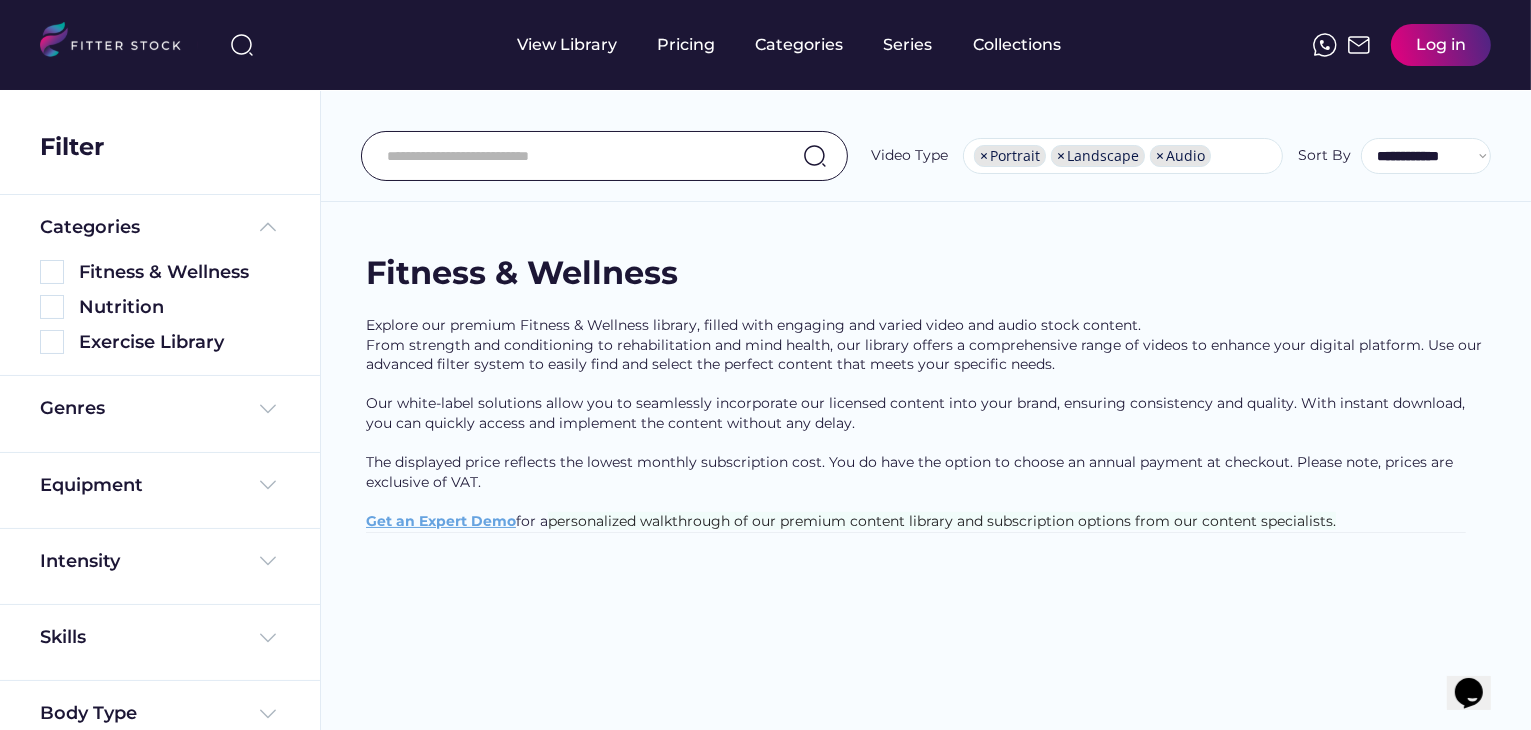 scroll, scrollTop: 34, scrollLeft: 0, axis: vertical 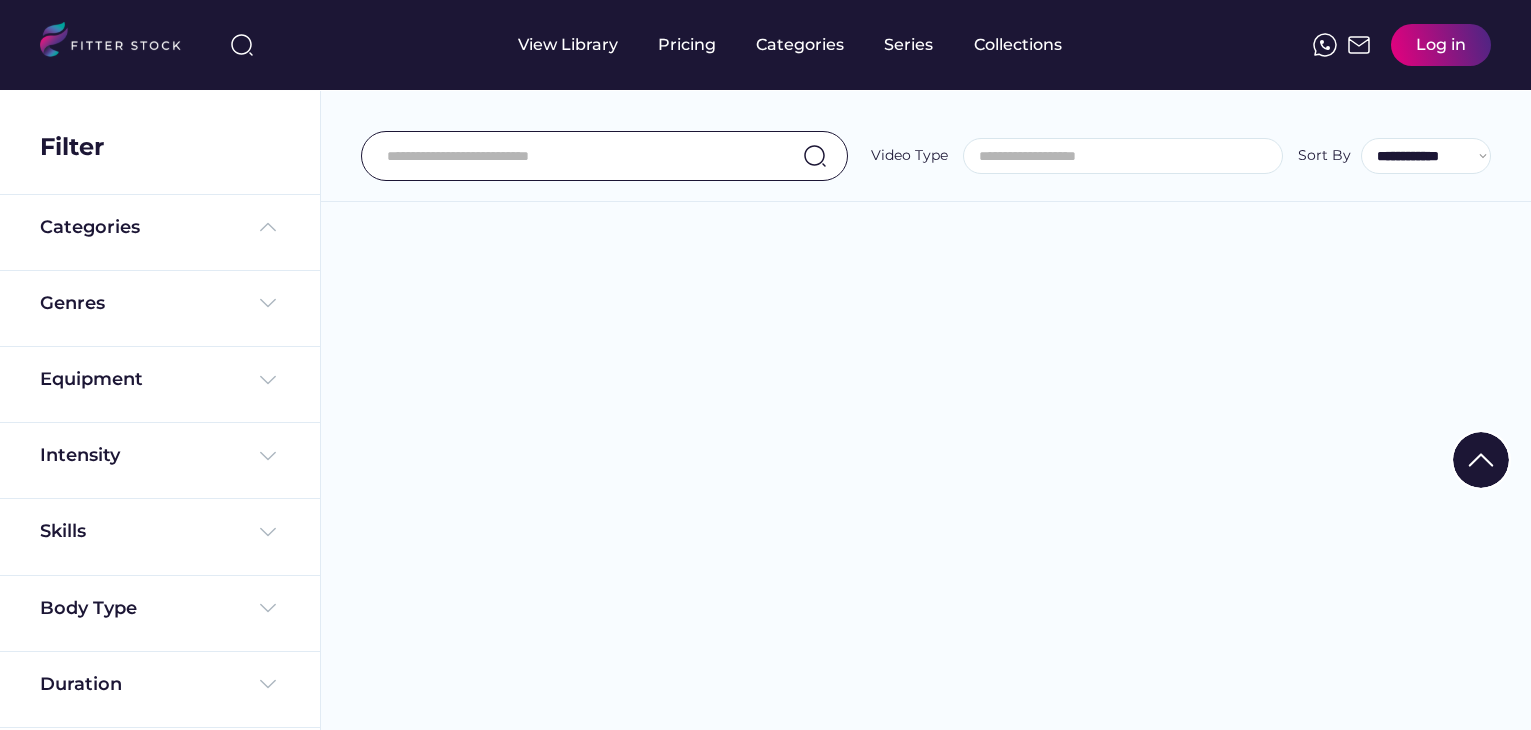 select 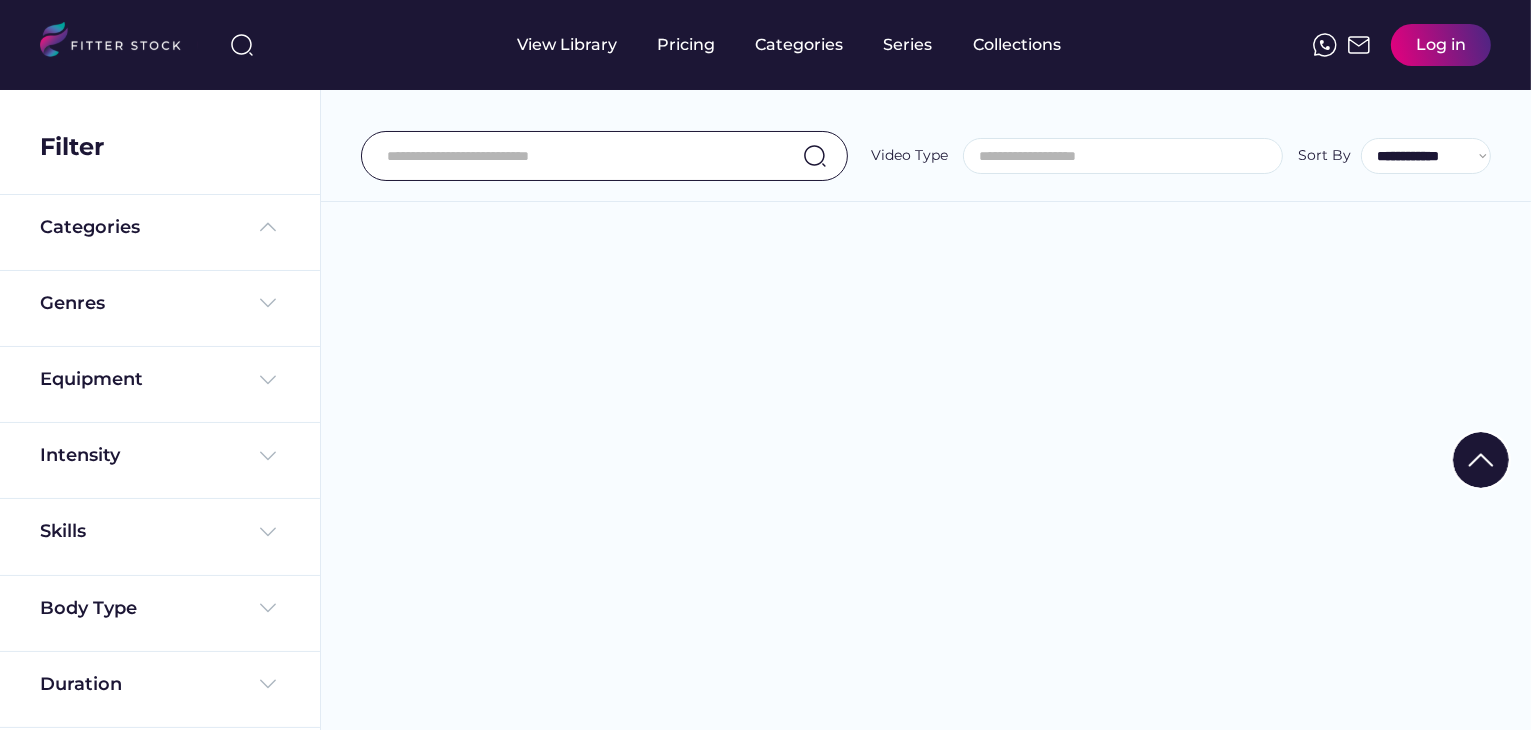 scroll, scrollTop: 0, scrollLeft: 0, axis: both 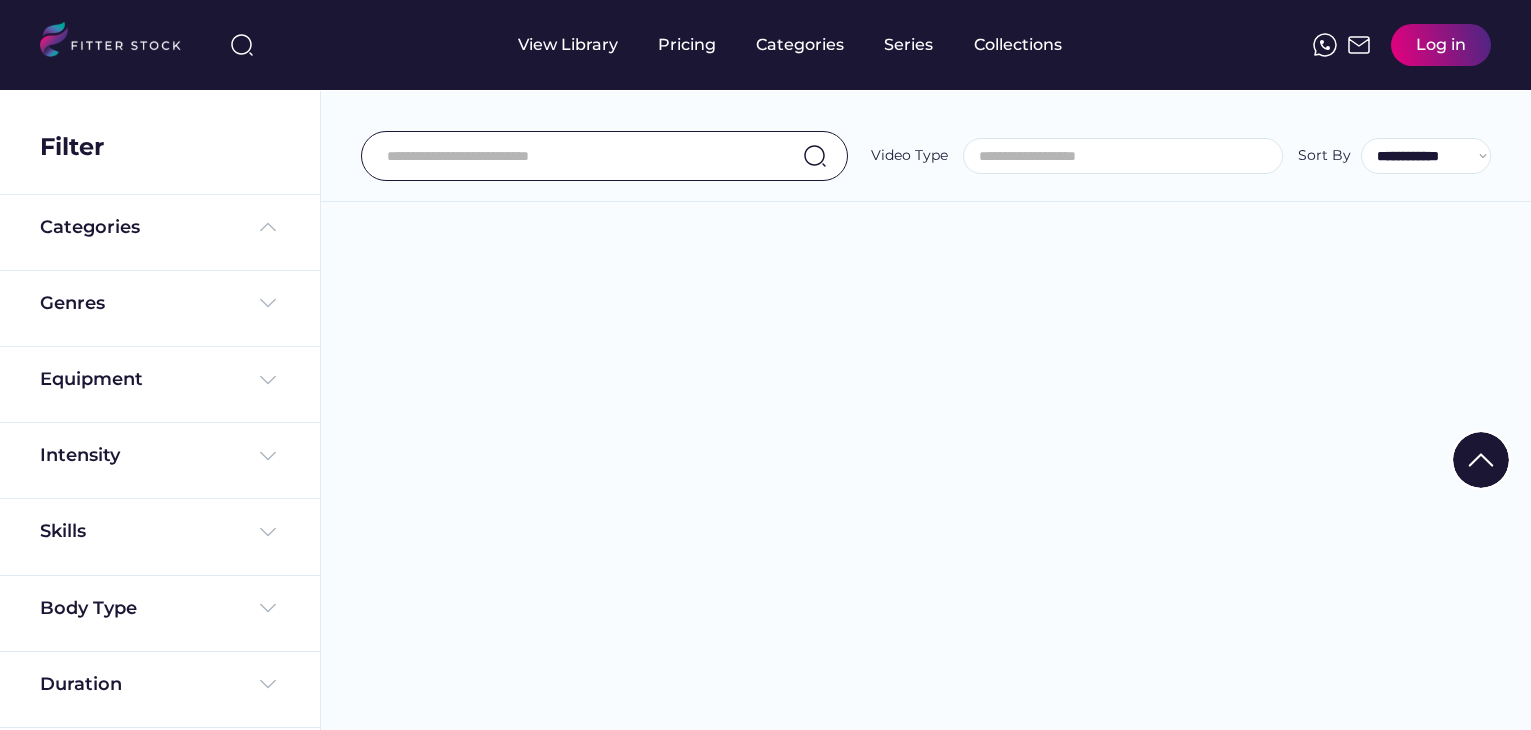 select 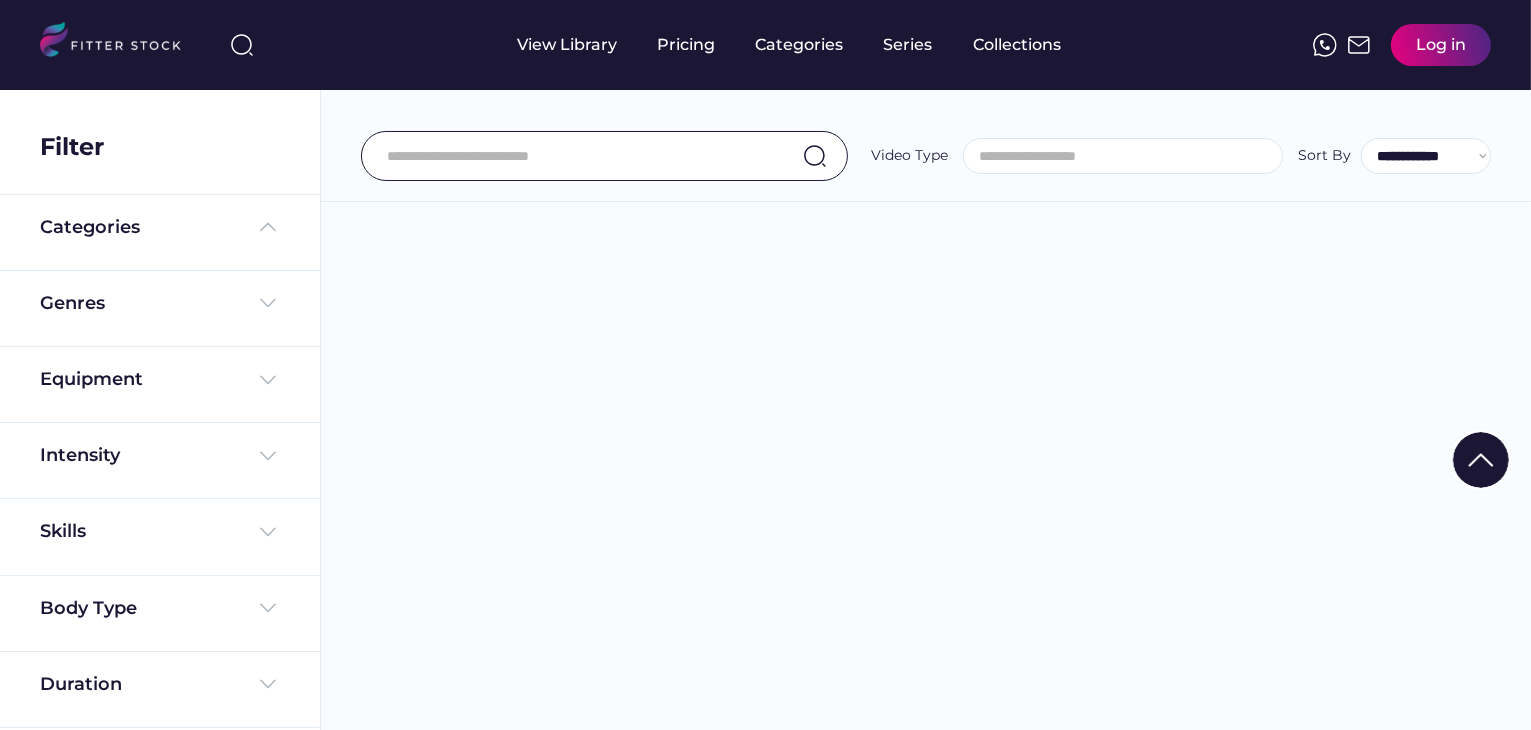 scroll, scrollTop: 96, scrollLeft: 0, axis: vertical 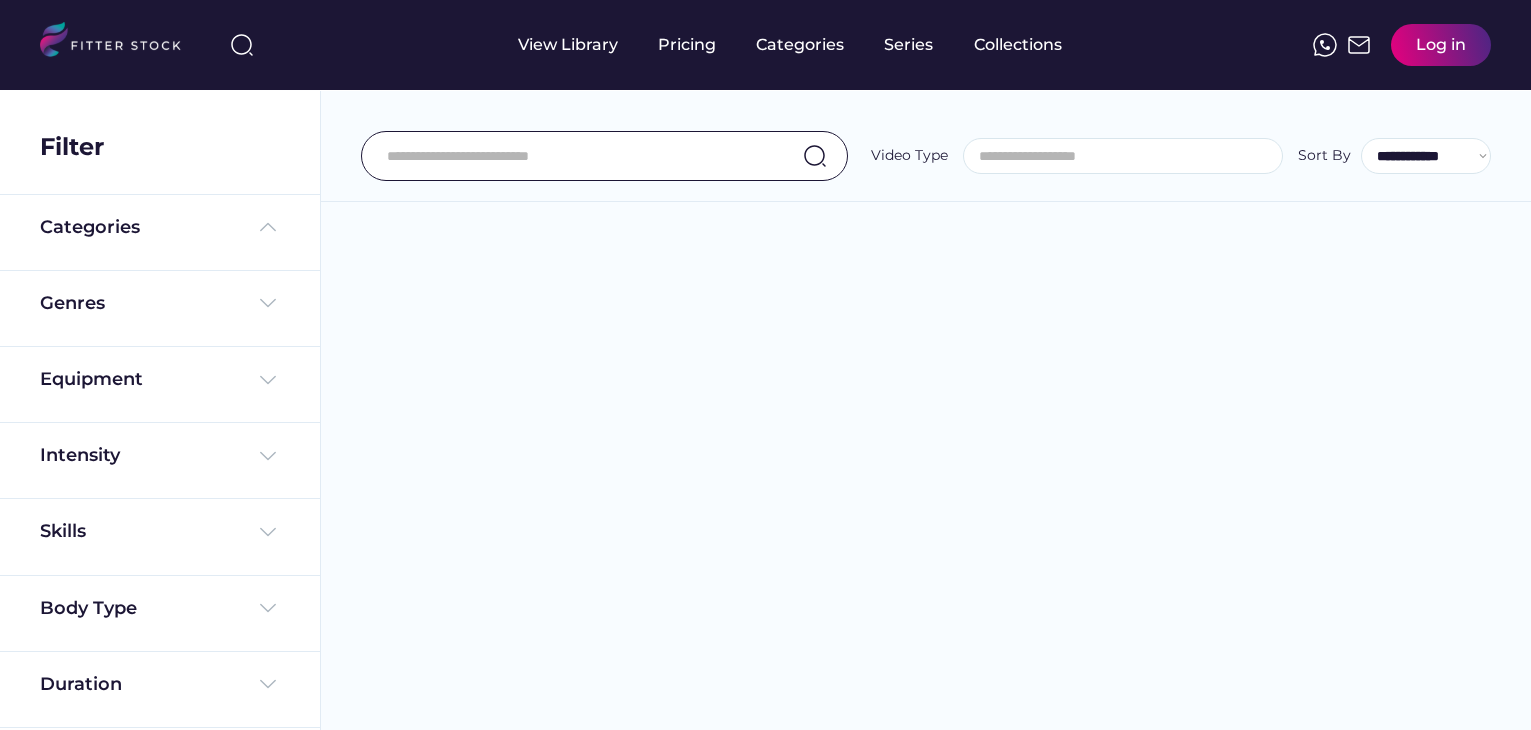 select 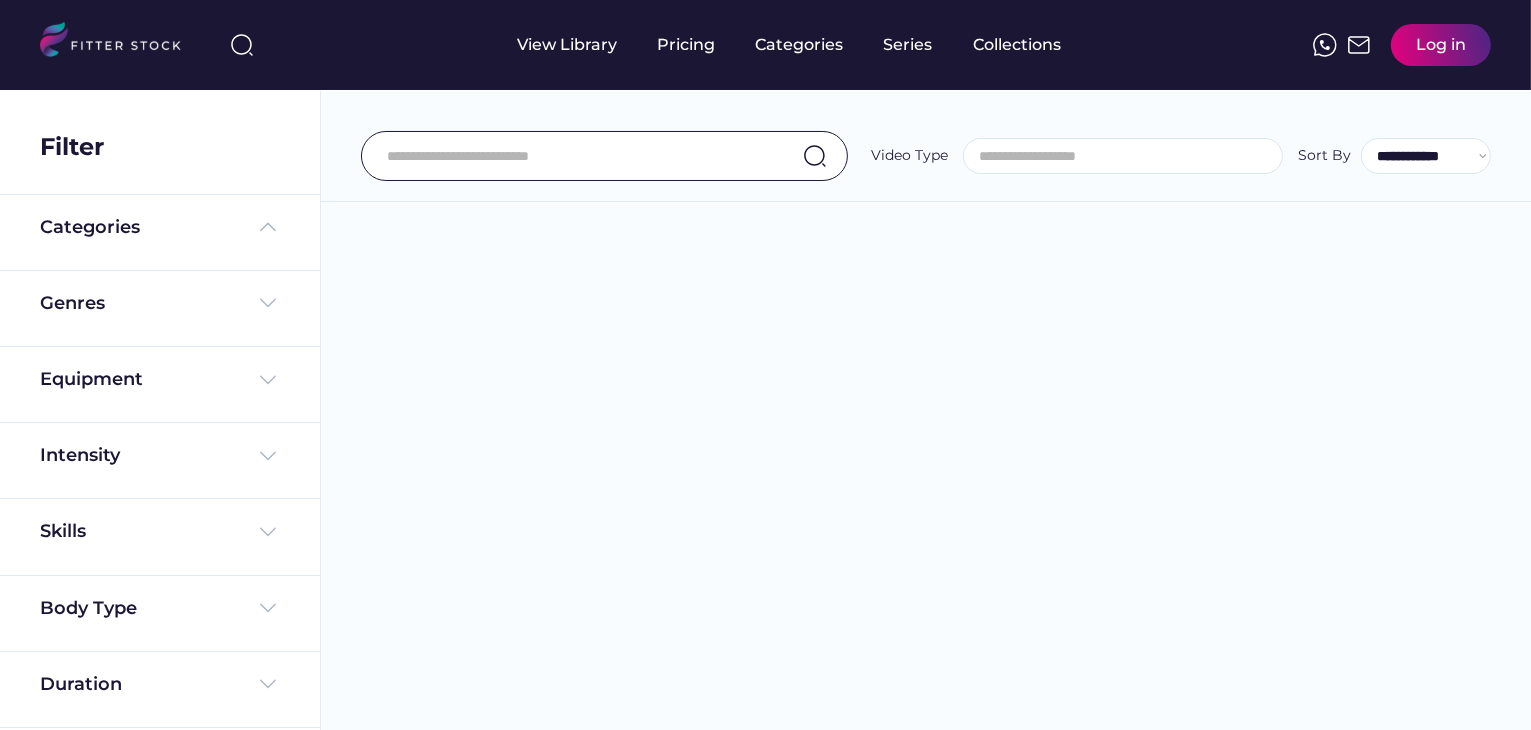 scroll, scrollTop: 0, scrollLeft: 0, axis: both 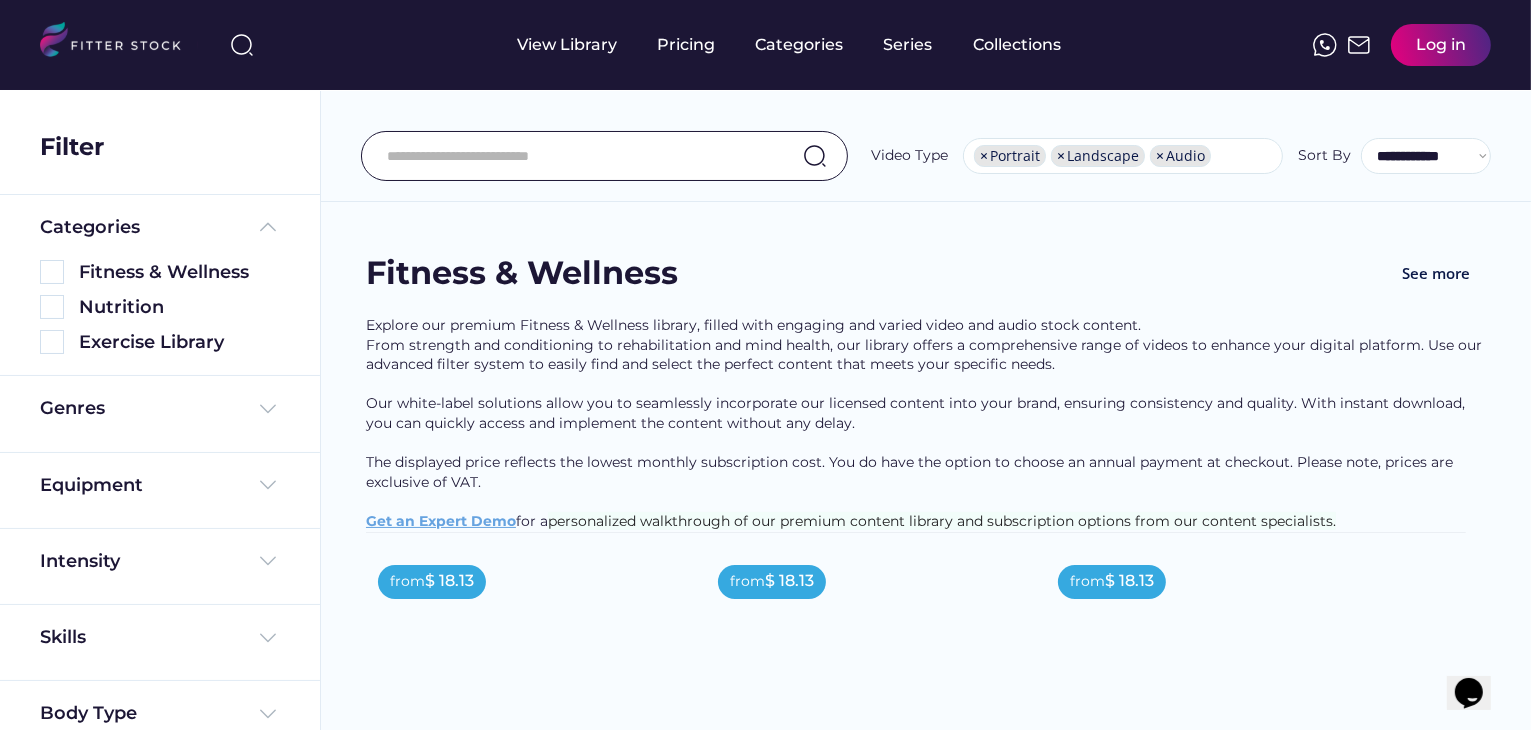 drag, startPoint x: 1220, startPoint y: 58, endPoint x: 634, endPoint y: 225, distance: 609.3316 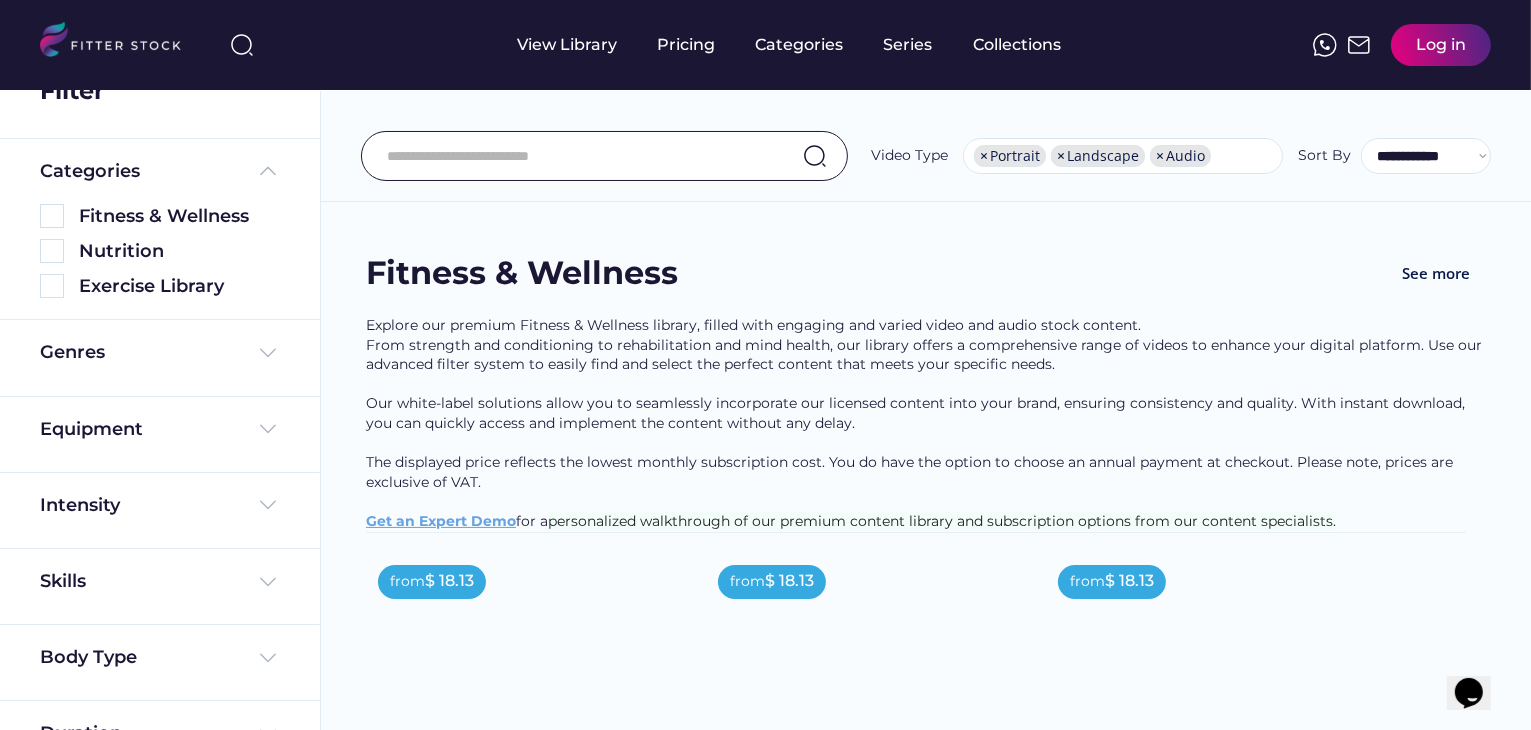 scroll, scrollTop: 102, scrollLeft: 0, axis: vertical 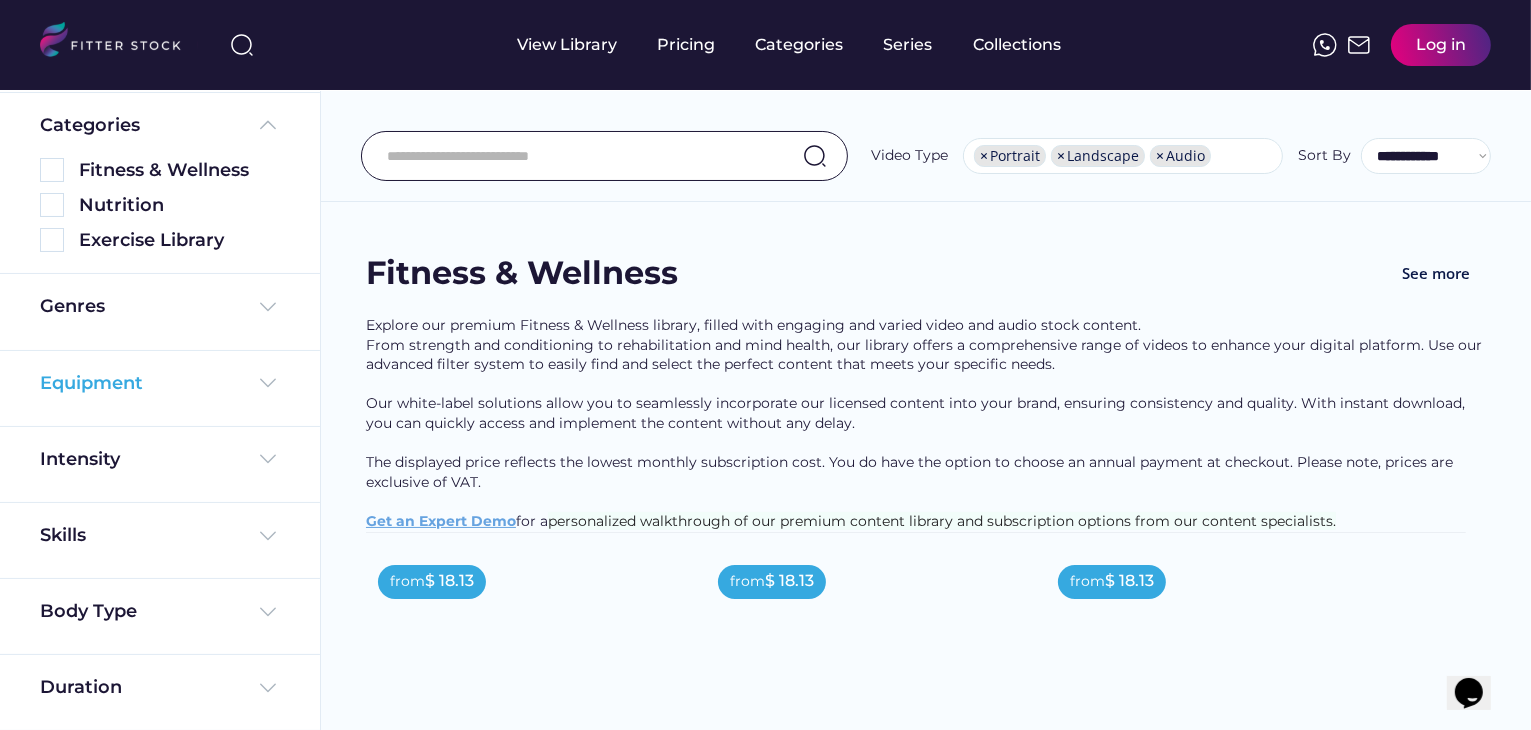 click at bounding box center [268, 383] 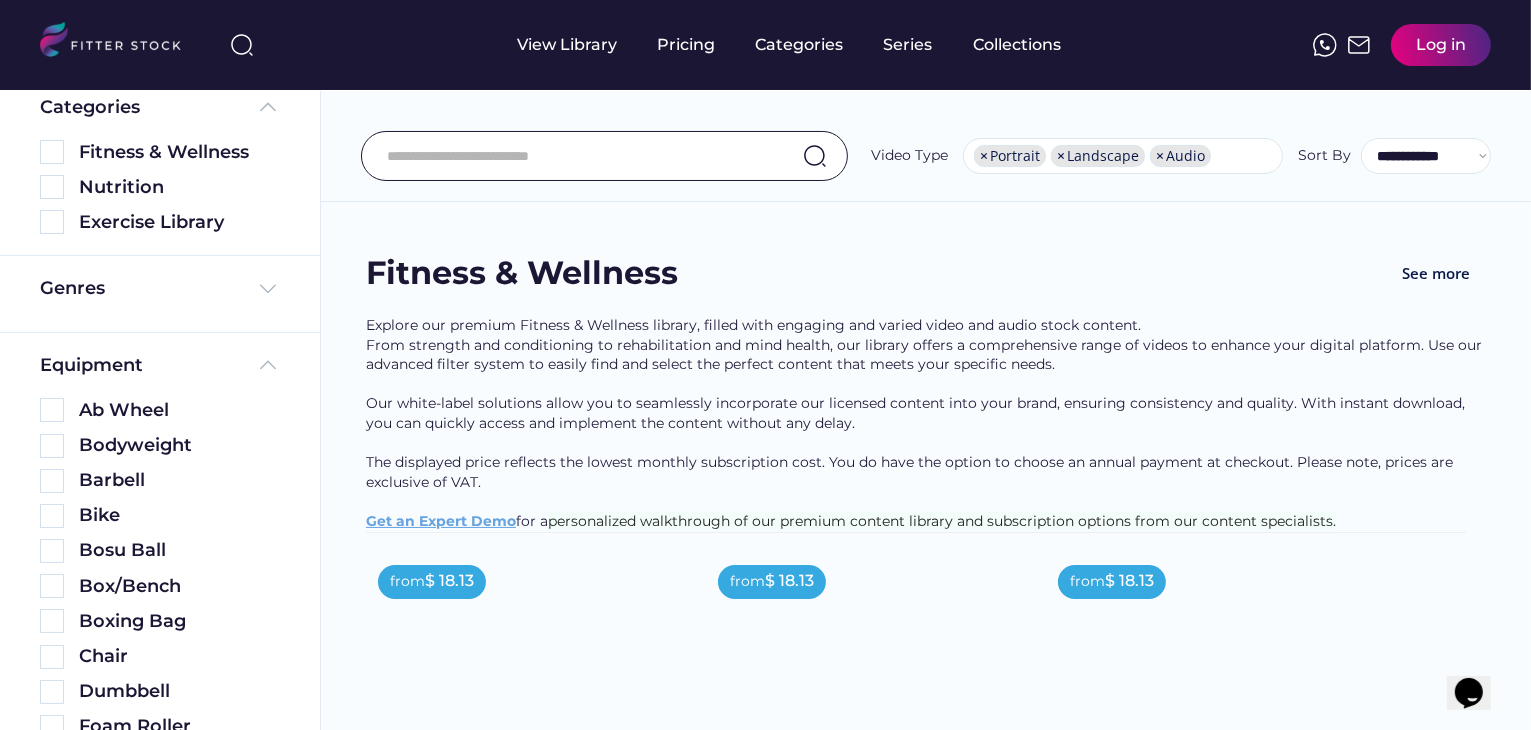scroll, scrollTop: 2, scrollLeft: 0, axis: vertical 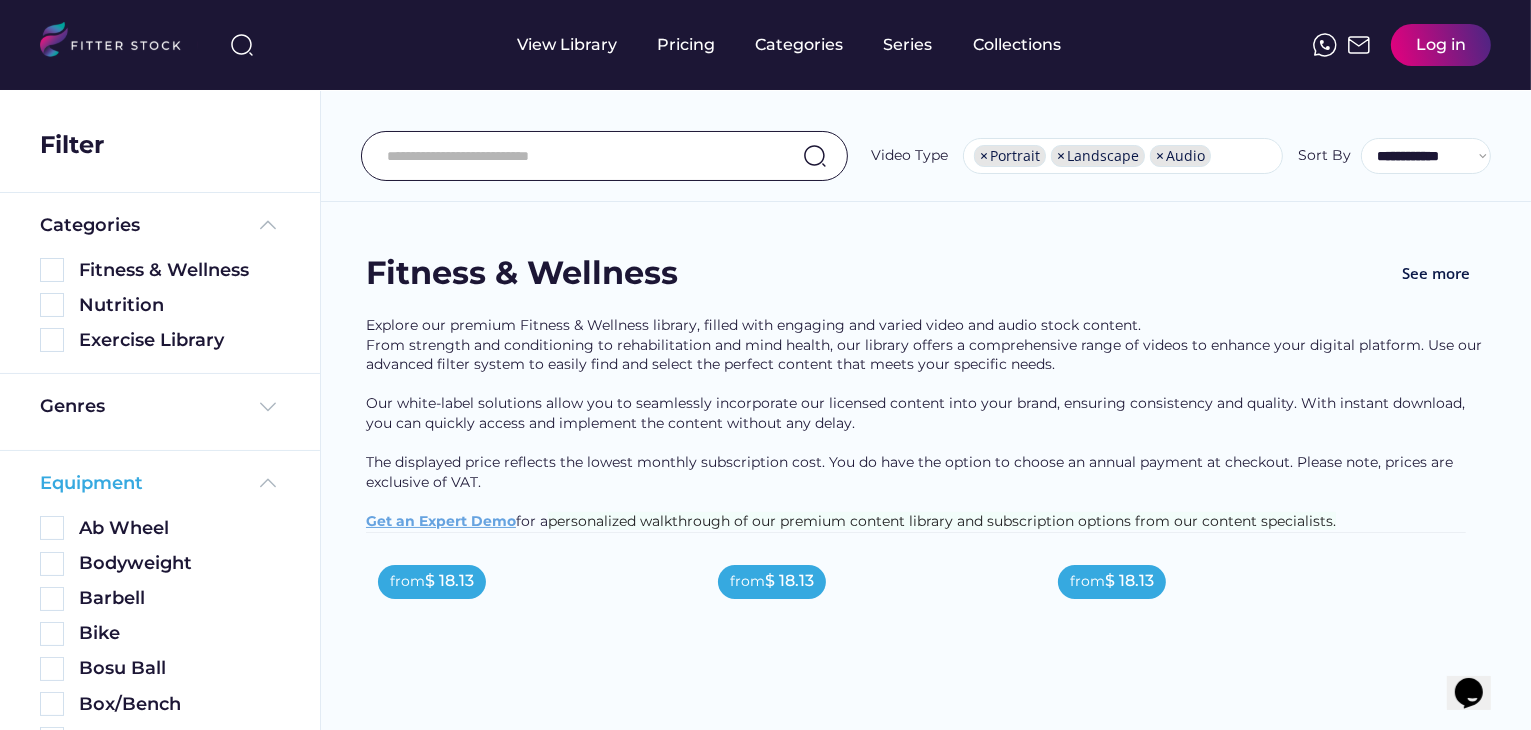 click at bounding box center (268, 483) 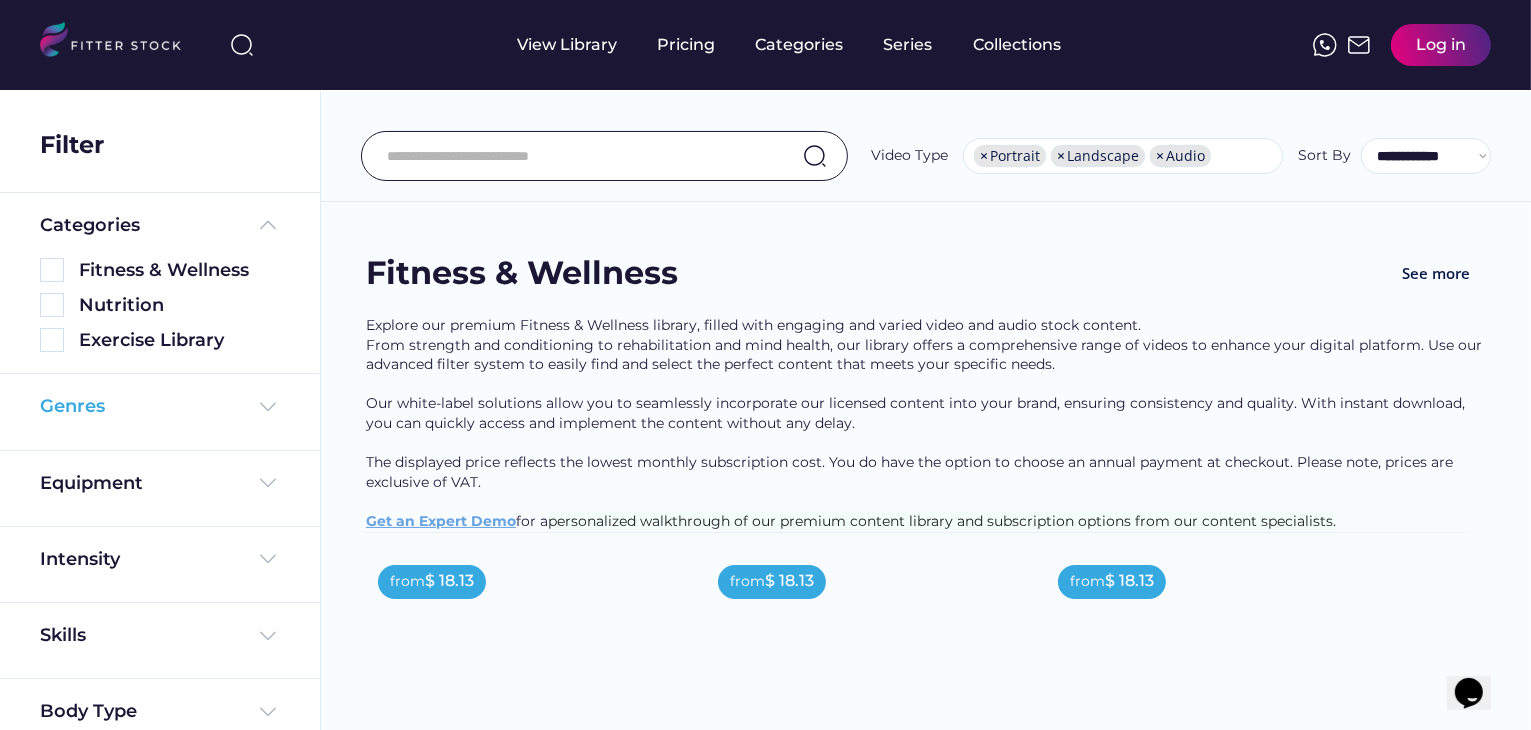 click at bounding box center (268, 407) 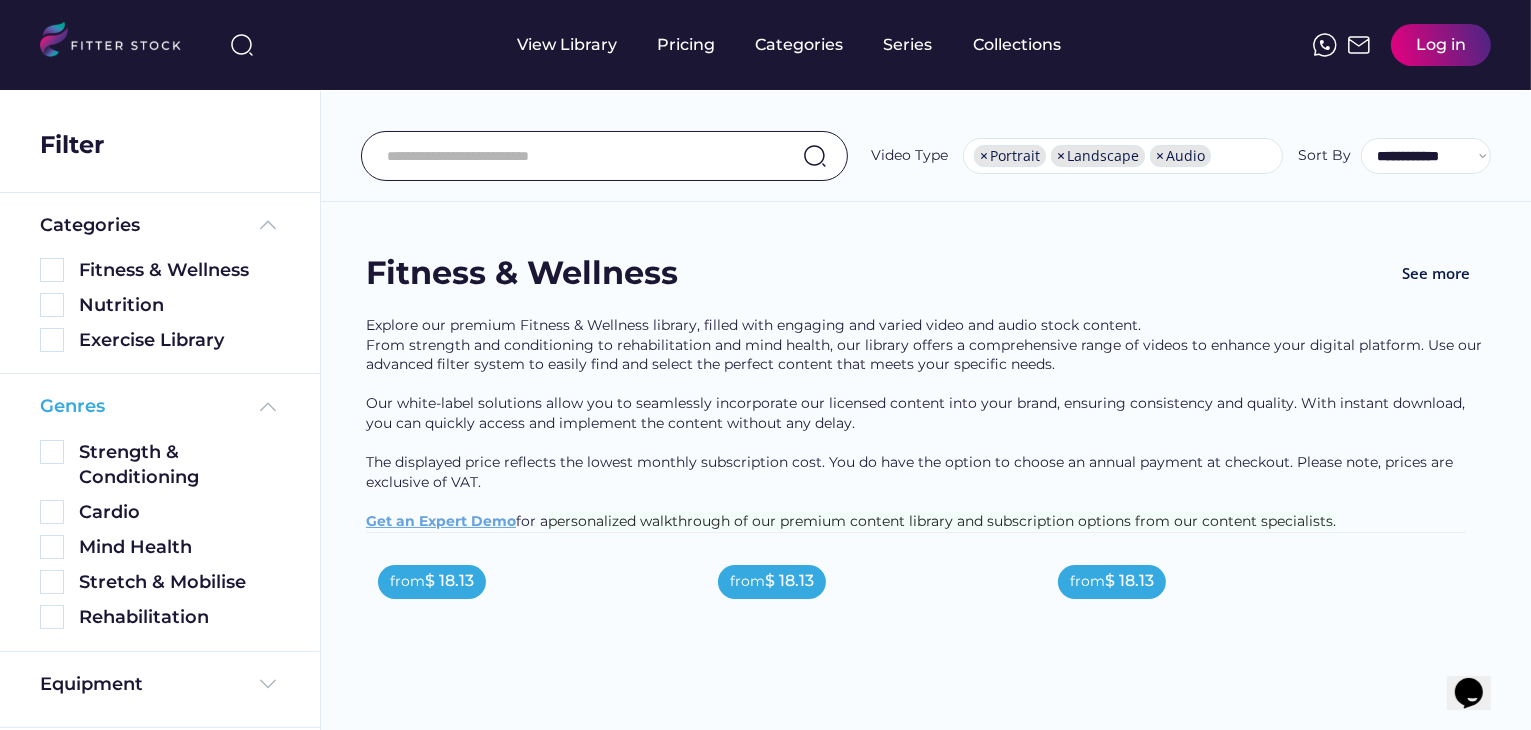 click at bounding box center (268, 407) 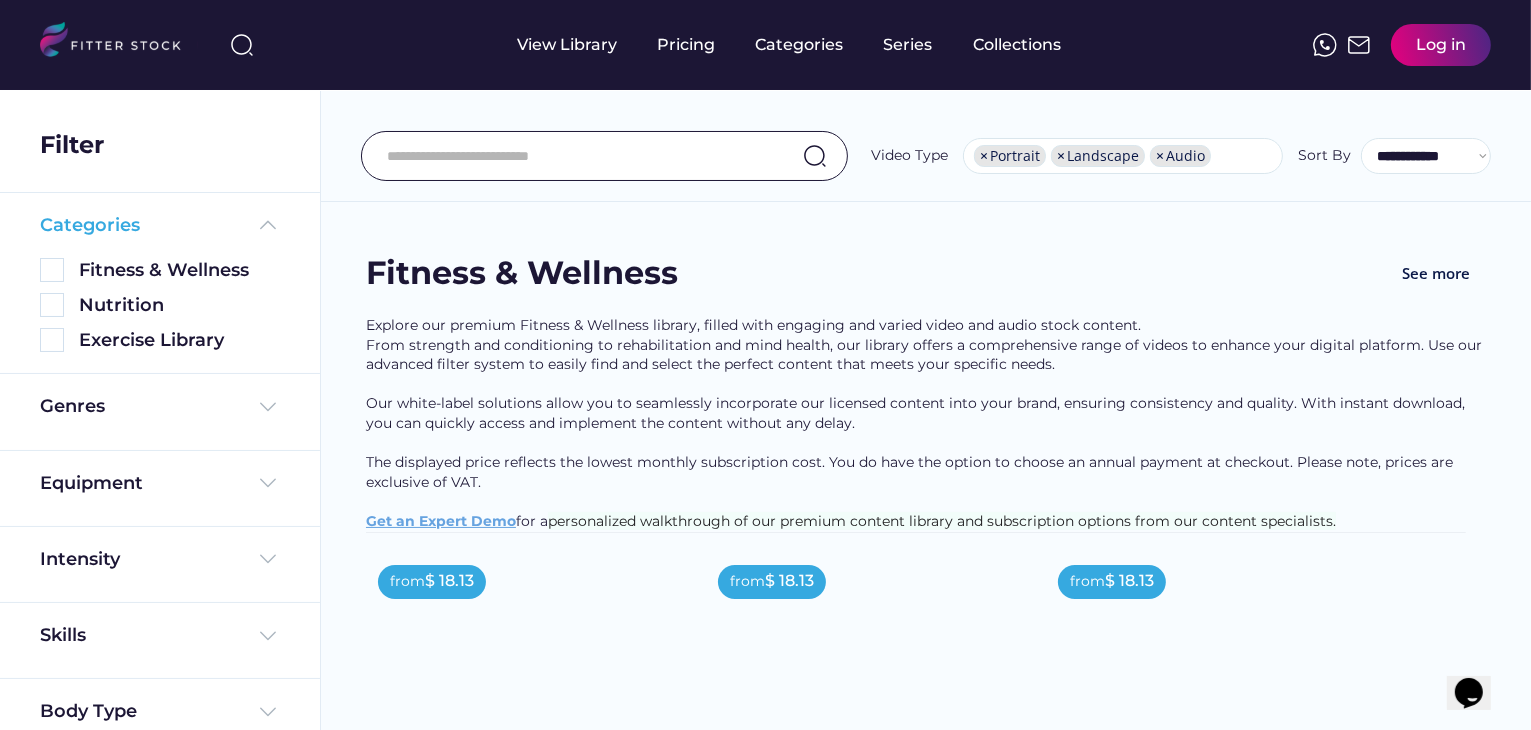 click at bounding box center [268, 225] 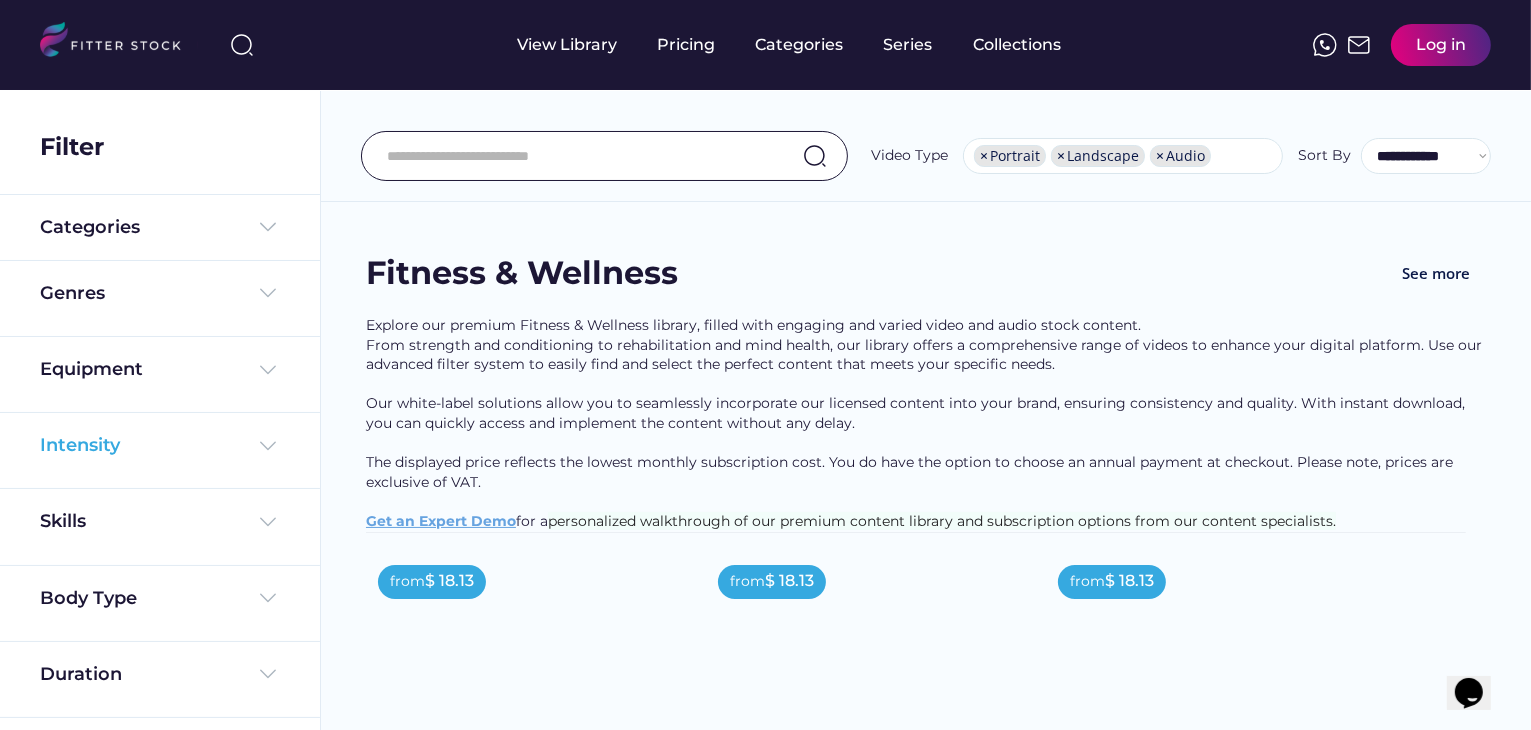 click at bounding box center [268, 446] 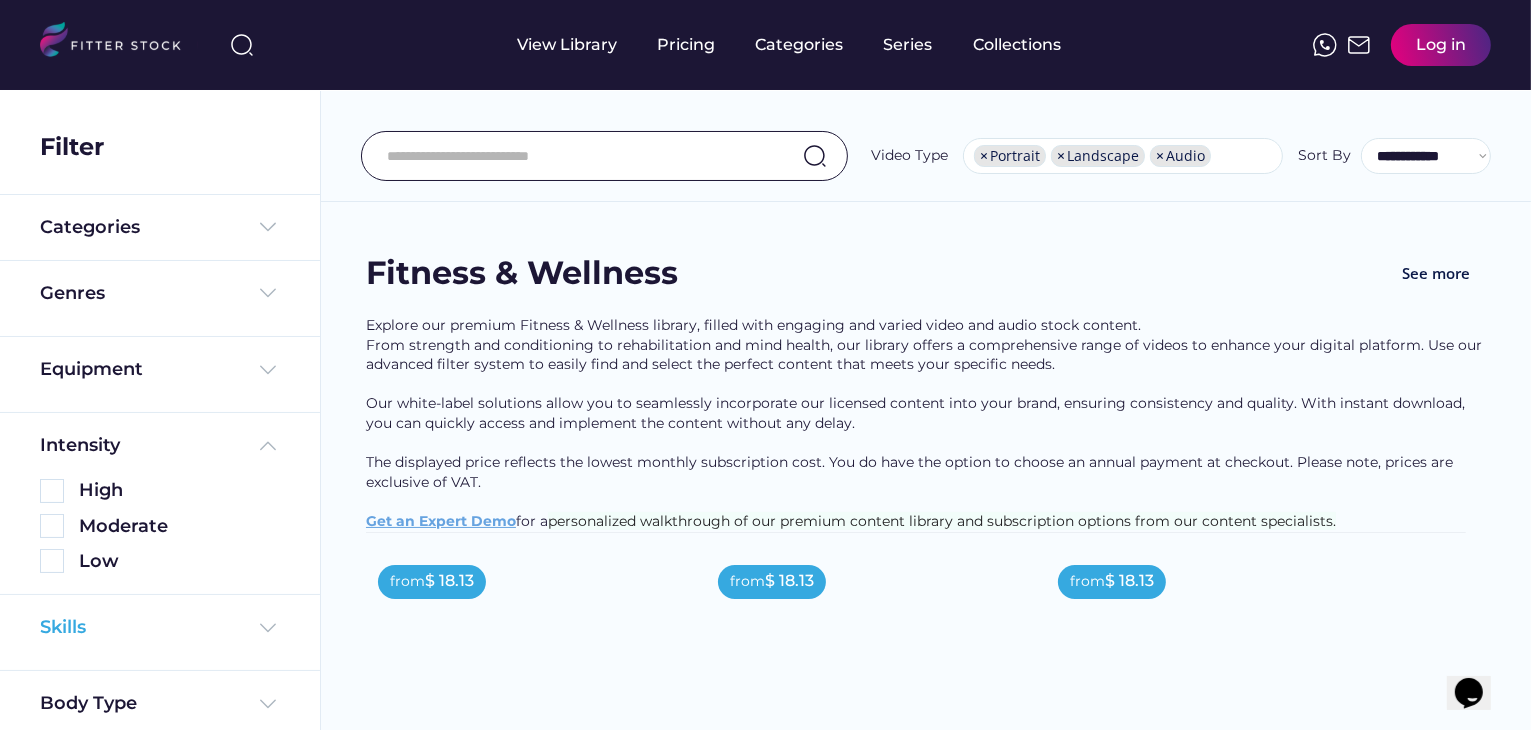 click at bounding box center [268, 628] 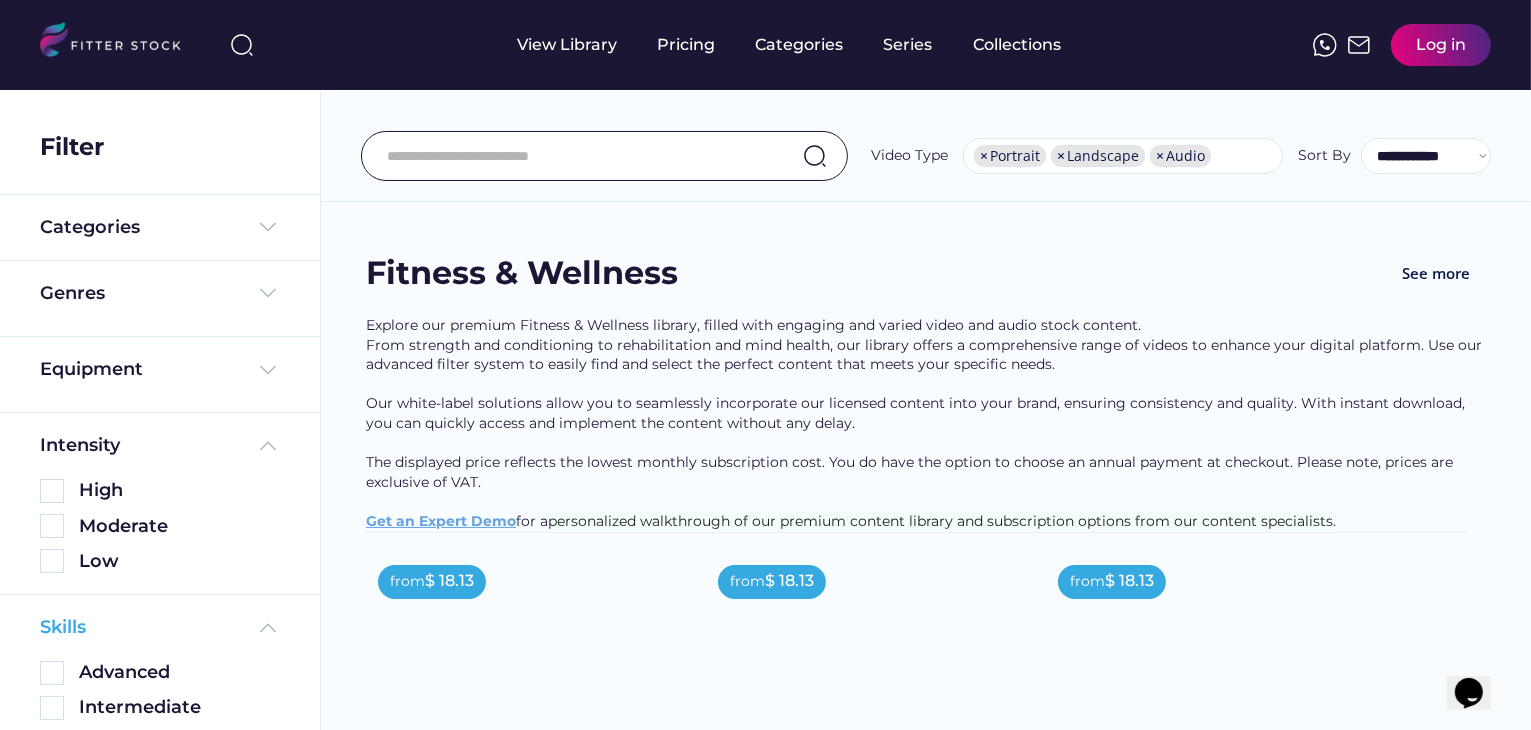 click at bounding box center [268, 628] 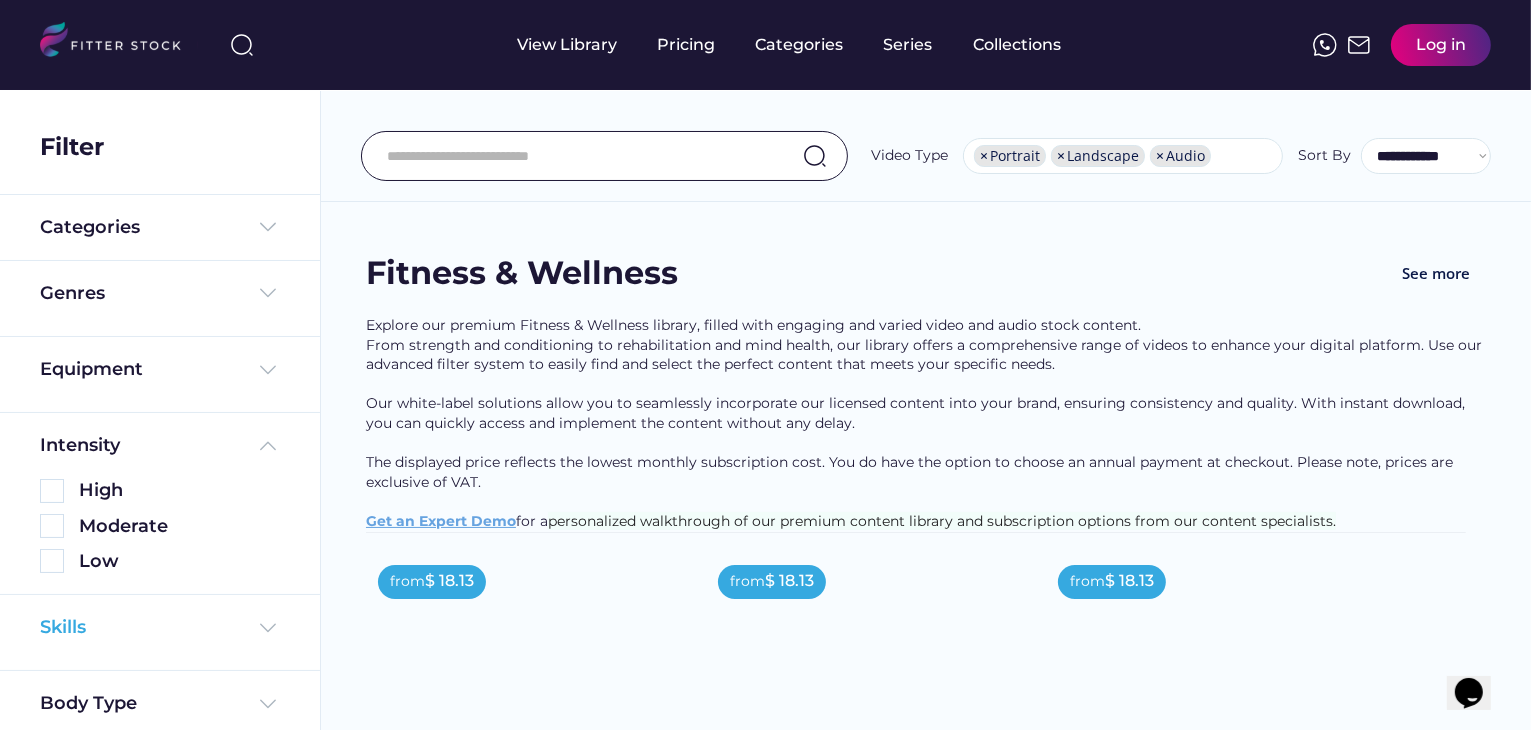 scroll, scrollTop: 92, scrollLeft: 0, axis: vertical 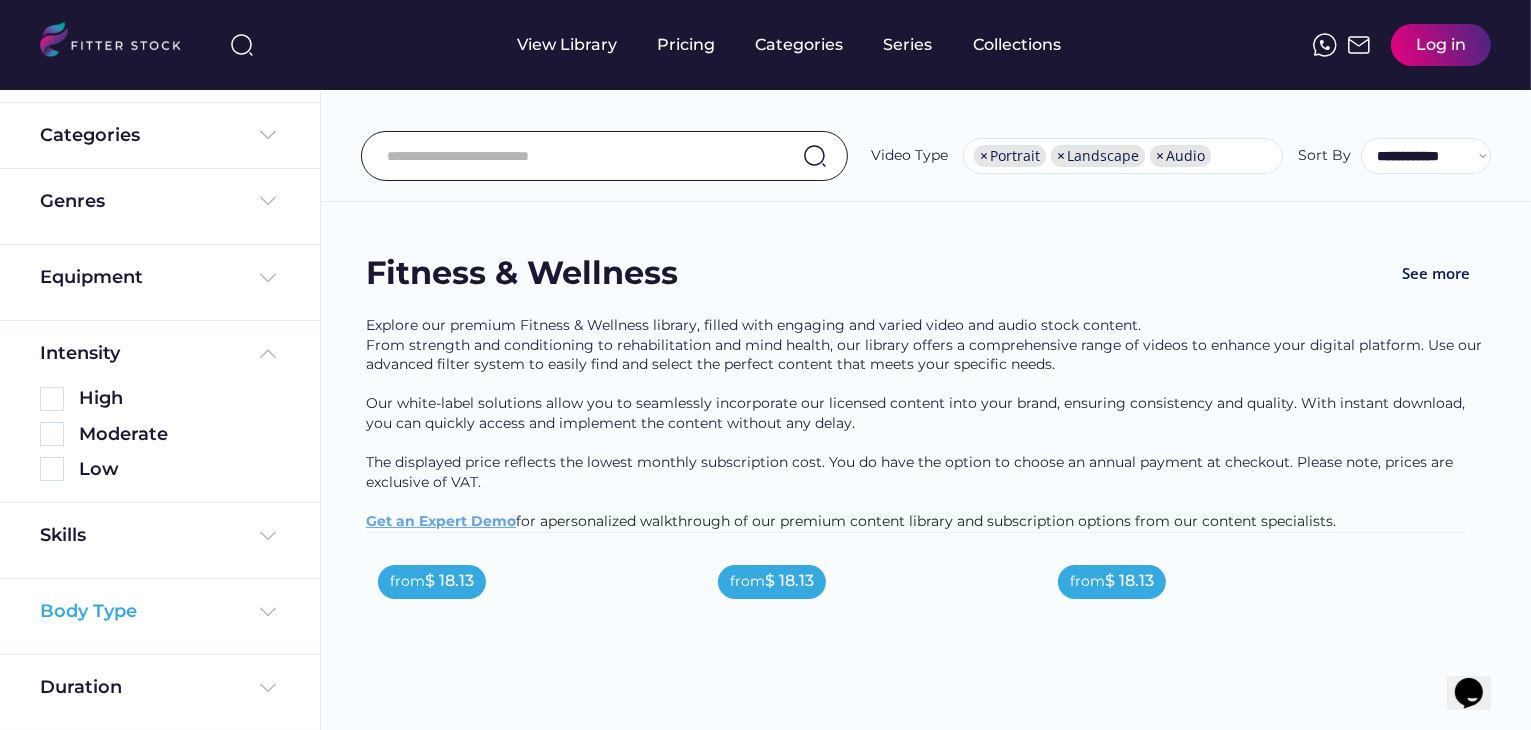 click at bounding box center [268, 612] 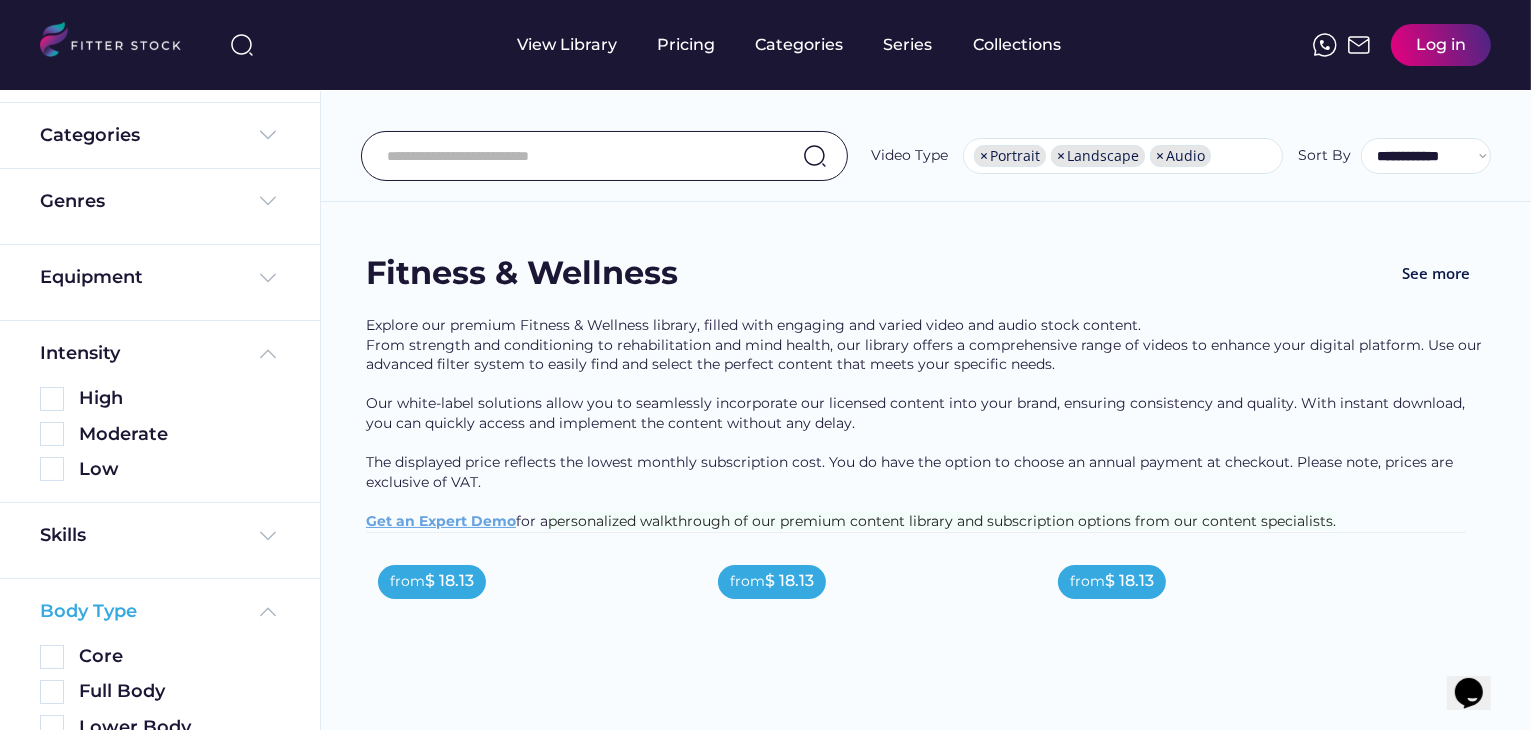 scroll, scrollTop: 268, scrollLeft: 0, axis: vertical 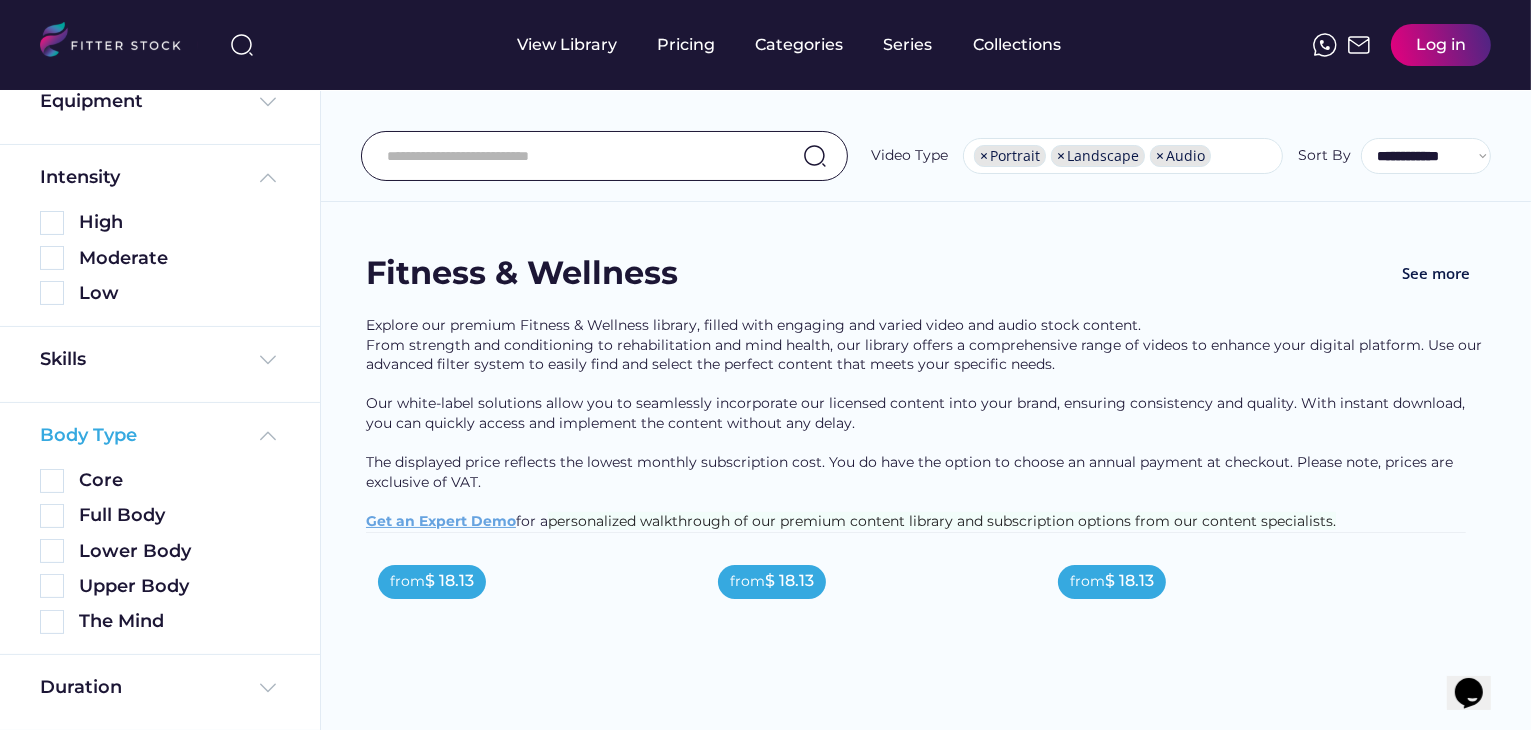 click at bounding box center (268, 436) 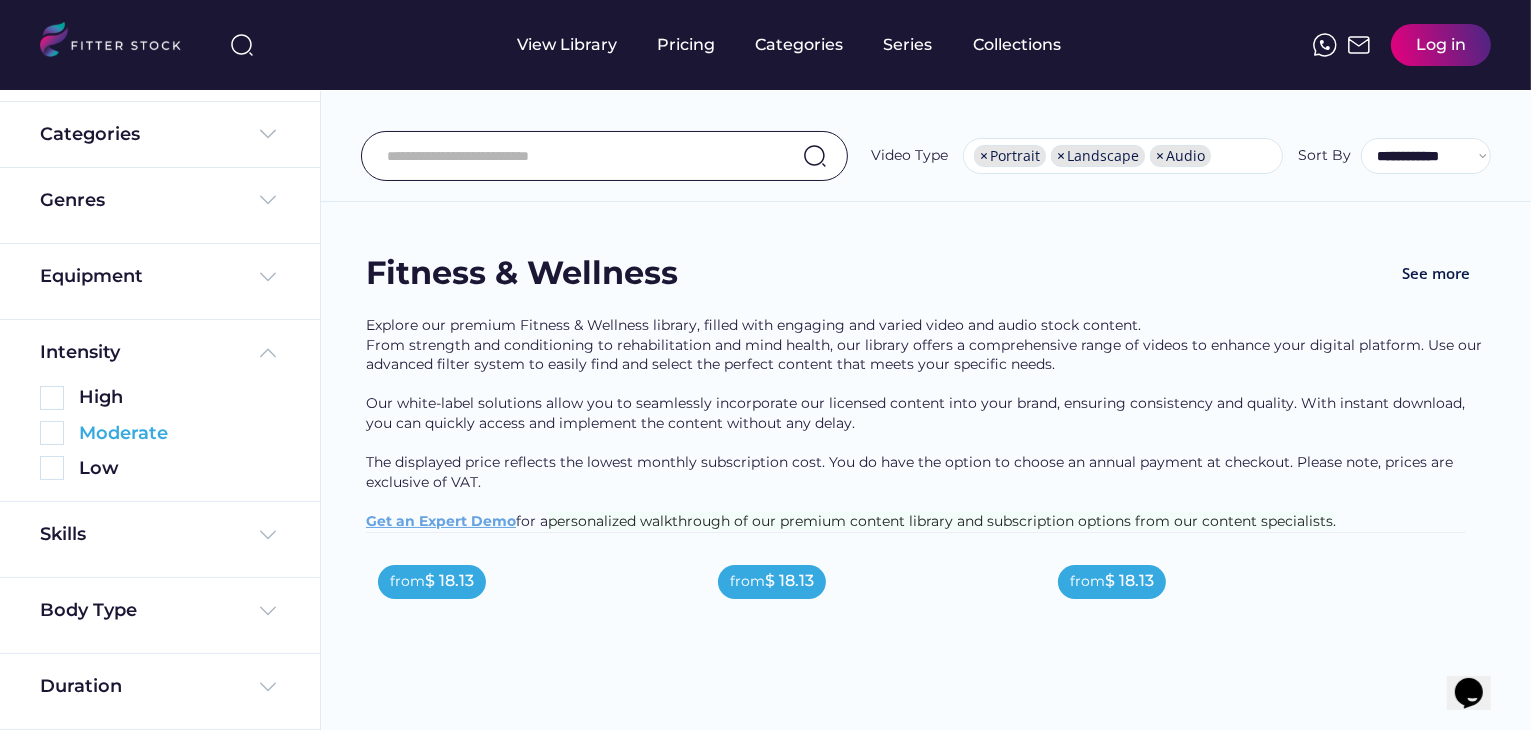 scroll, scrollTop: 92, scrollLeft: 0, axis: vertical 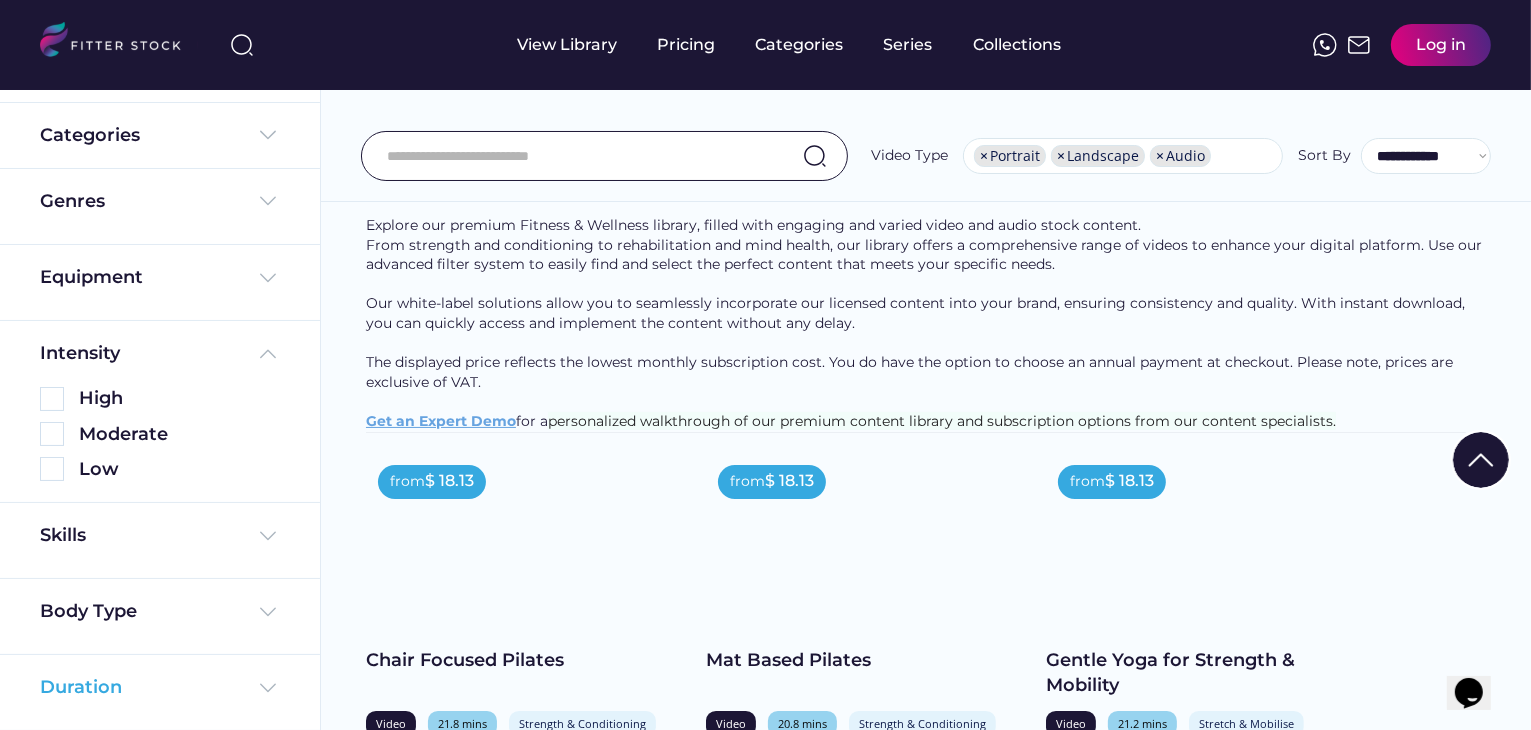 click at bounding box center (268, 688) 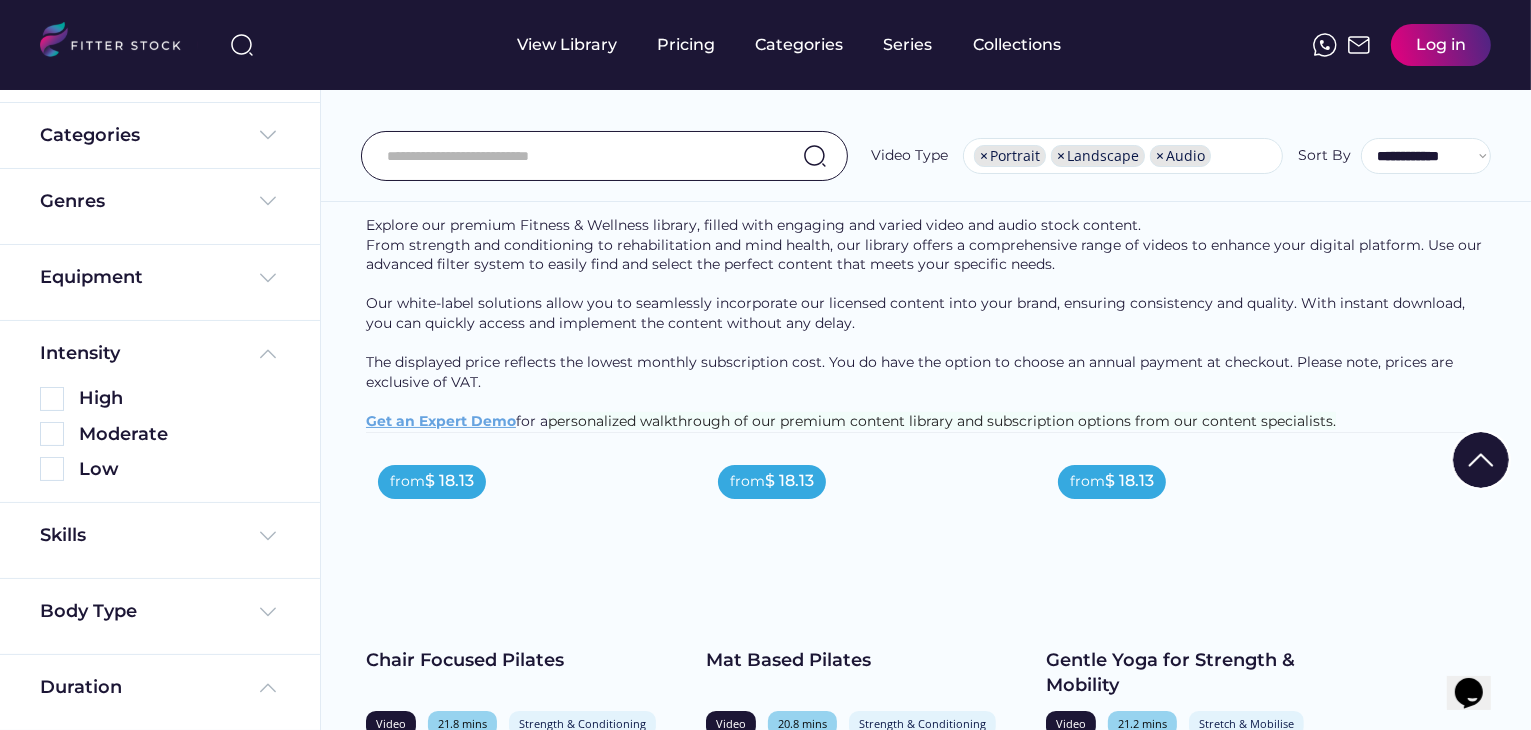 scroll, scrollTop: 233, scrollLeft: 0, axis: vertical 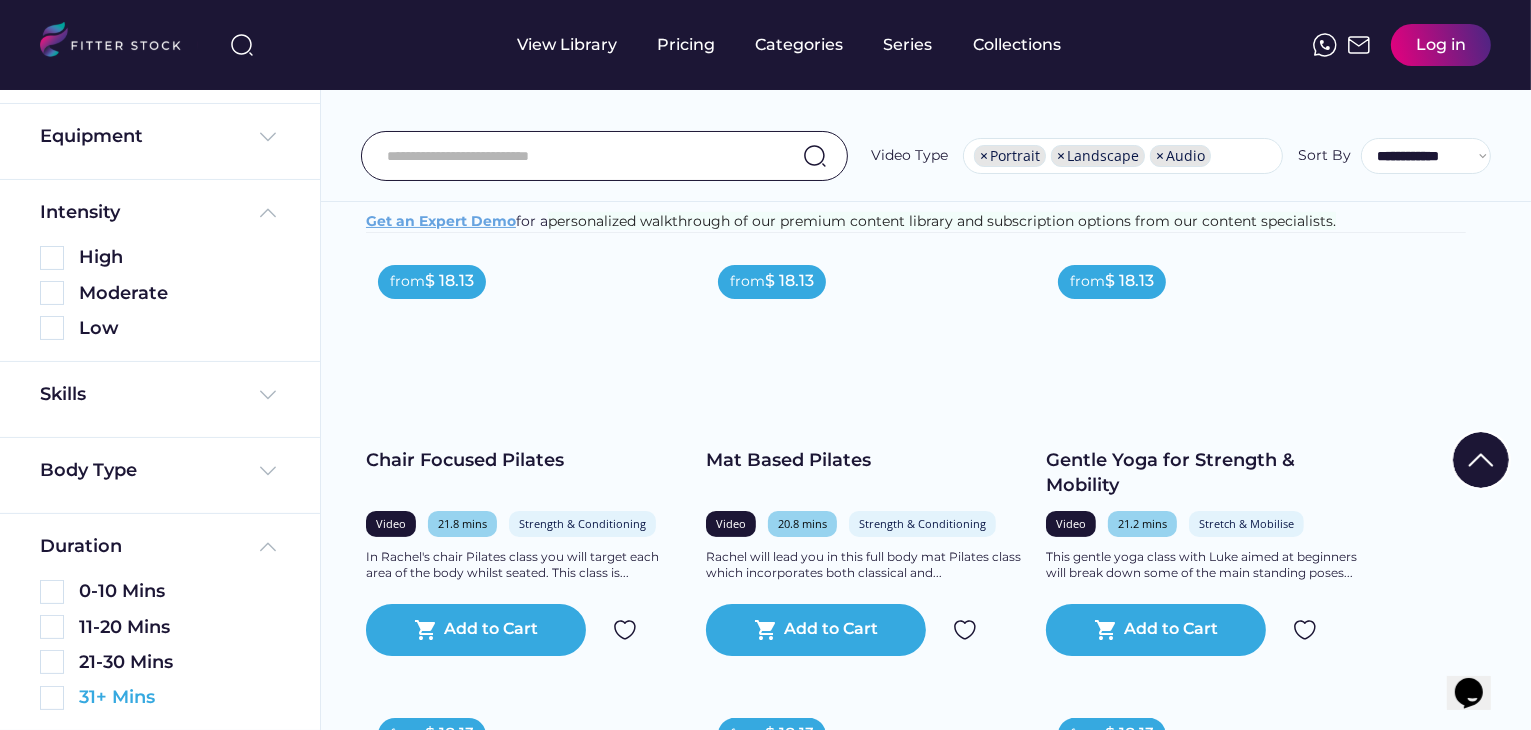 click at bounding box center (52, 698) 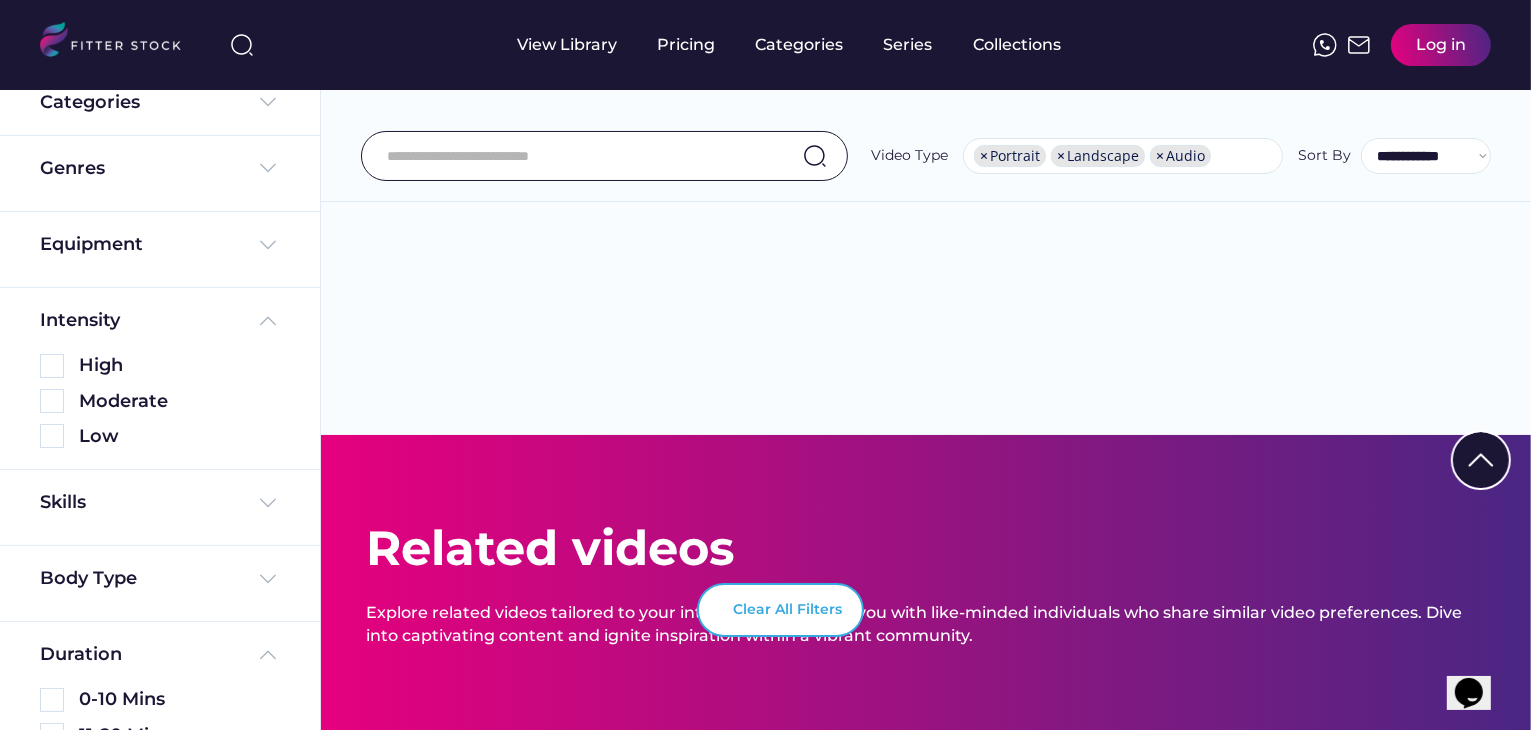 scroll, scrollTop: 0, scrollLeft: 0, axis: both 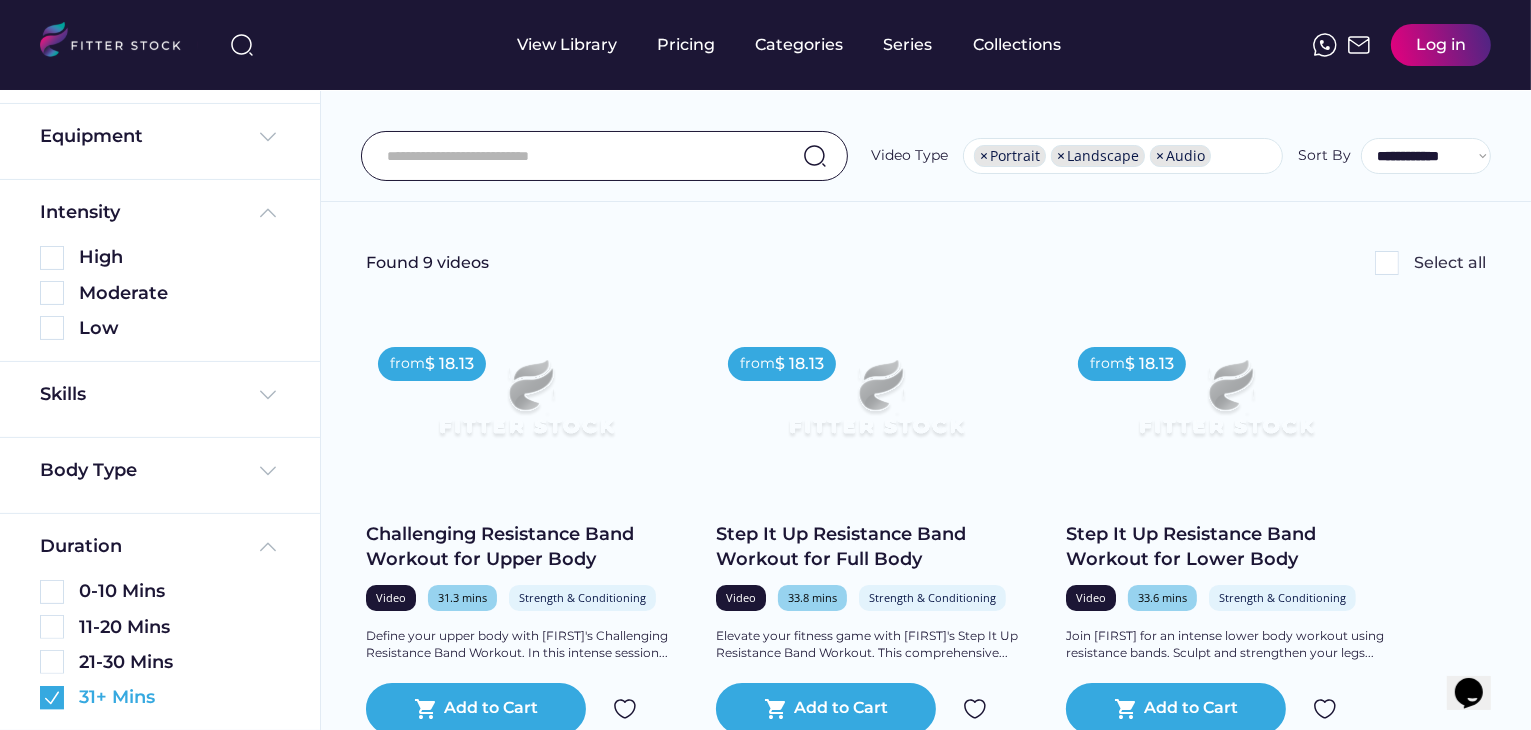 click at bounding box center (52, 698) 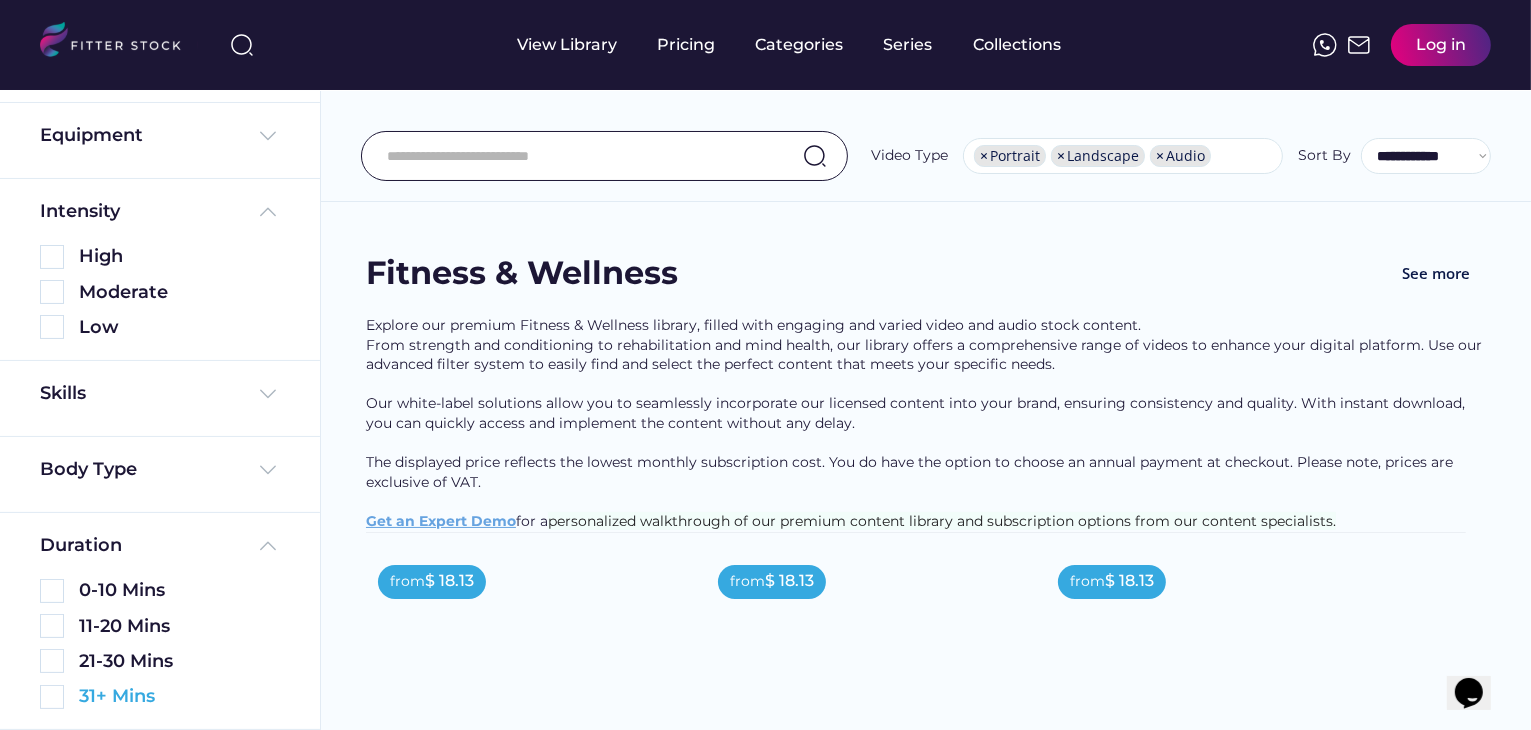 scroll, scrollTop: 233, scrollLeft: 0, axis: vertical 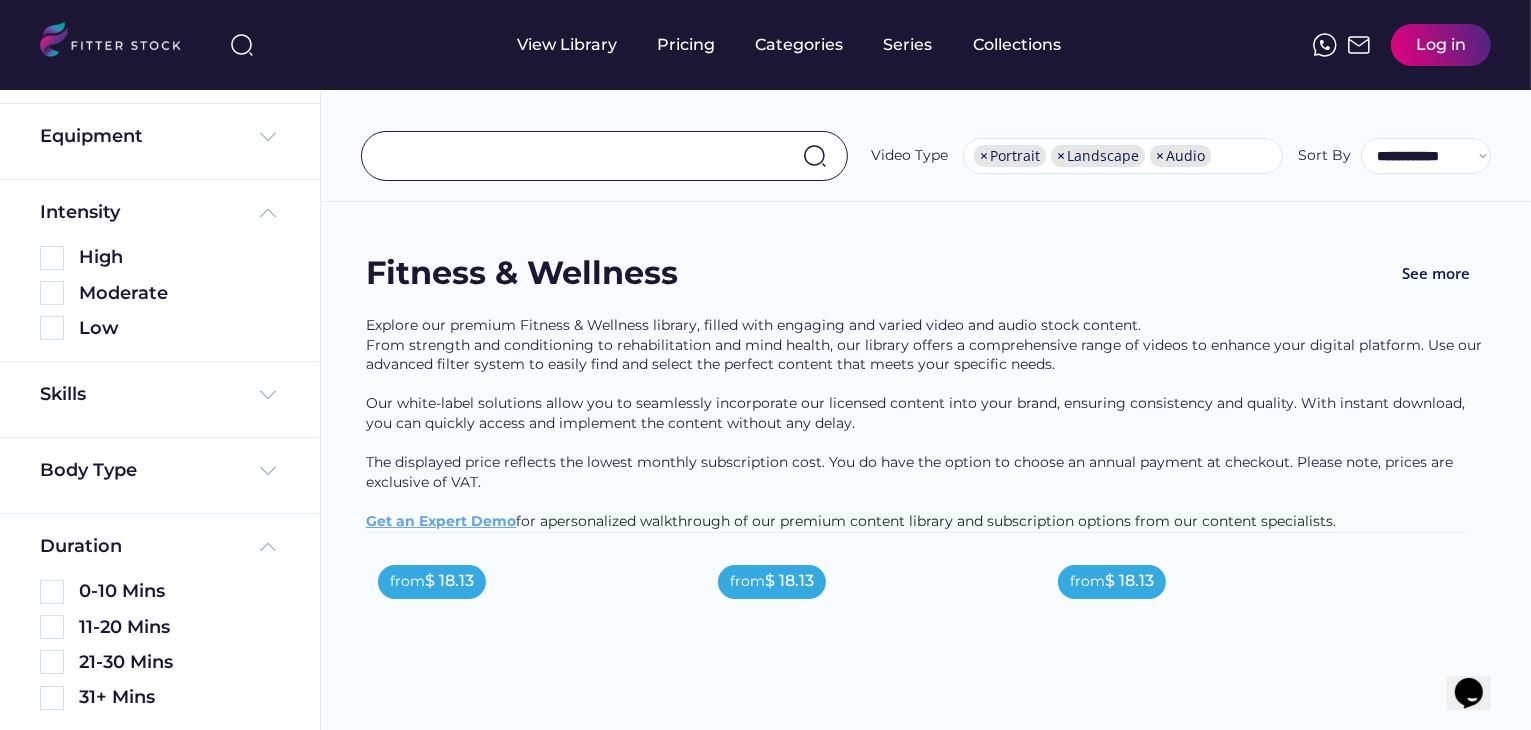 click at bounding box center [587, 156] 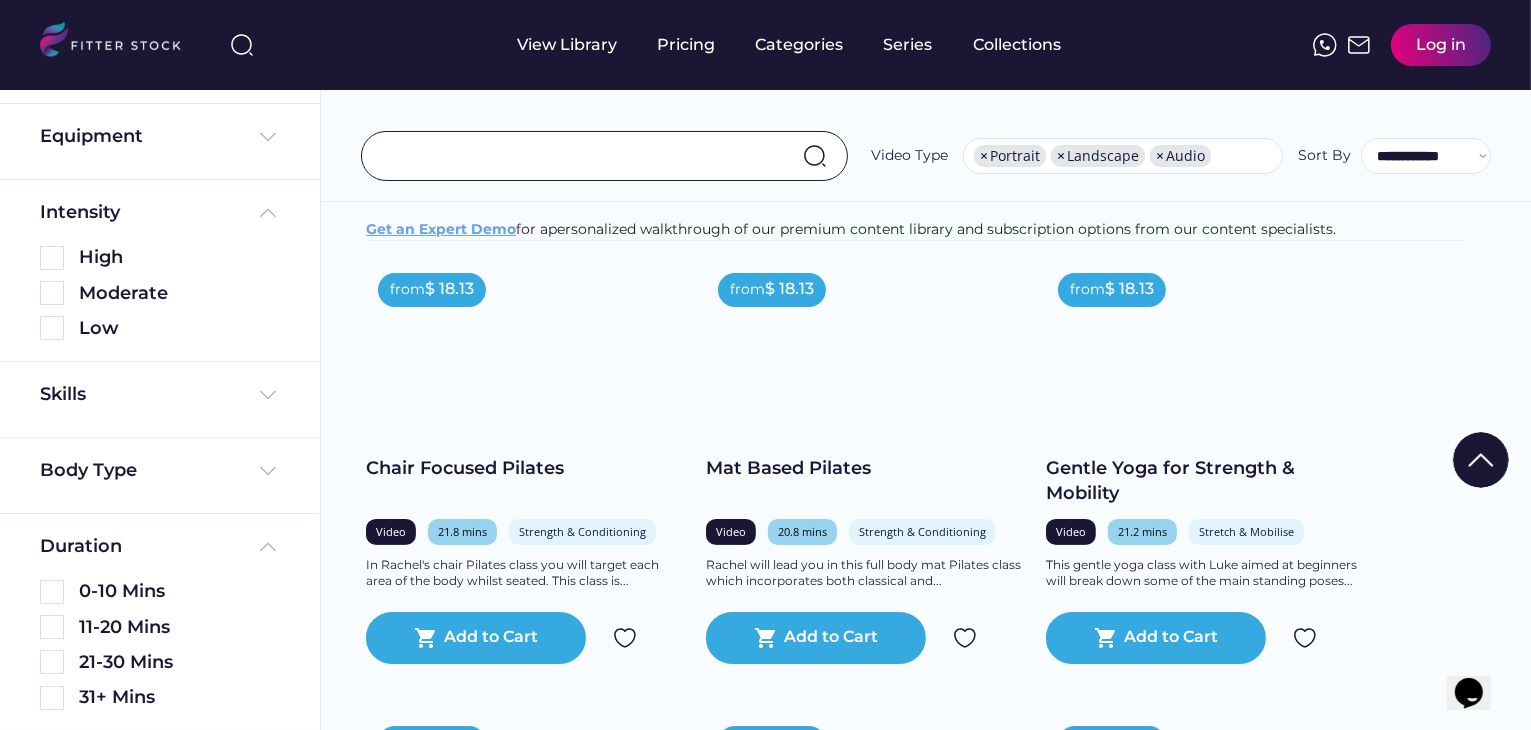 scroll, scrollTop: 500, scrollLeft: 0, axis: vertical 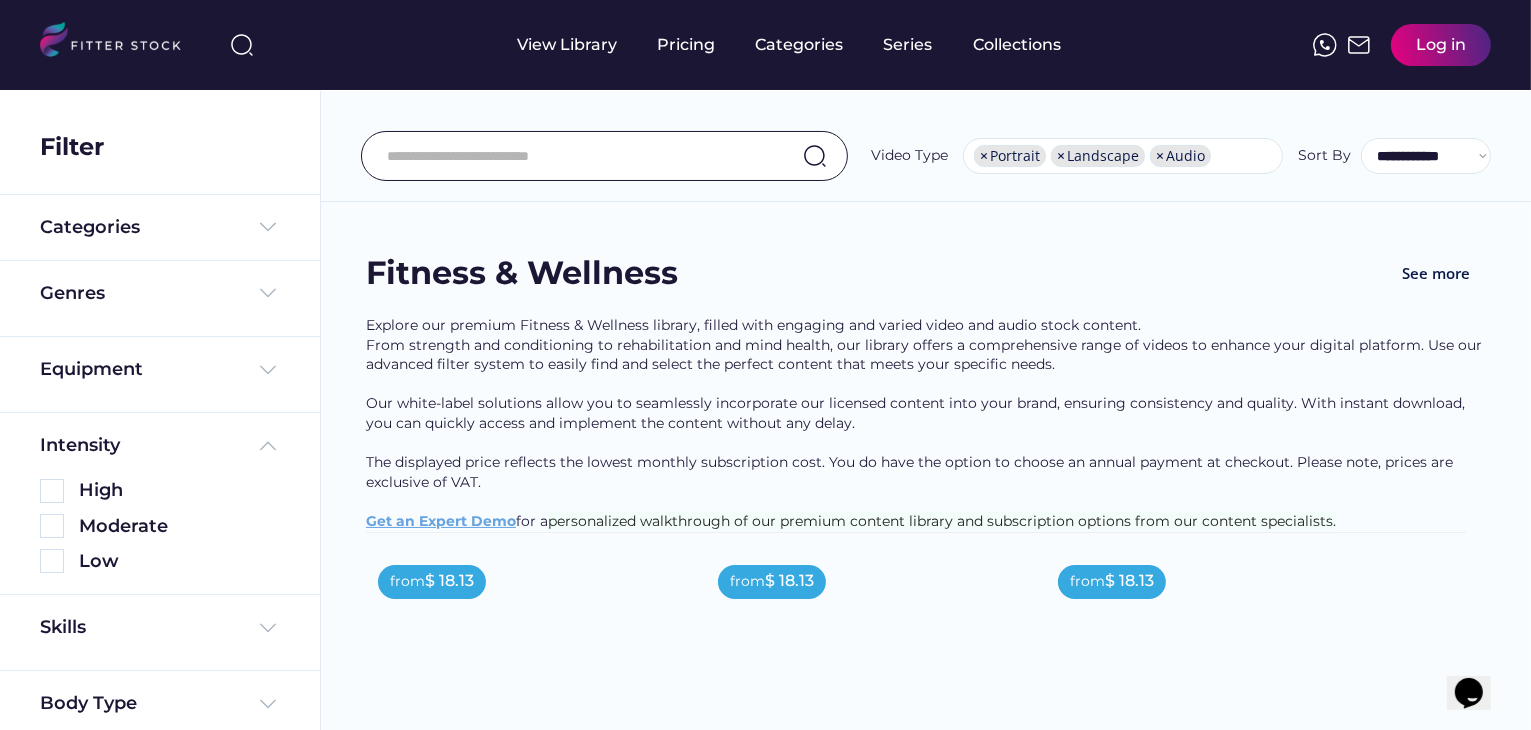 click on "Found 3321 videos Select all from  $ 1.09 Back Extensions Video 0.6 mins Strength & Conditioning Lower Body 45-Degree Hyper Back Extensions are an exercise that targets the lower back, glutes, and hamstrings. Performed on a 45-degree hyperextension bench, this exercise involves positioning yourself face down with your hips supported on the bench. By bending at the waist and lowering your torso towards the floor, then raising it back to a neutral position, you engage the muscles along your spine and the posterior chain, enhancing lower back strength and stability.
shopping_cart
Add to Cart from  $ 1.09 Weighted Back Extensions Video 0.7 mins Strength & Conditioning Lower Body
shopping_cart
Add to Cart from  $ 1.09 Landmine RDL Video 1.1 mins Strength & Conditioning Lower Body
shopping_cart
Add to Cart from  $ 1.09 Landmine SA Strict Press Video 0.9 mins Strength & Conditioning Upper Body
shopping_cart
Add to Cart from  Core" at bounding box center [925, 2570] 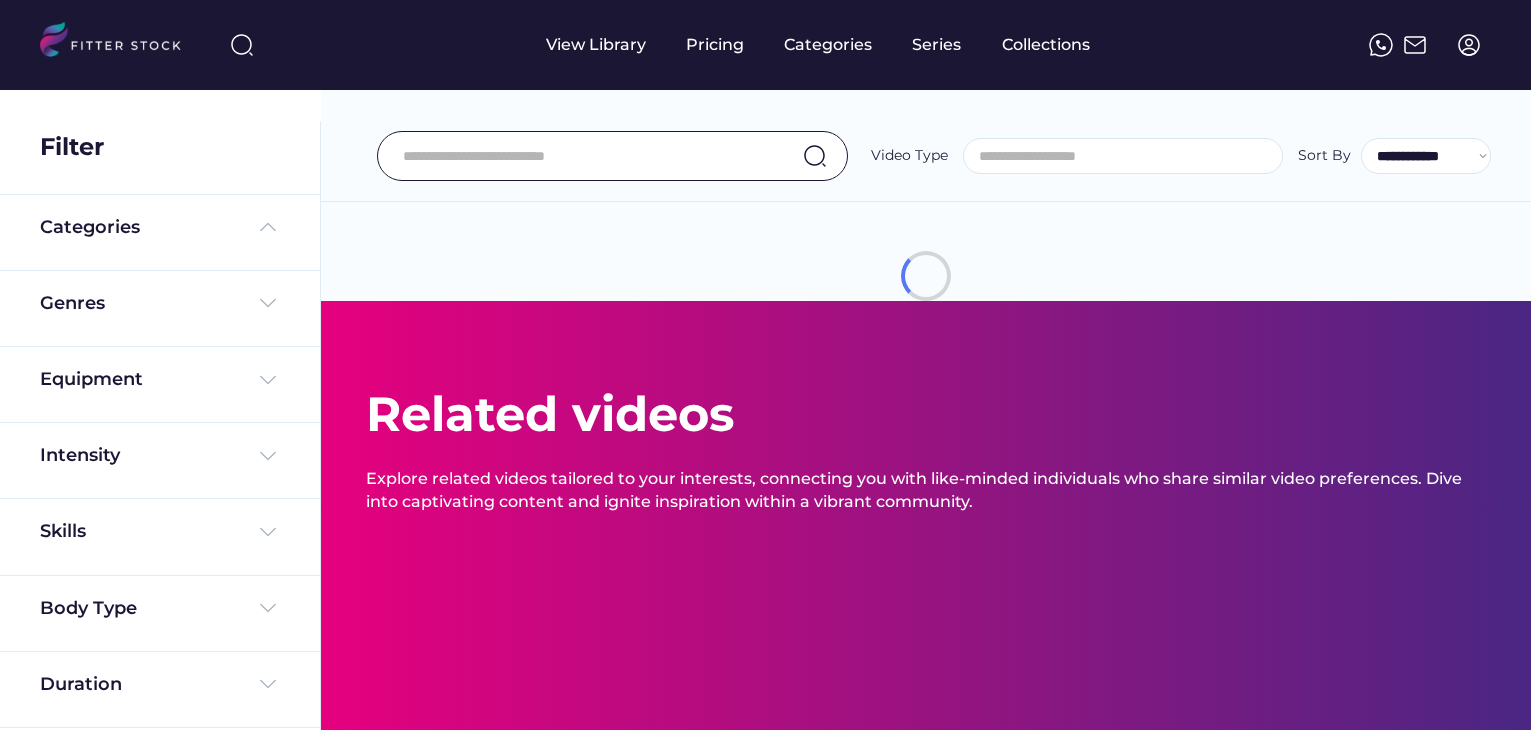 select 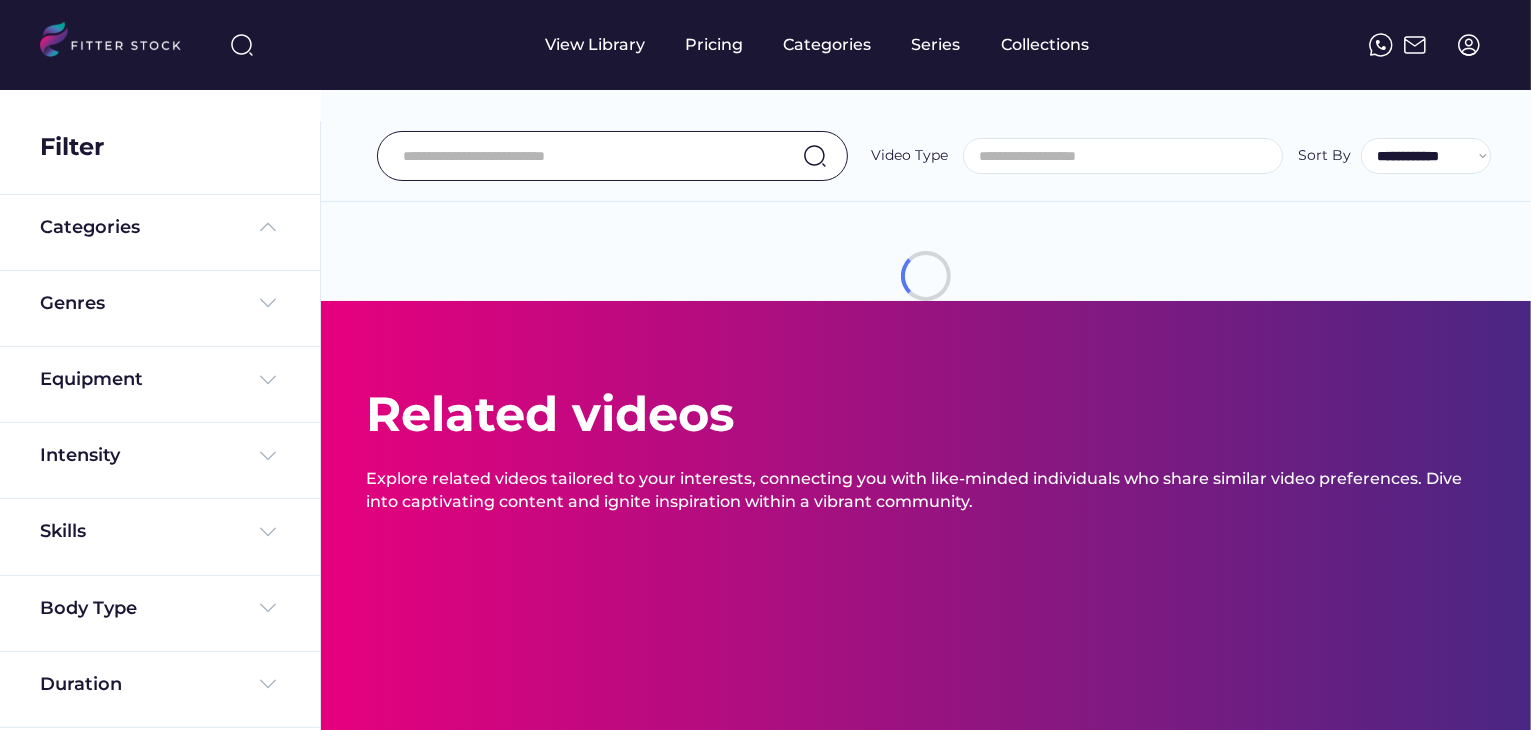 scroll, scrollTop: 34, scrollLeft: 0, axis: vertical 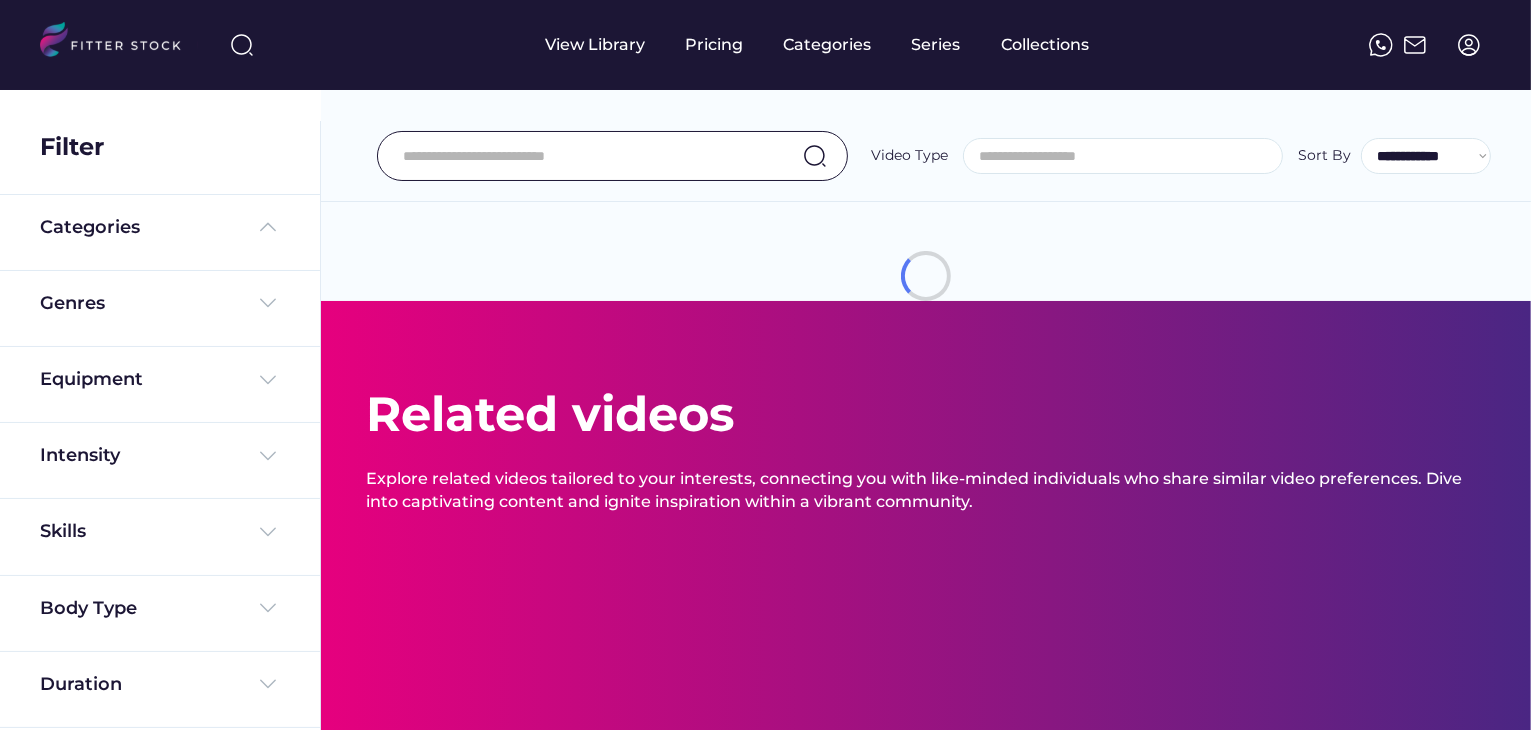select on "**********" 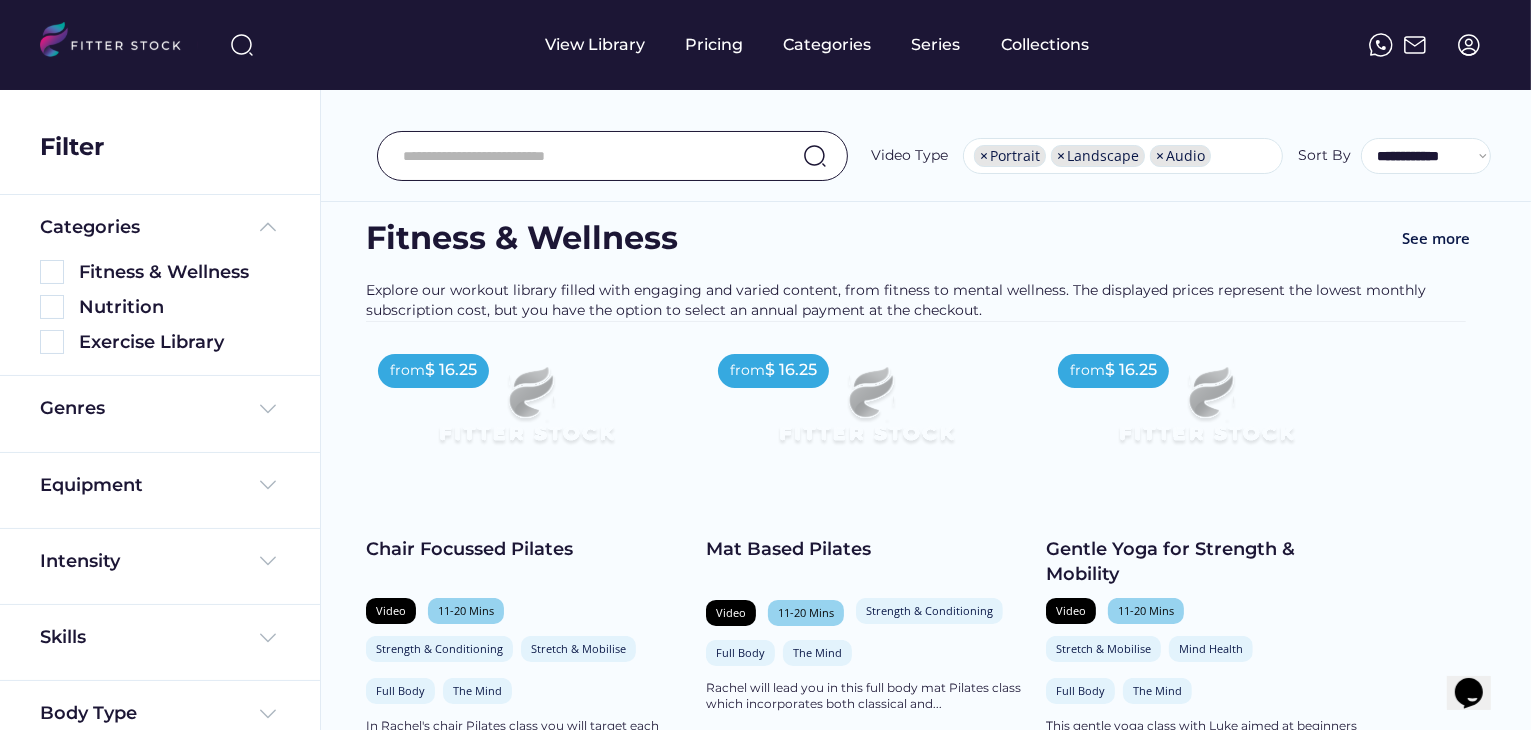 scroll, scrollTop: 0, scrollLeft: 0, axis: both 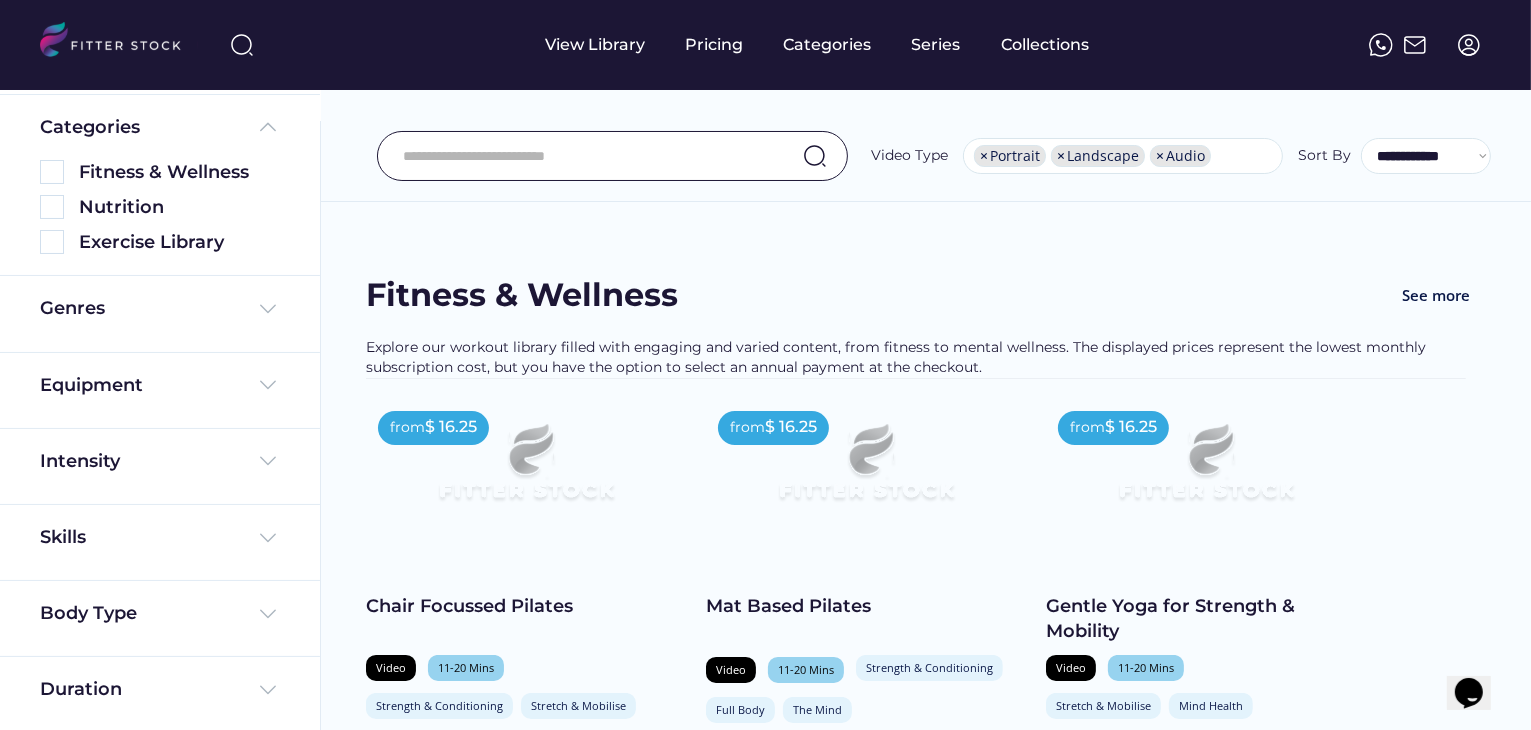 click at bounding box center [526, 471] 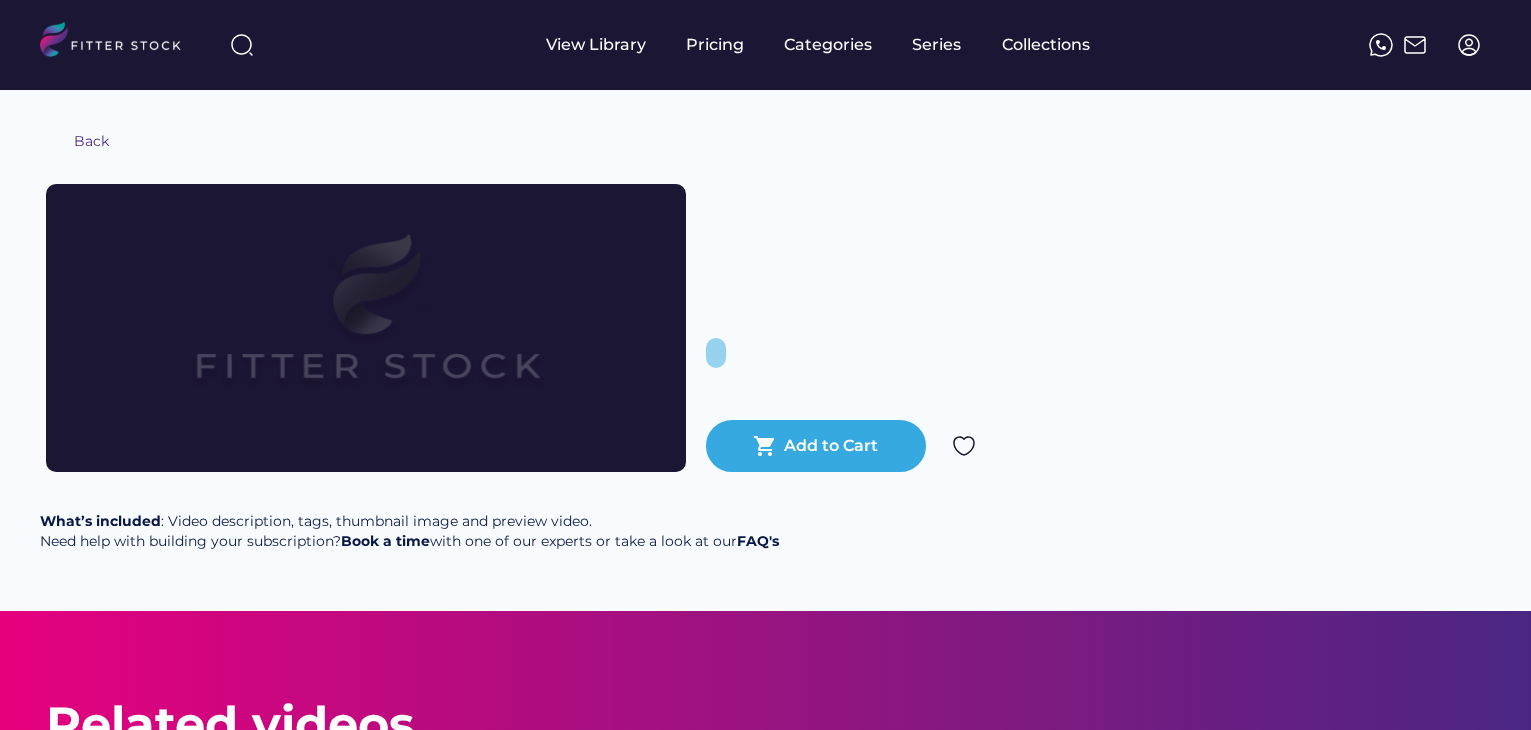 scroll, scrollTop: 0, scrollLeft: 0, axis: both 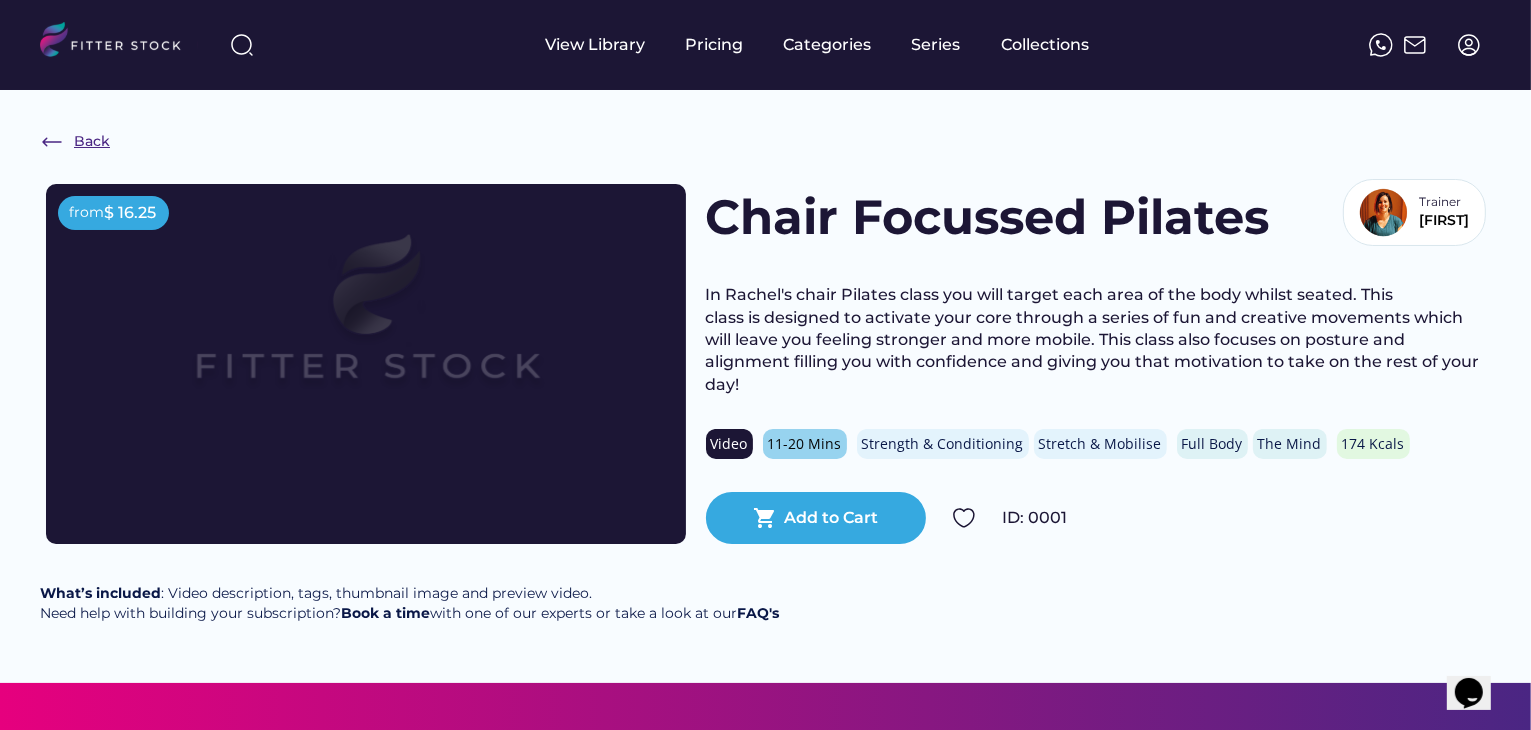 click on "Back" at bounding box center (75, 142) 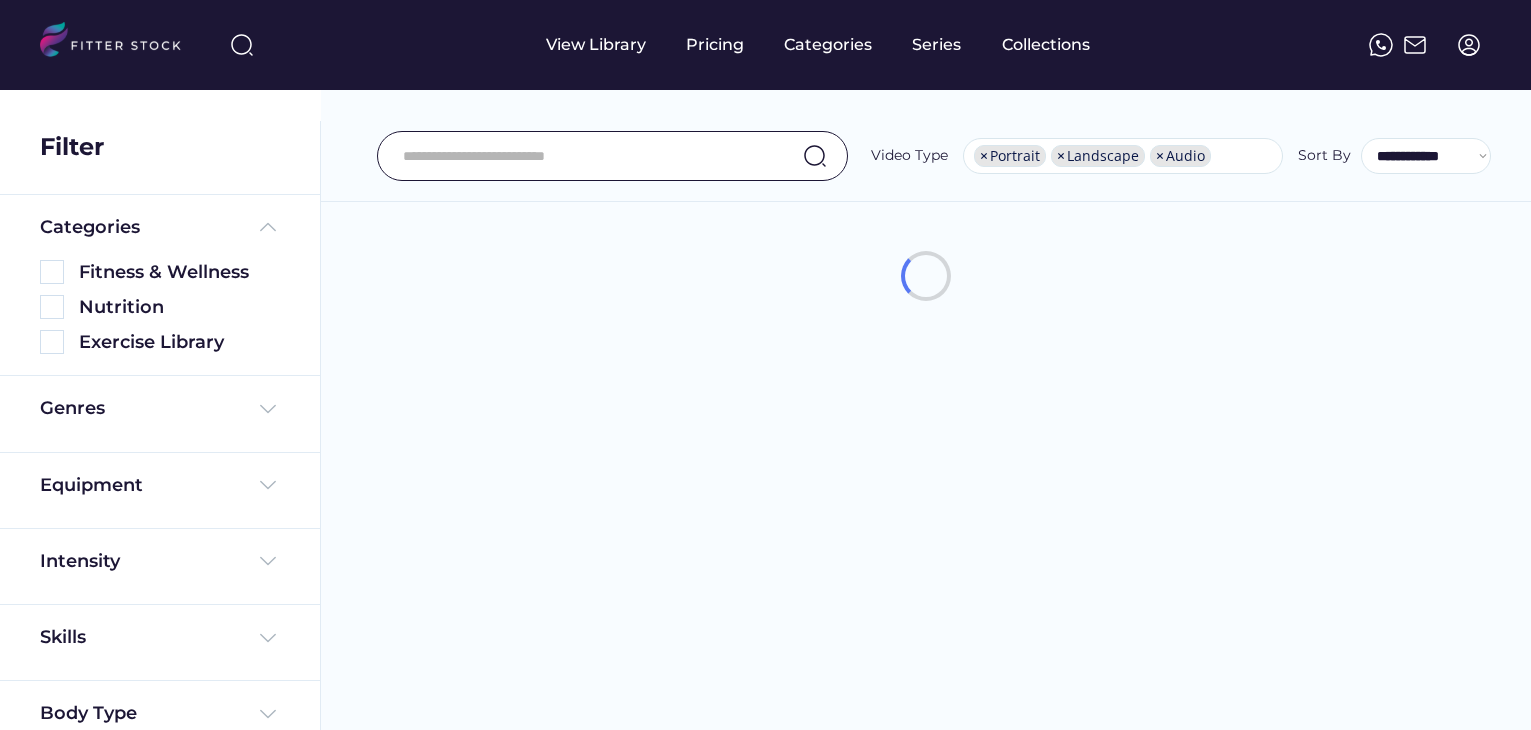 select on "**********" 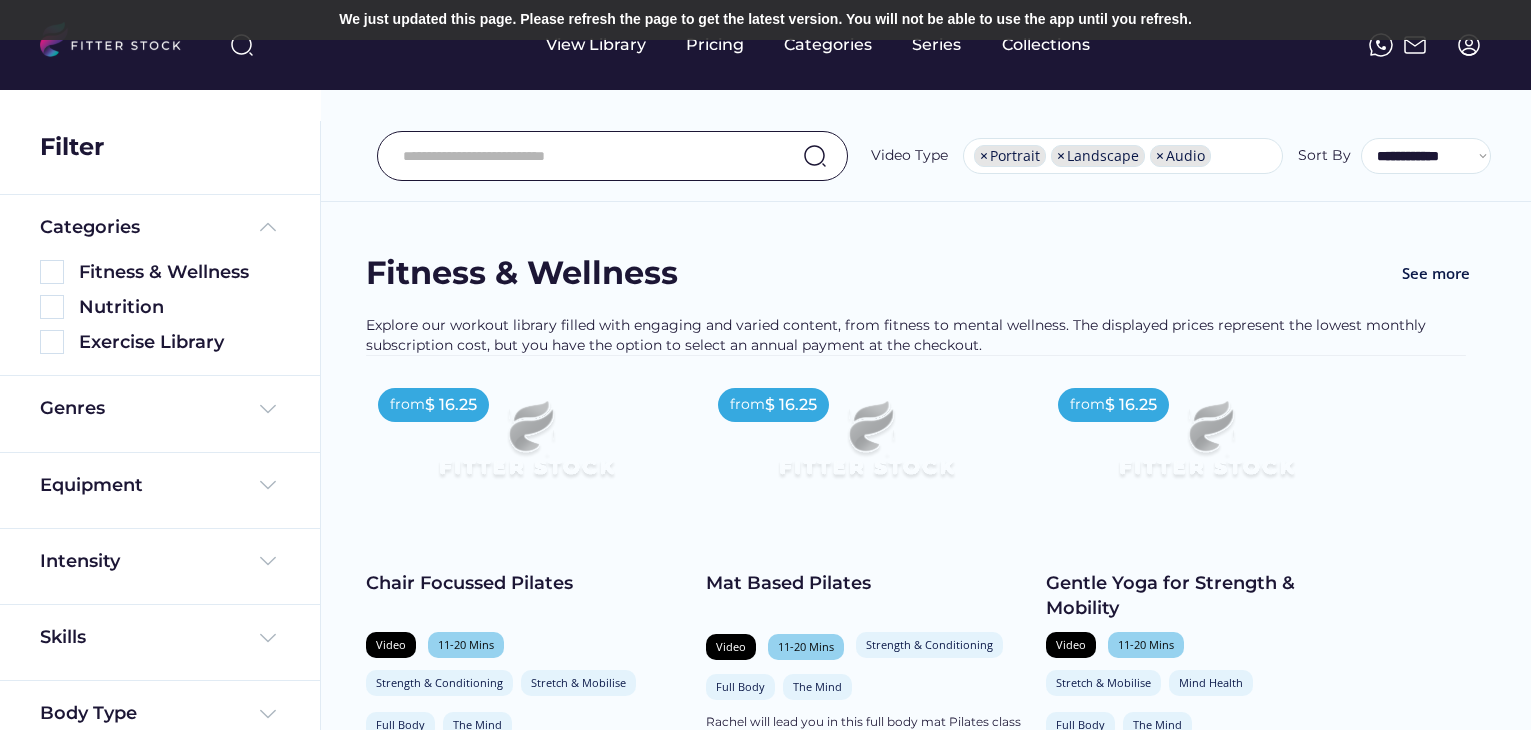 scroll, scrollTop: 0, scrollLeft: 0, axis: both 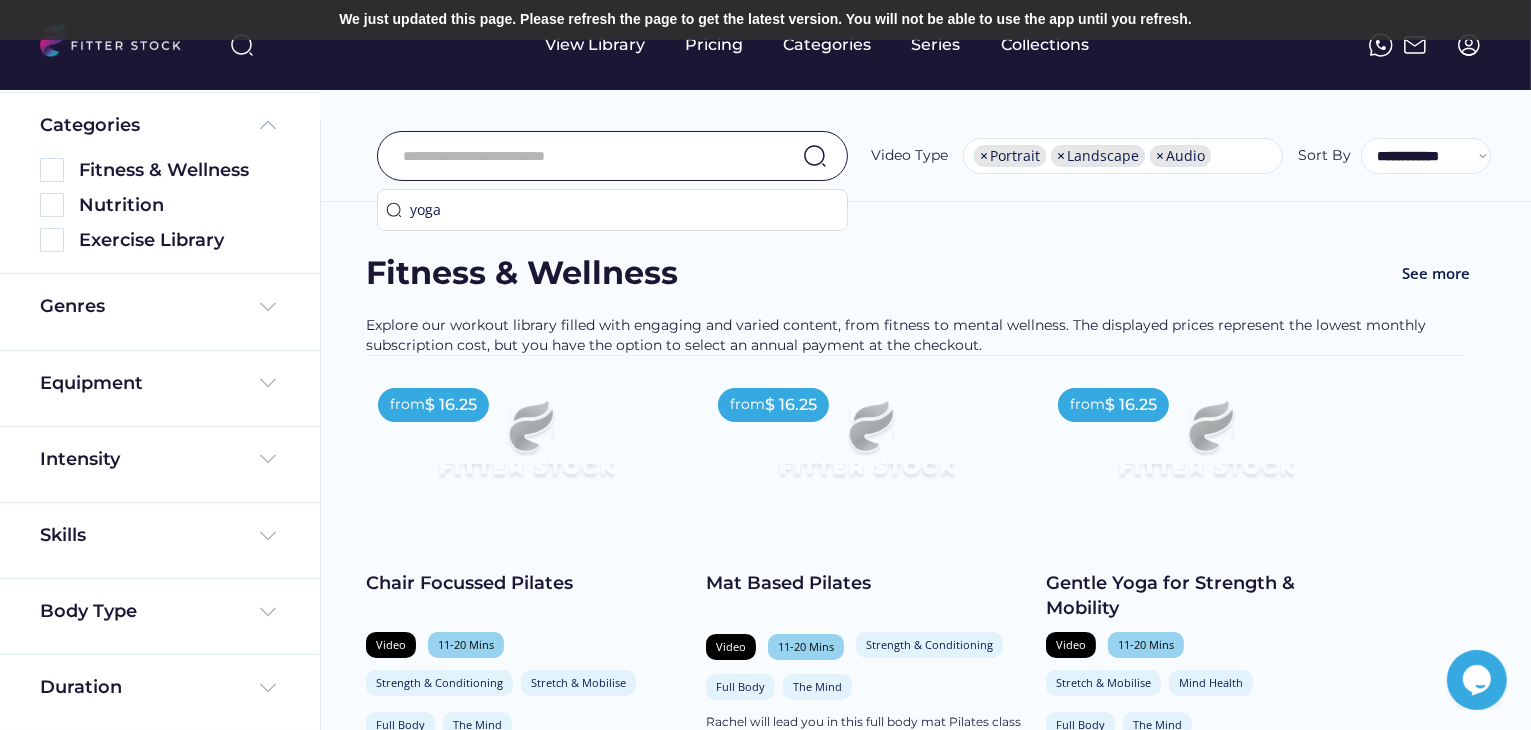 click at bounding box center (587, 156) 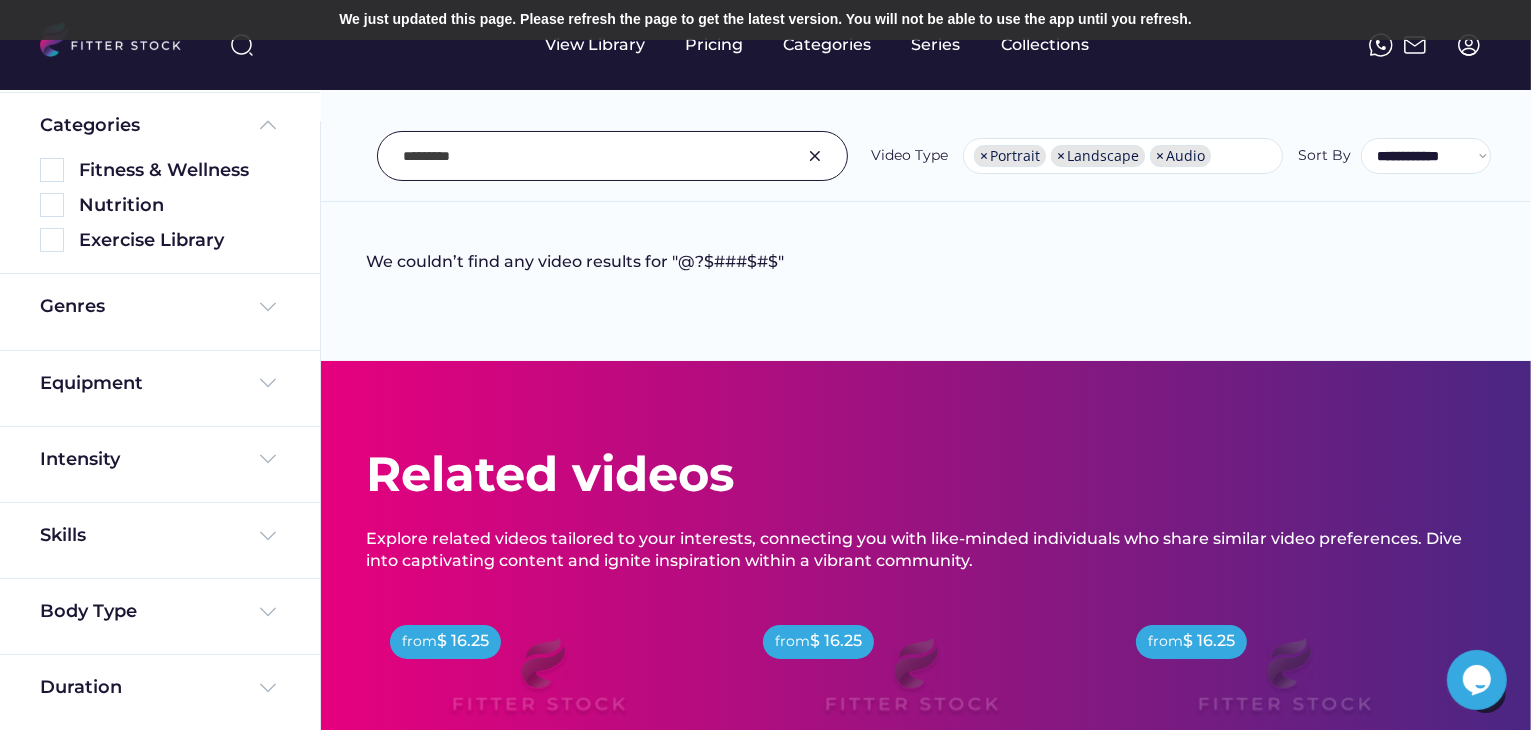type on "*********" 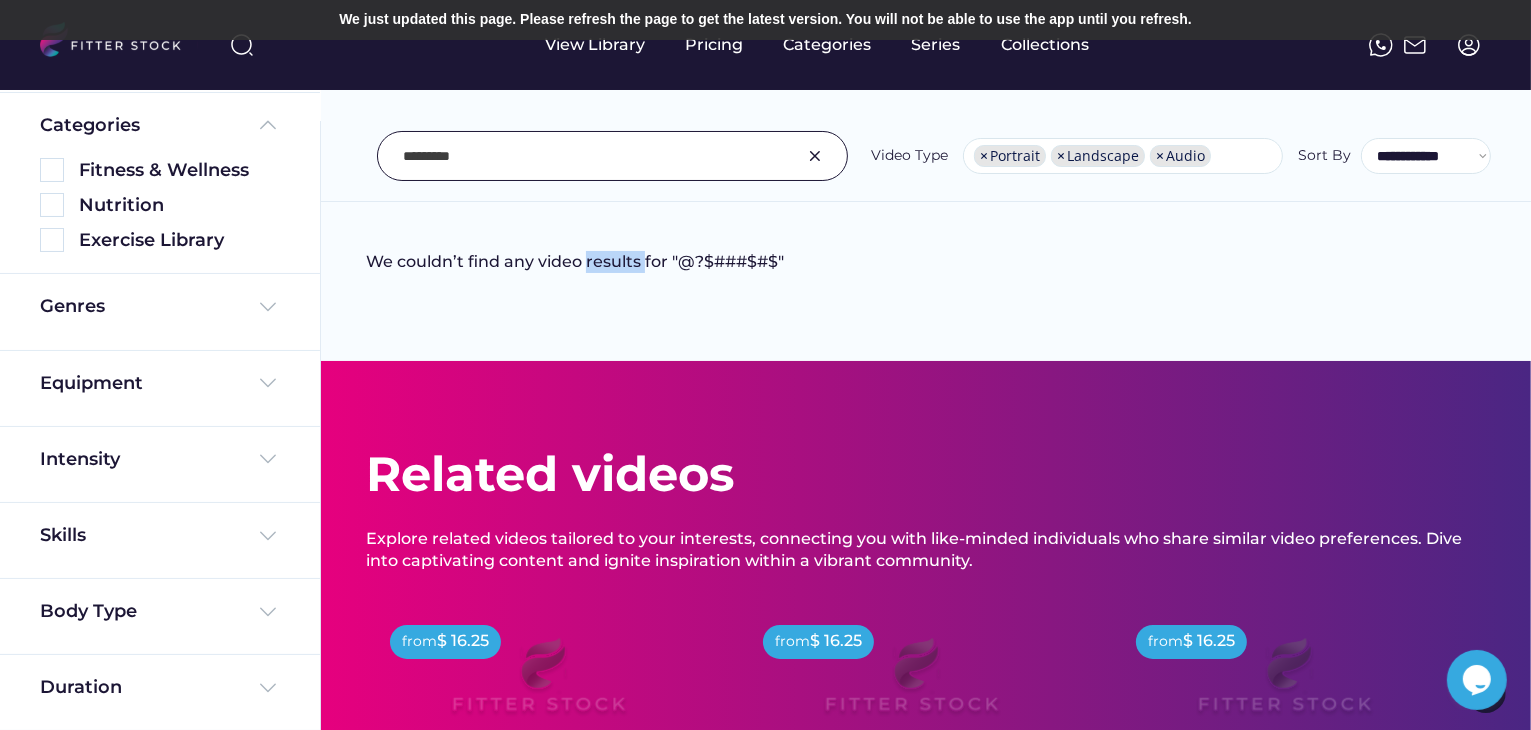 click on "We couldn’t find any video results for "@?$###$#$"" at bounding box center [575, 272] 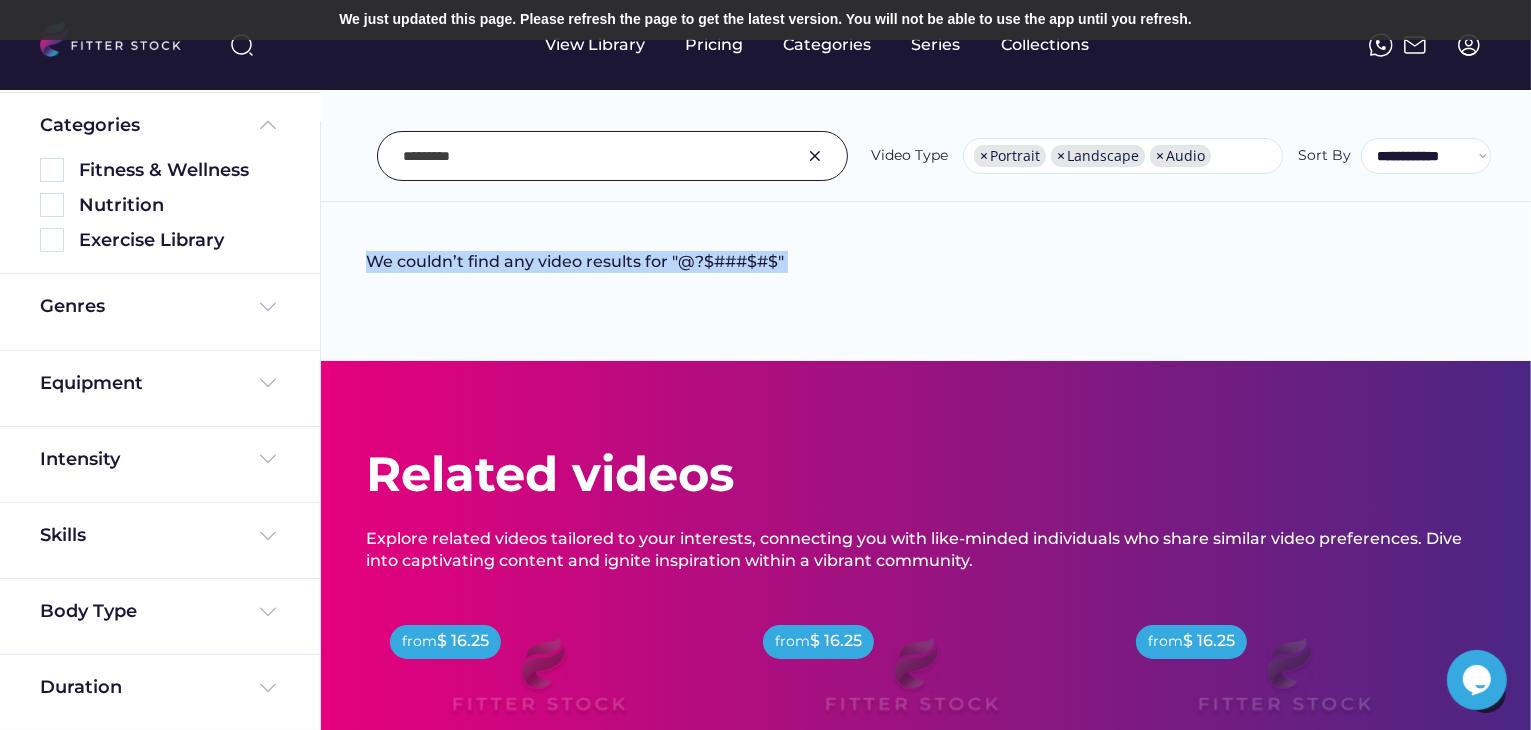 click on "We couldn’t find any video results for "@?$###$#$"" at bounding box center [575, 272] 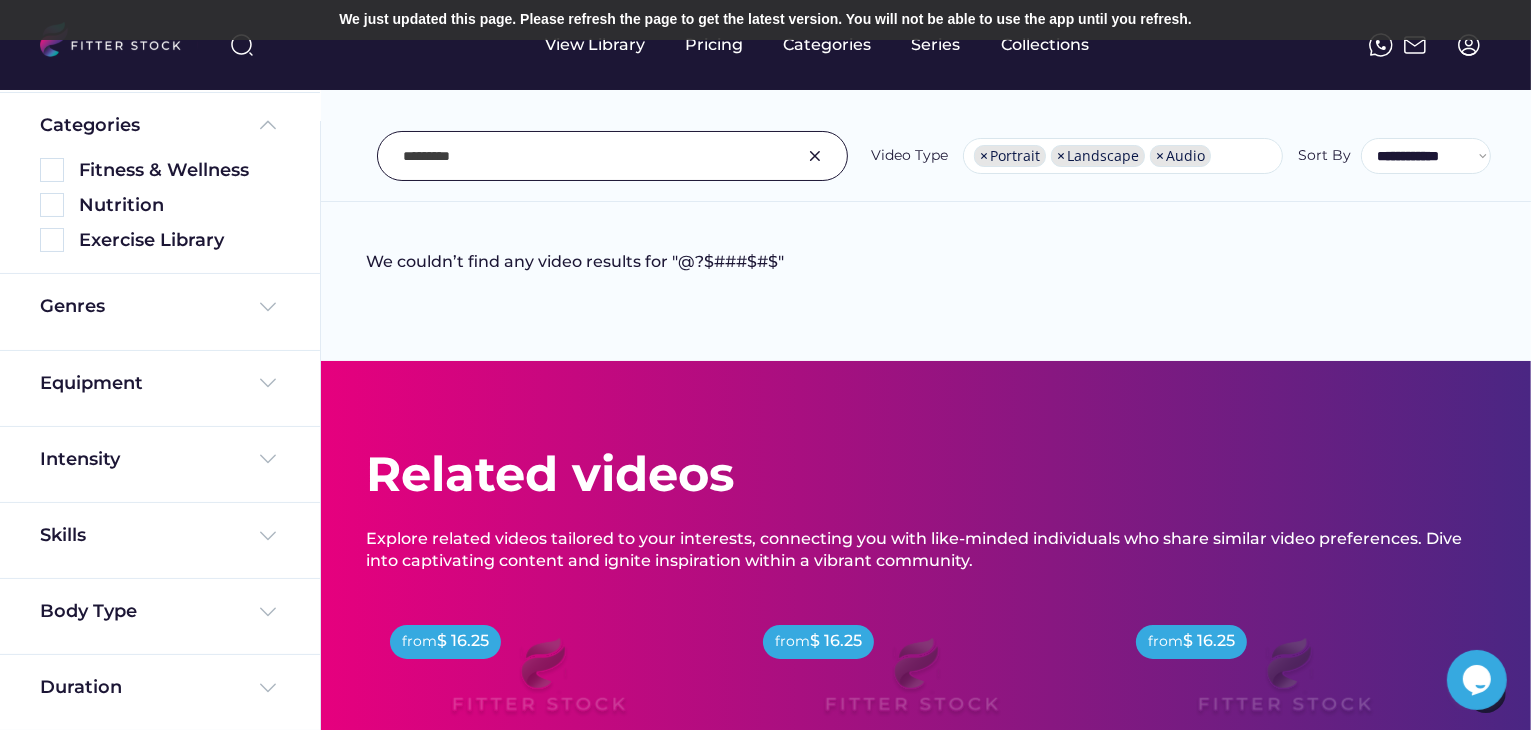 click at bounding box center [587, 156] 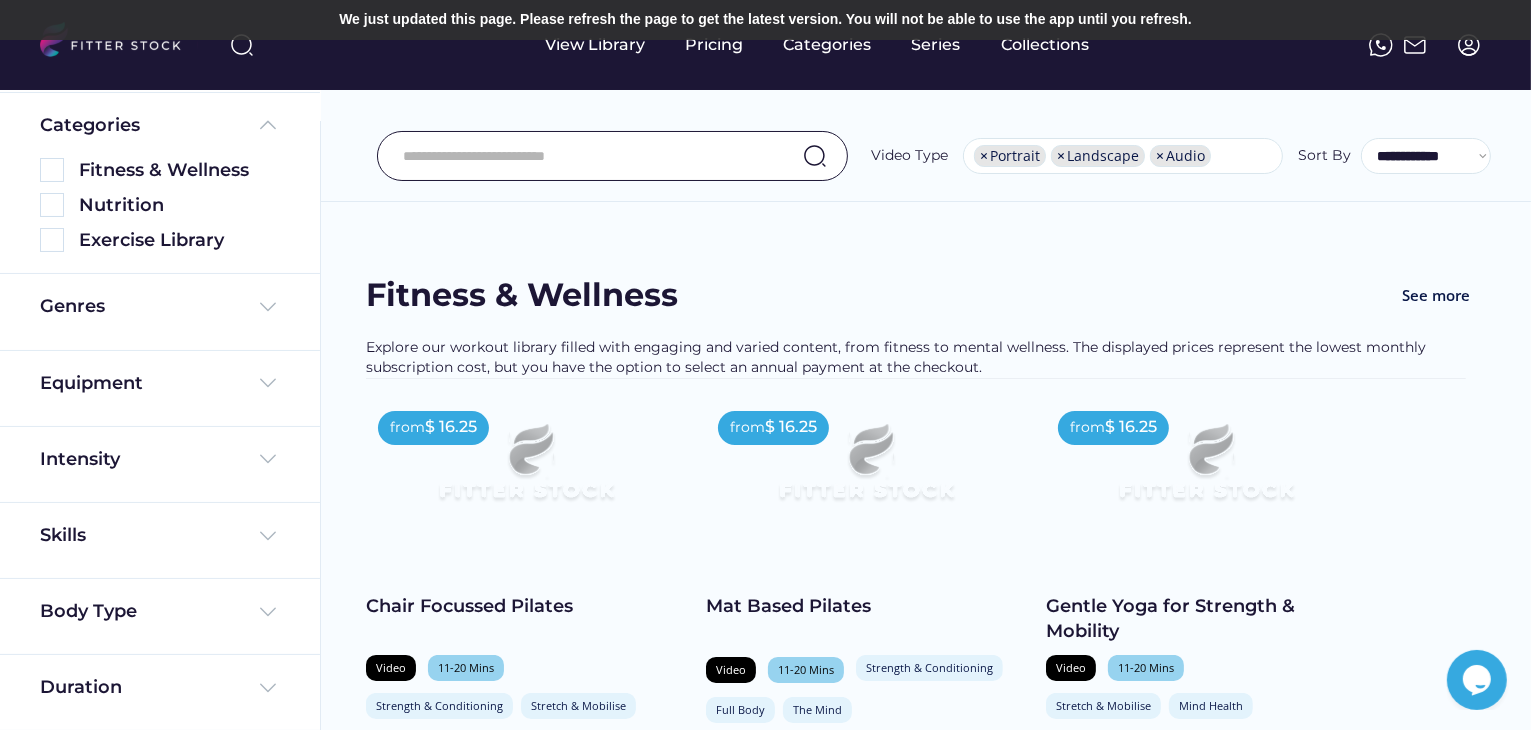 click on "We couldn’t find any video results  Found 234 videos Fitness & Wellness See more  Explore our workout library filled with engaging and varied content, from fitness to mental wellness. The displayed prices represent the lowest monthly subscription cost, but you have the option to select an annual payment at the checkout. from  $ 16.25 Chair Focussed Pilates Video 11-20 Mins Strength & Conditioning Stretch & Mobilise Full Body The Mind In Rachel's chair Pilates class you will target each area of the body whilst seated...
shopping_cart
Add to Cart from  $ 16.25 Mat Based Pilates Video 11-20 Mins Strength & Conditioning Full Body The Mind Rachel will lead you in this full body mat Pilates class which incorporates both classical and...
shopping_cart
Paid from  $ 16.25 Gentle Yoga for Strength & Mobility Video 11-20 Mins Stretch & Mobilise Mind Health Full Body The Mind
shopping_cart
Paid from  $ 16.25 Yoga for Hip Mobility Video 11-20 Mins" at bounding box center (925, 2588) 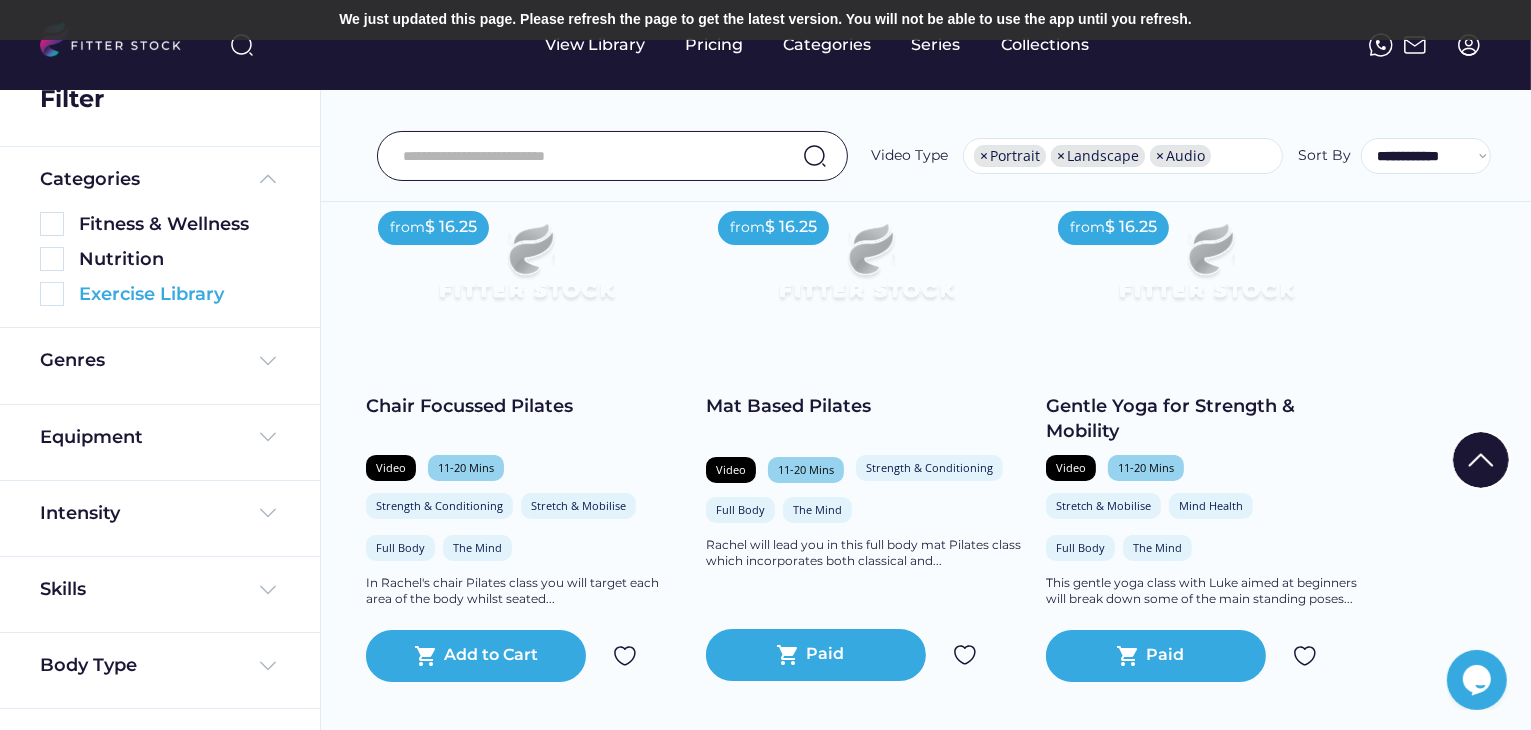 scroll, scrollTop: 0, scrollLeft: 0, axis: both 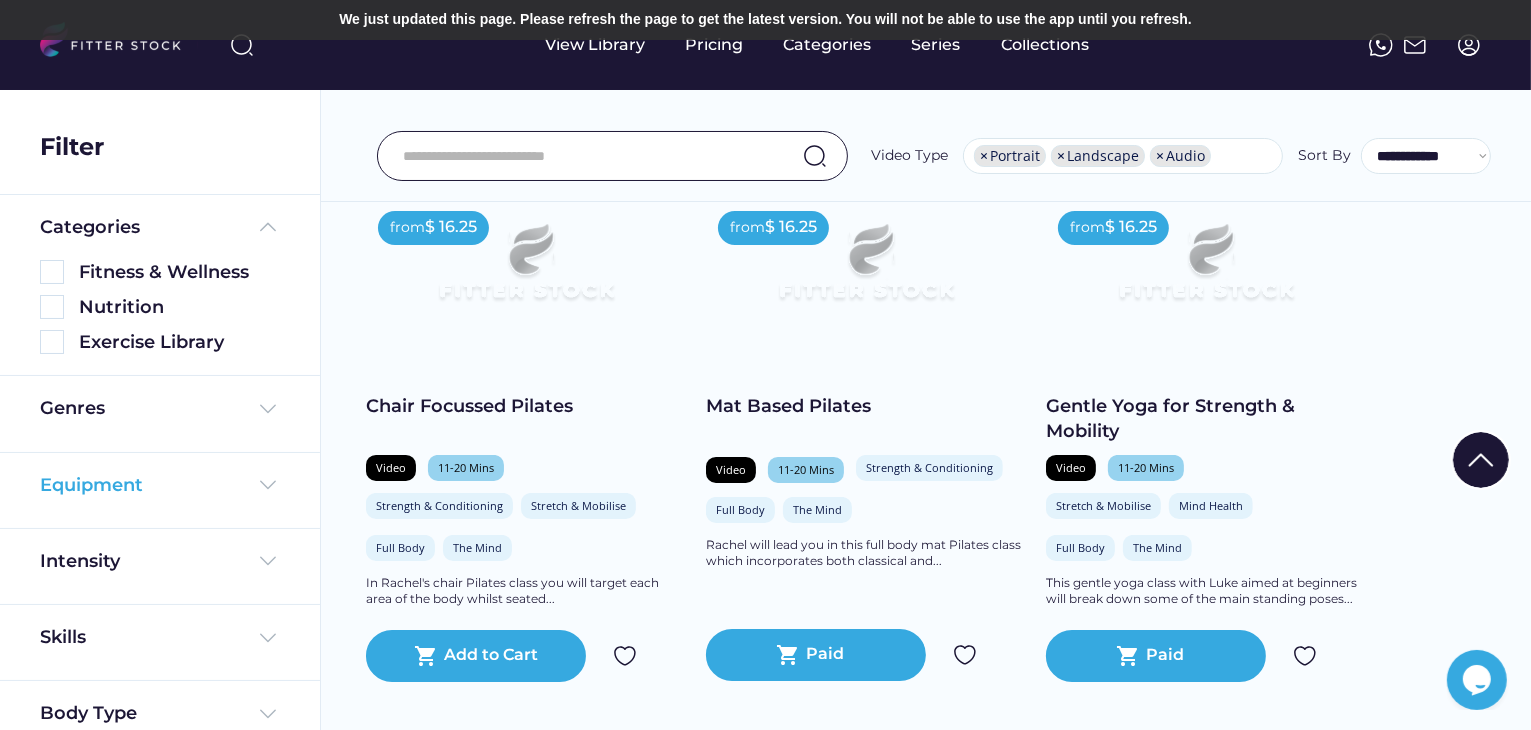 click on "Equipment" at bounding box center [160, 485] 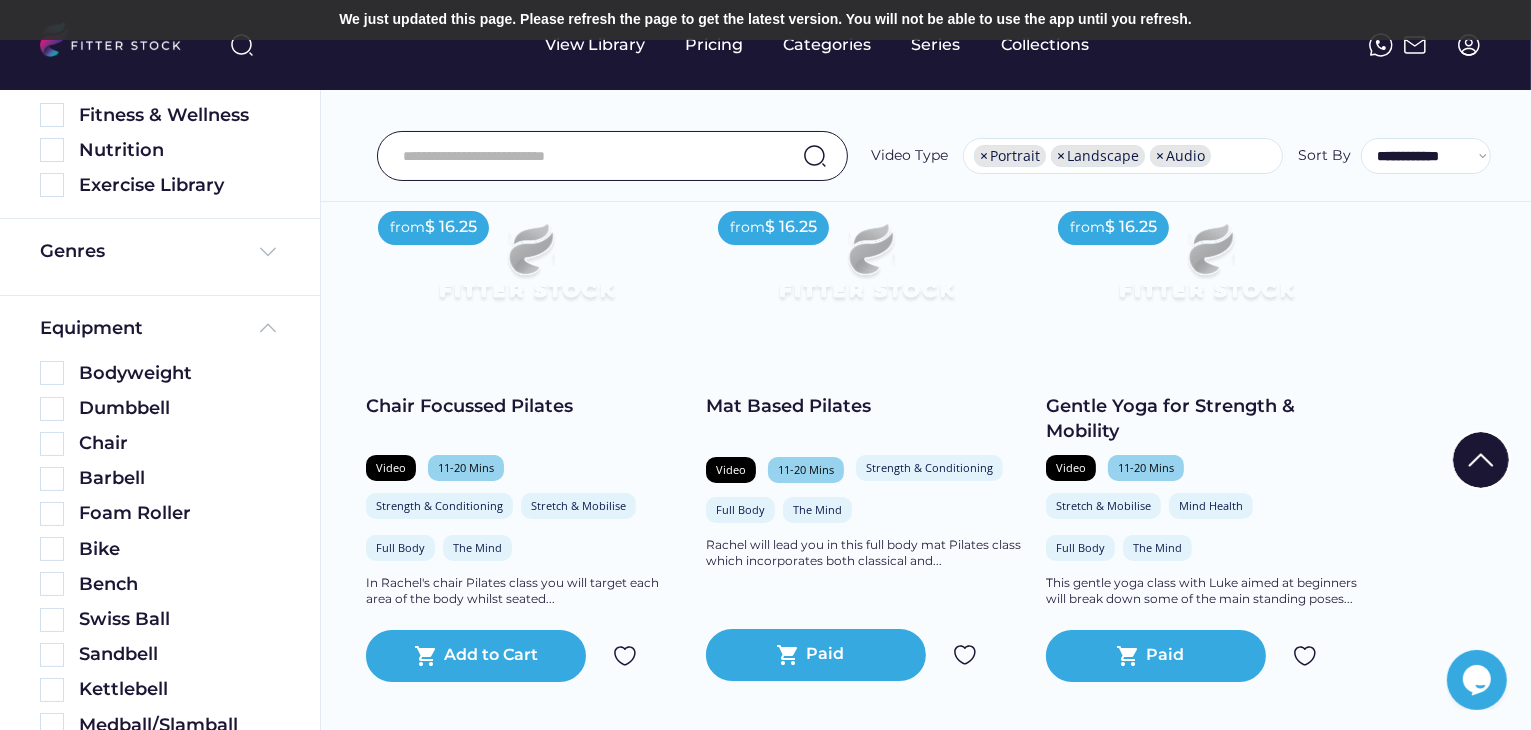 scroll, scrollTop: 0, scrollLeft: 0, axis: both 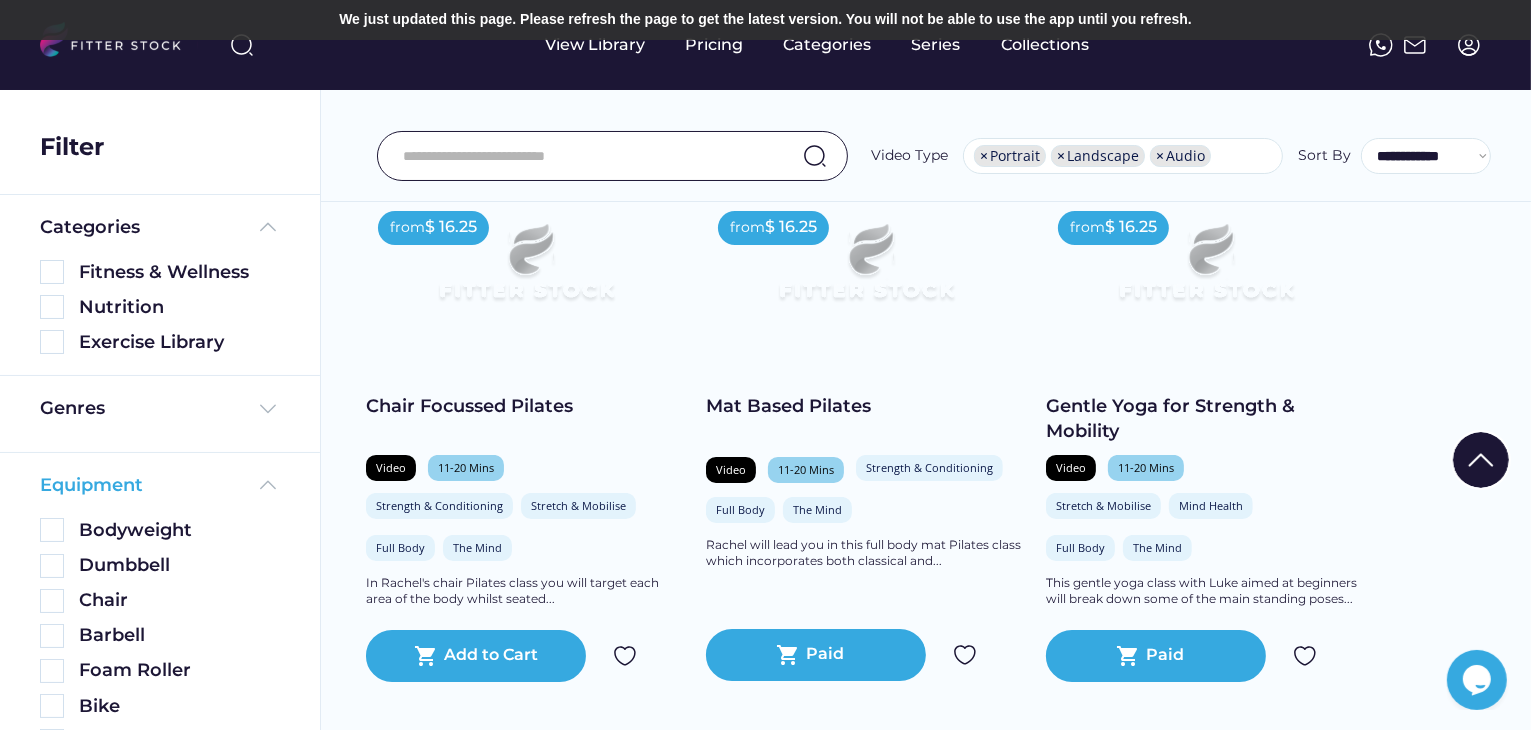 click at bounding box center [268, 485] 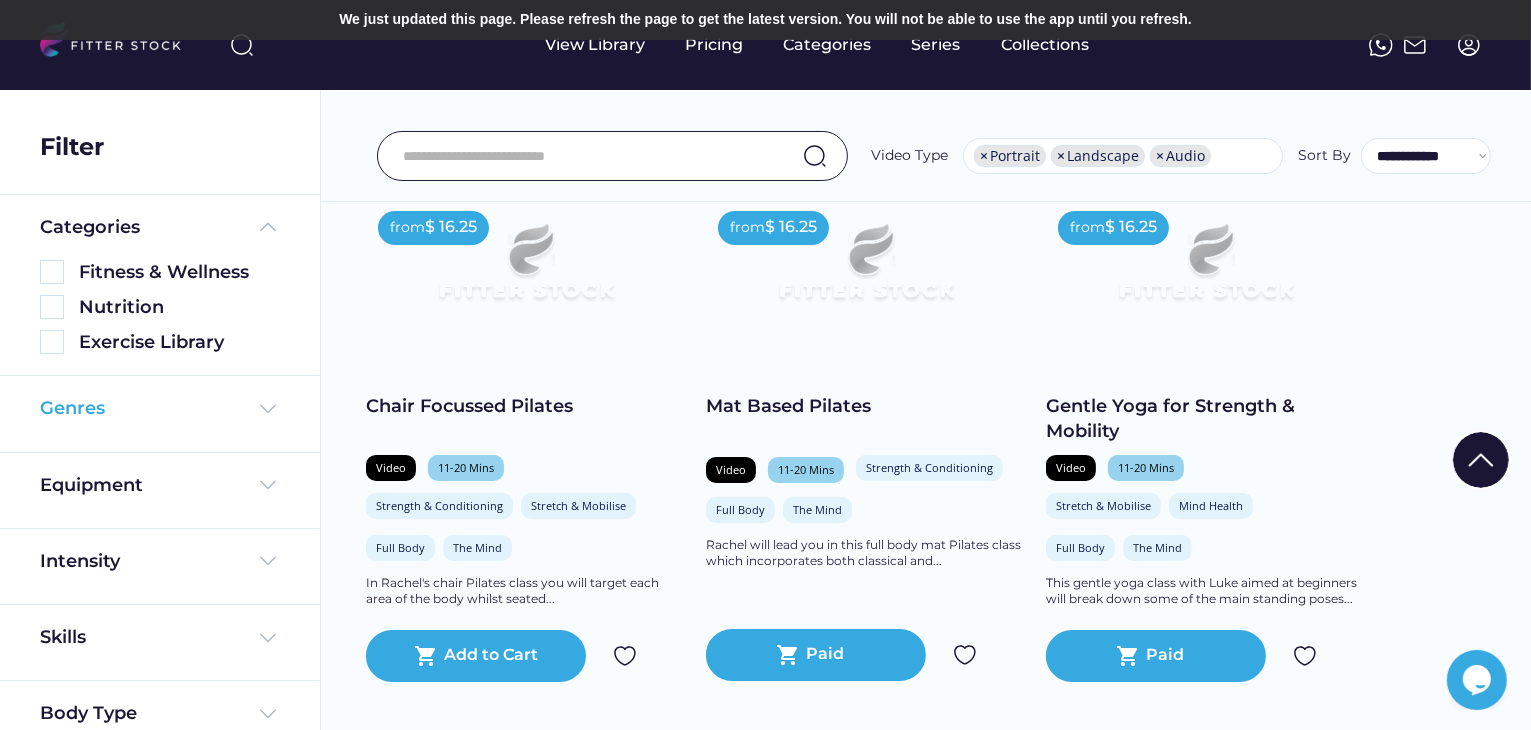 click at bounding box center [268, 409] 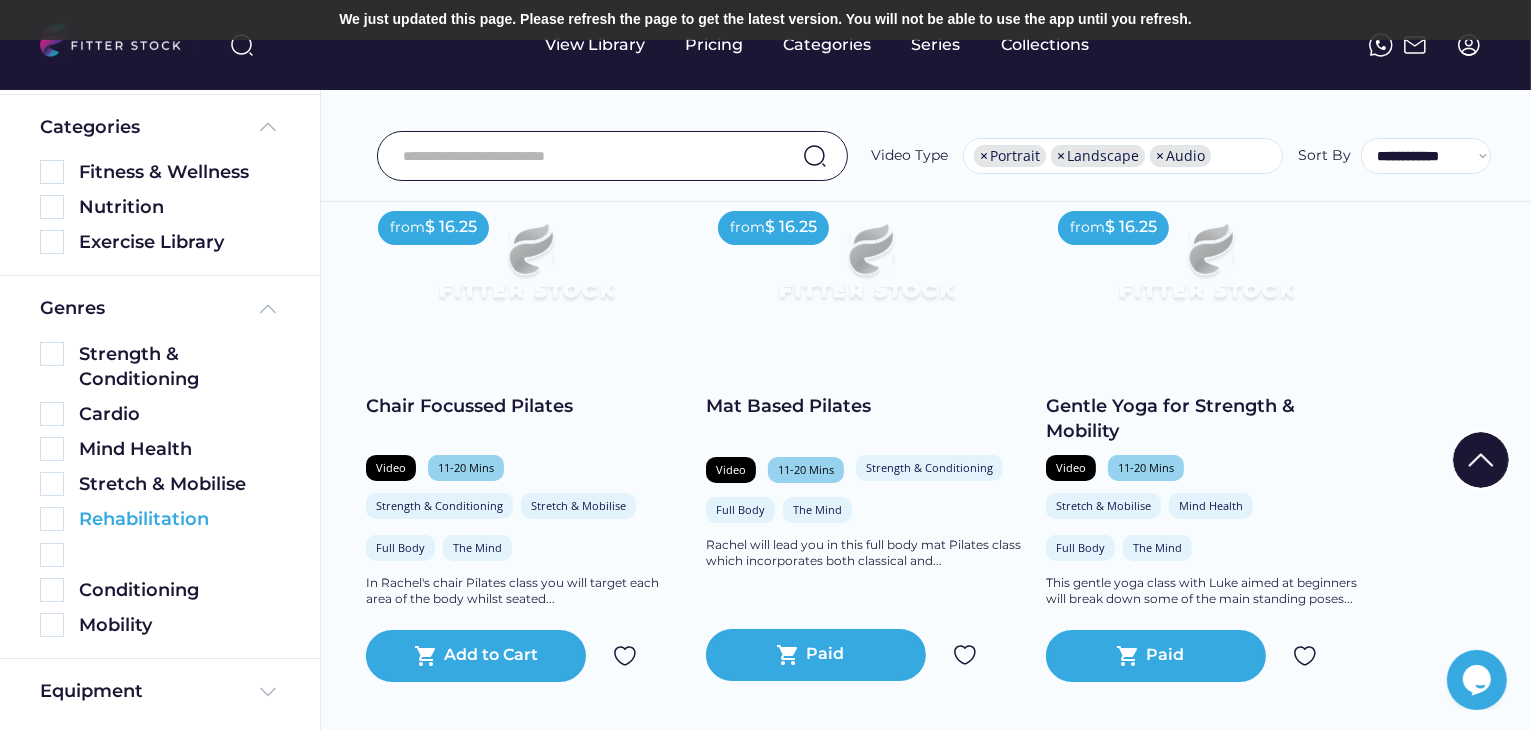 scroll, scrollTop: 0, scrollLeft: 0, axis: both 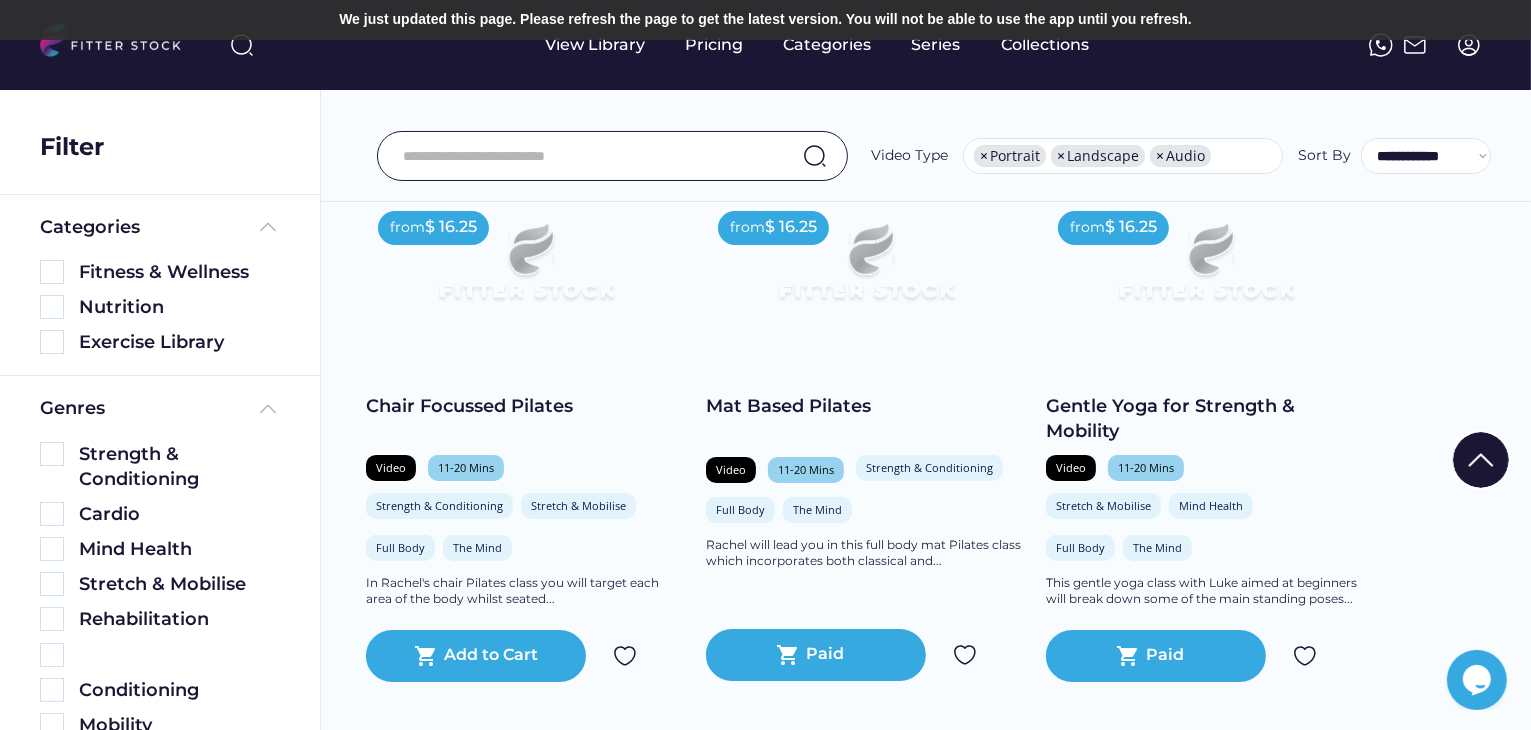 click on "**********" at bounding box center (926, 111) 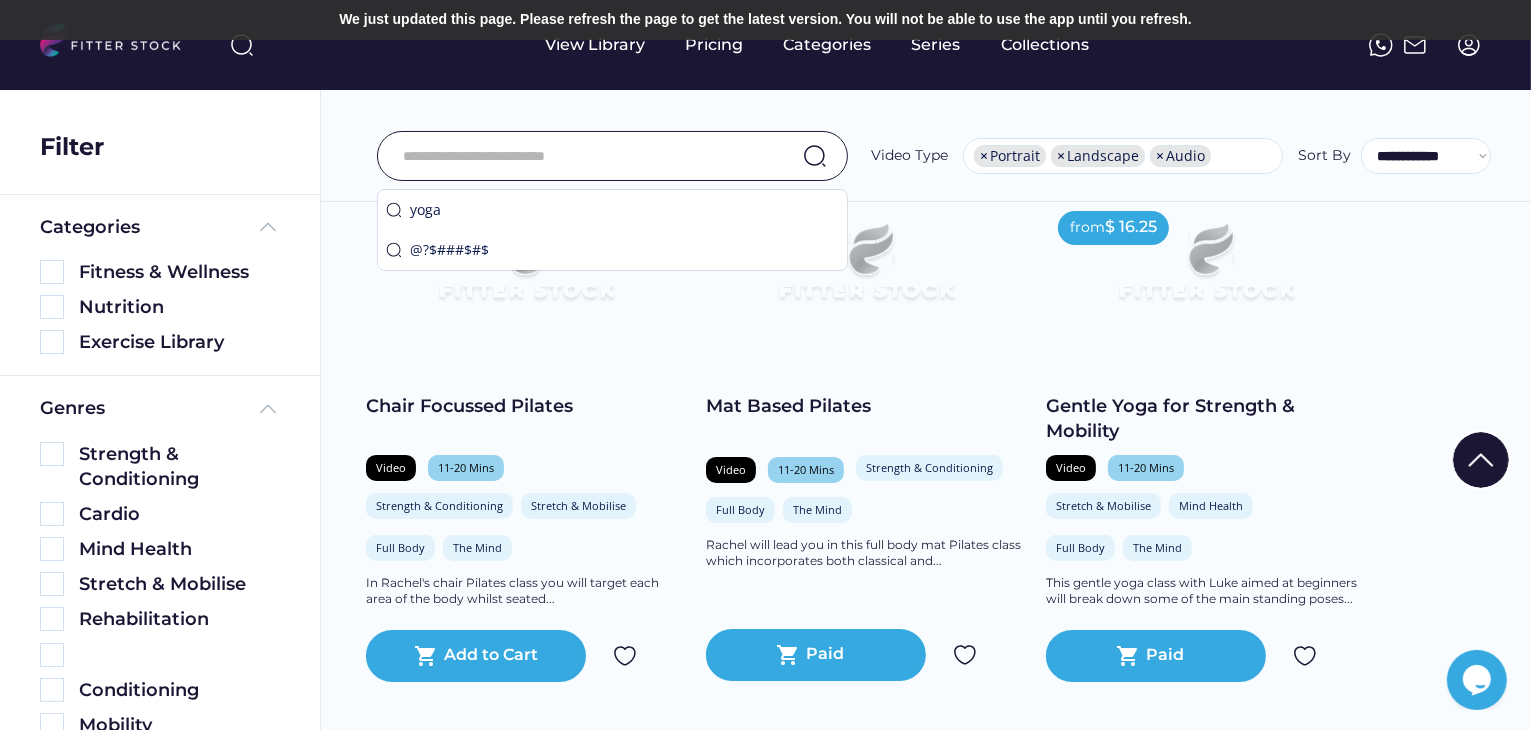 click at bounding box center [587, 156] 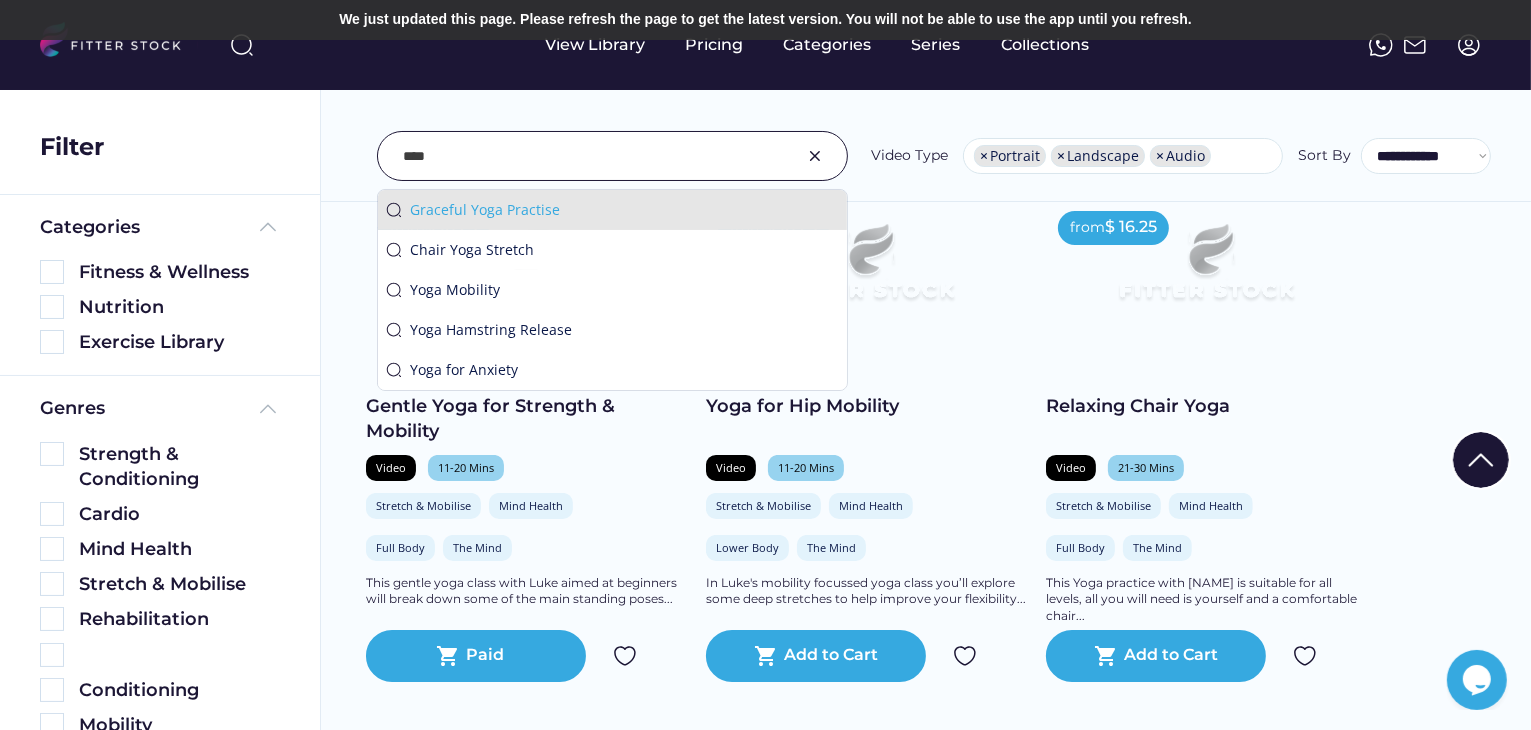 click on "Graceful Yoga Practise" at bounding box center [624, 210] 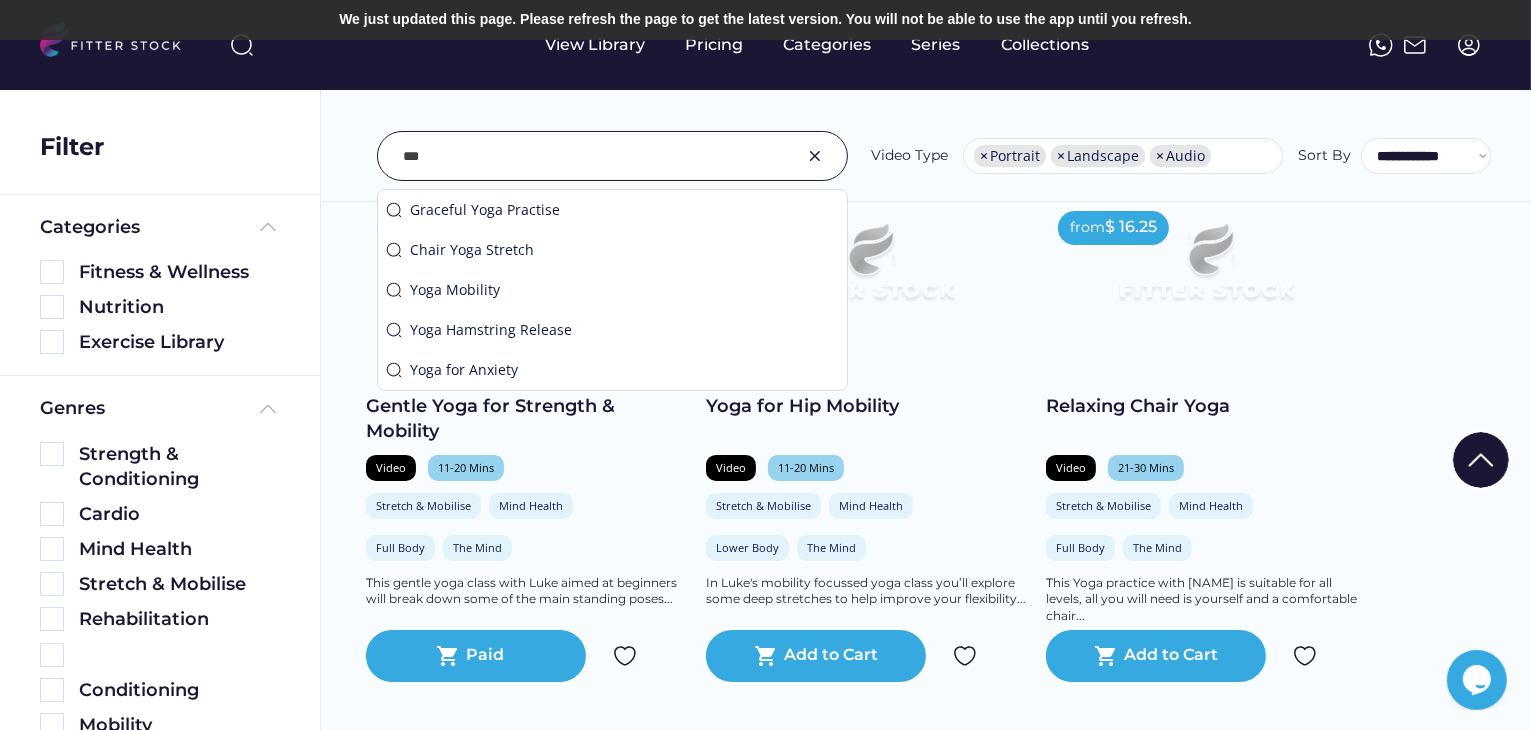 click at bounding box center [587, 156] 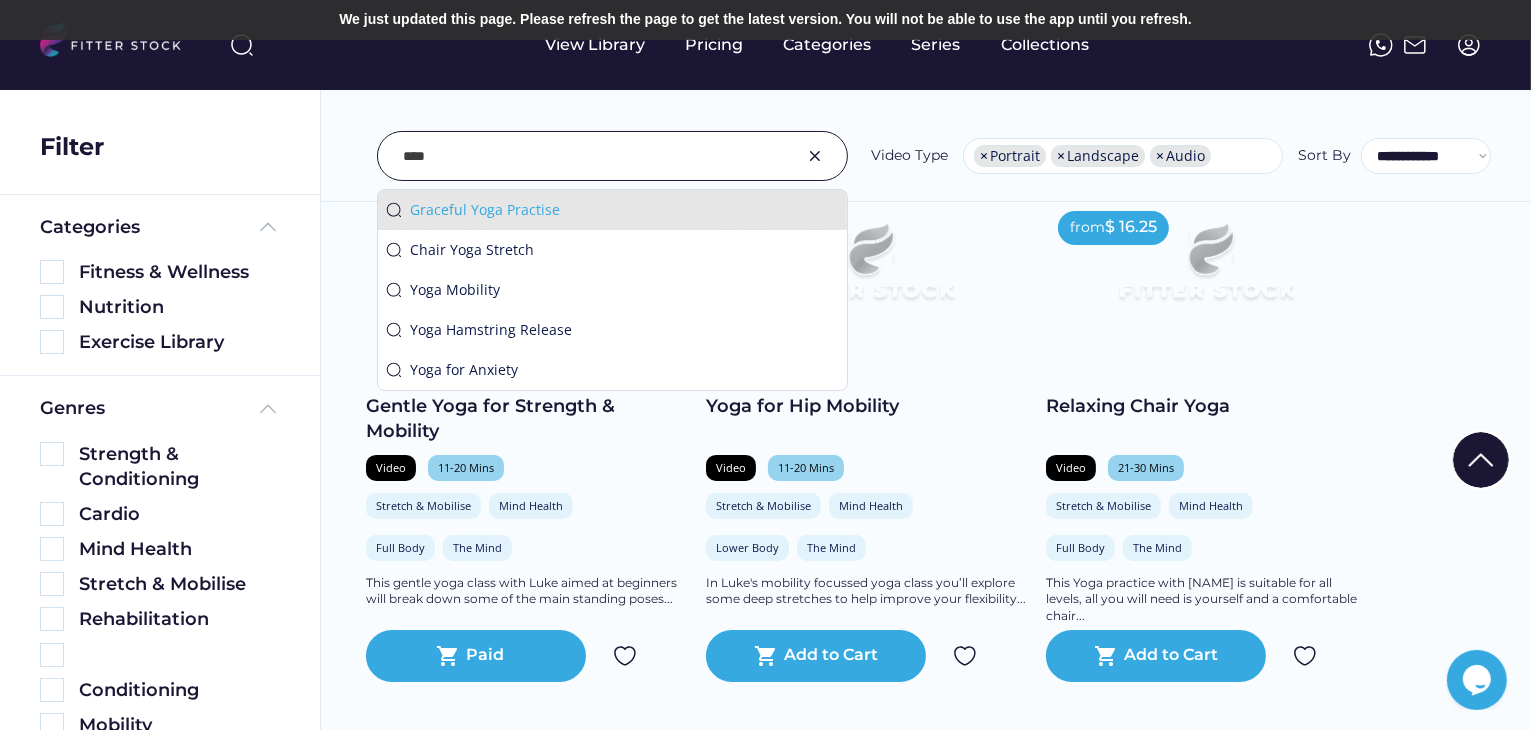 click on "Graceful Yoga Practise" at bounding box center (624, 210) 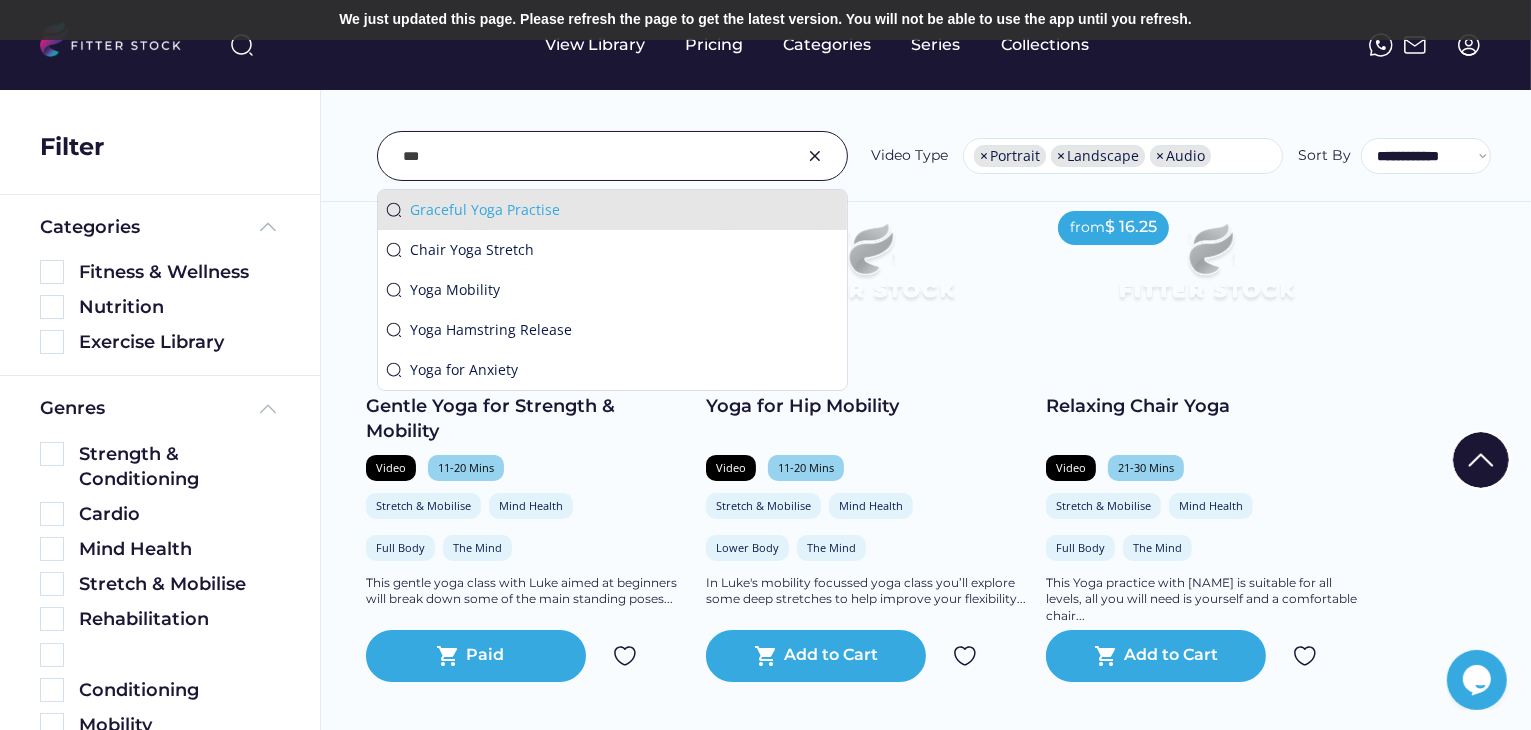 click on "Graceful Yoga Practise" at bounding box center [624, 210] 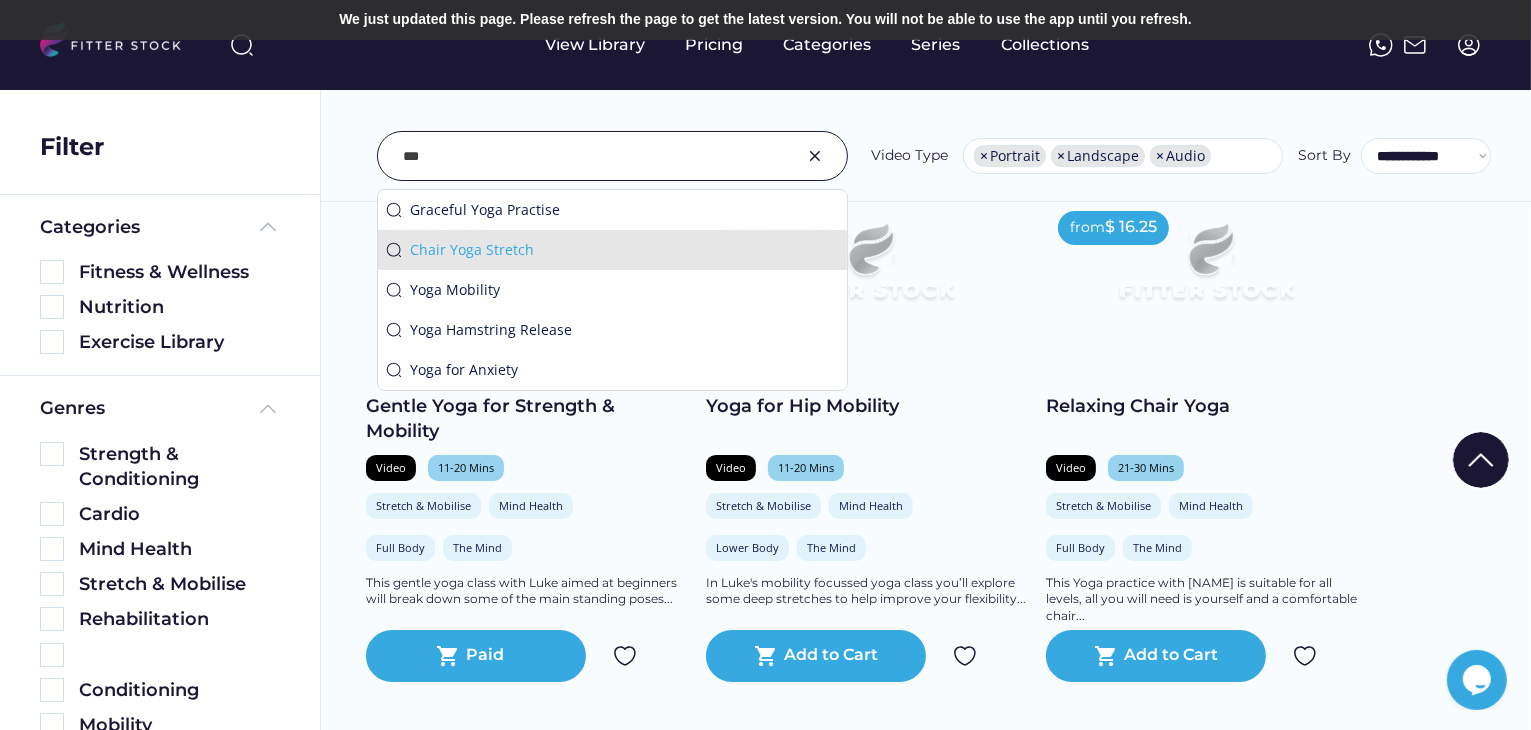 click on "Chair Yoga Stretch" at bounding box center (624, 250) 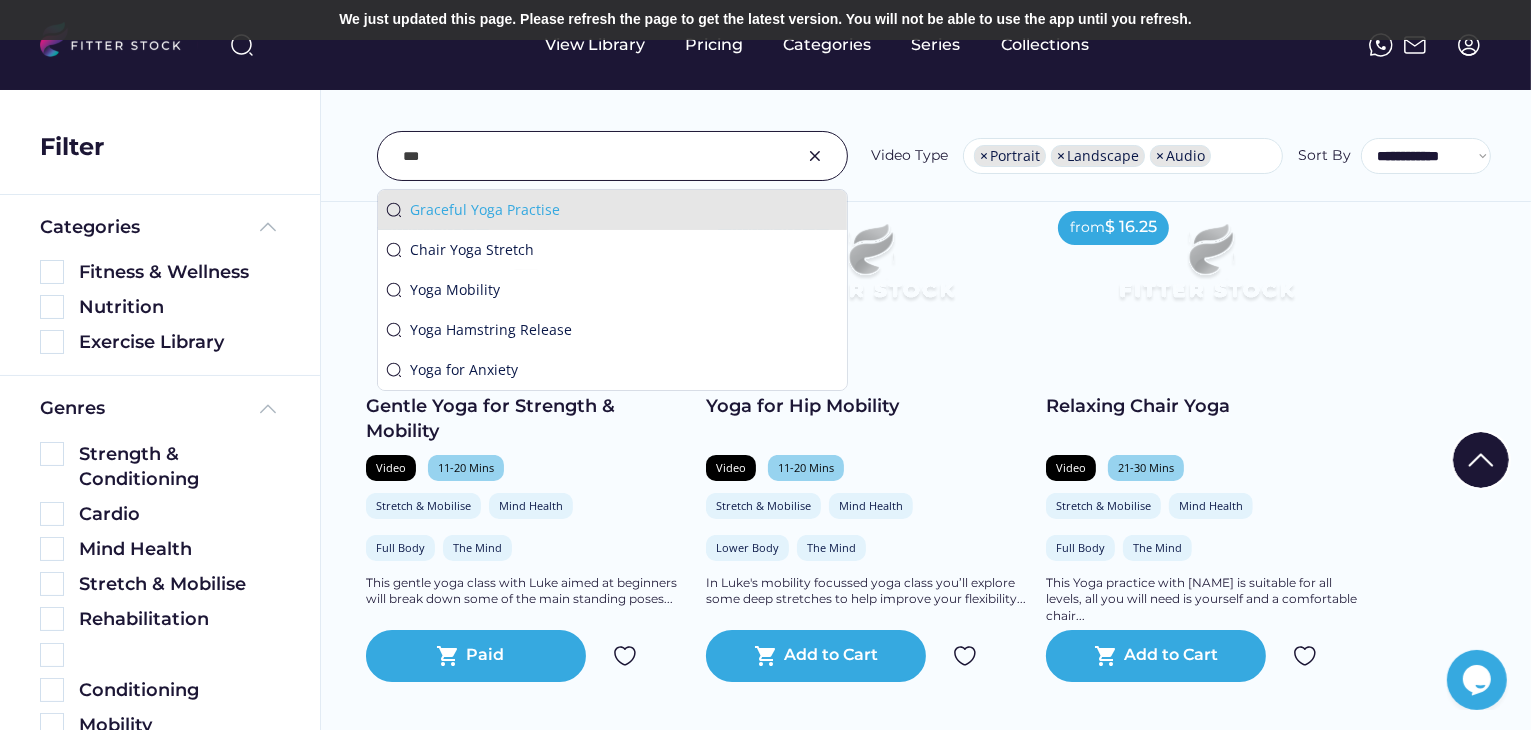 click on "Graceful Yoga Practise" at bounding box center [624, 210] 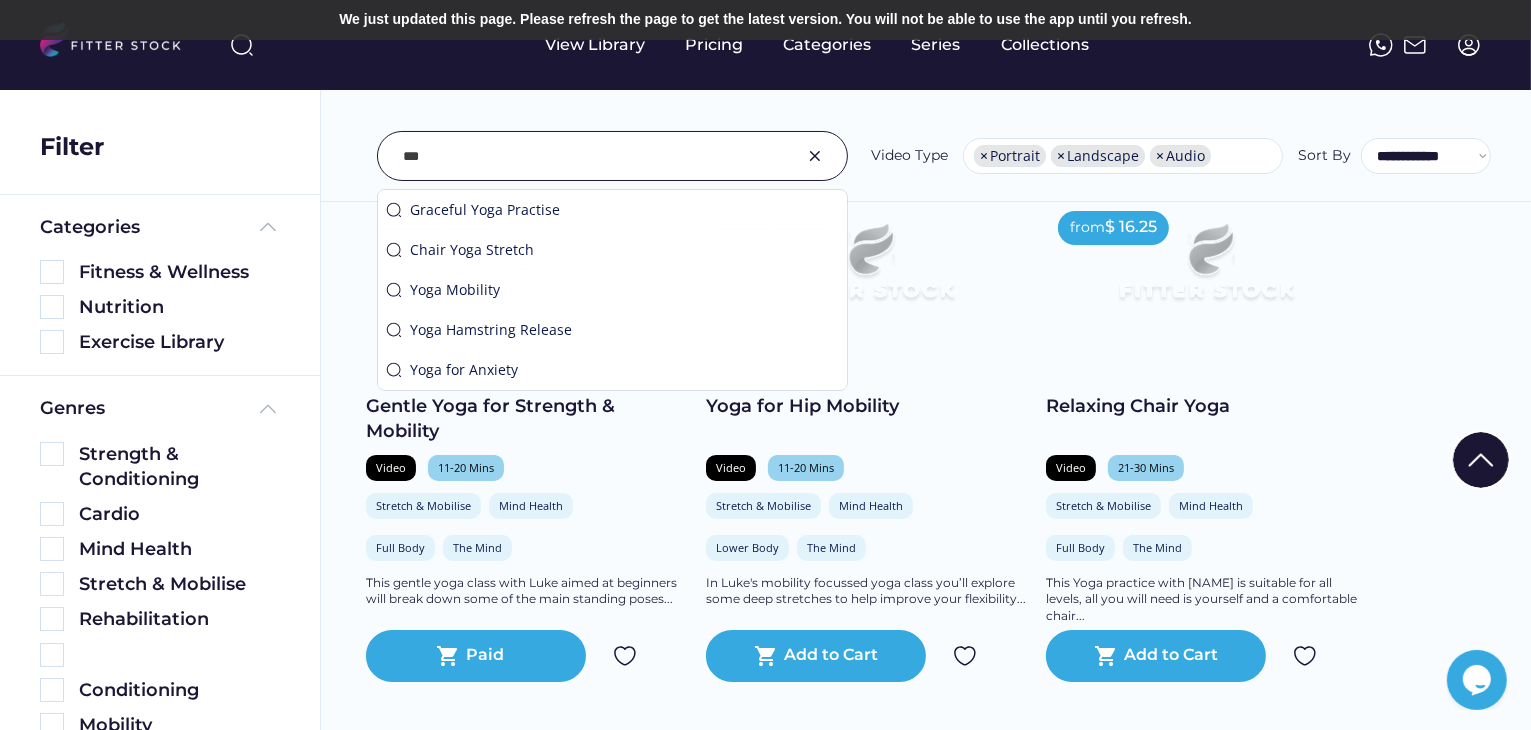 click at bounding box center (815, 156) 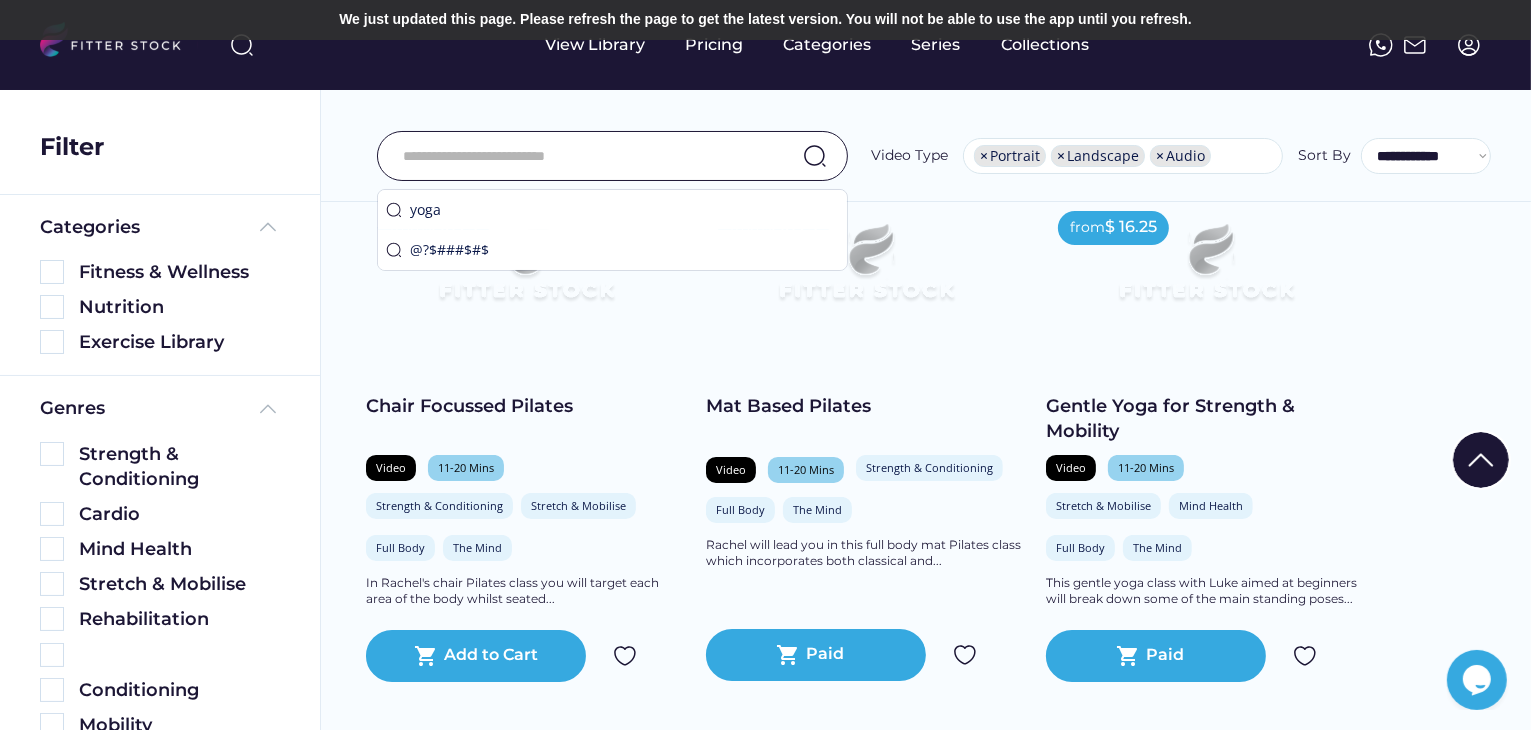 click at bounding box center (587, 156) 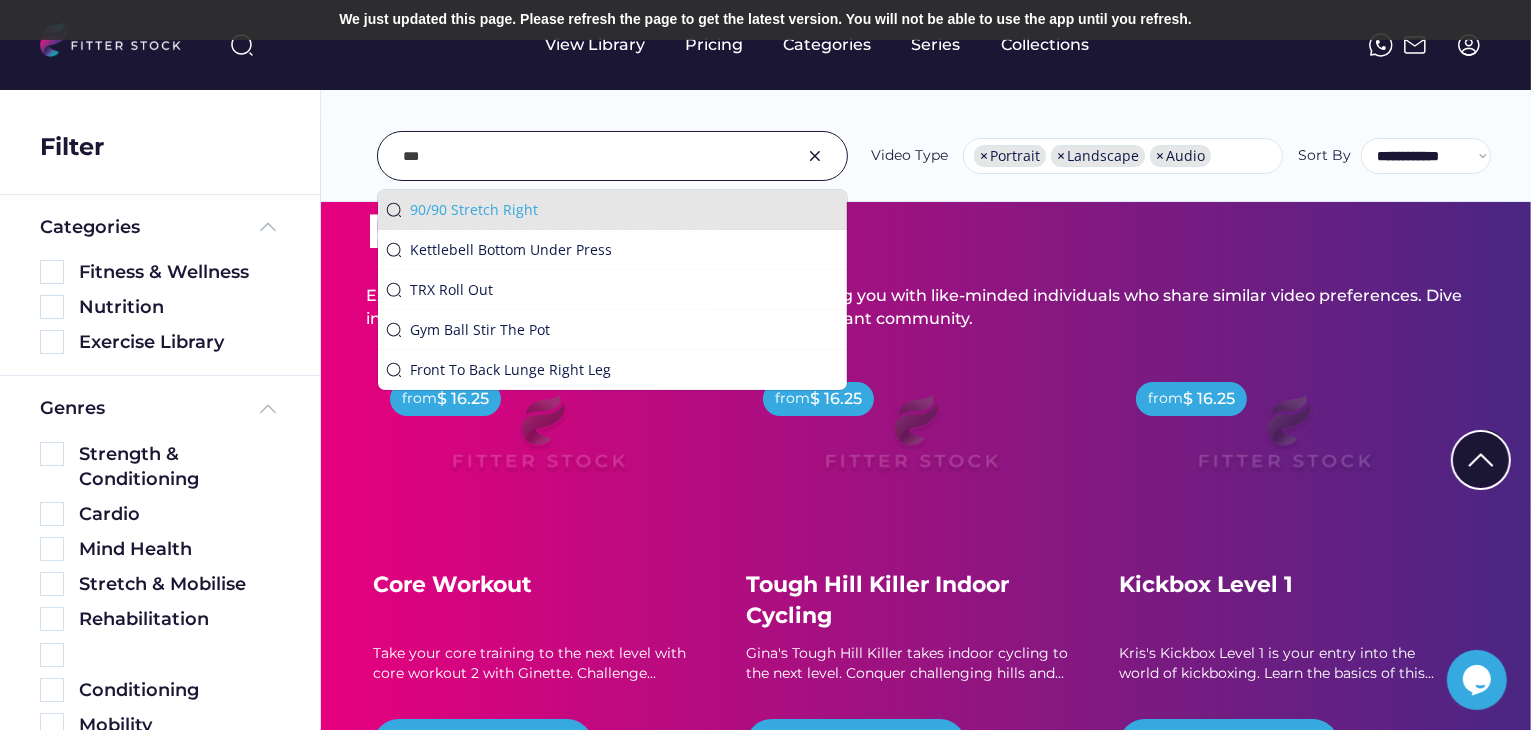 scroll, scrollTop: 242, scrollLeft: 0, axis: vertical 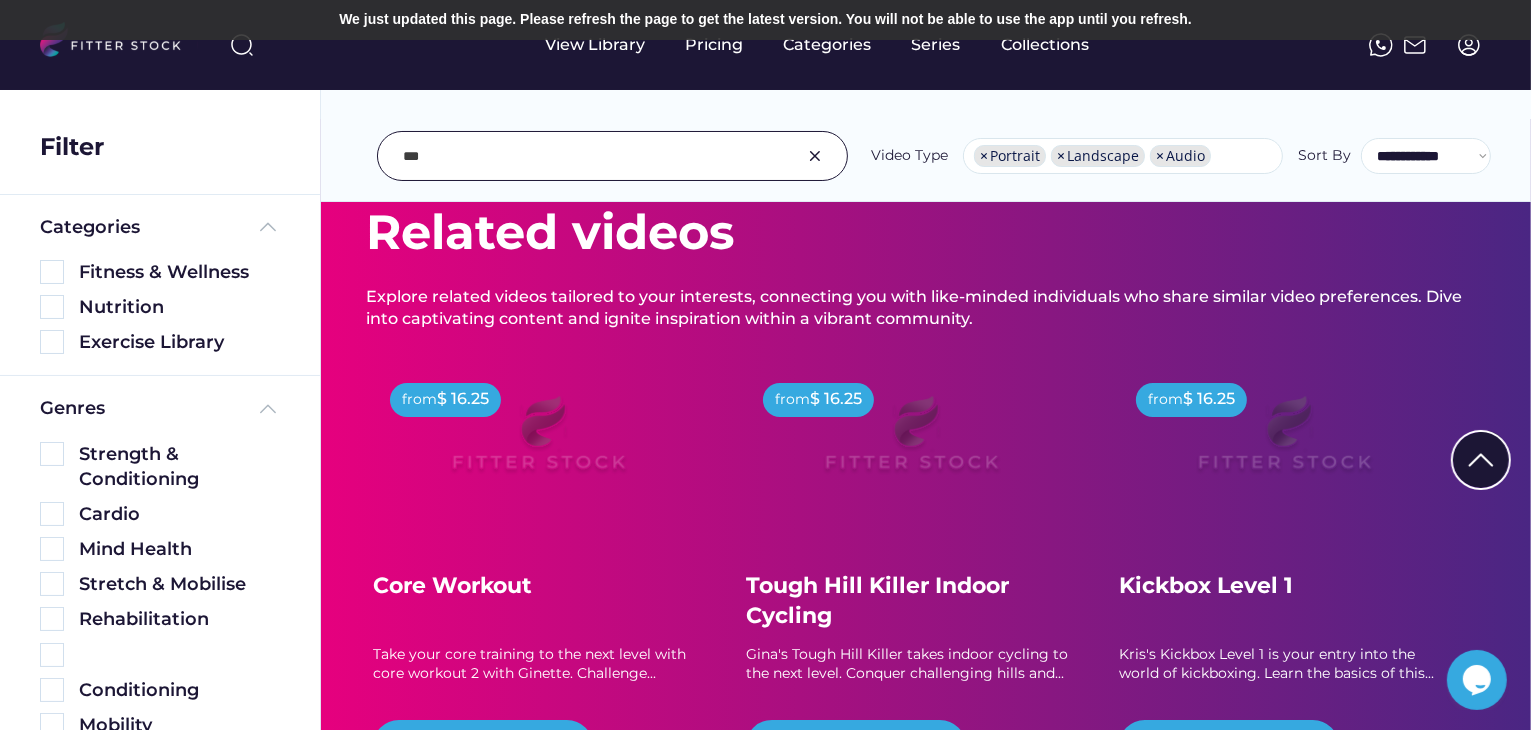 click at bounding box center [587, 156] 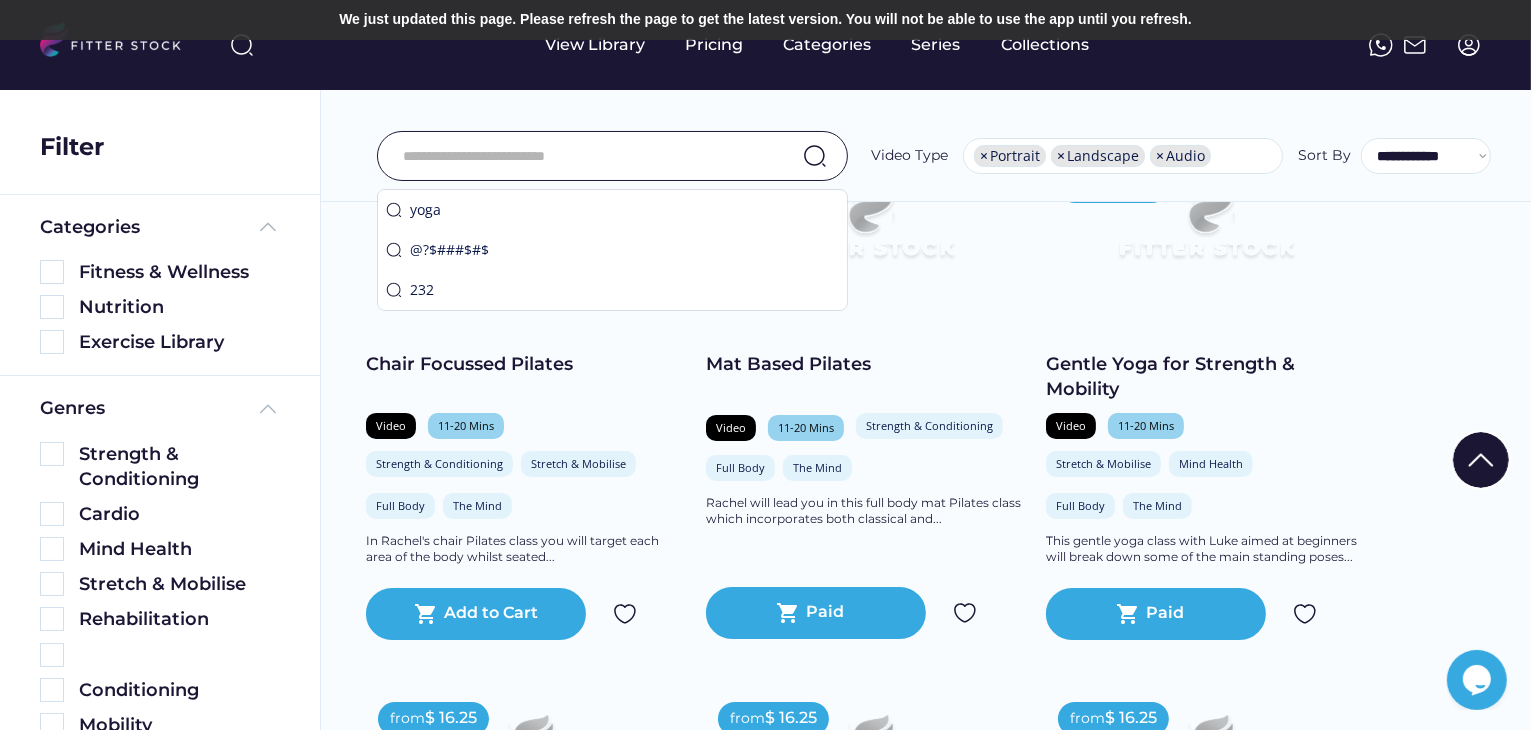 click at bounding box center [587, 156] 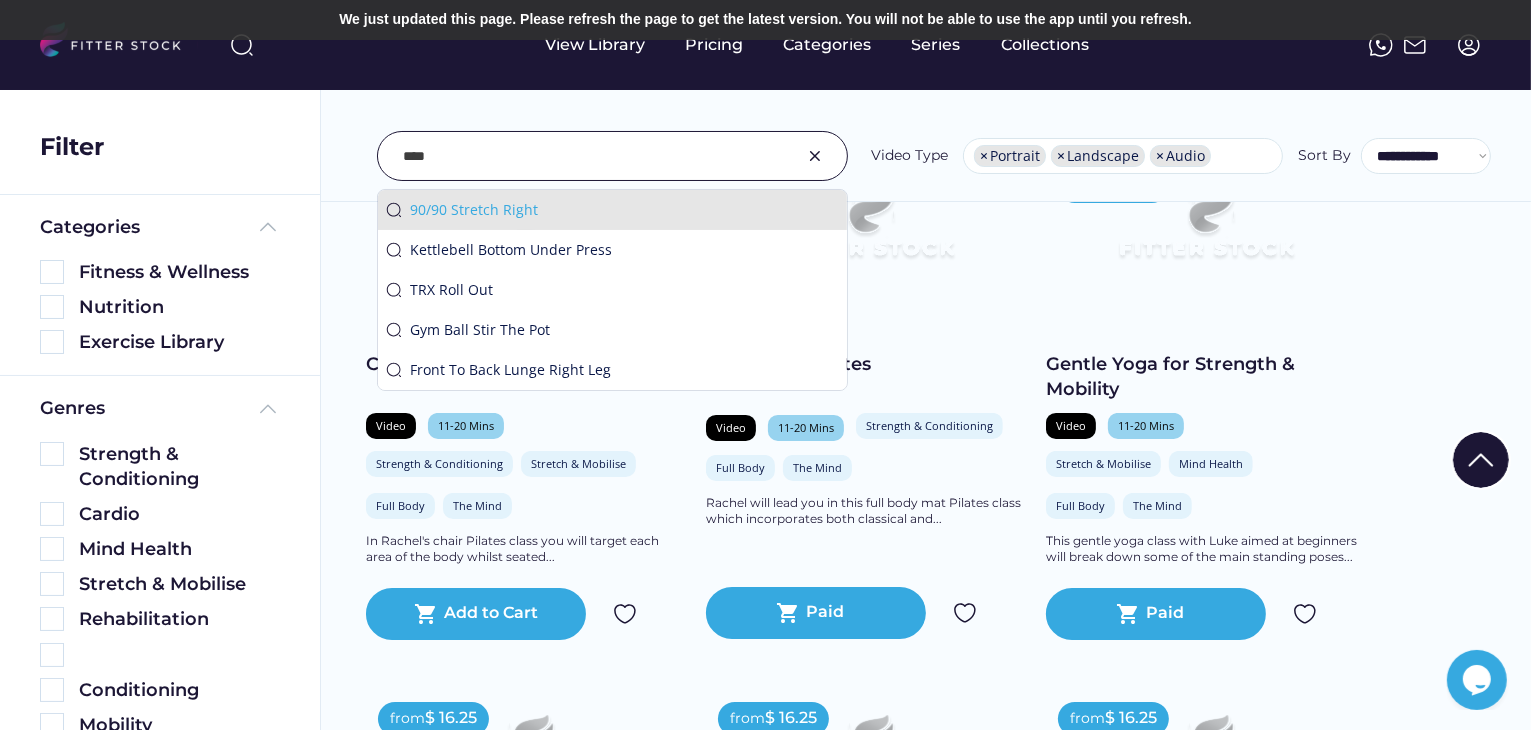 click on "90/90 Stretch Right" at bounding box center (624, 210) 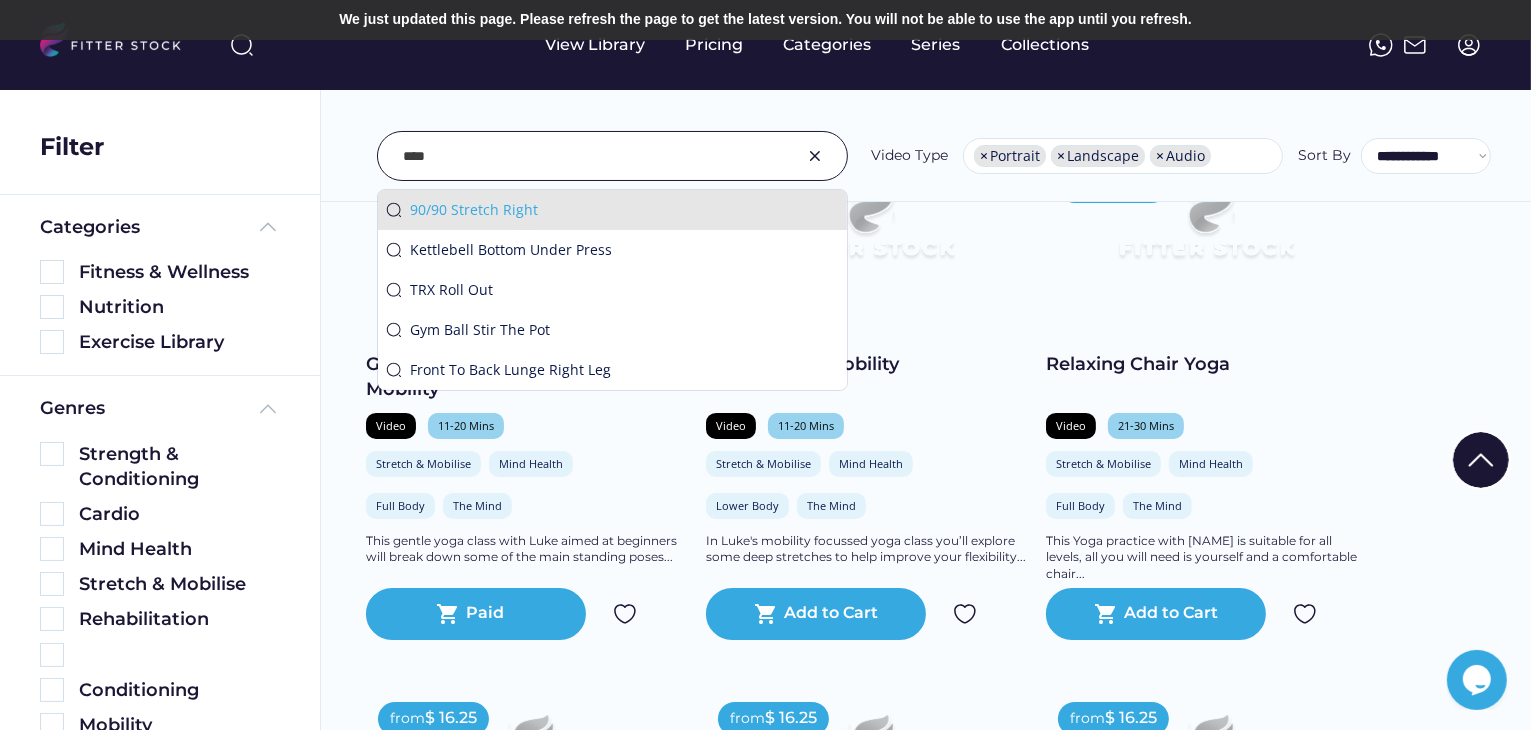type on "***" 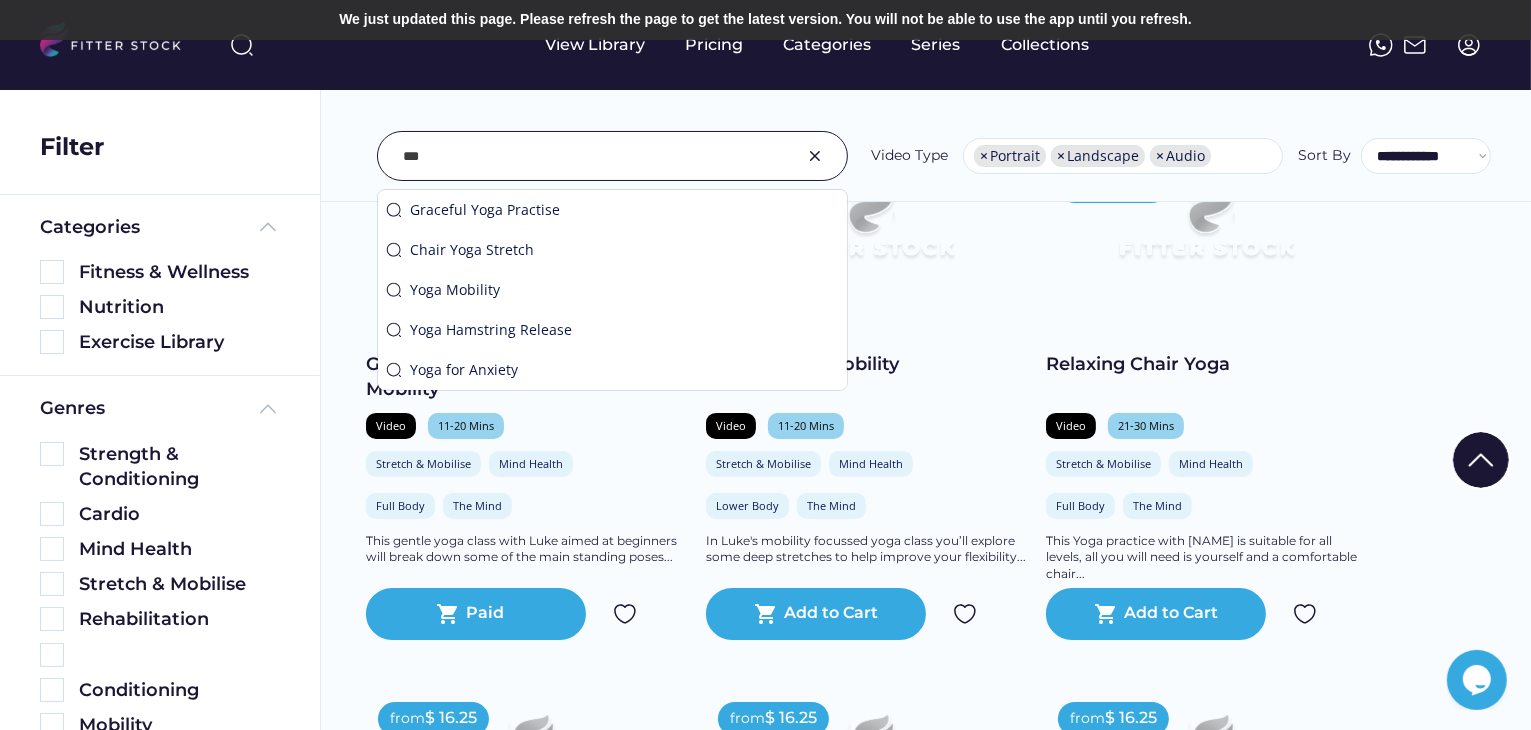 click at bounding box center (815, 156) 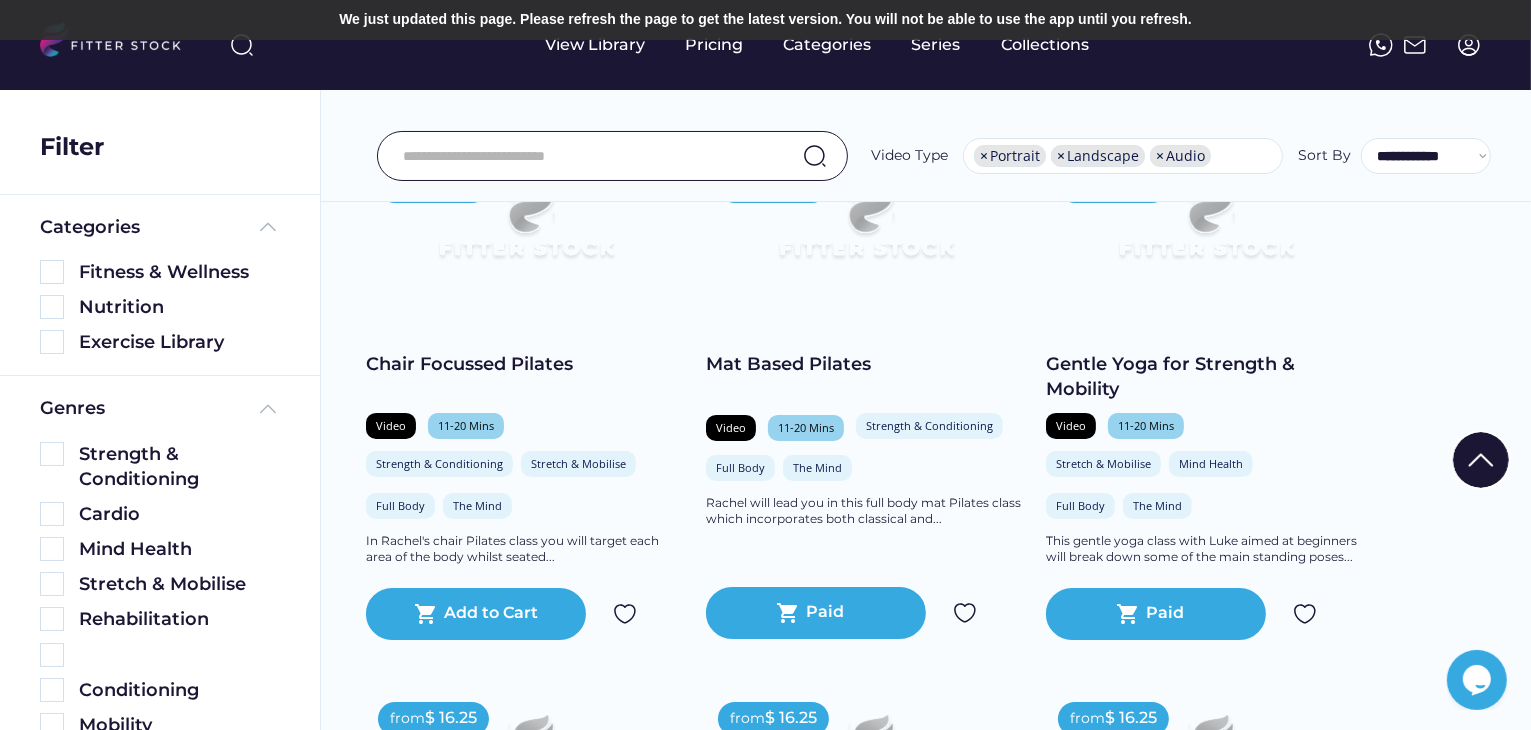 click on "**********" at bounding box center [926, 111] 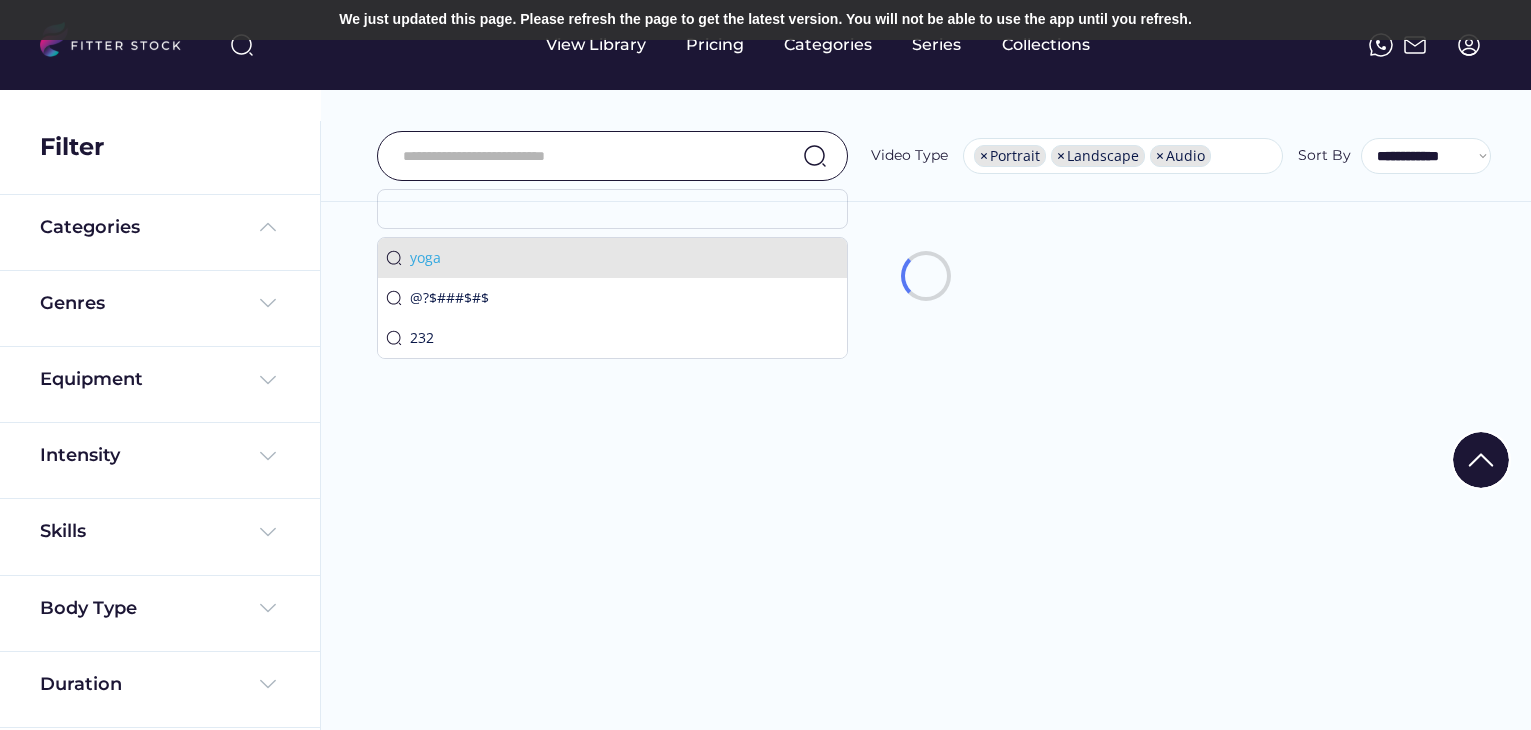 select on "**********" 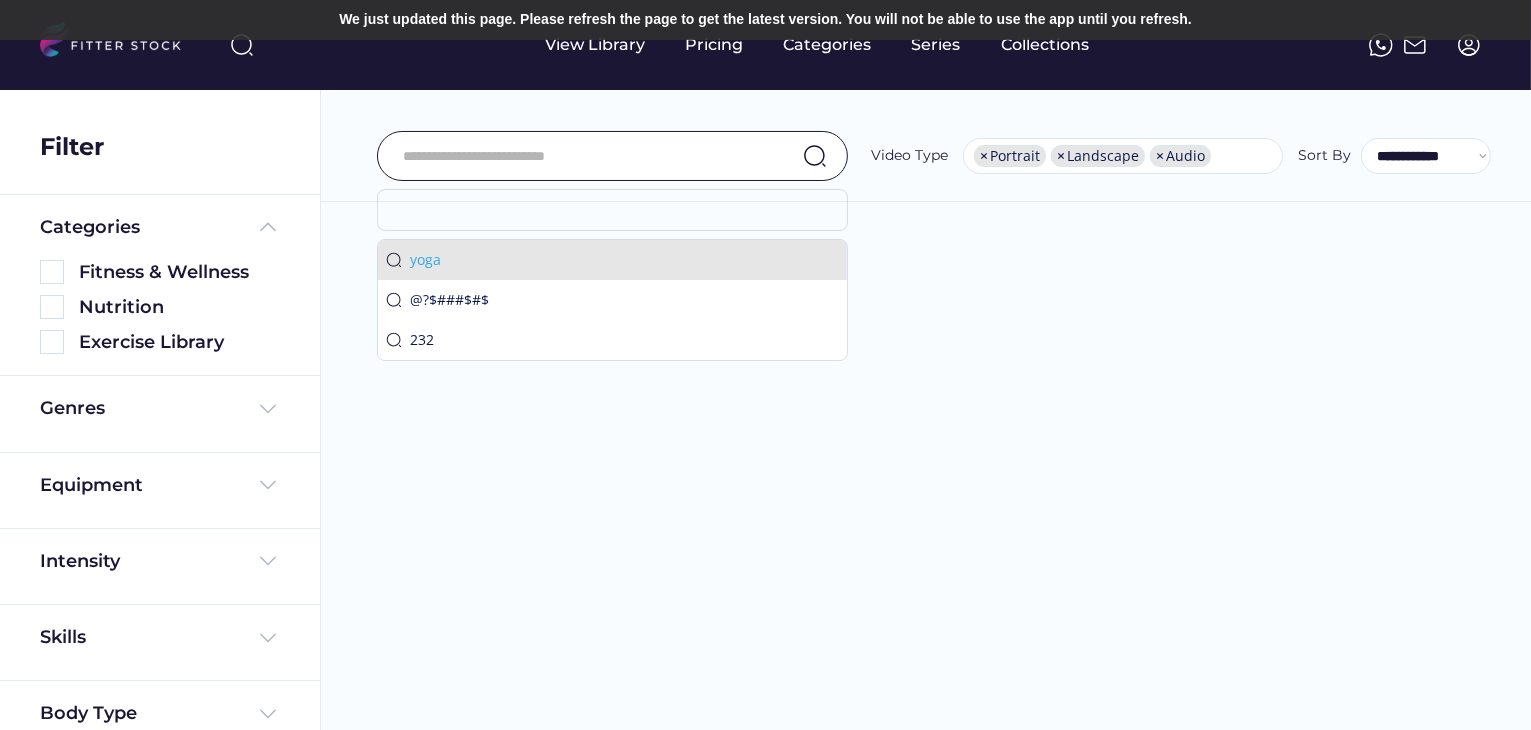 scroll, scrollTop: 0, scrollLeft: 0, axis: both 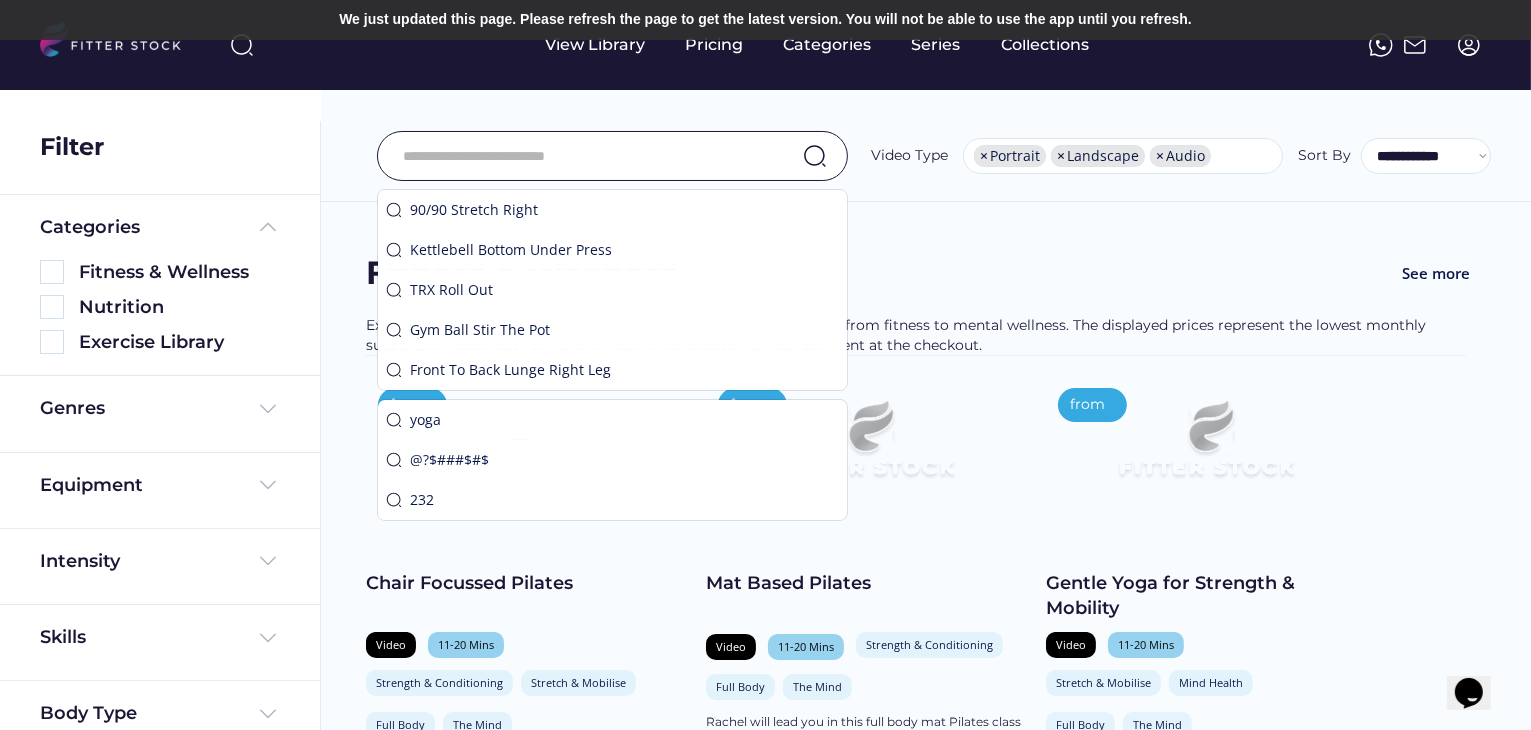 click on "Fitness & Wellness See more  Explore our workout library filled with engaging and varied content, from fitness to mental wellness. The displayed prices represent the lowest monthly subscription cost, but you have the option to select an annual payment at the checkout. from  Chair Focussed Pilates Video 11-20 Mins Strength & Conditioning Stretch & Mobilise Full Body The Mind In Rachel's chair Pilates class you will target each area of the body whilst seated...
shopping_cart
Add to Cart from  Mat Based Pilates Video 11-20 Mins Strength & Conditioning Full Body The Mind Rachel will lead you in this full body mat Pilates class which incorporates both classical and...
shopping_cart
Add to Cart from  Gentle Yoga for Strength & Mobility Video 11-20 Mins Stretch & Mobilise Mind Health Full Body The Mind This gentle yoga class with Luke aimed at beginners will break down some of the main standing poses...
shopping_cart
Add to Cart from  Video" at bounding box center [925, 2111] 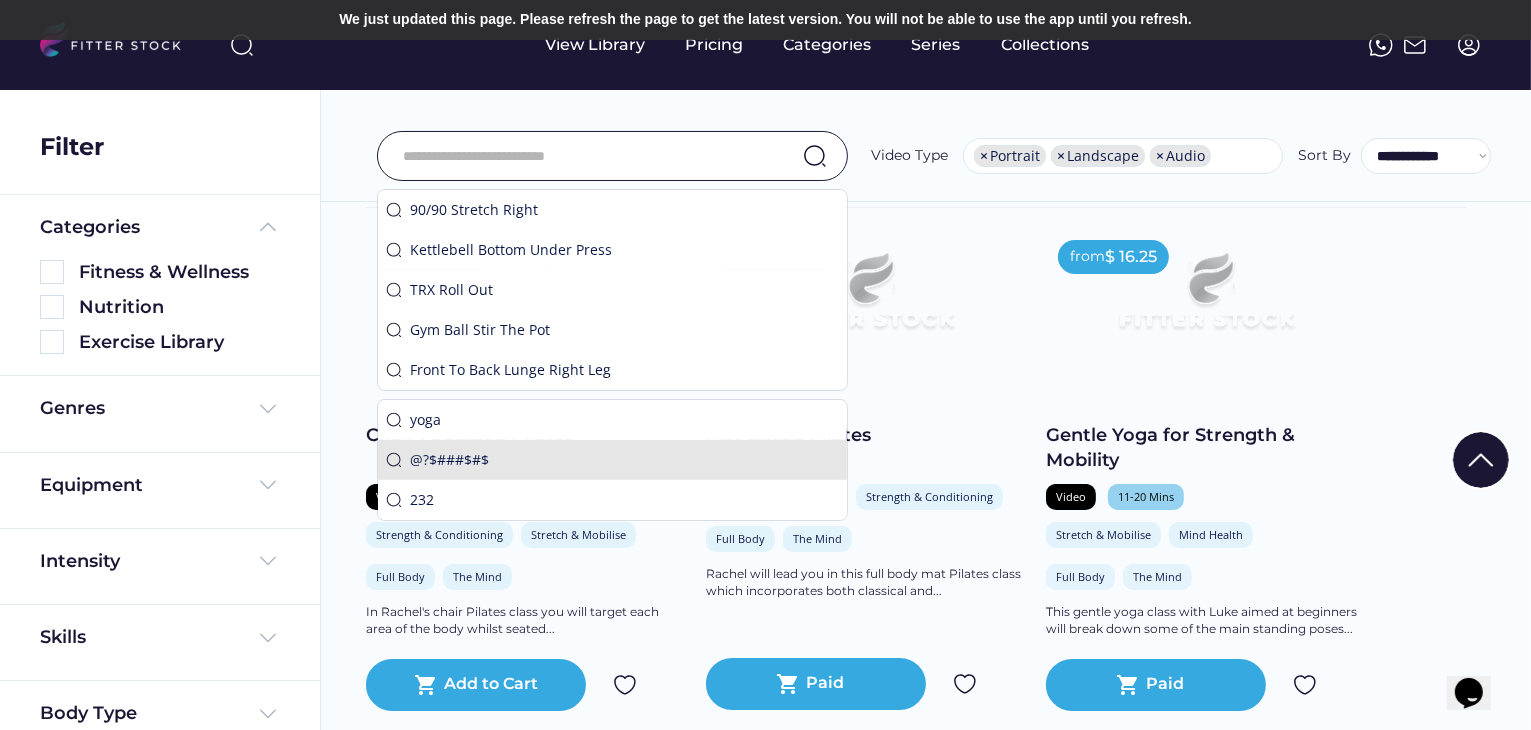 scroll, scrollTop: 0, scrollLeft: 0, axis: both 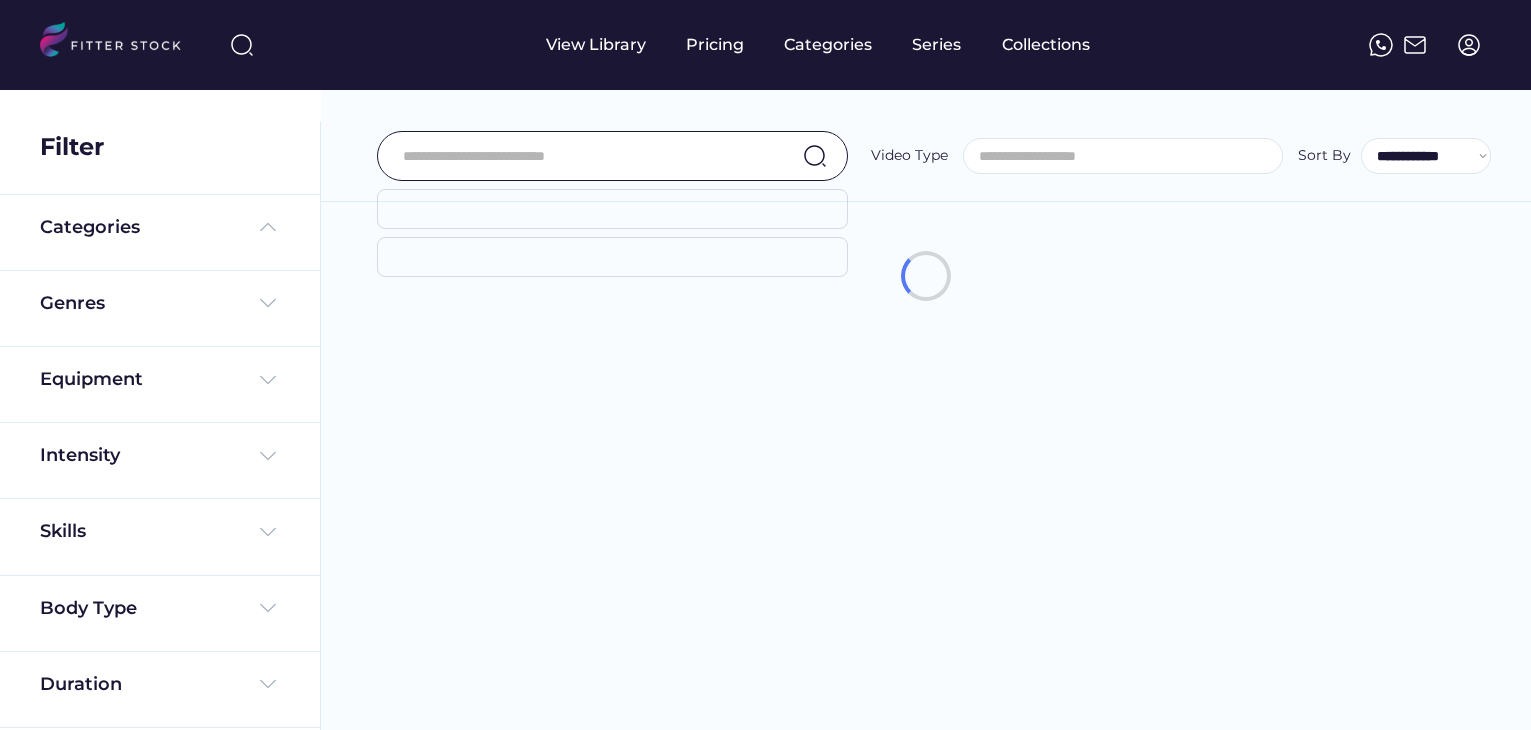 select 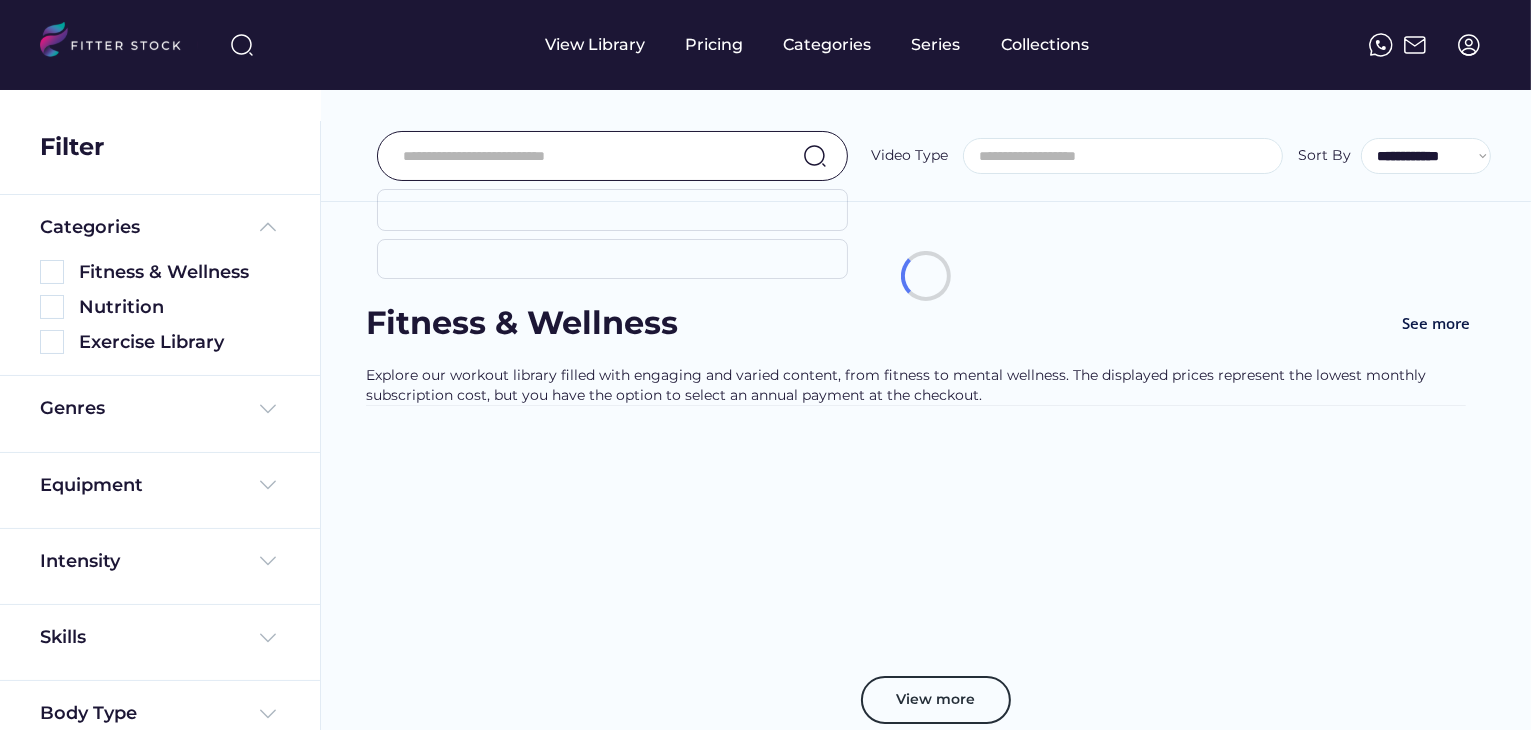 scroll, scrollTop: 0, scrollLeft: 0, axis: both 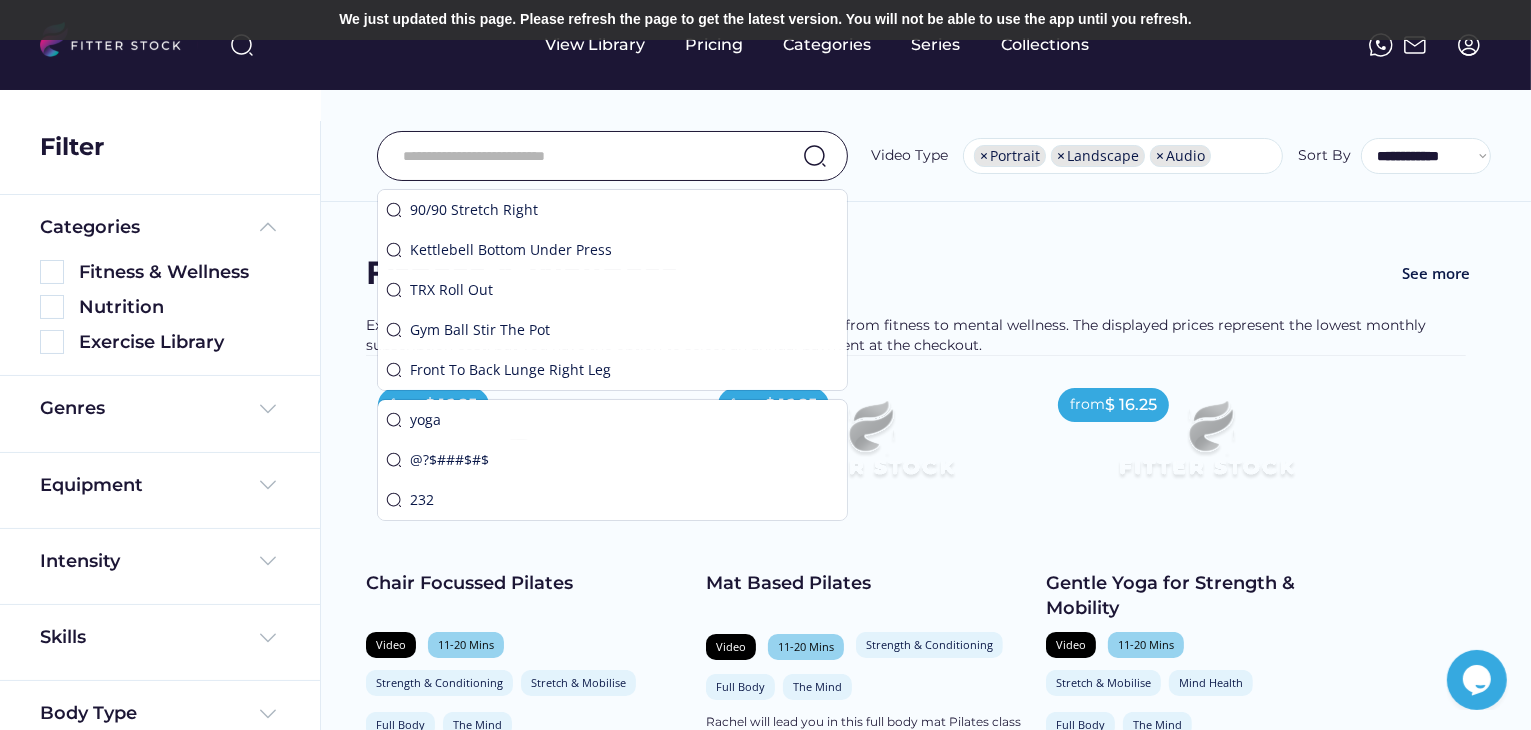click on "**********" at bounding box center (926, 111) 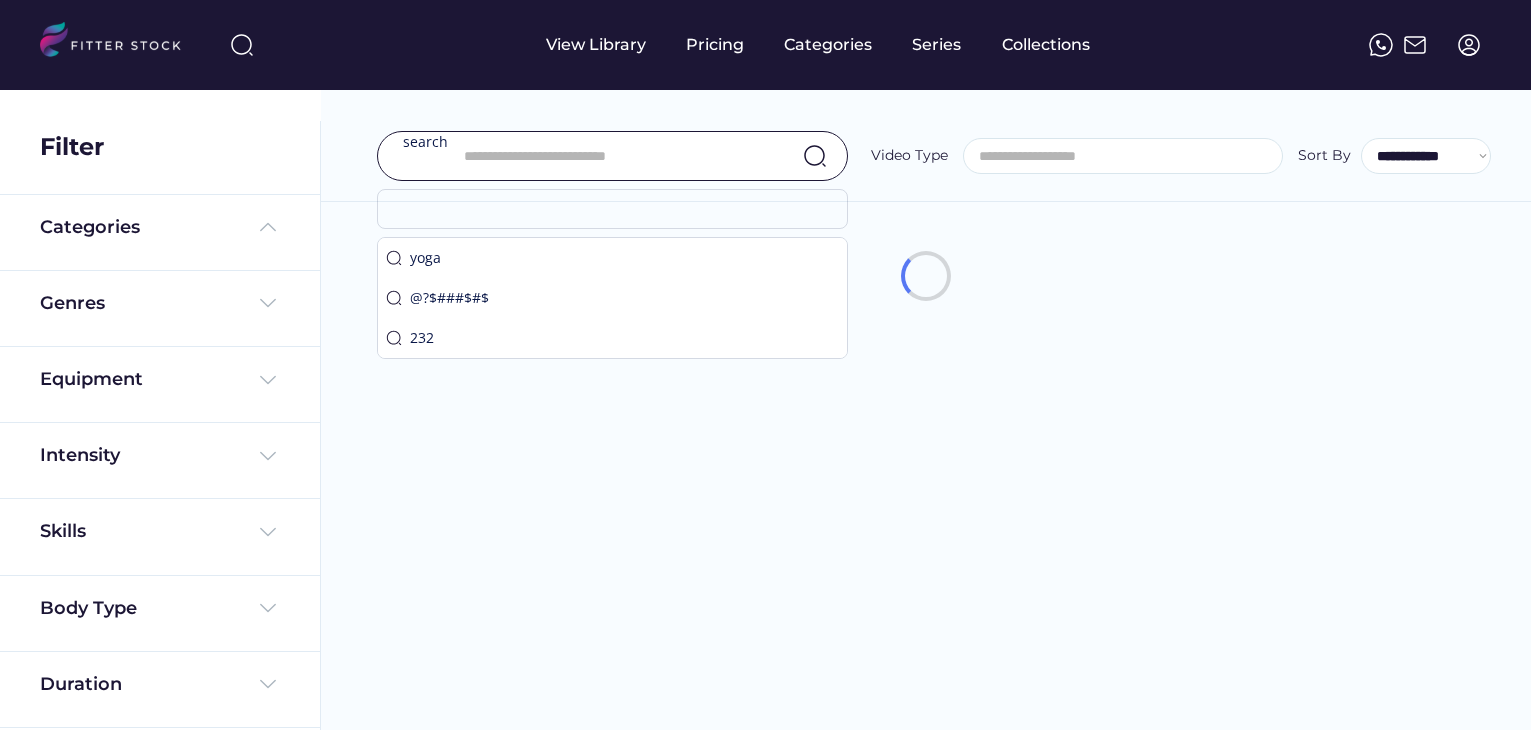 select 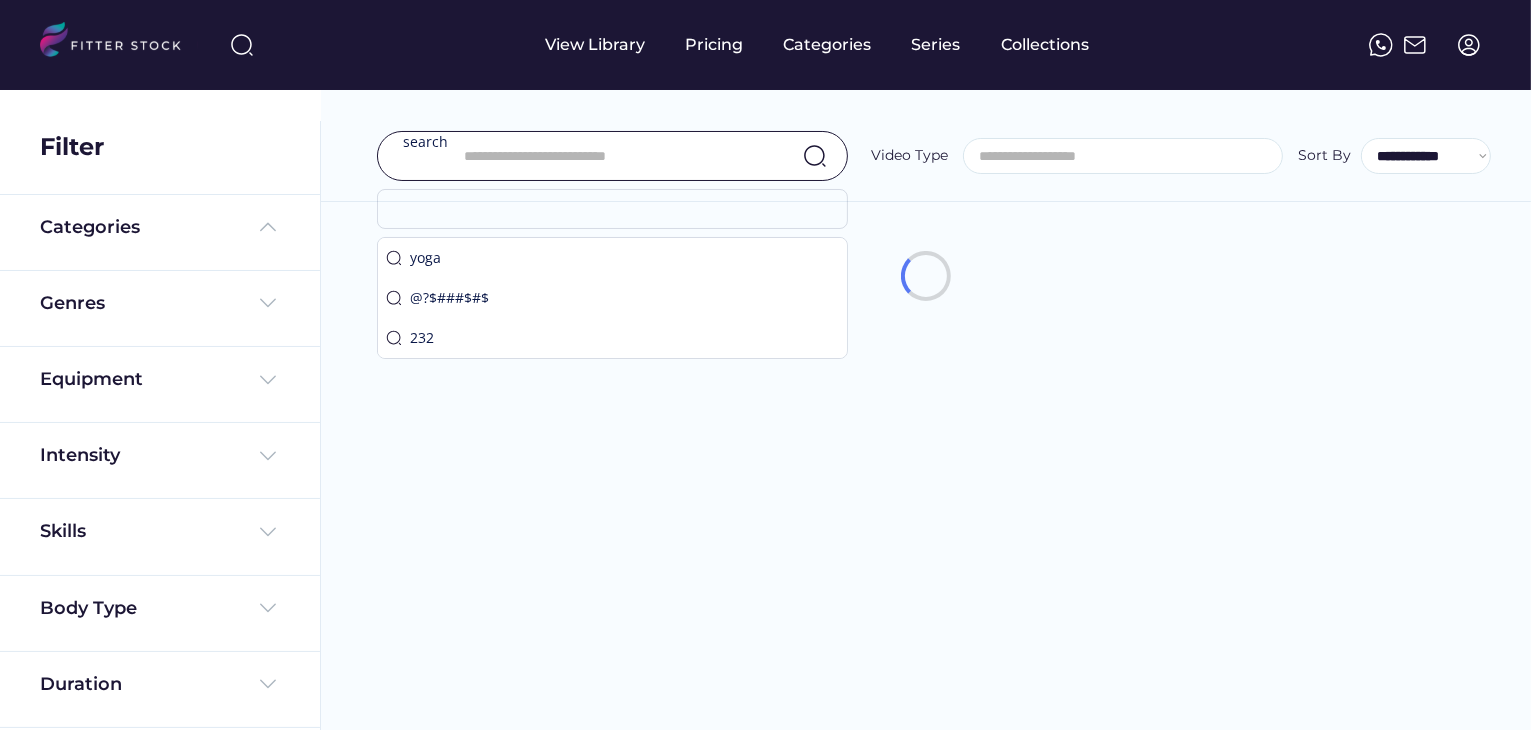 scroll, scrollTop: 0, scrollLeft: 0, axis: both 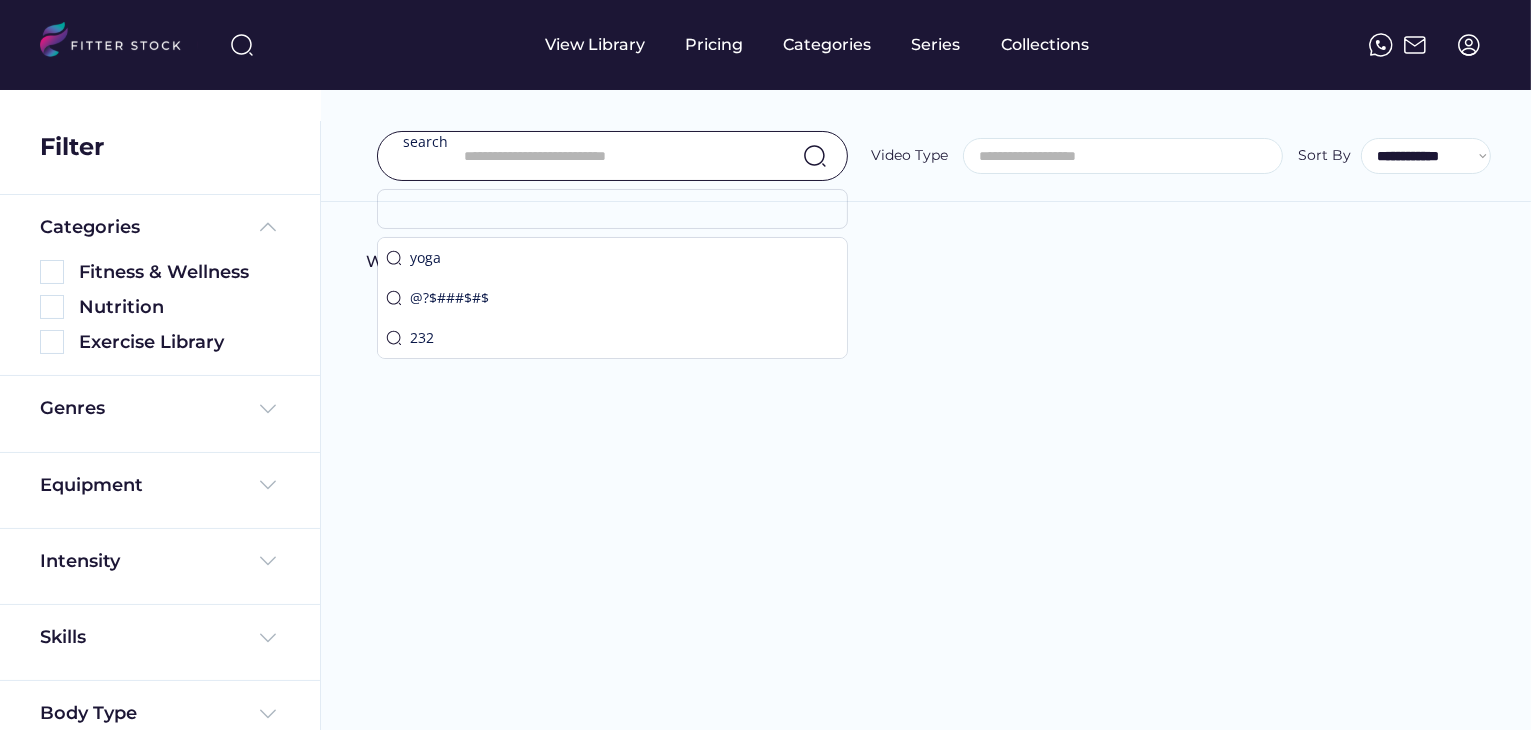 select on "**********" 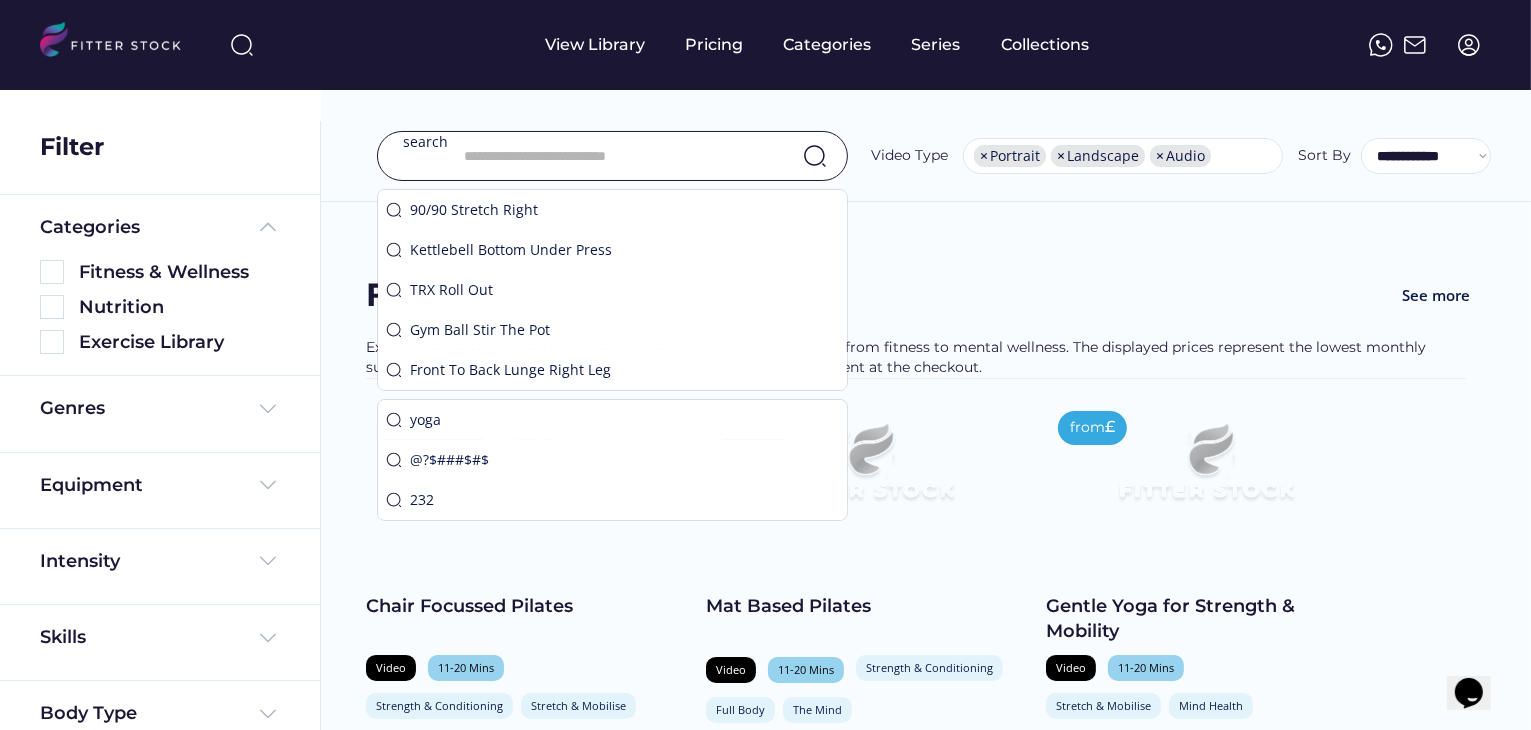 scroll, scrollTop: 0, scrollLeft: 0, axis: both 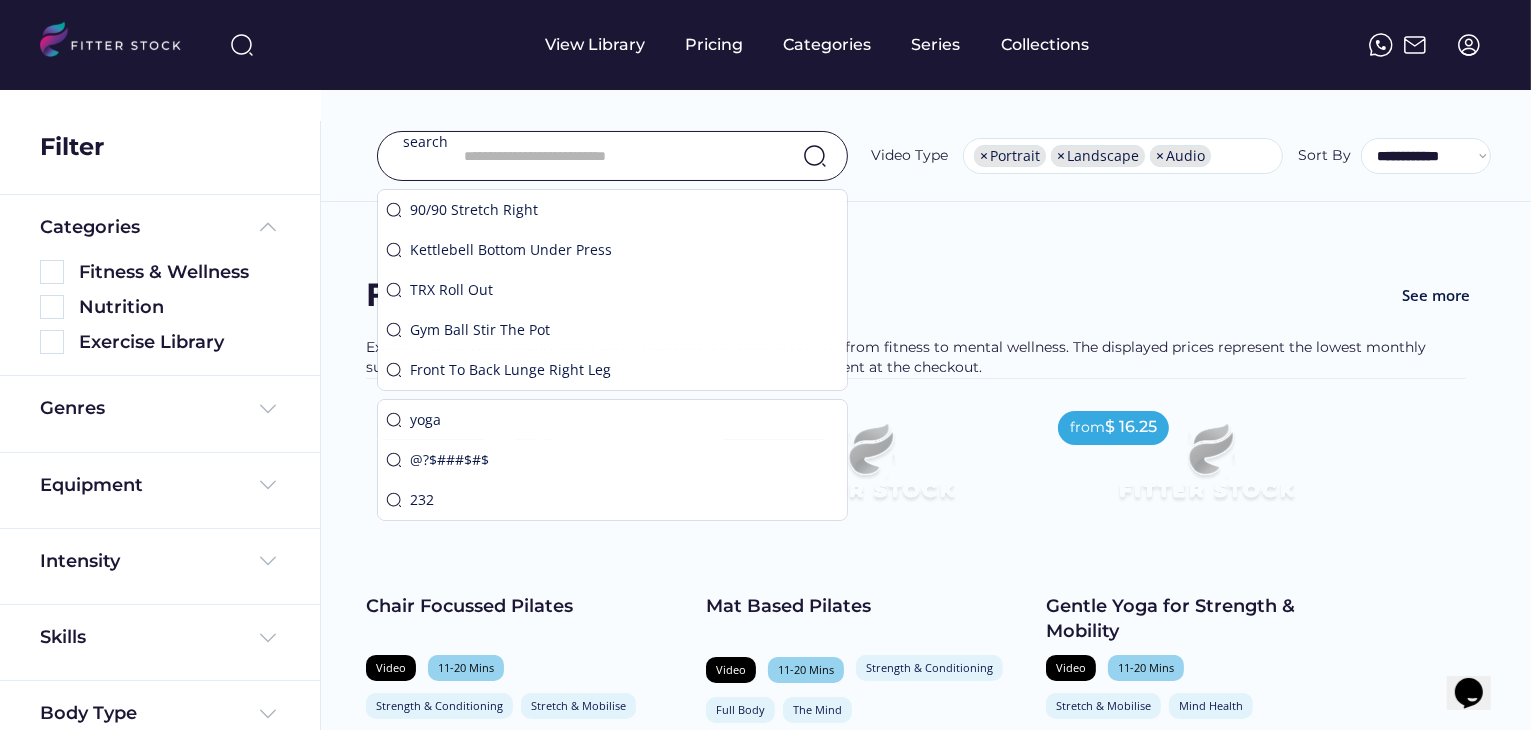 click at bounding box center (618, 156) 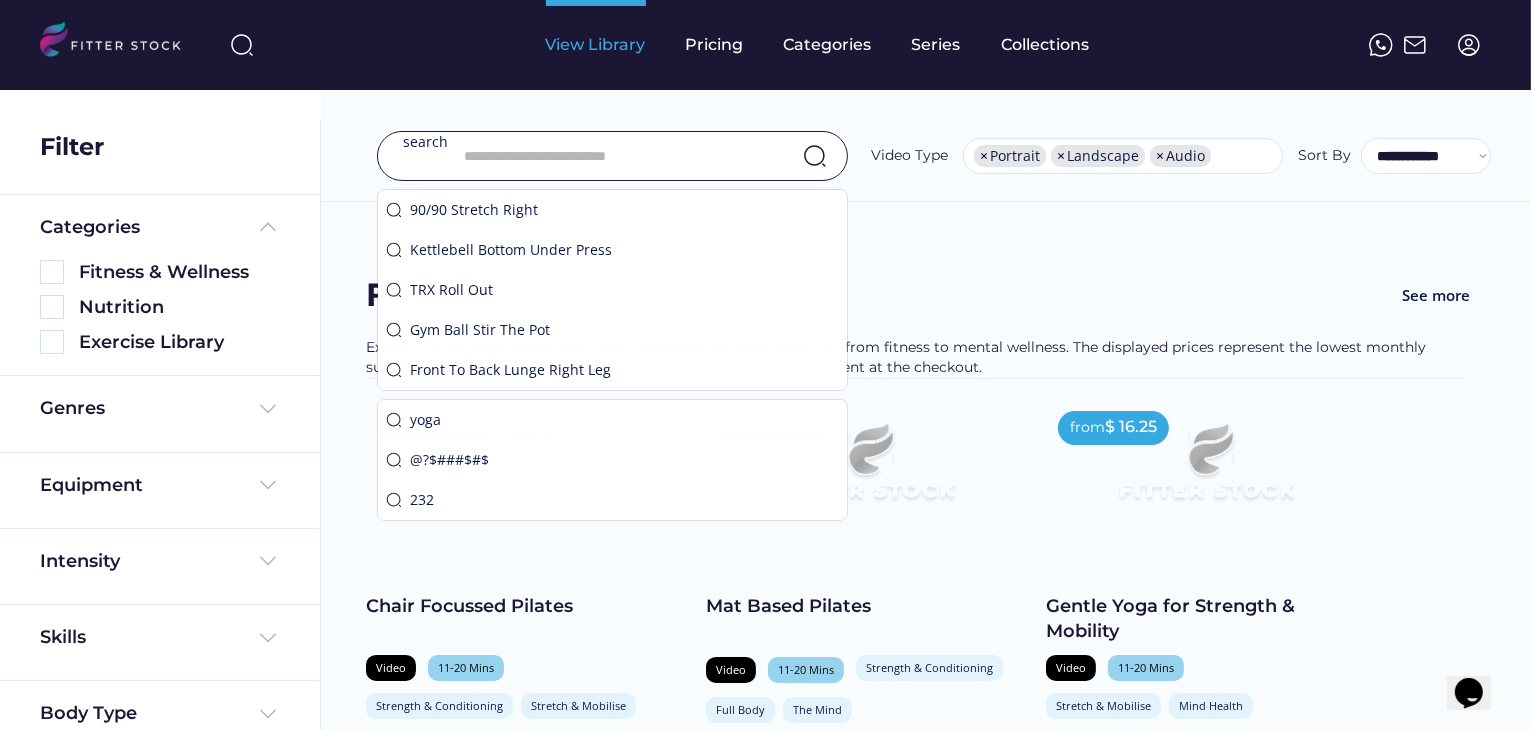 click on "View Library" at bounding box center [596, 45] 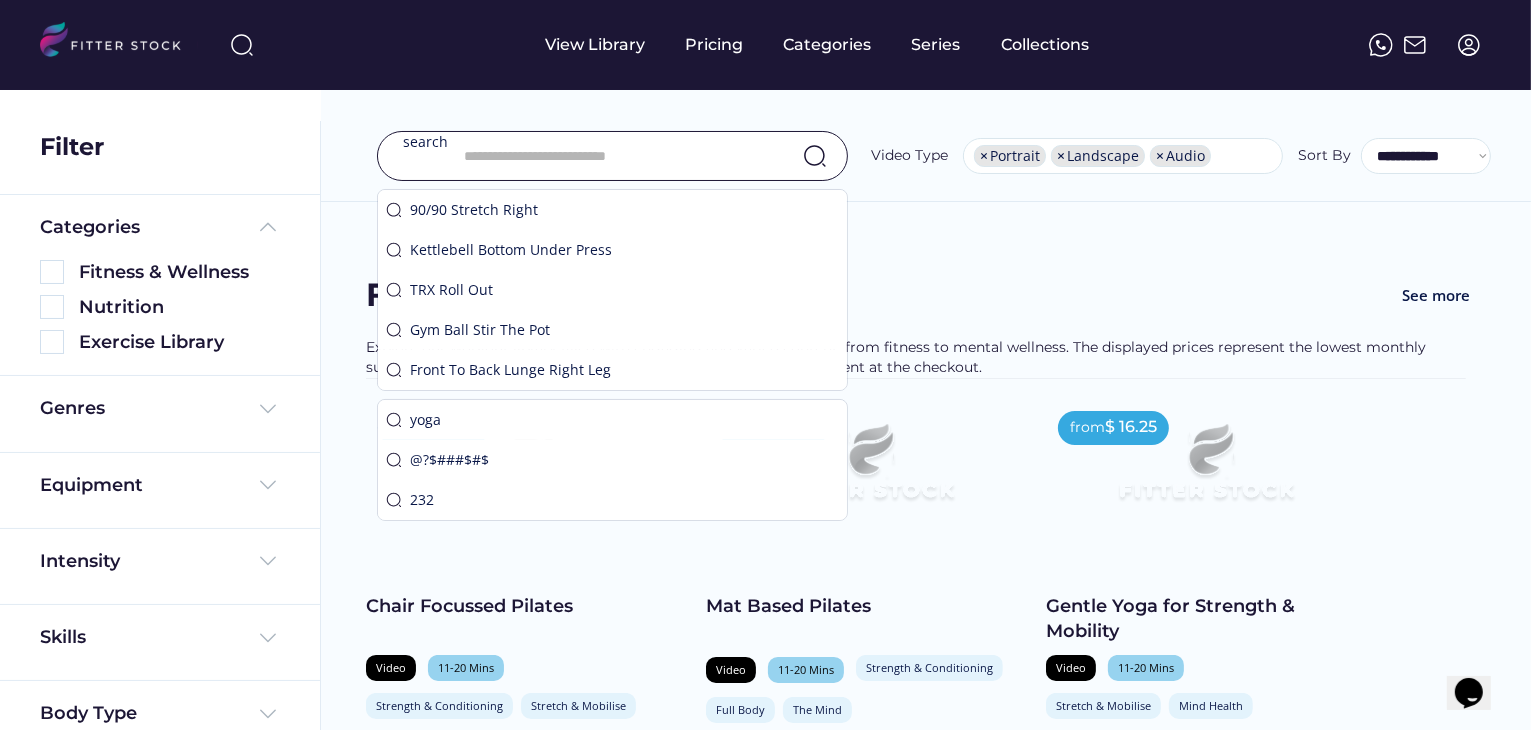 click on "search" at bounding box center (612, 156) 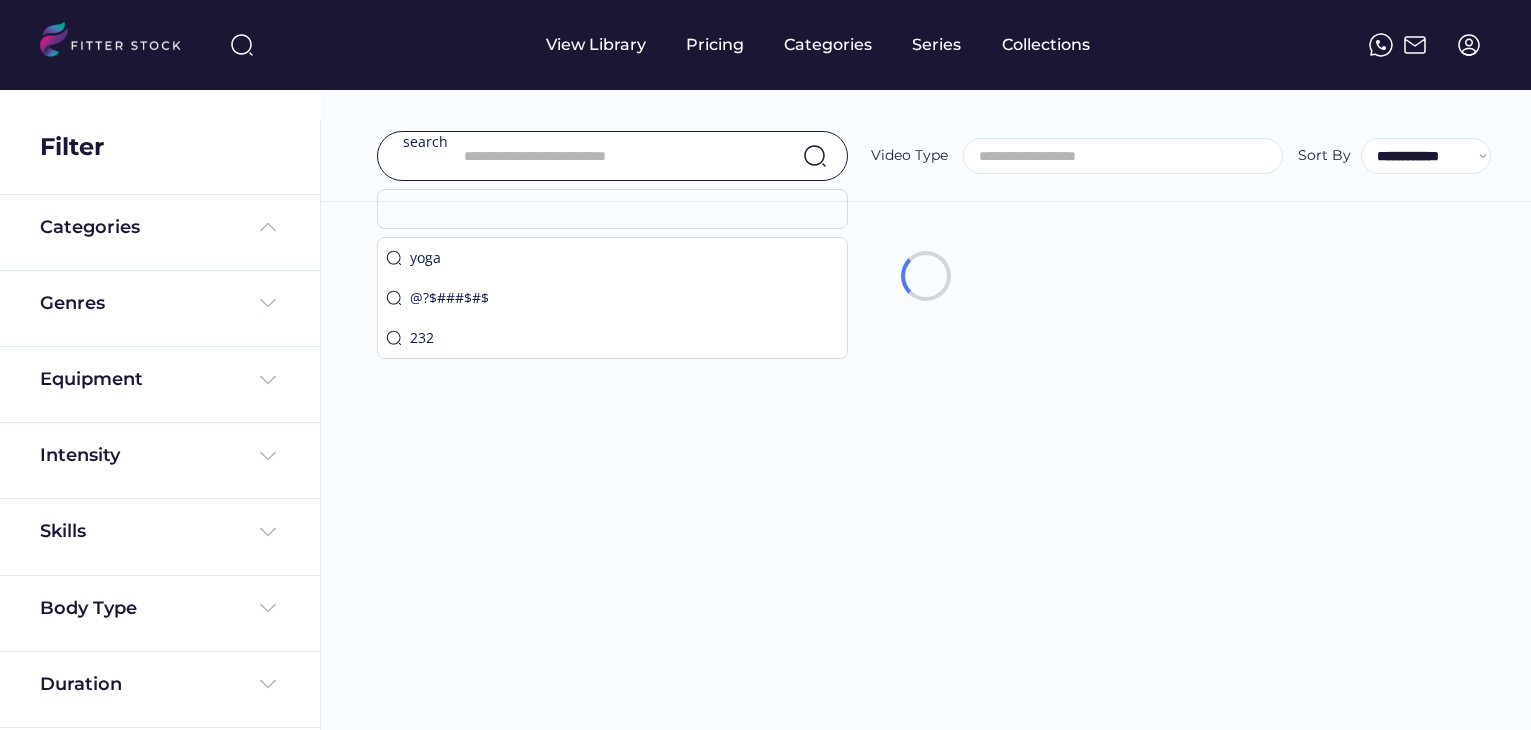 select 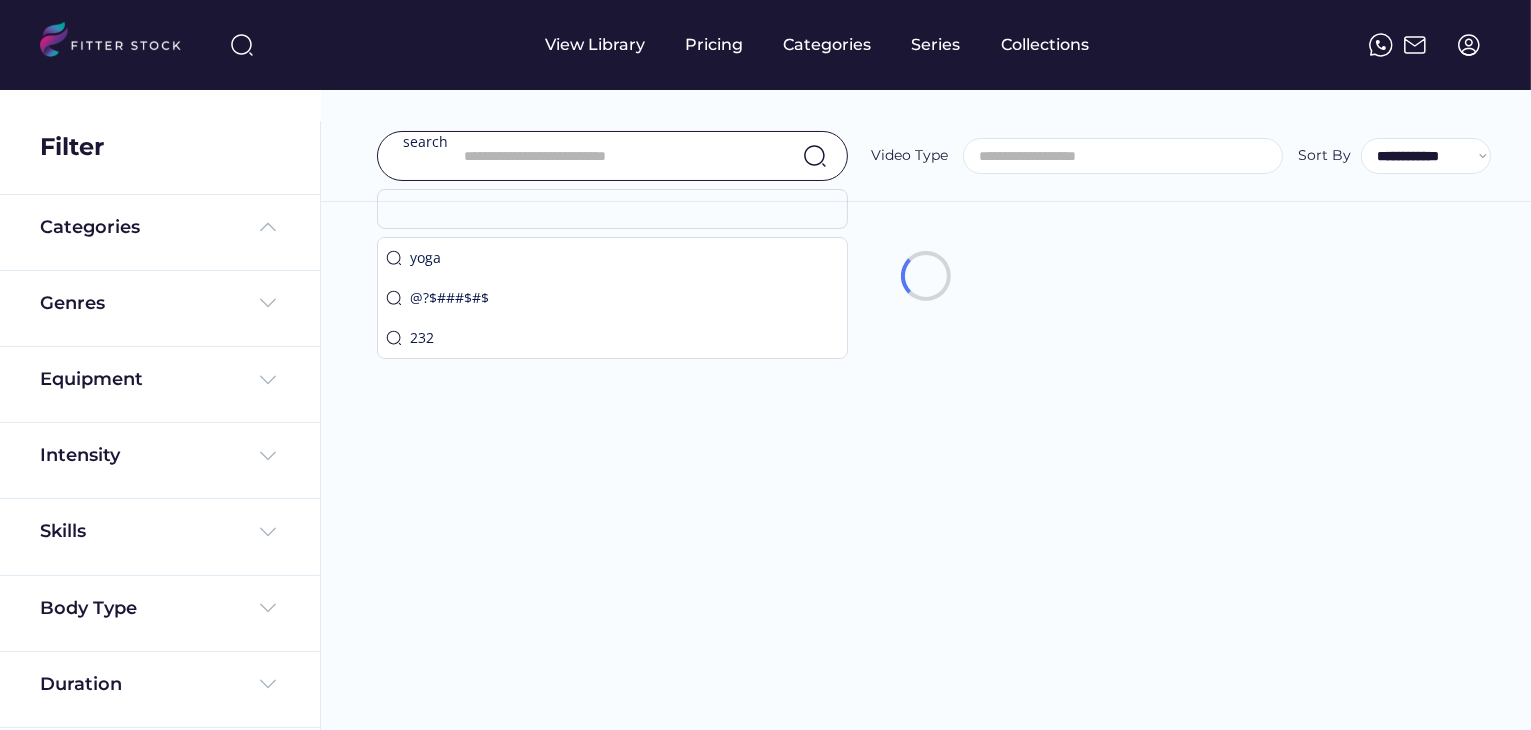 scroll, scrollTop: 0, scrollLeft: 0, axis: both 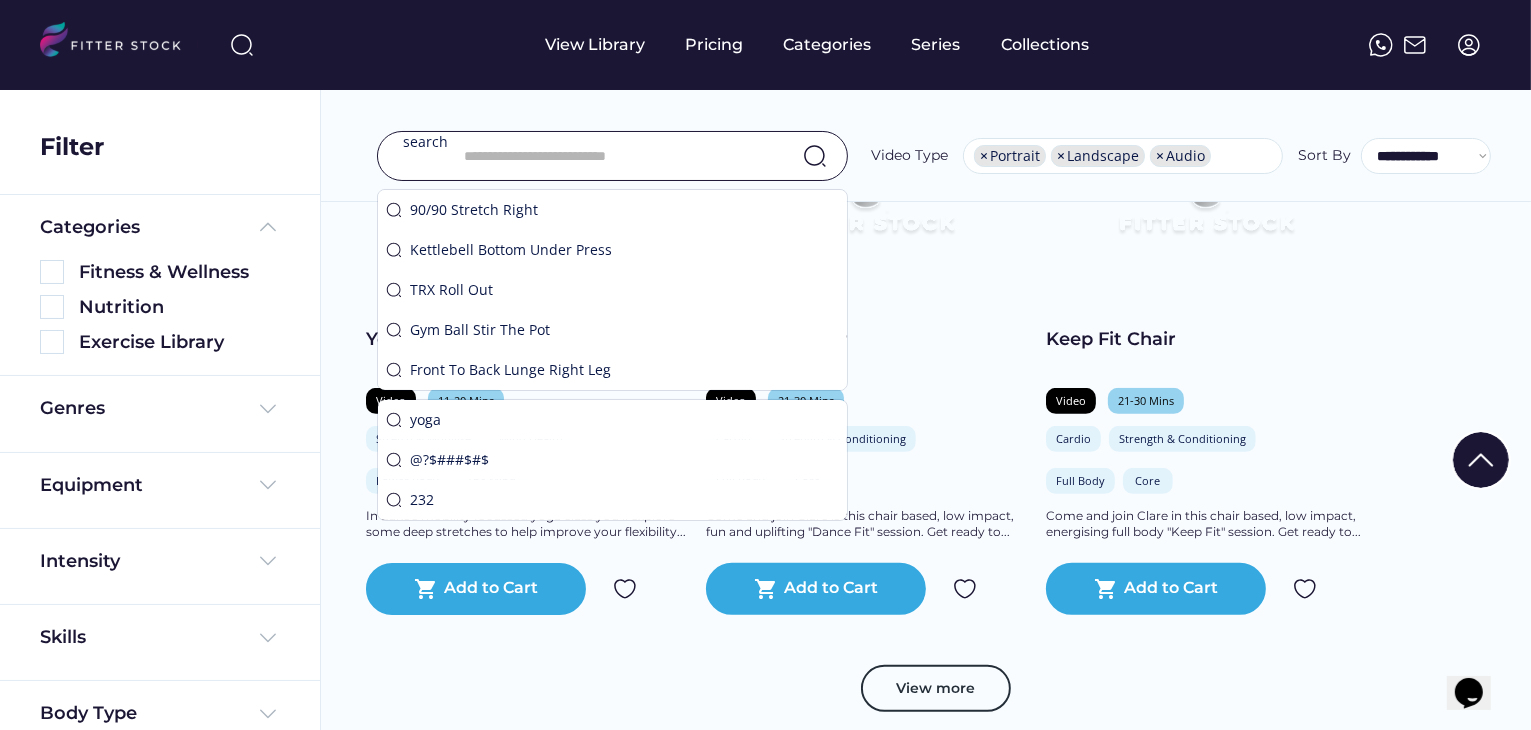 click on "Fitness & Wellness See more  Explore our workout library filled with engaging and varied content, from fitness to mental wellness. The displayed prices represent the lowest monthly subscription cost, but you have the option to select an annual payment at the checkout. from  $ 16.25 Chair Focussed Pilates Video 11-20 Mins Strength & Conditioning Stretch & Mobilise Full Body The Mind In Rachel's chair Pilates class you will target each area of the body whilst seated...
shopping_cart
Add to Cart from  $ 16.25 Mat Based Pilates Video 11-20 Mins Strength & Conditioning Full Body The Mind Rachel will lead you in this full body mat Pilates class which incorporates both classical and...
shopping_cart
Paid from  $ 16.25 Gentle Yoga for Strength & Mobility Video 11-20 Mins Stretch & Mobilise Mind Health Full Body The Mind This gentle yoga class with Luke aimed at beginners will break down some of the main standing poses...
shopping_cart
Paid from" at bounding box center [926, 102] 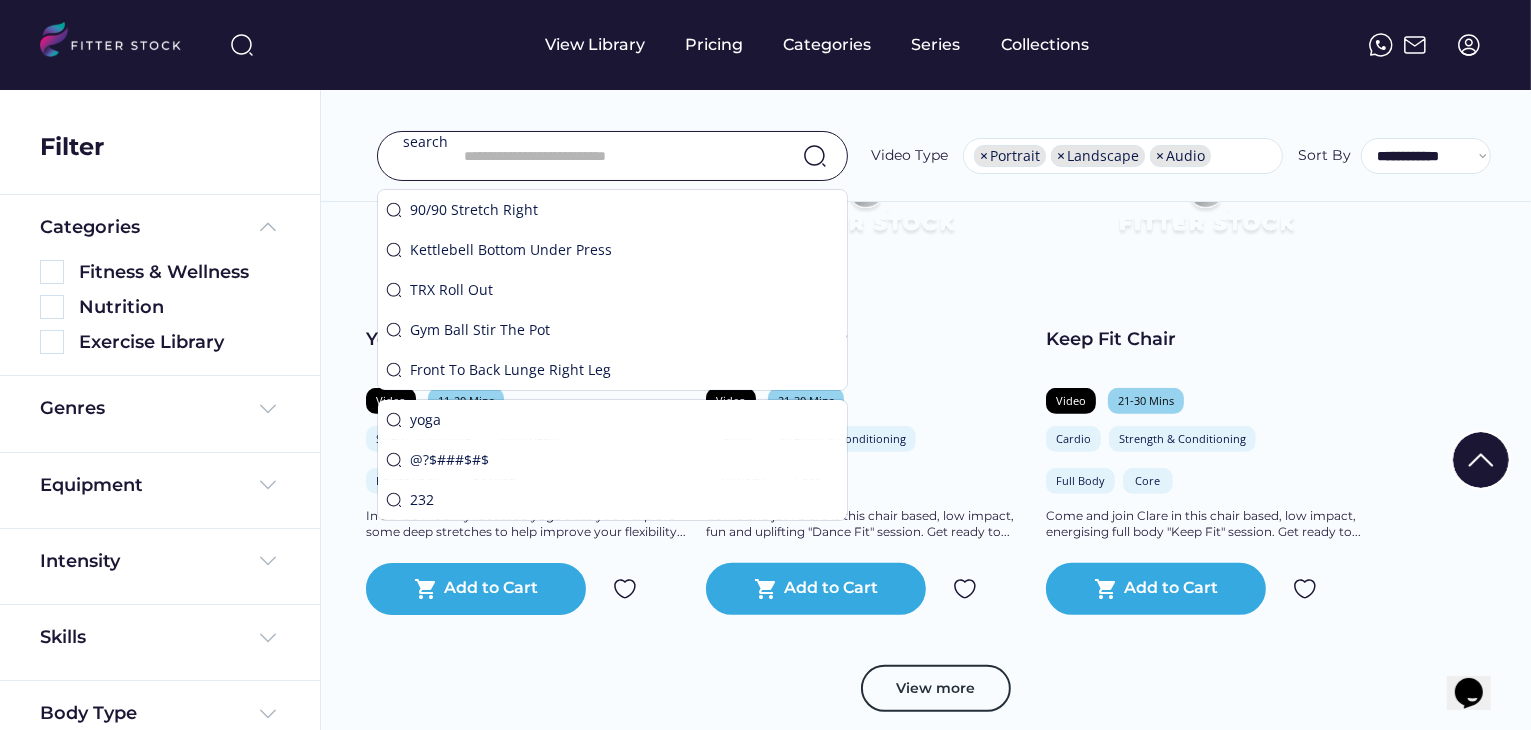 click at bounding box center (618, 156) 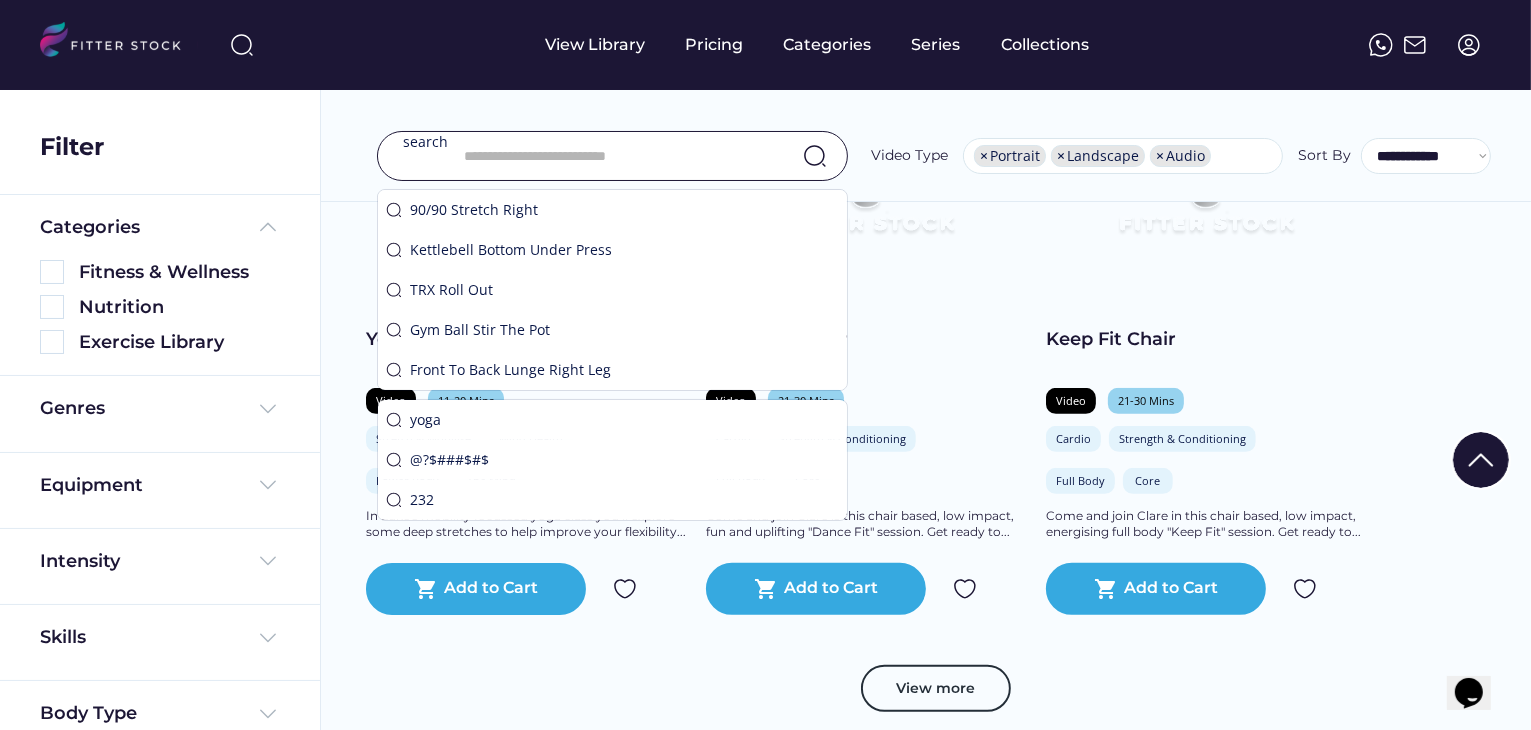 click on "View more" at bounding box center [926, 699] 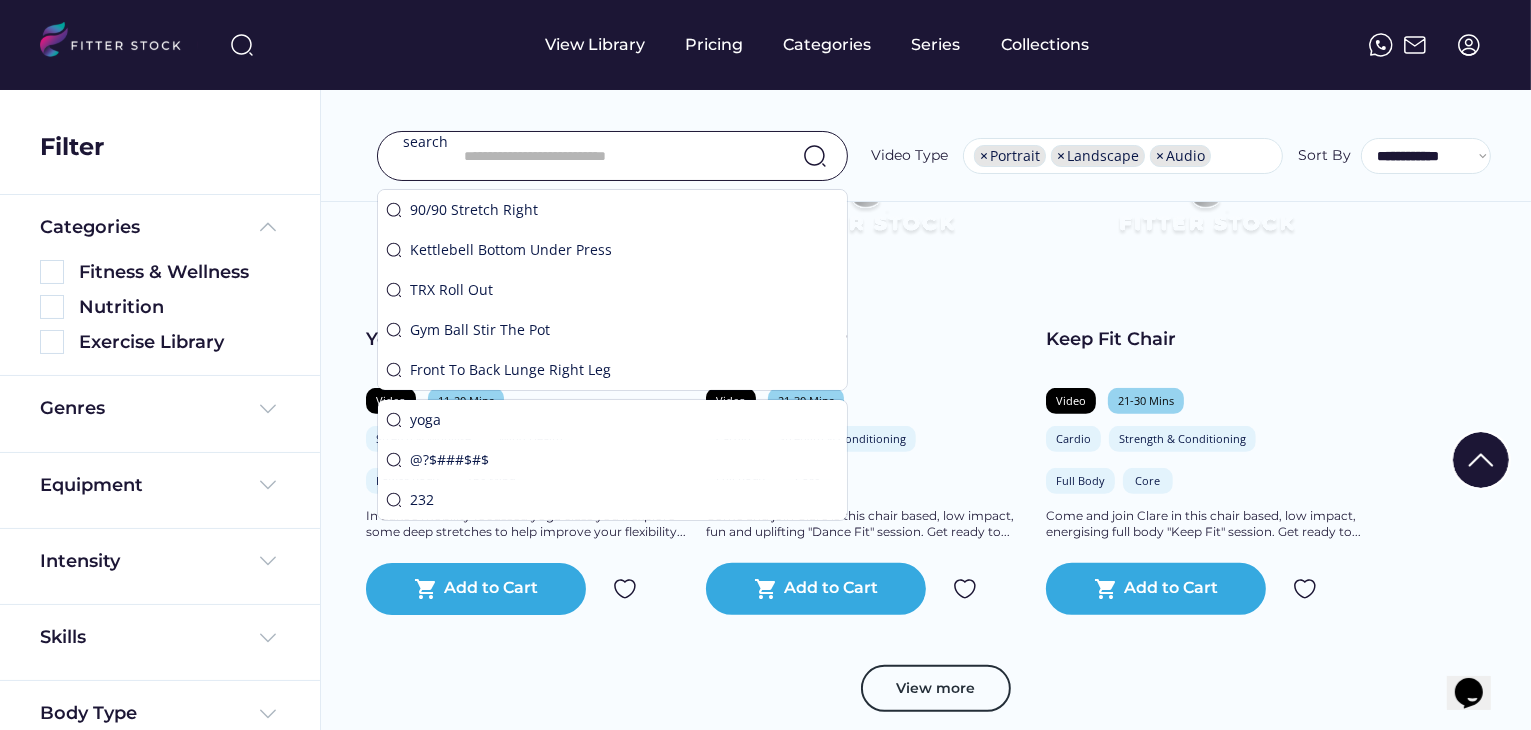 click at bounding box center [618, 156] 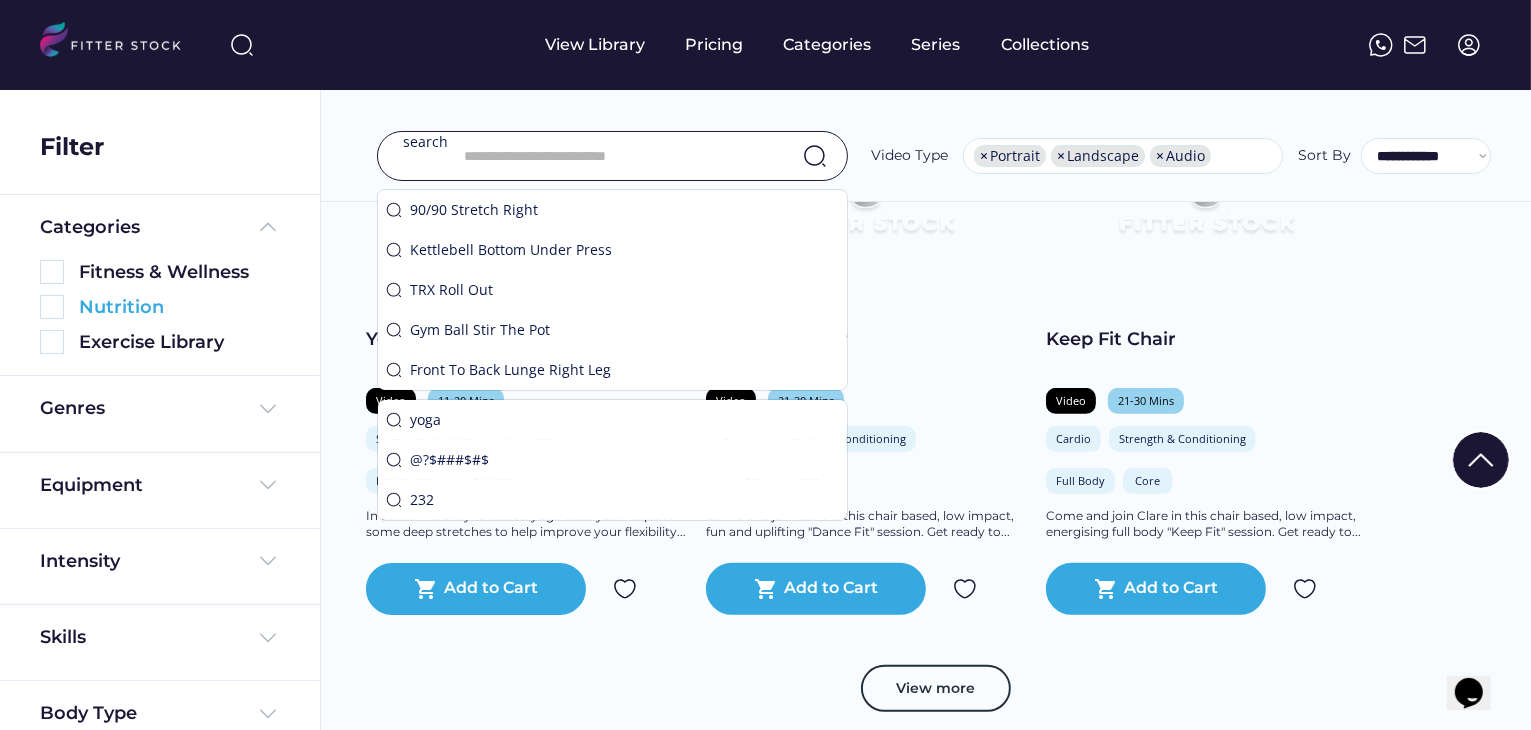 click at bounding box center (52, 307) 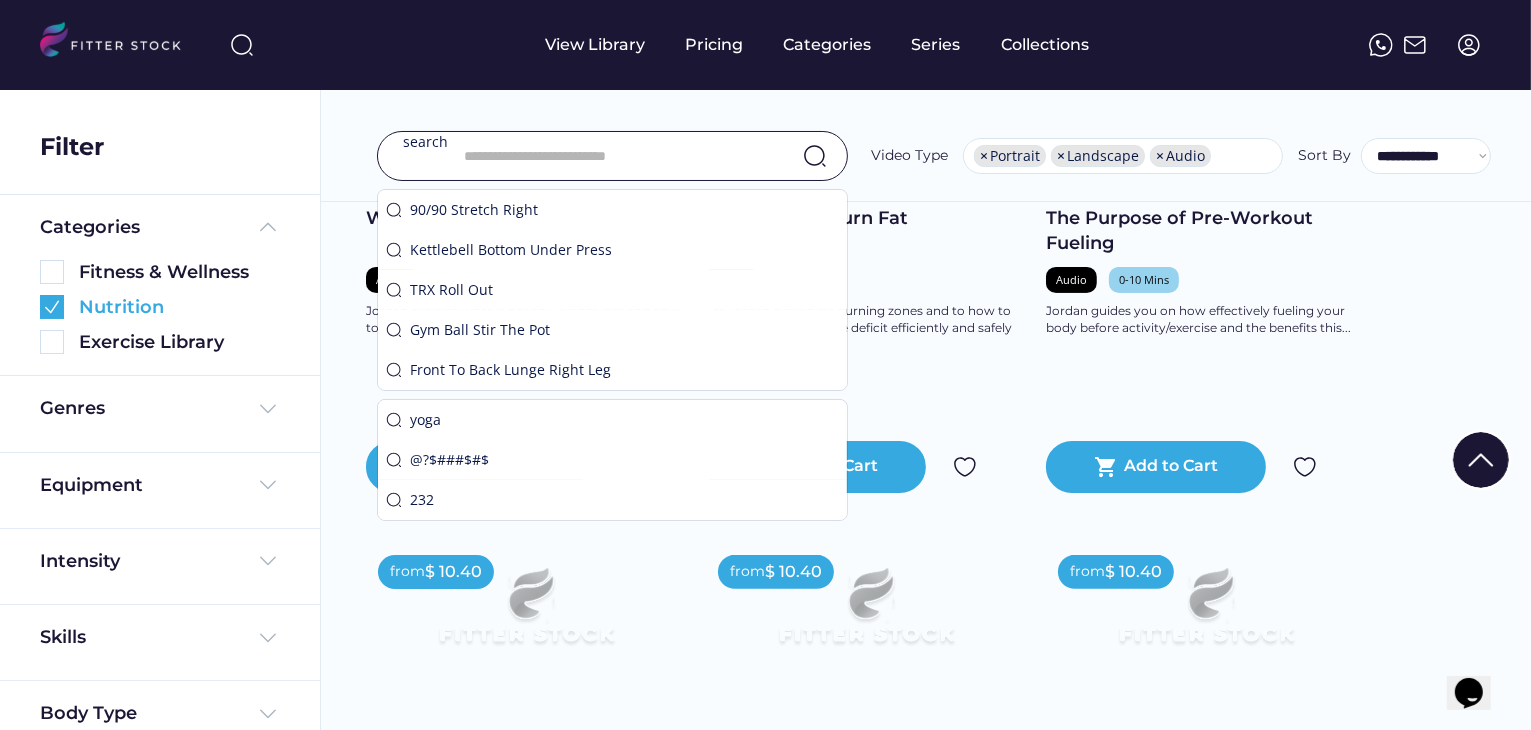 scroll, scrollTop: 380, scrollLeft: 0, axis: vertical 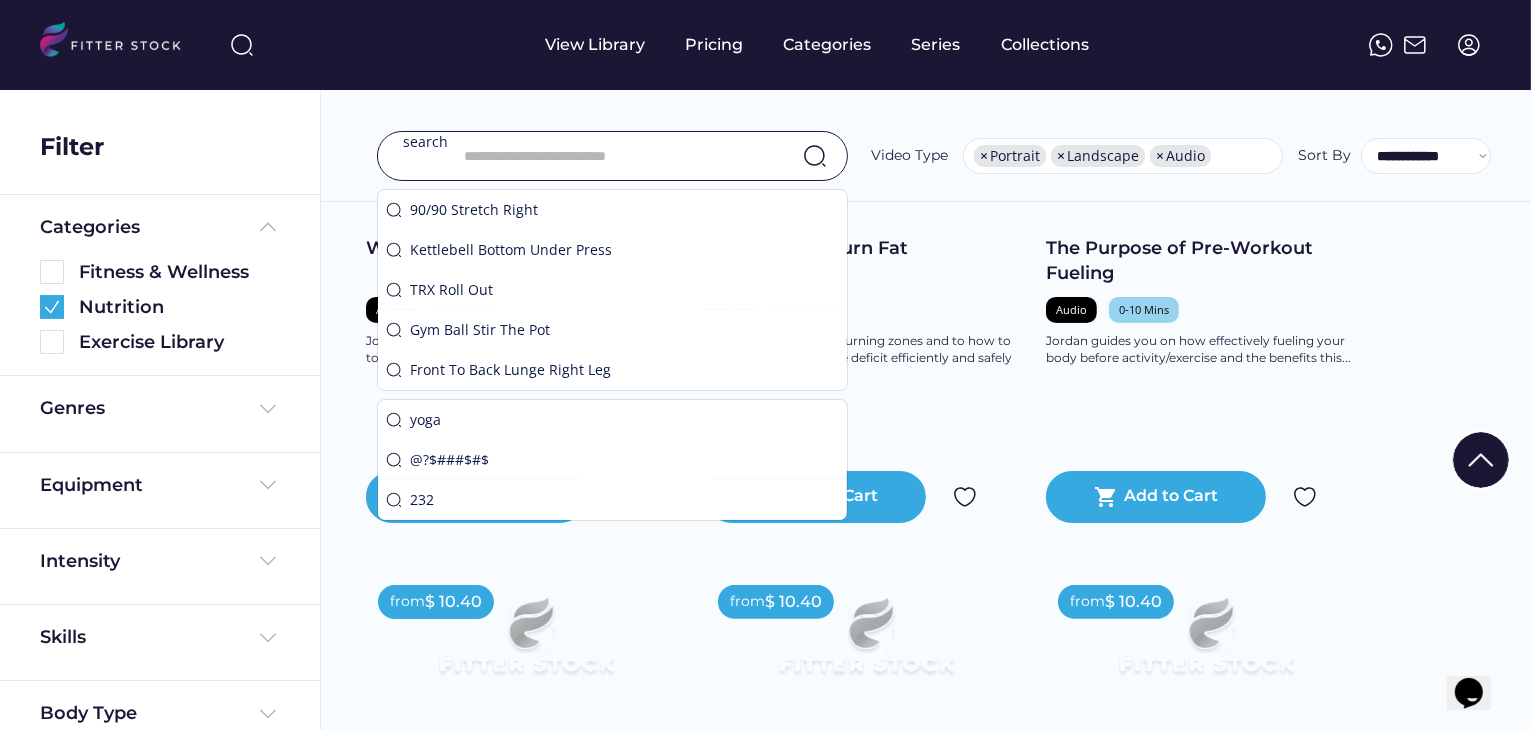 click on "search" at bounding box center (612, 156) 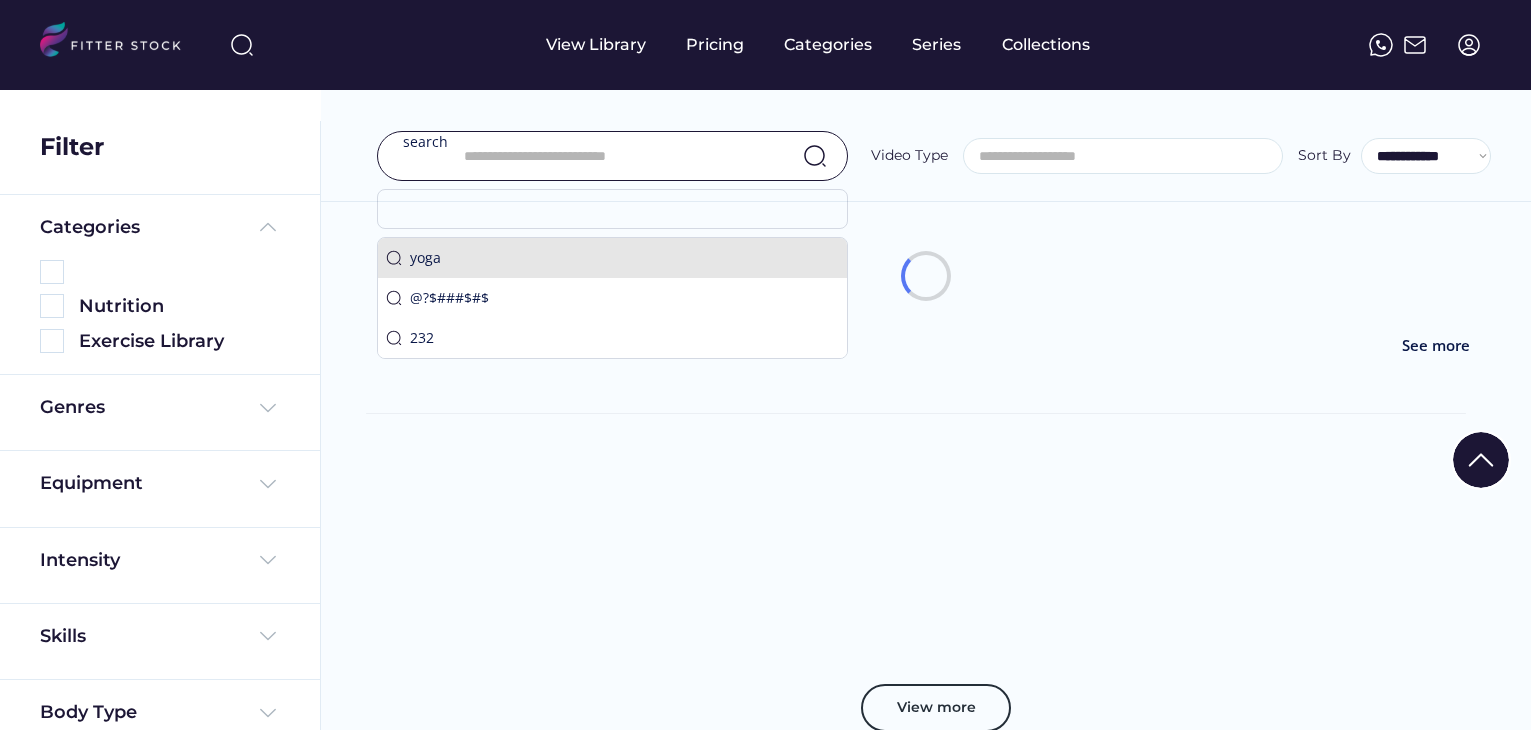 select 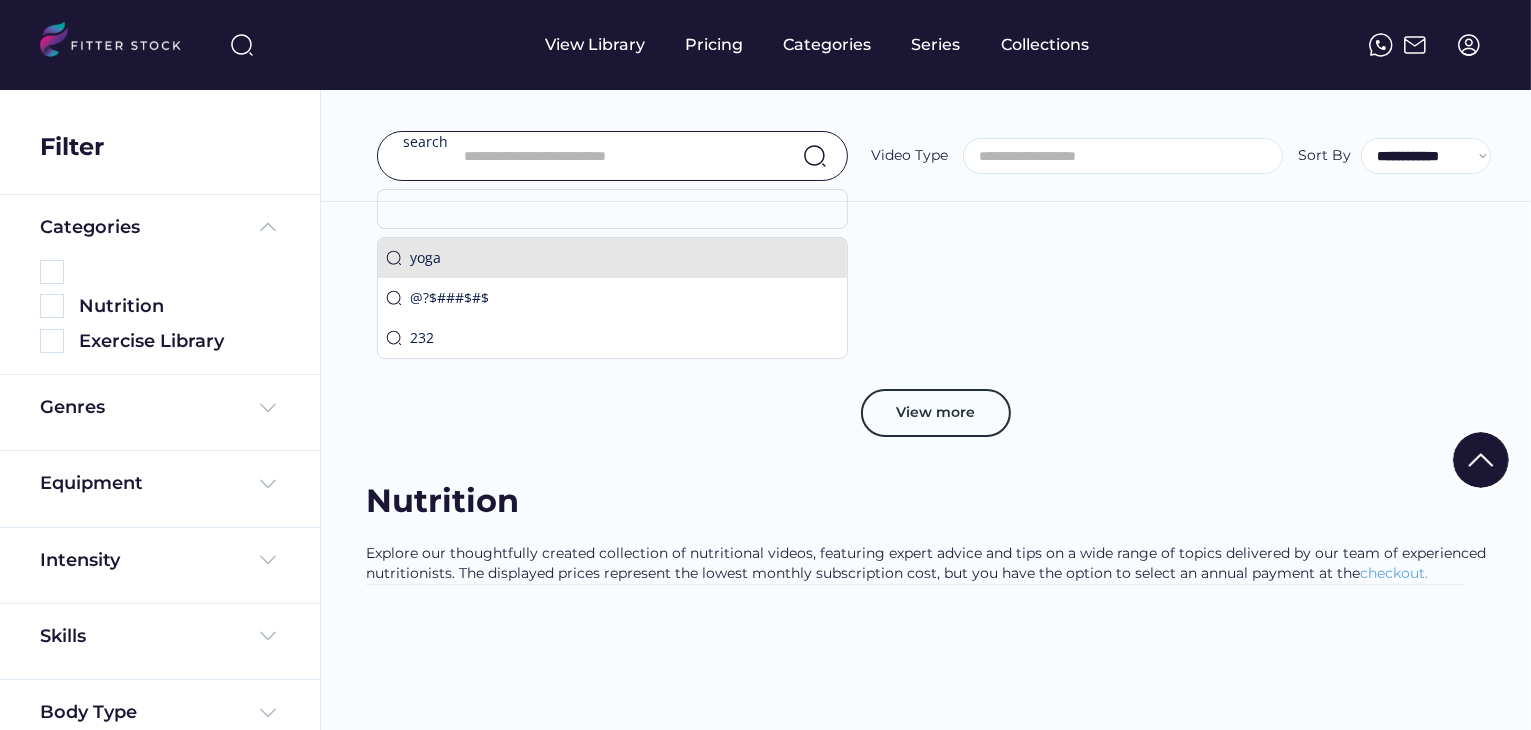 scroll, scrollTop: 0, scrollLeft: 0, axis: both 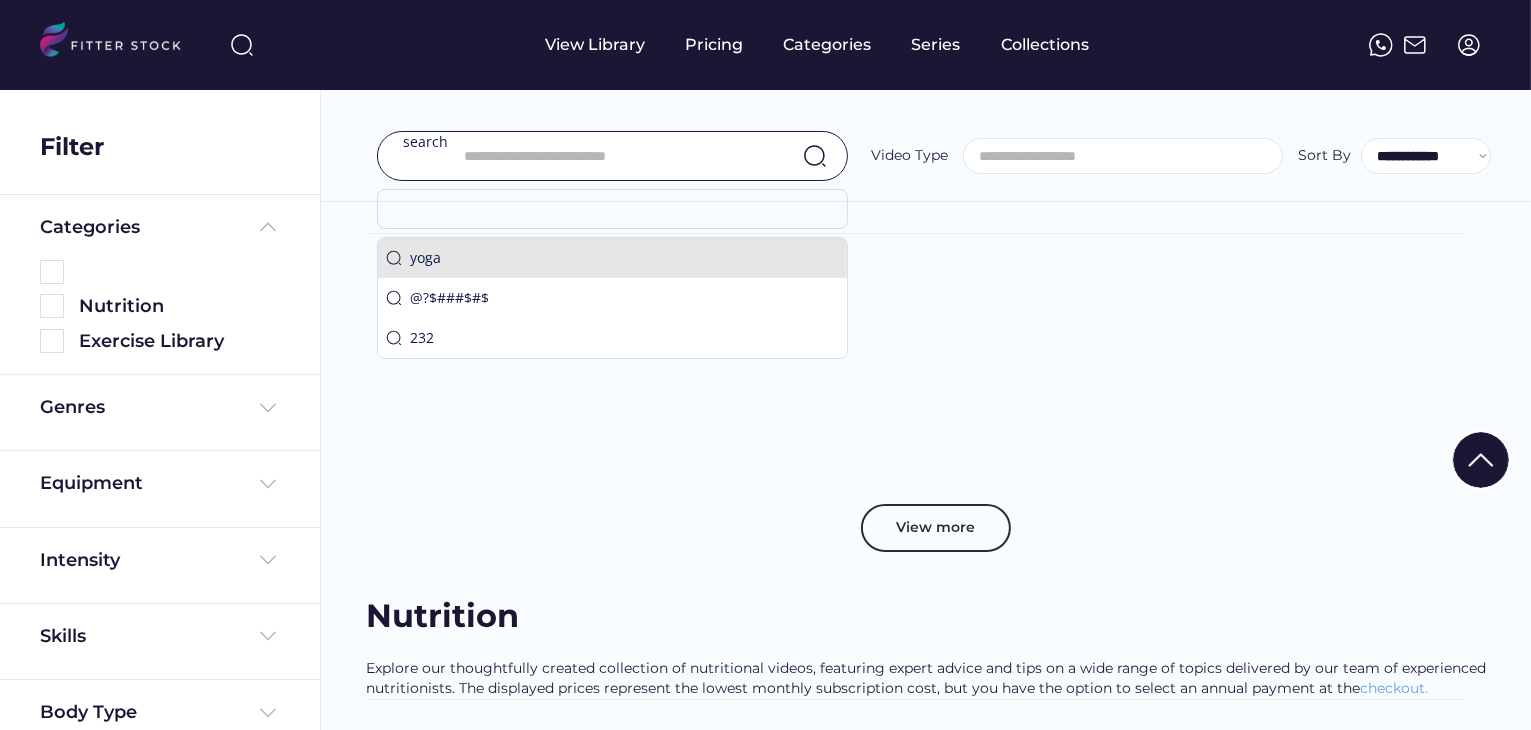 select on "**********" 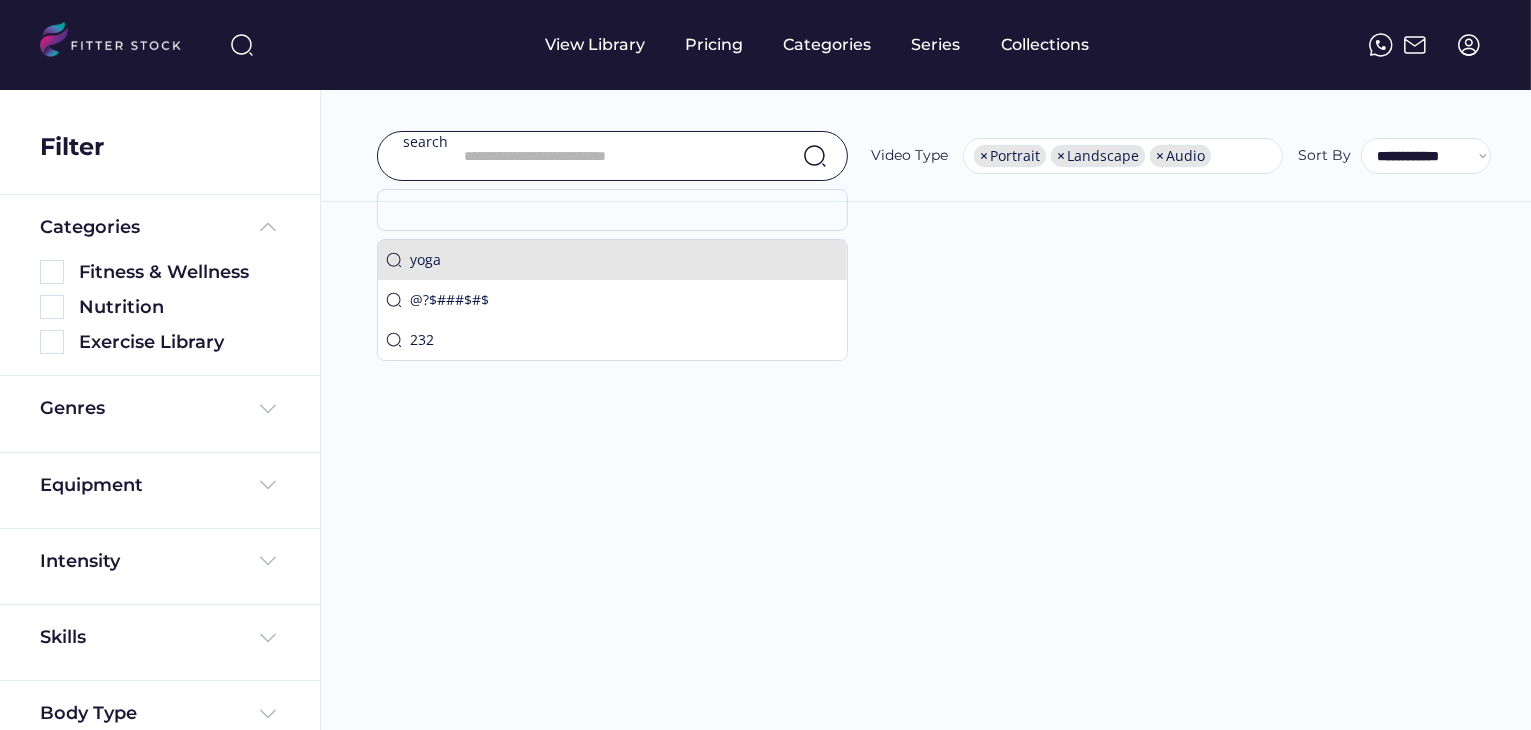 scroll, scrollTop: 0, scrollLeft: 0, axis: both 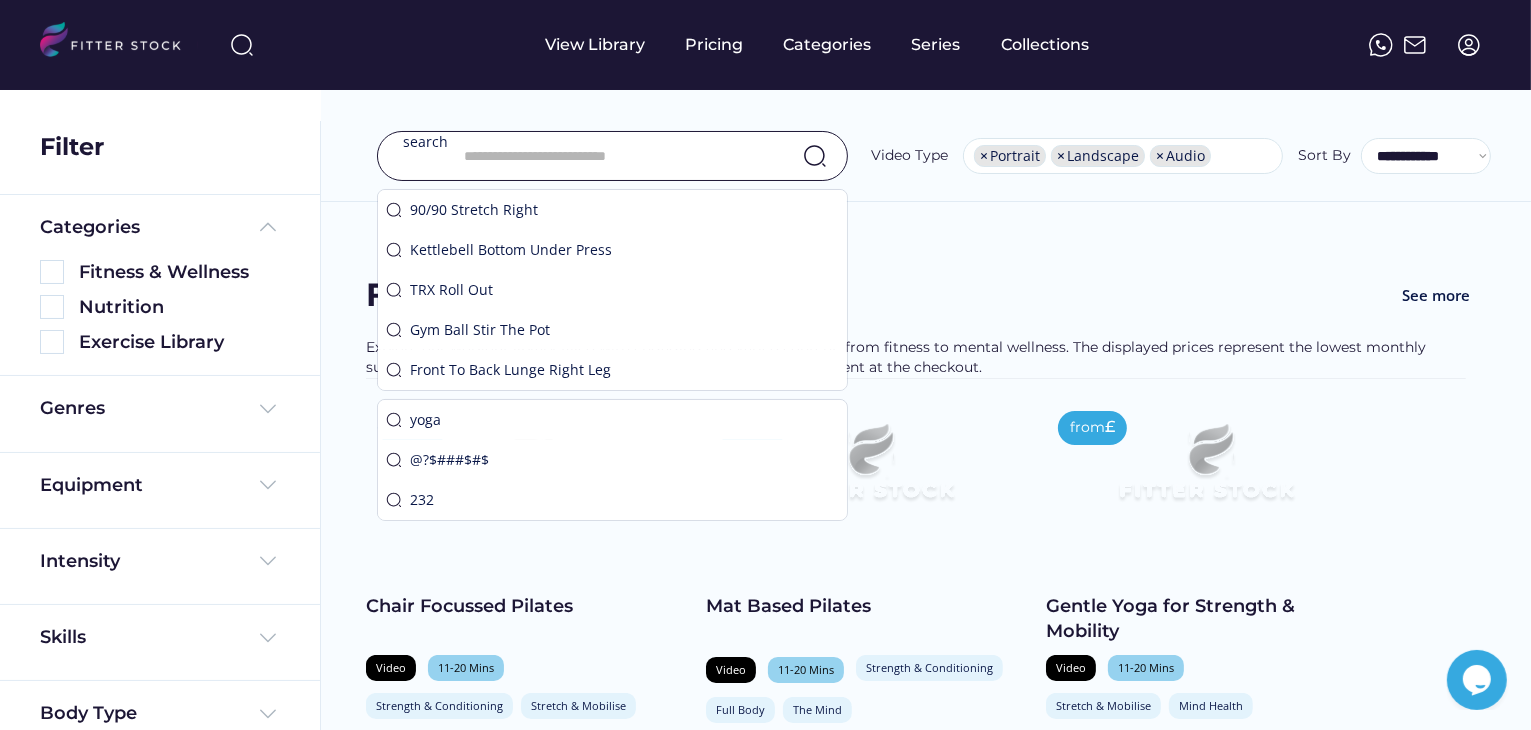 click at bounding box center (618, 156) 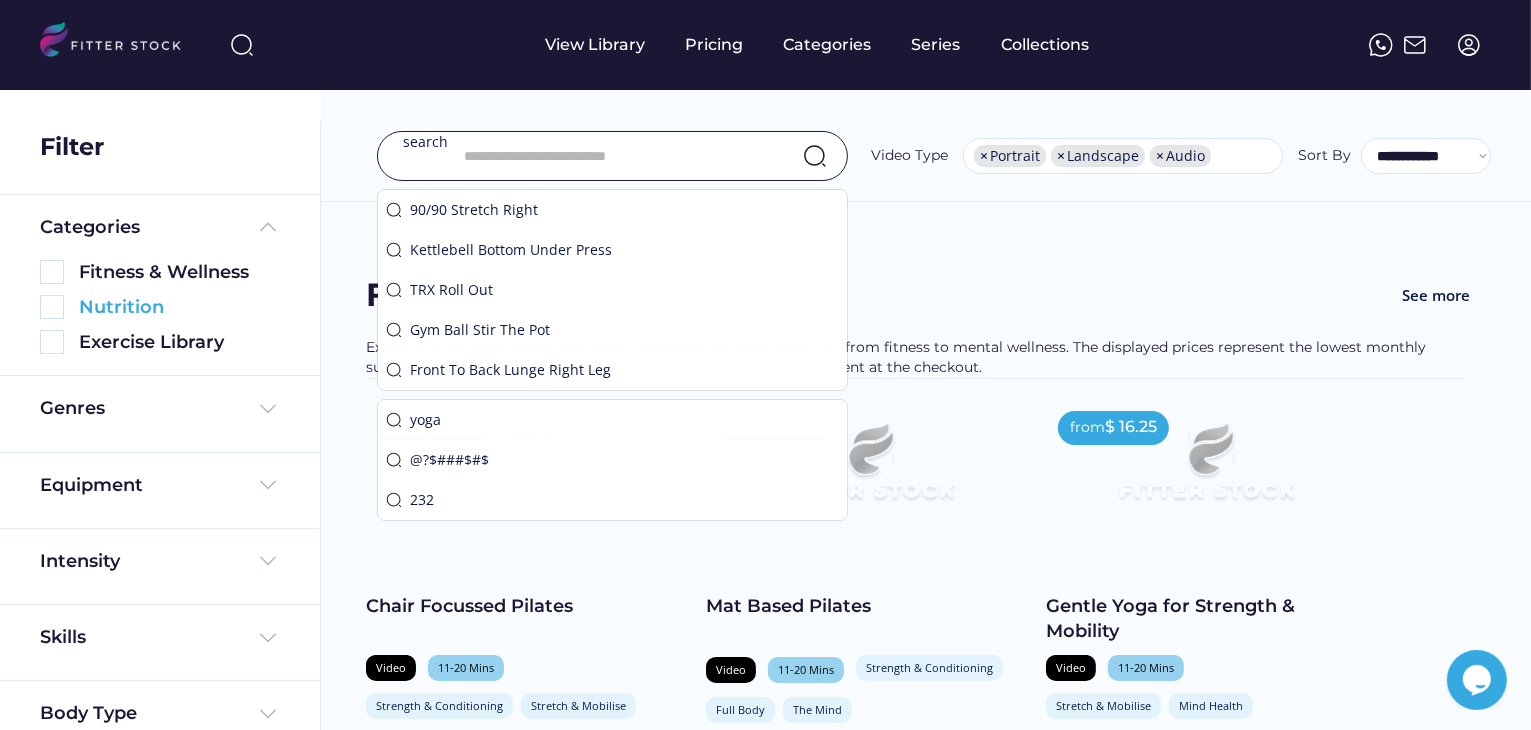 click at bounding box center (52, 307) 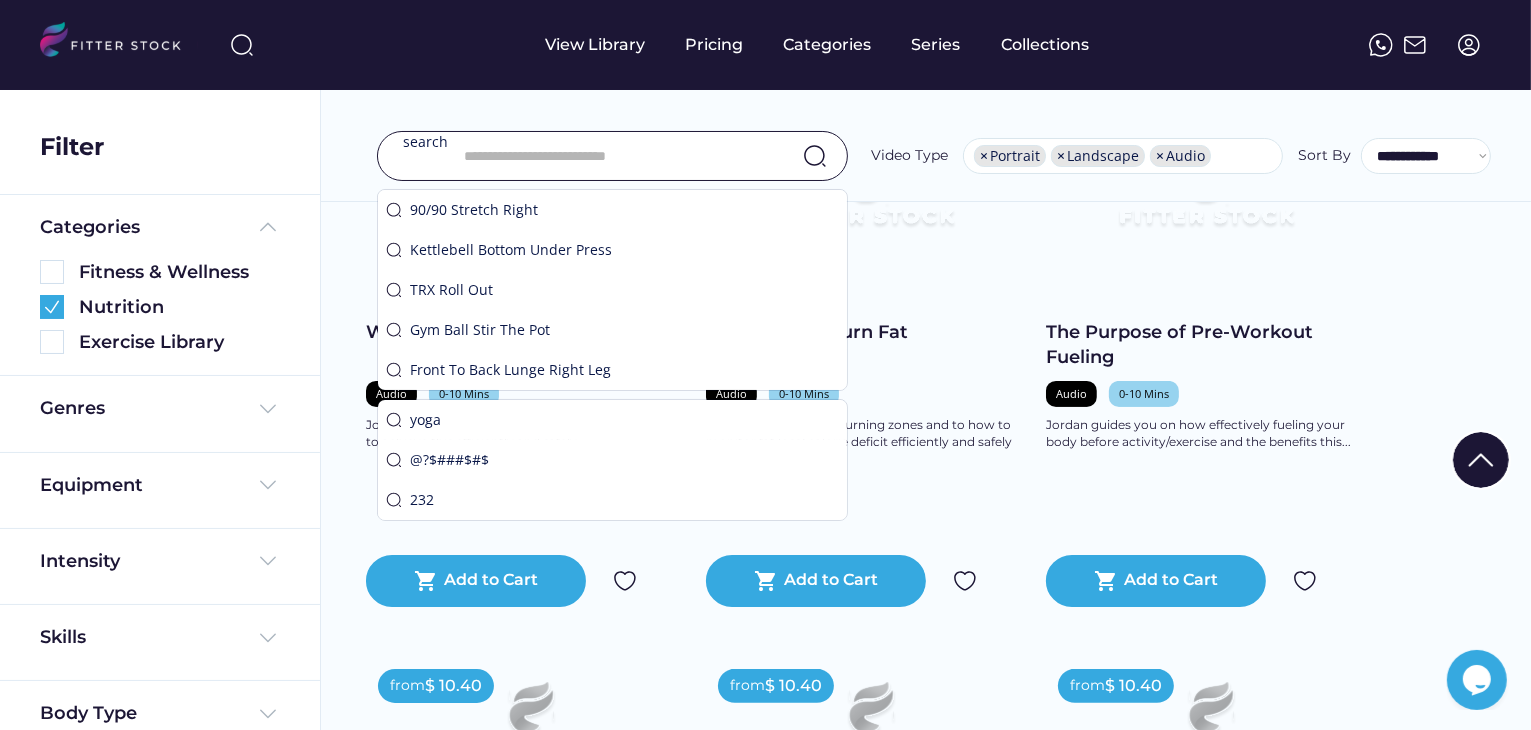 scroll, scrollTop: 300, scrollLeft: 0, axis: vertical 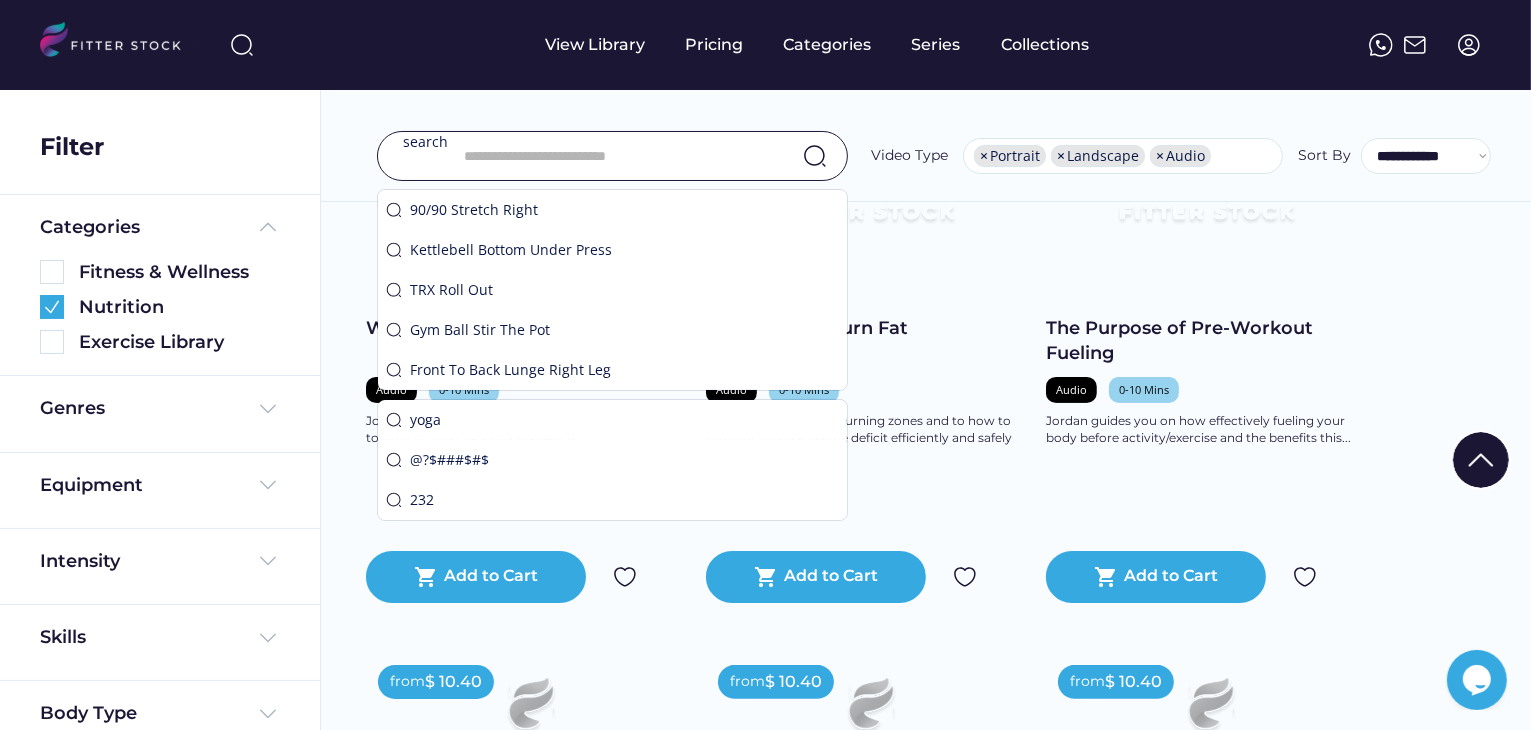 click at bounding box center (618, 156) 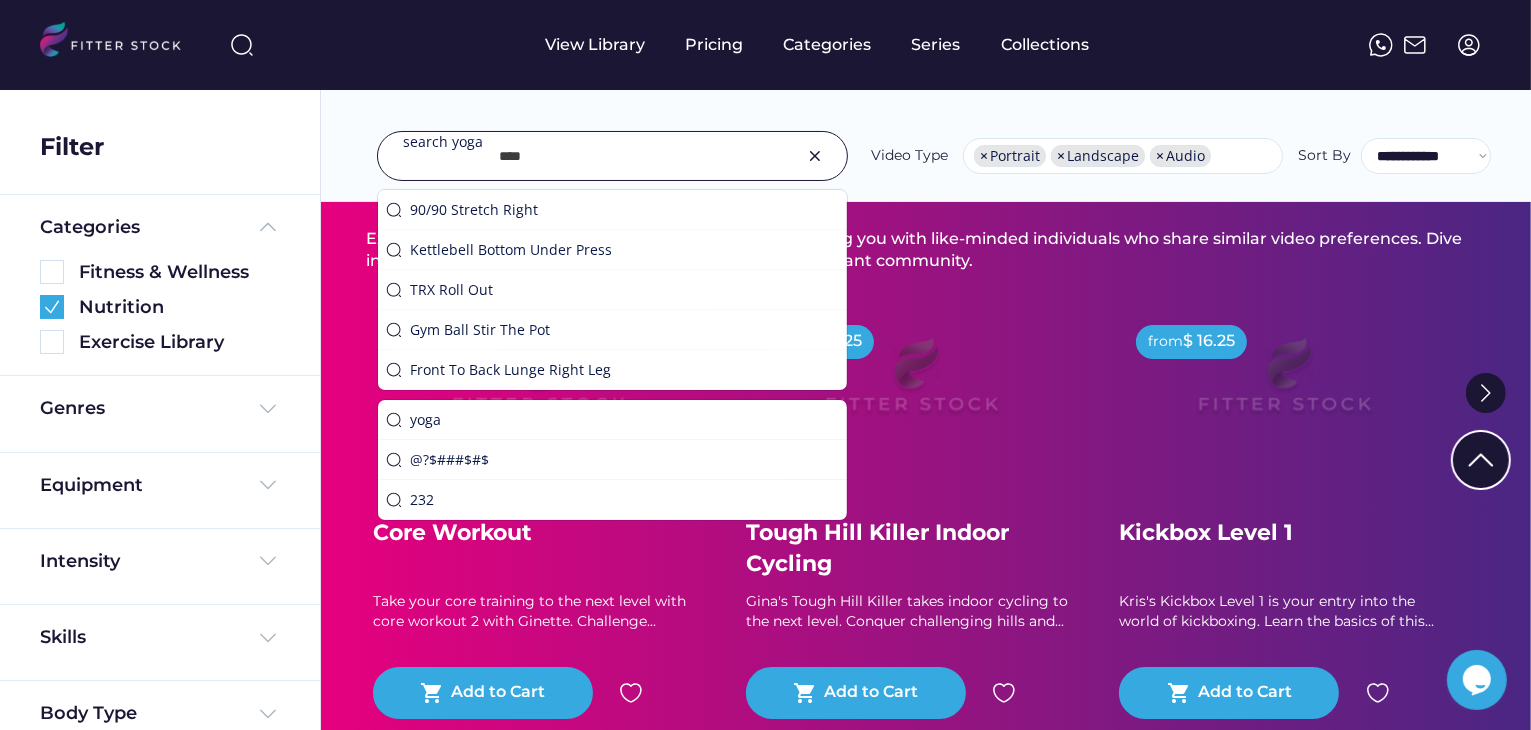 scroll, scrollTop: 342, scrollLeft: 0, axis: vertical 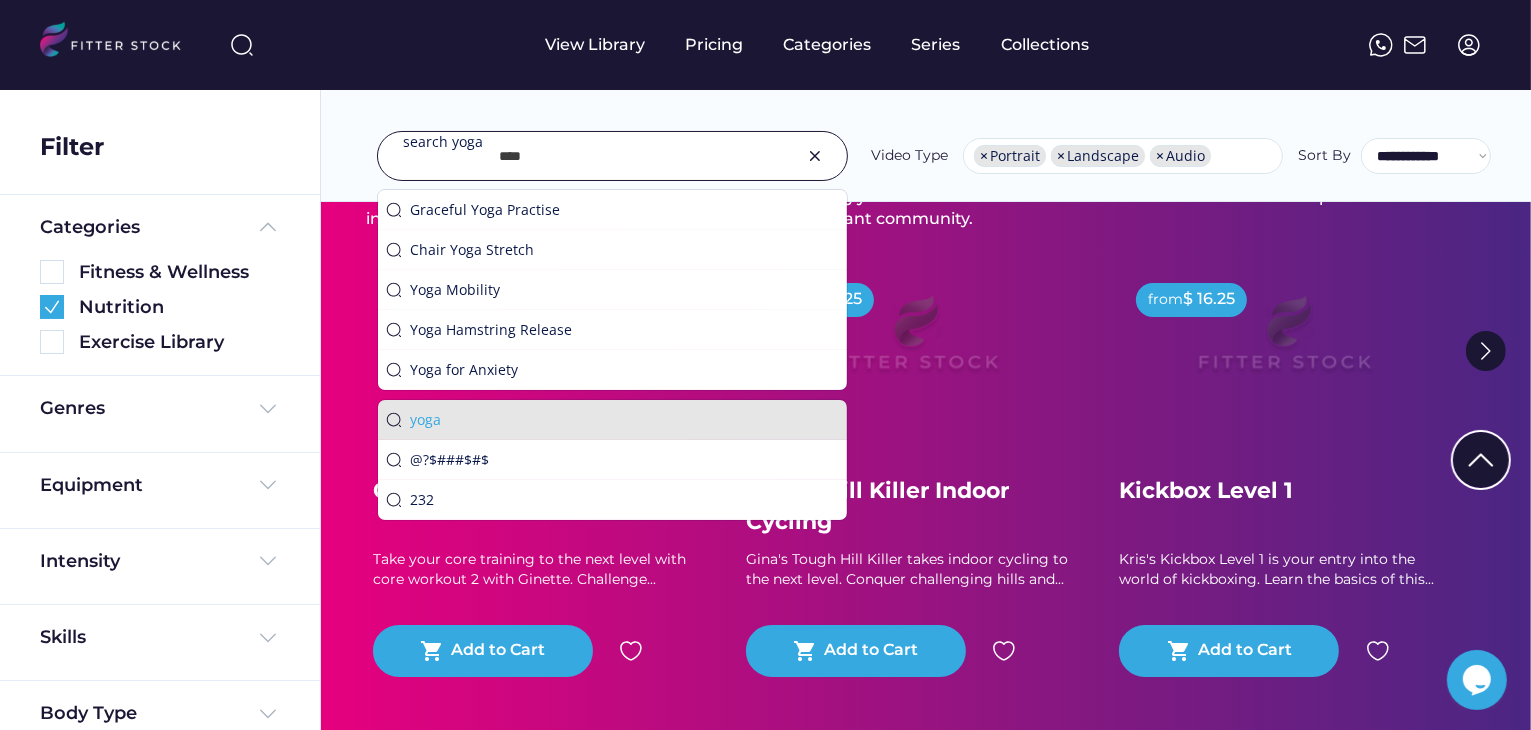 type on "****" 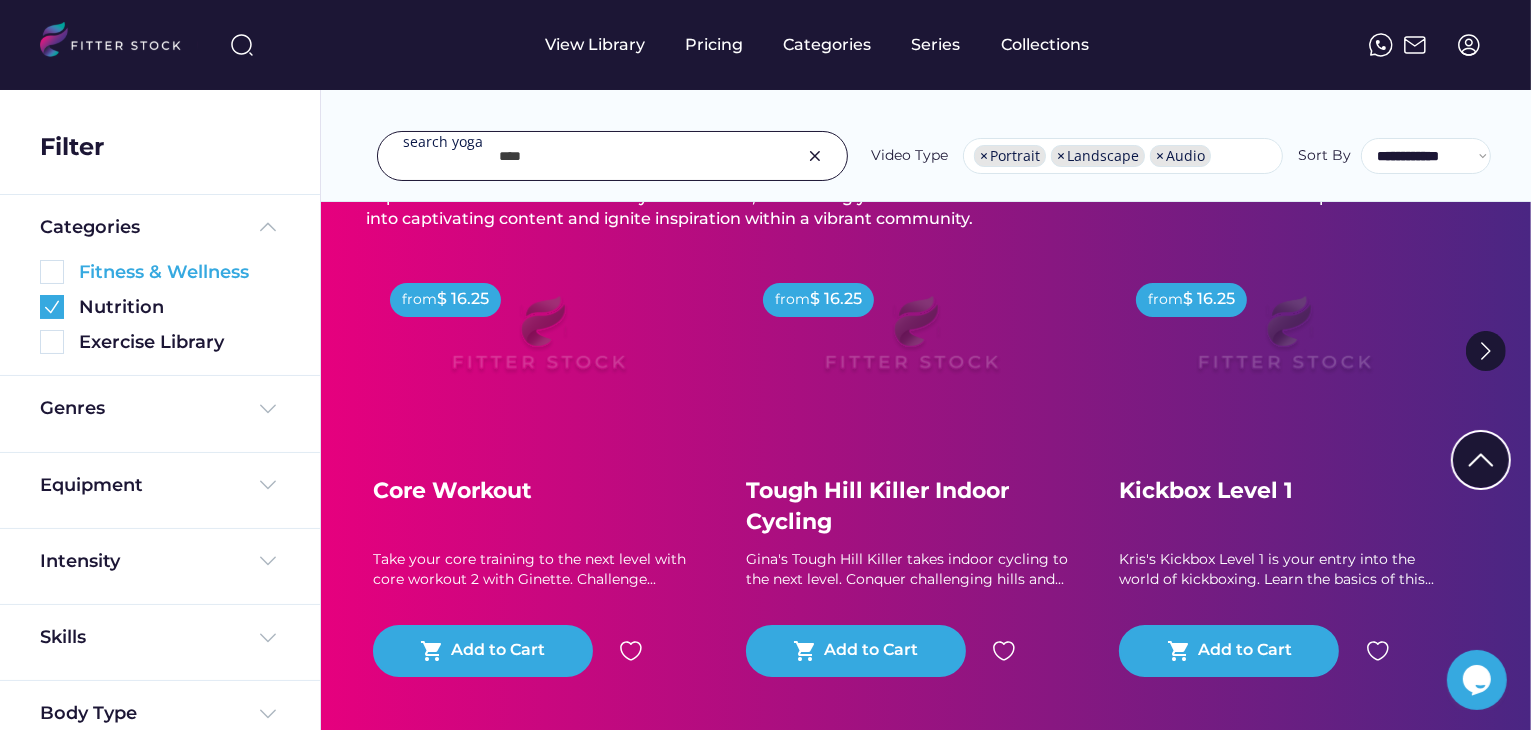 click at bounding box center (52, 272) 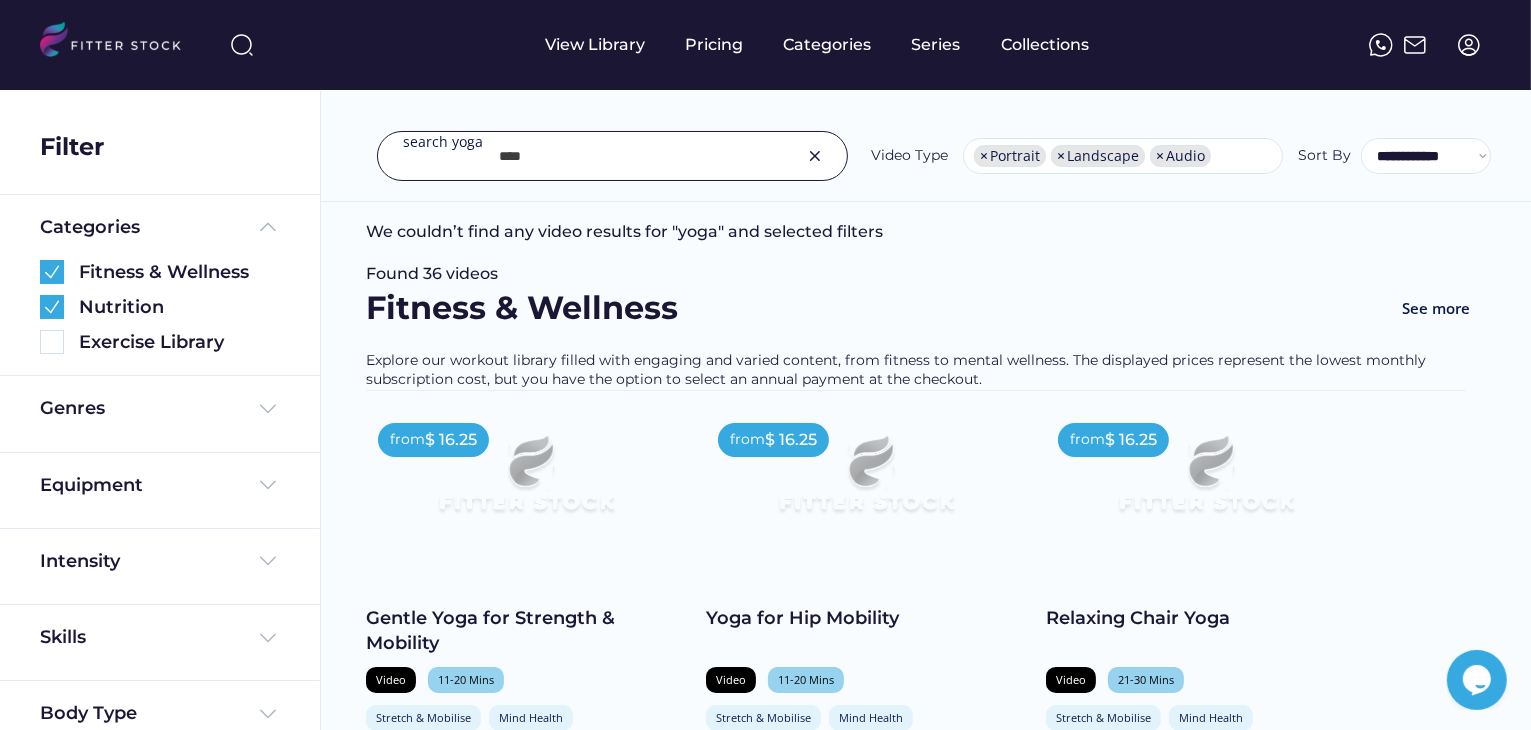 scroll, scrollTop: 0, scrollLeft: 0, axis: both 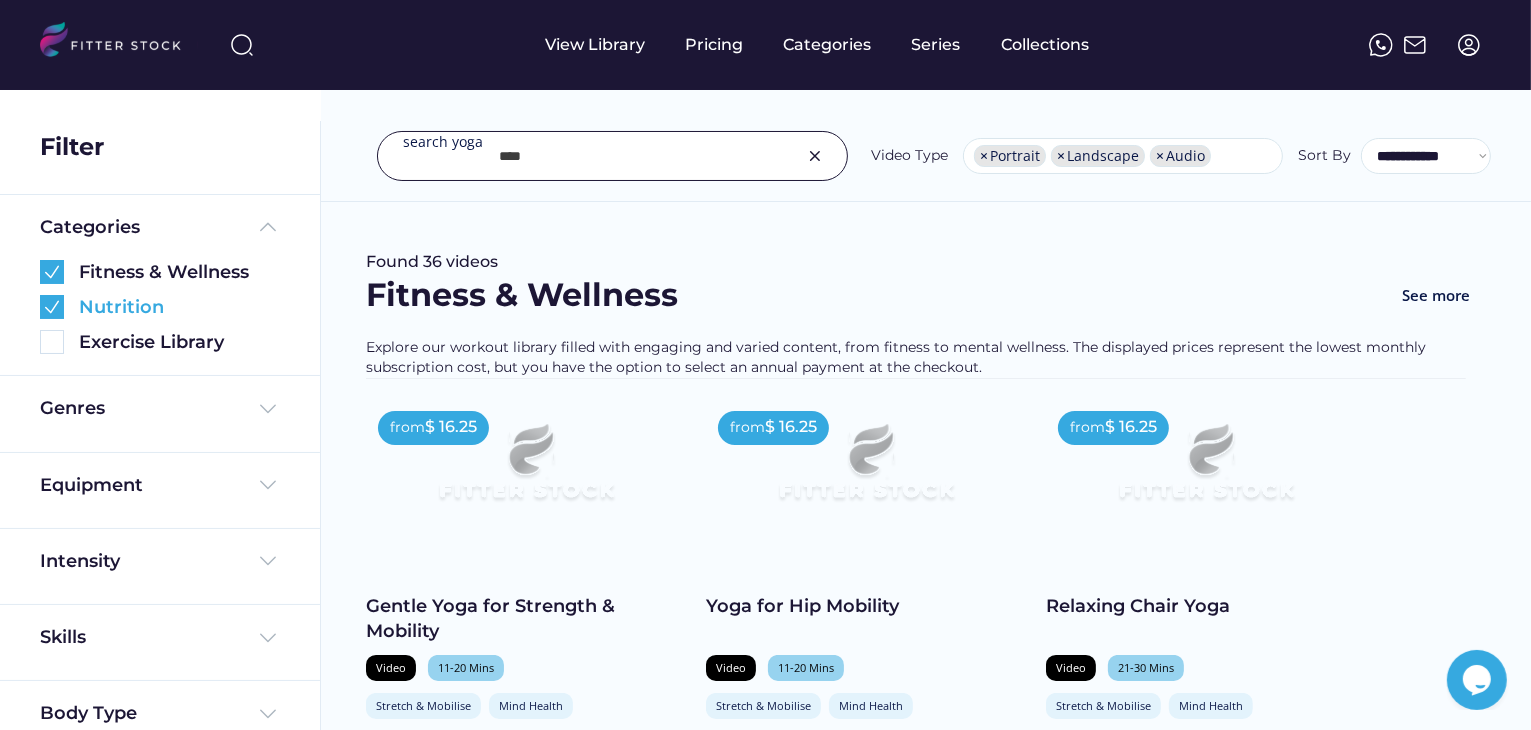 click at bounding box center [52, 307] 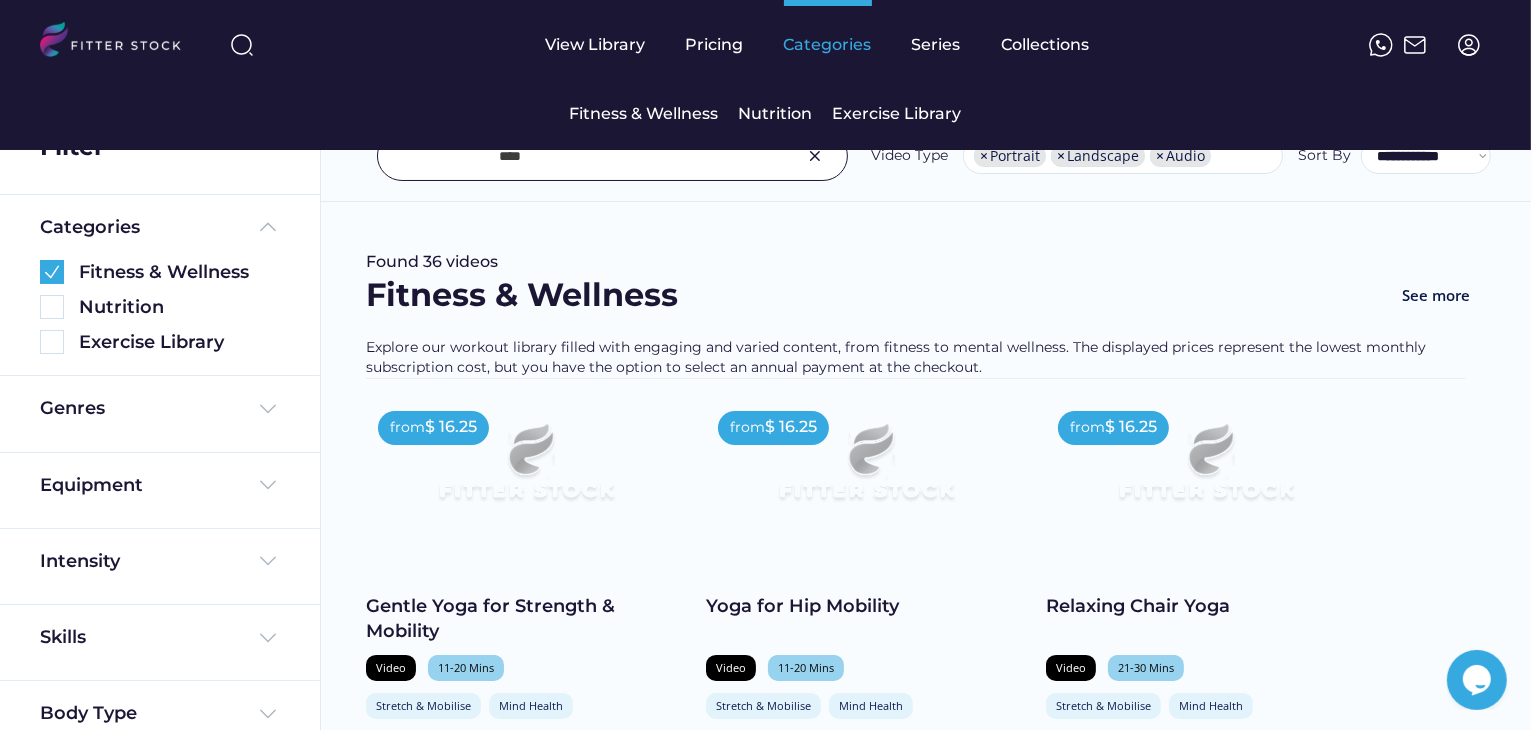click on "Categories" at bounding box center [828, 45] 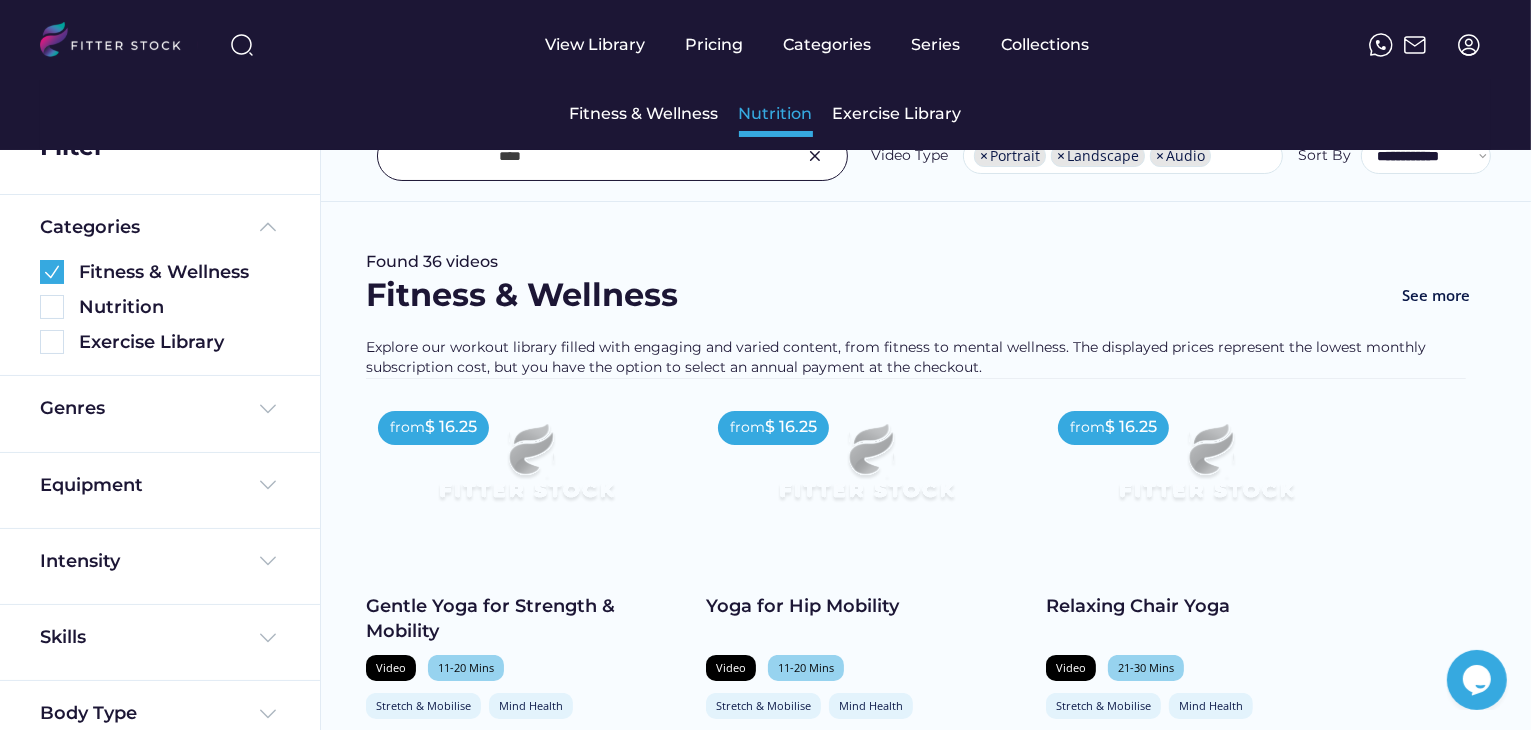 click on "Nutrition" at bounding box center [776, 114] 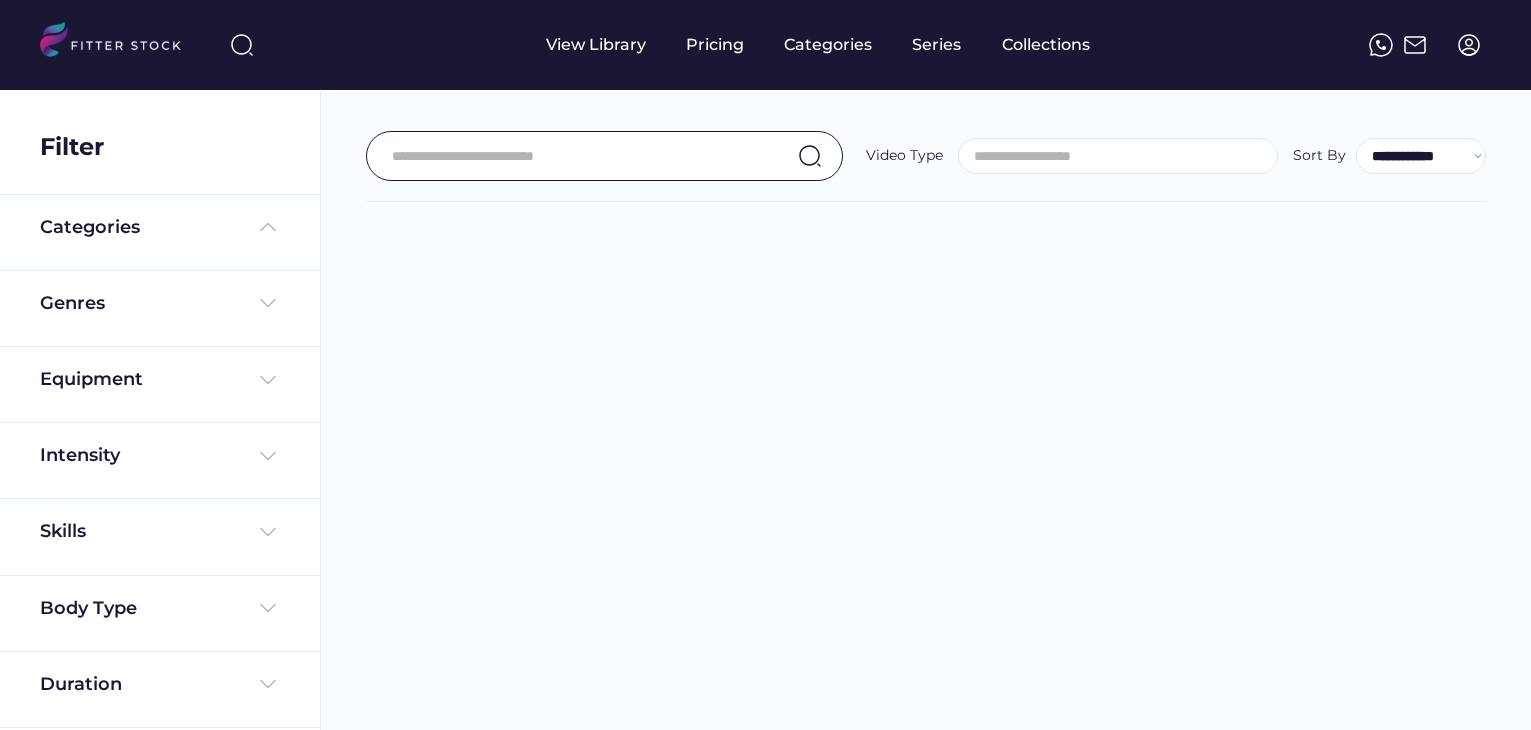 select 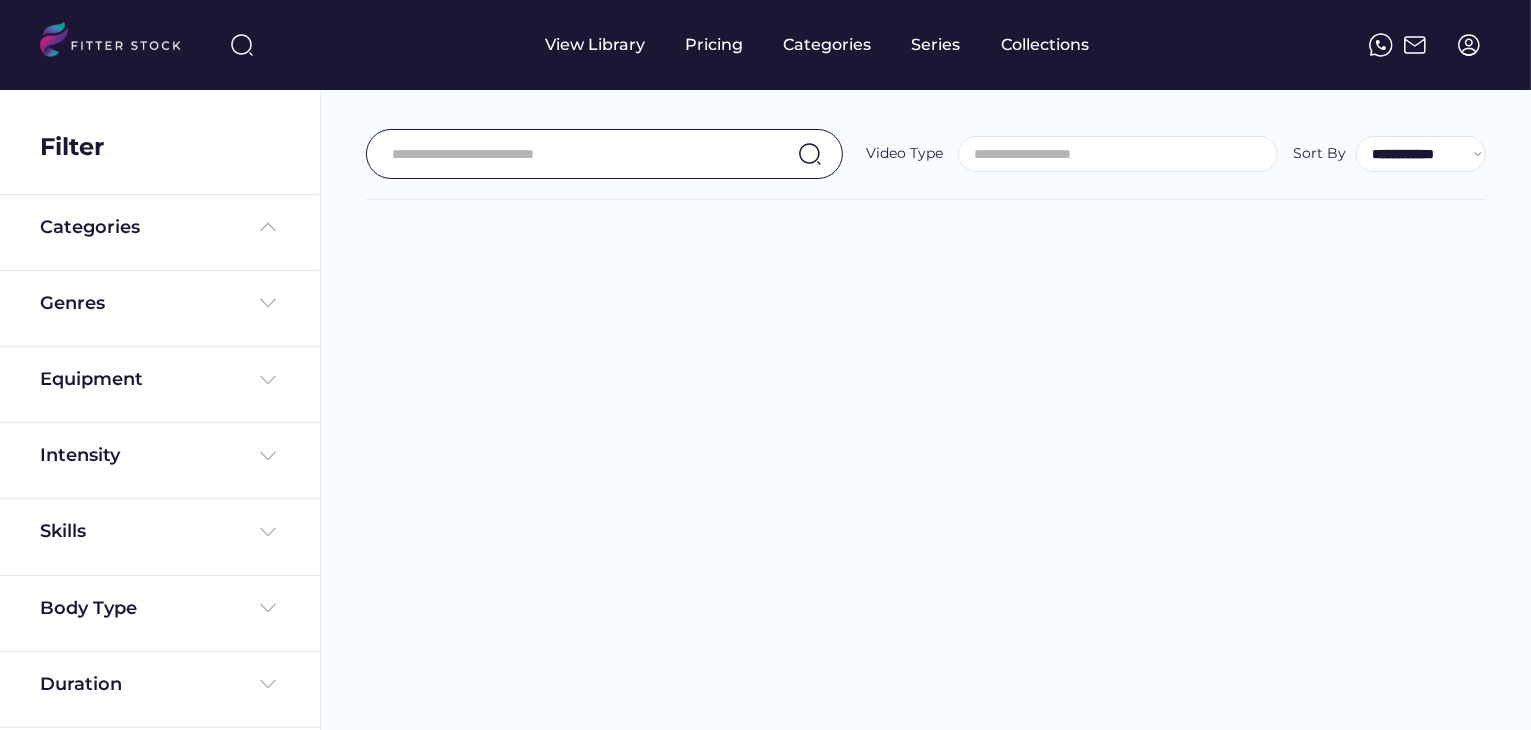 scroll, scrollTop: 0, scrollLeft: 0, axis: both 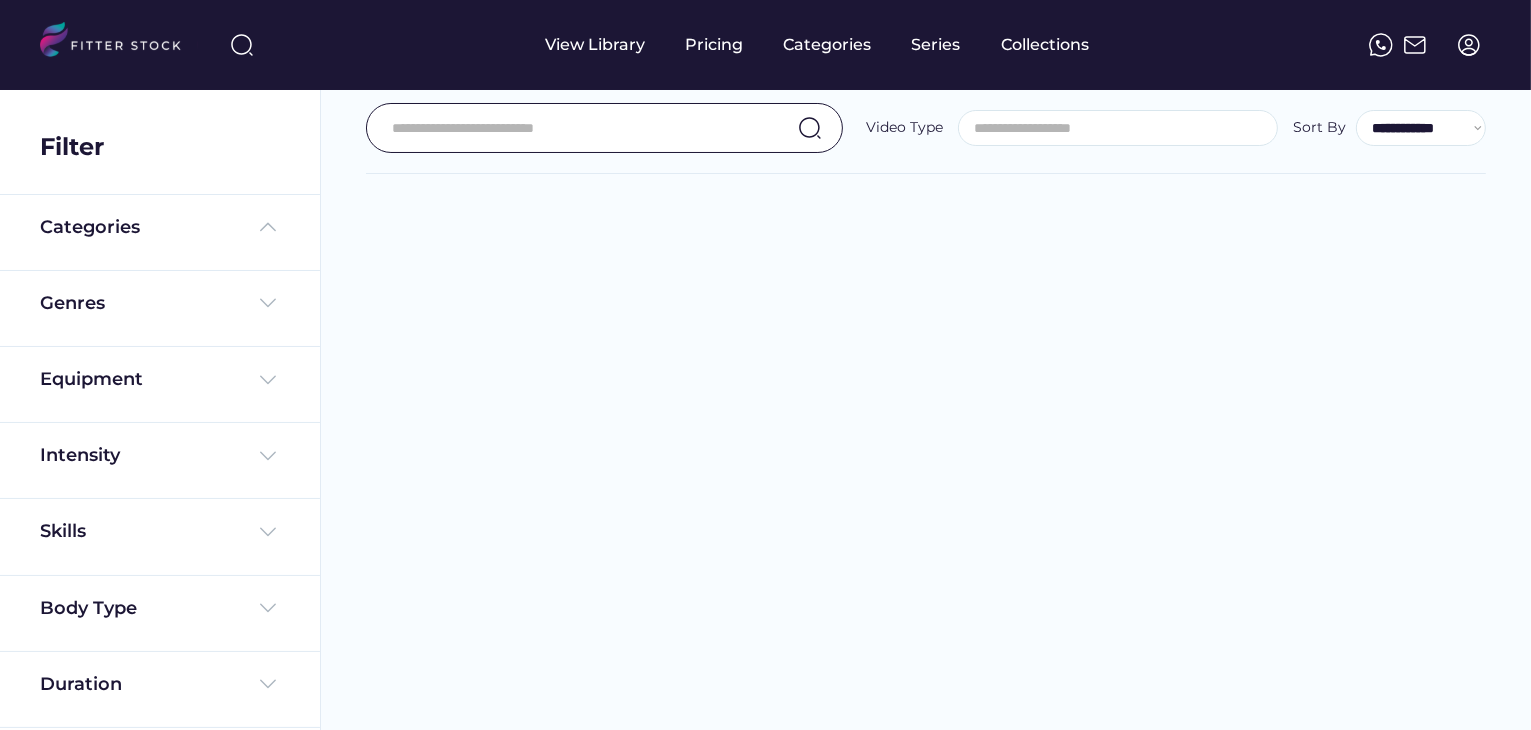 select on "**********" 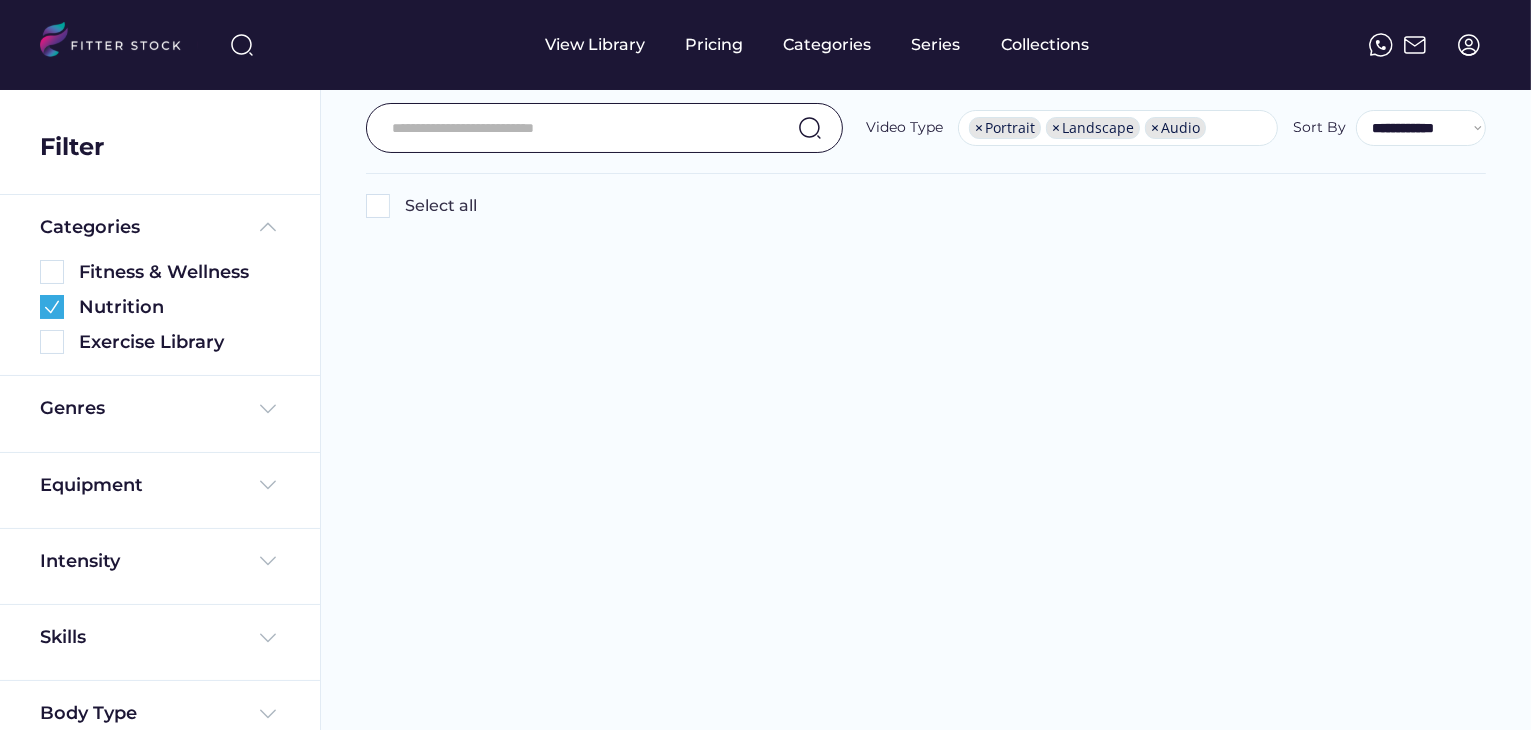 scroll, scrollTop: 31, scrollLeft: 0, axis: vertical 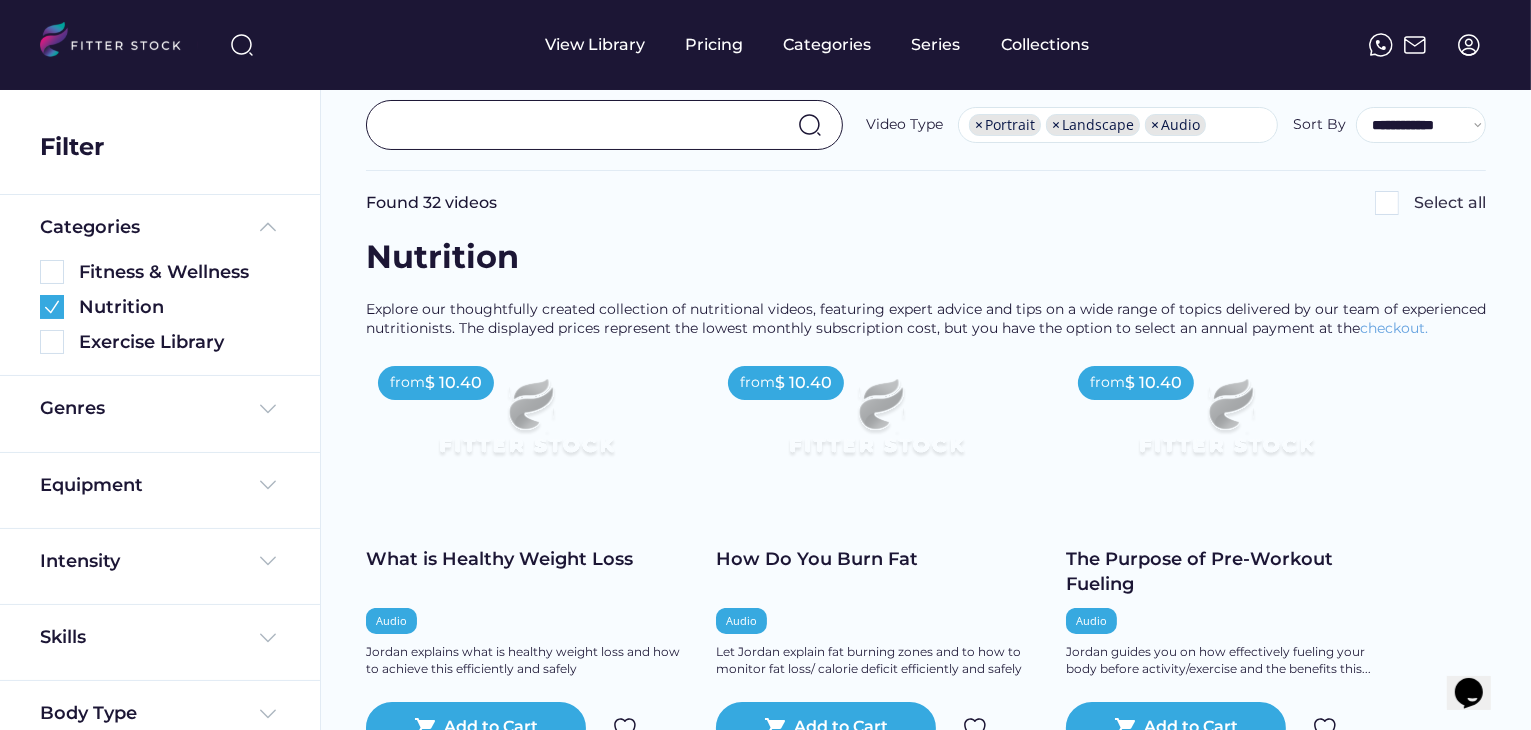 click at bounding box center (587, 125) 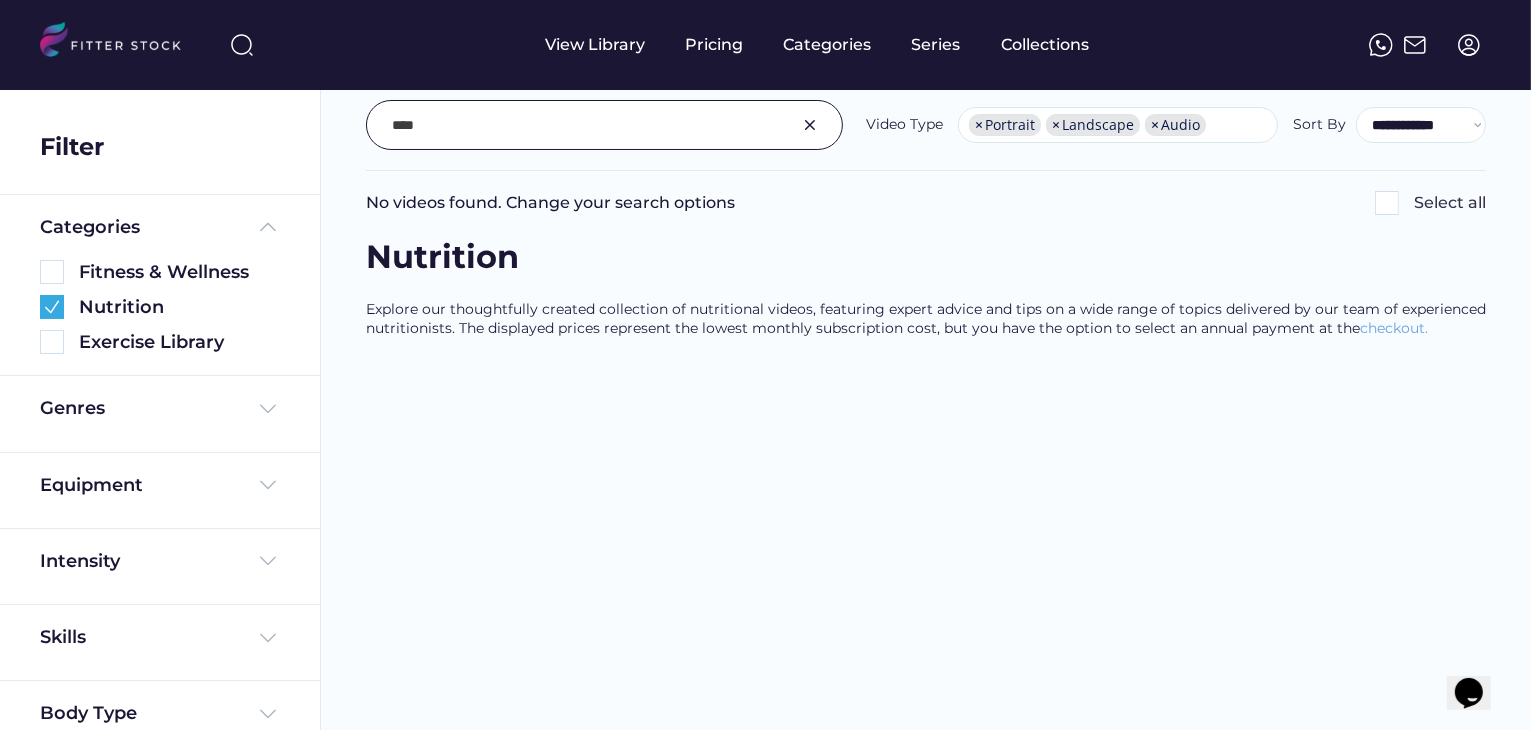 type on "****" 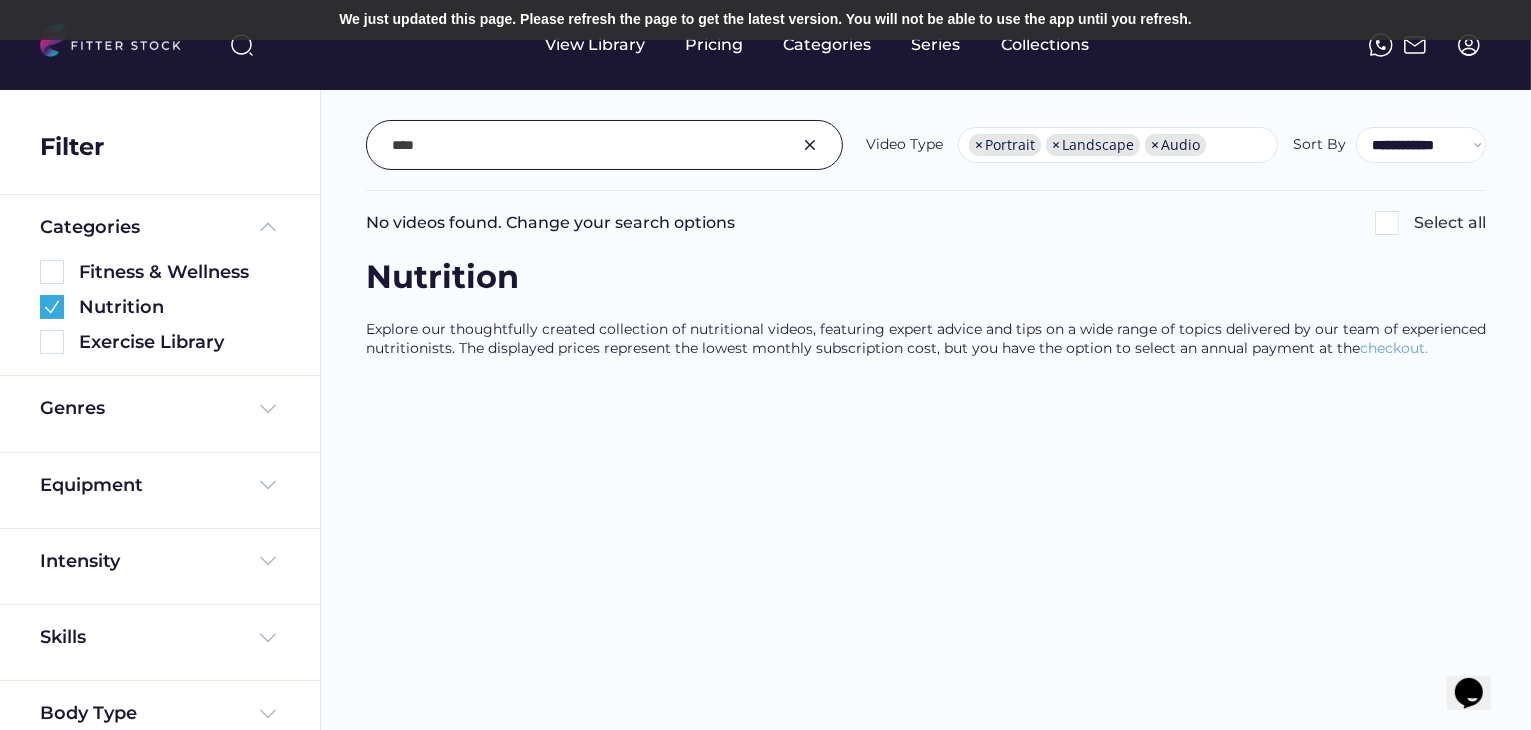 scroll, scrollTop: 0, scrollLeft: 0, axis: both 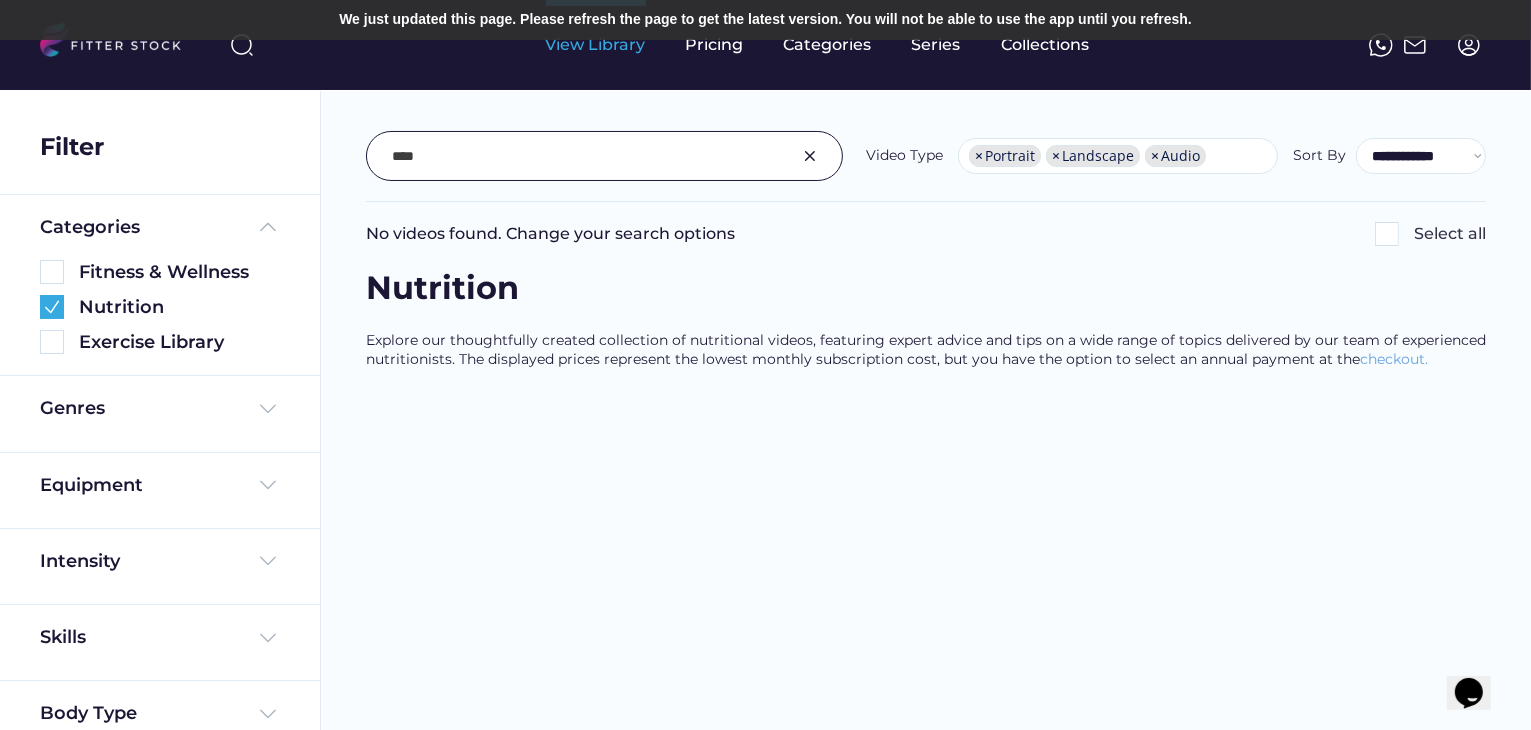 click on "View Library" at bounding box center (596, 45) 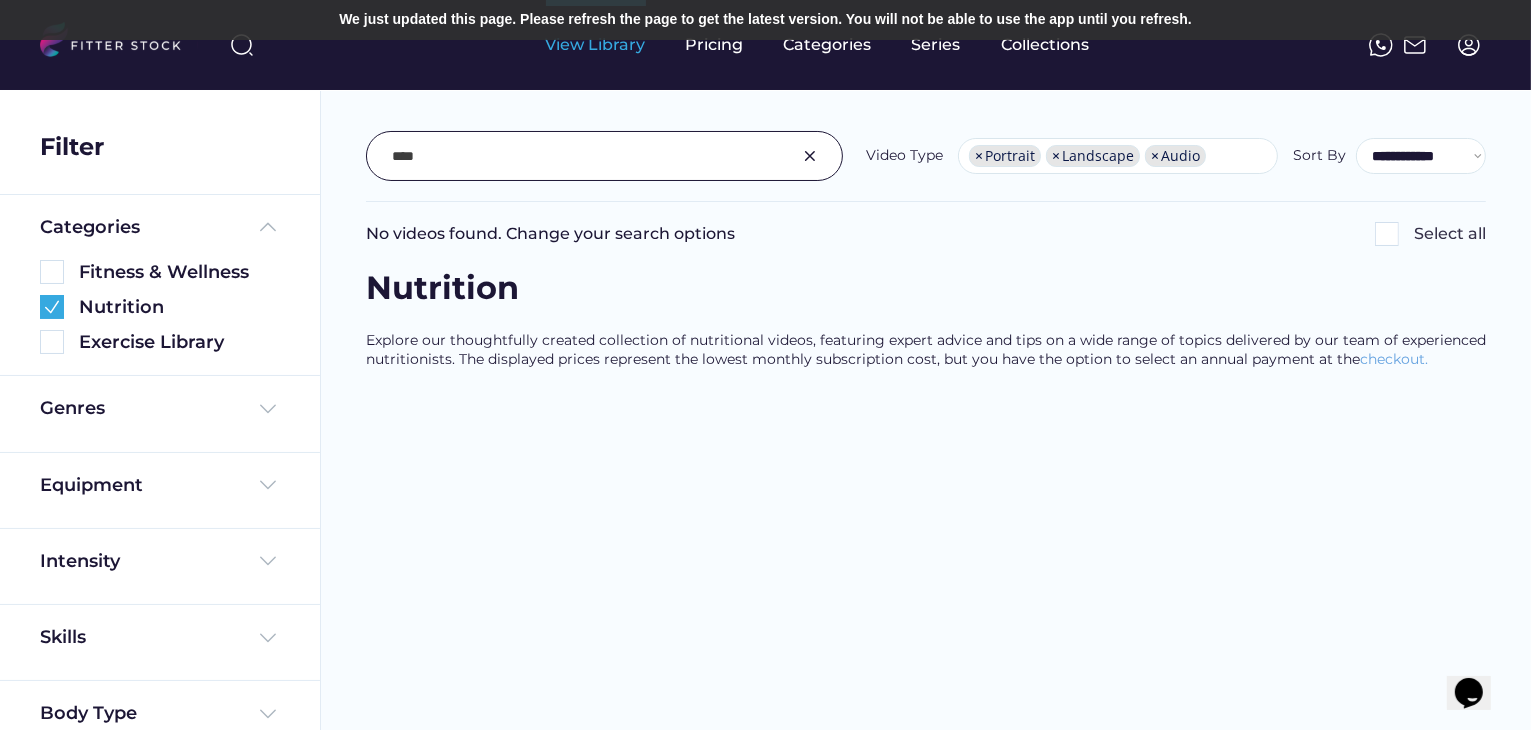 click on "View Library" at bounding box center [596, 45] 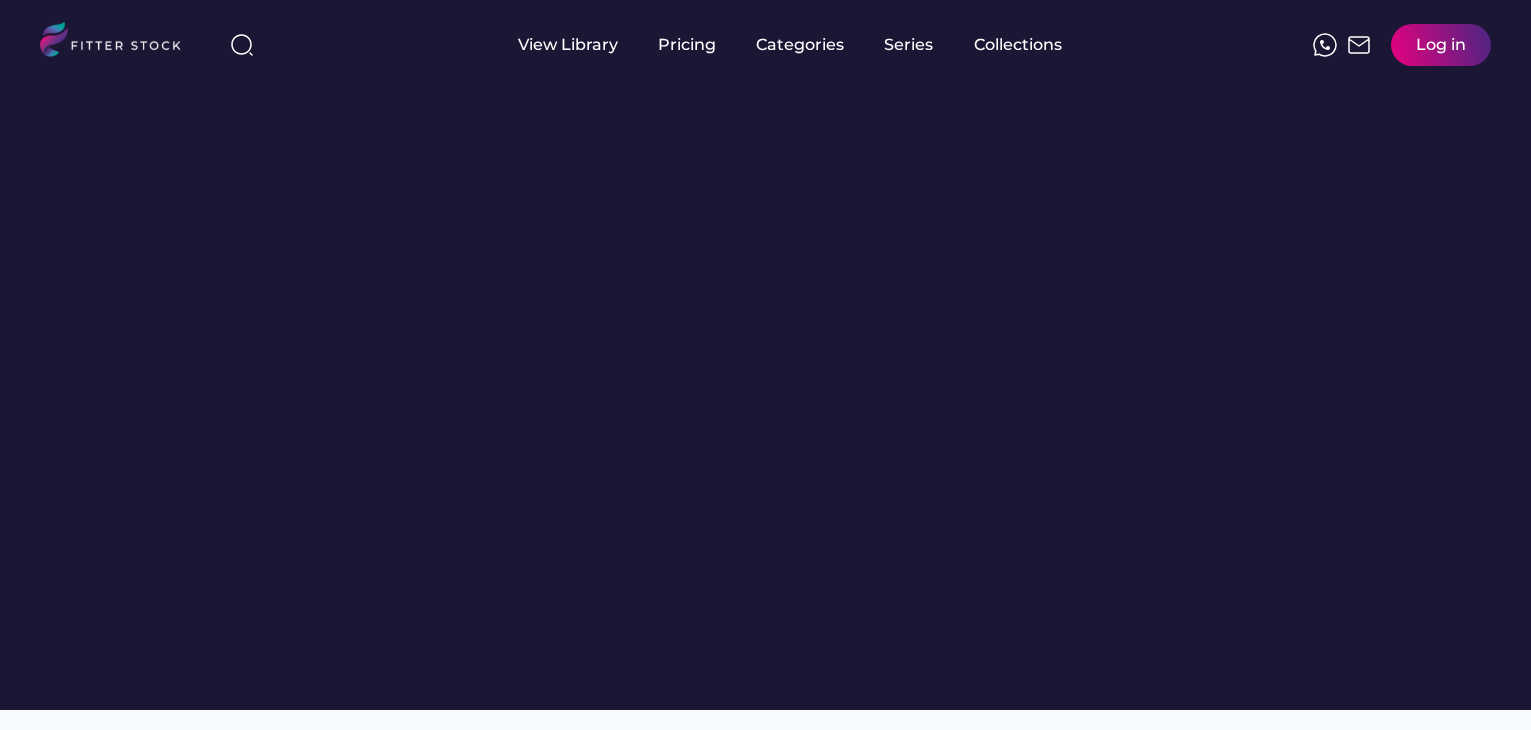 scroll, scrollTop: 0, scrollLeft: 0, axis: both 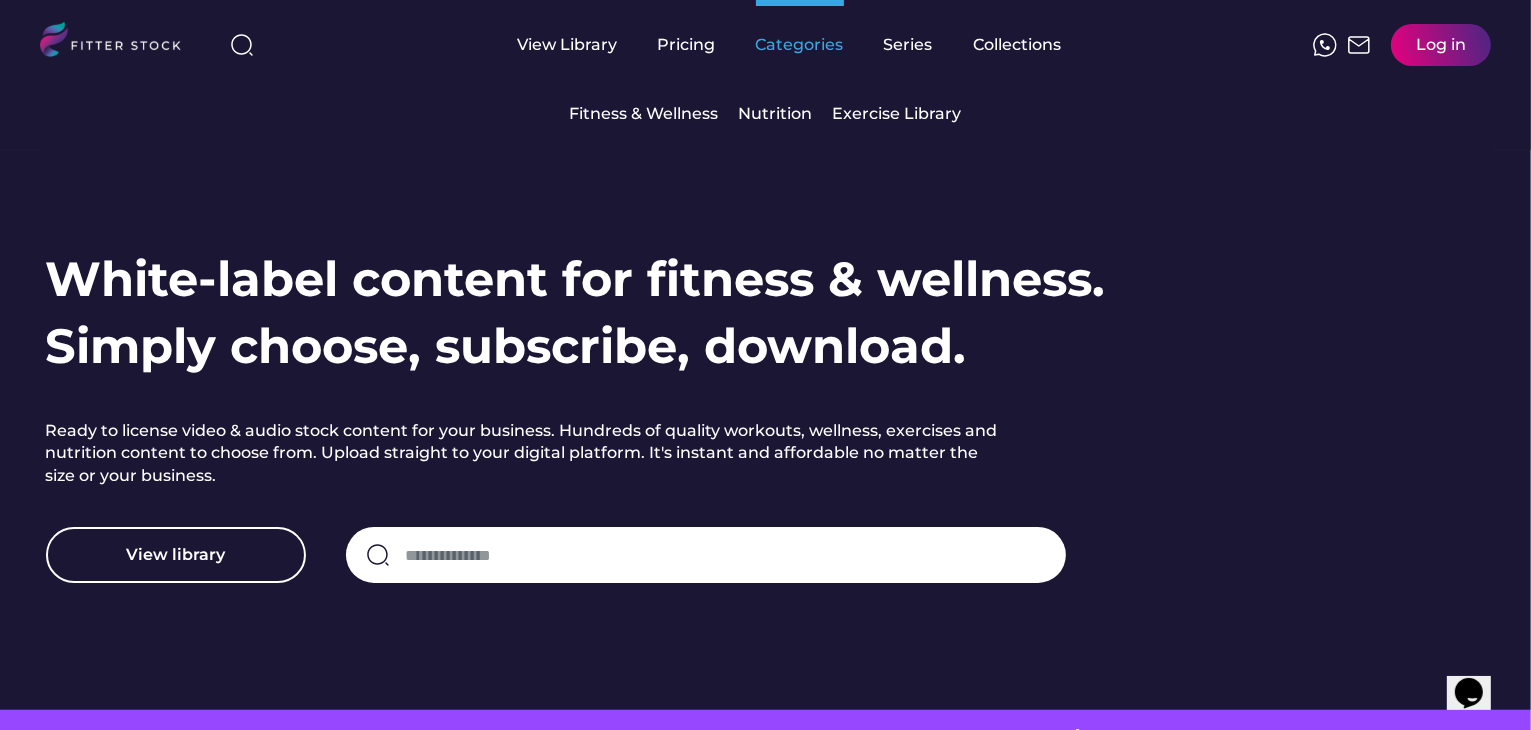 click on "Categories" at bounding box center (800, 45) 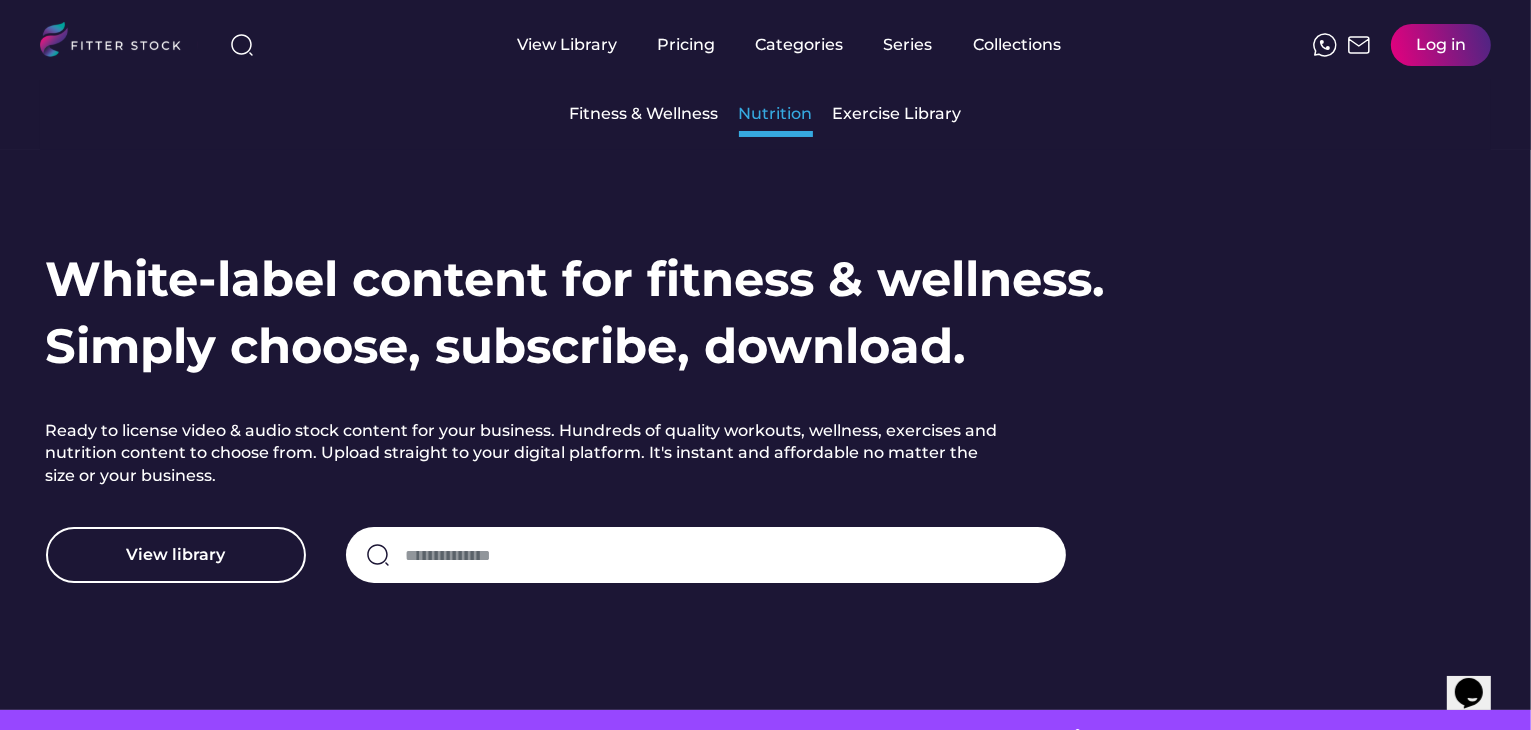 click on "Nutrition" at bounding box center [776, 114] 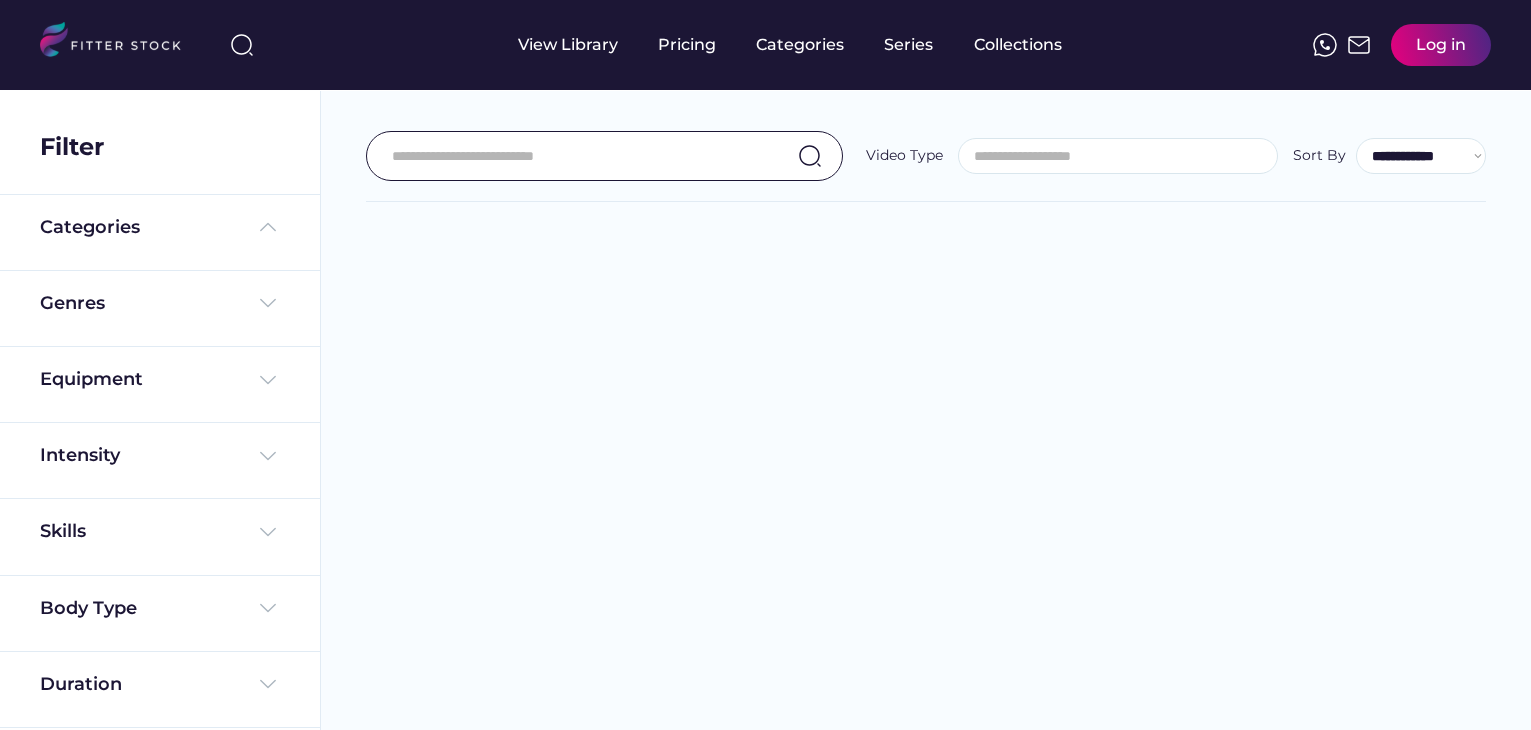 select 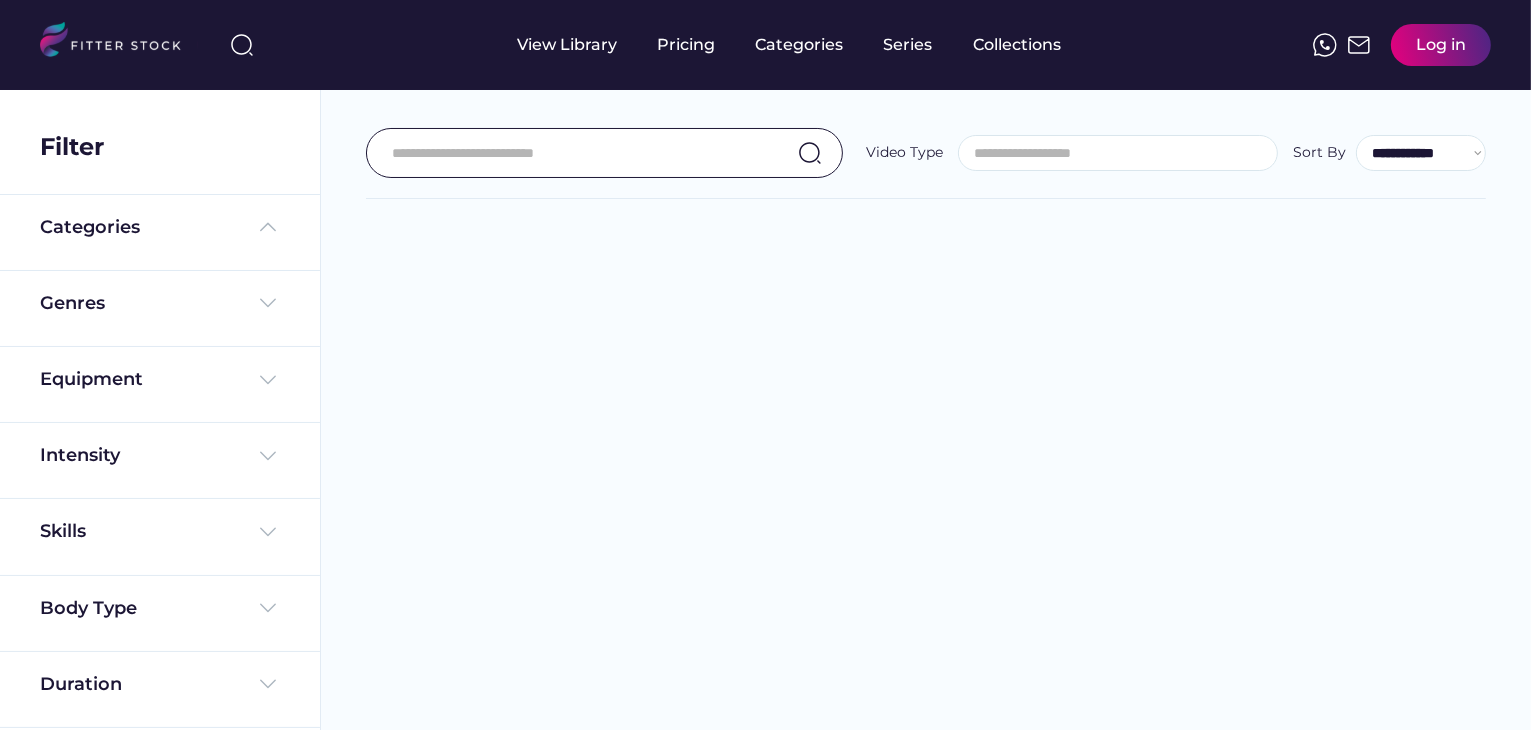 scroll, scrollTop: 0, scrollLeft: 0, axis: both 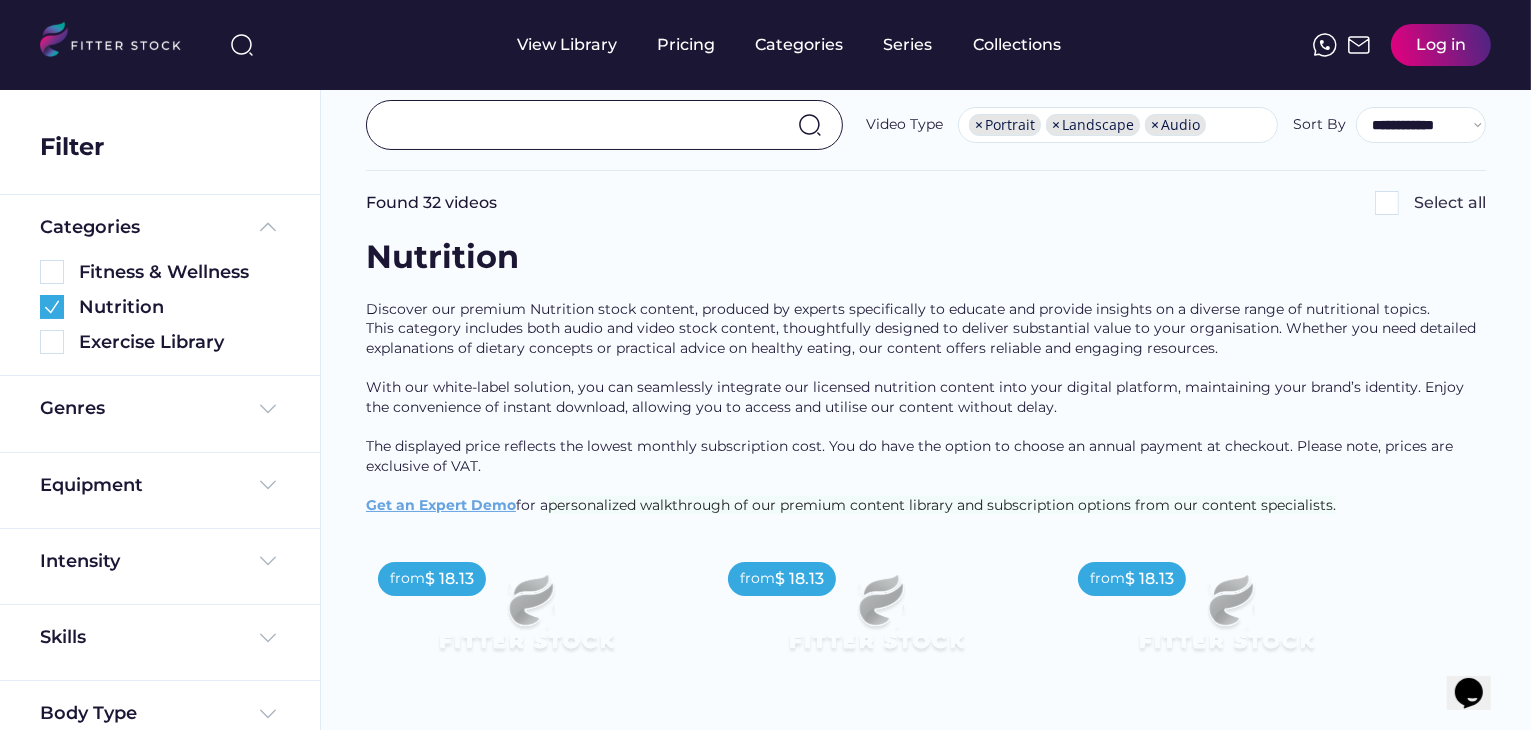 click at bounding box center (587, 125) 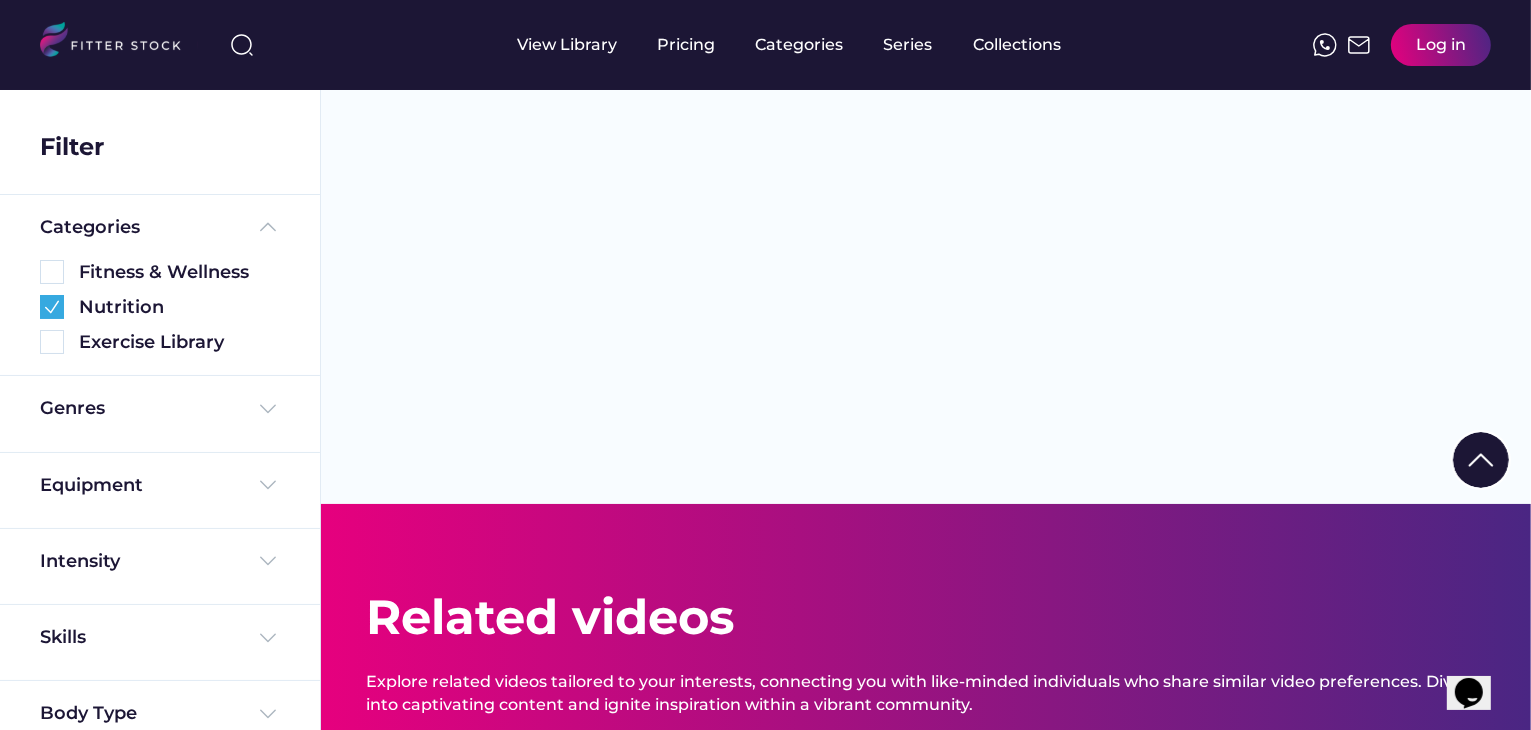 scroll, scrollTop: 0, scrollLeft: 0, axis: both 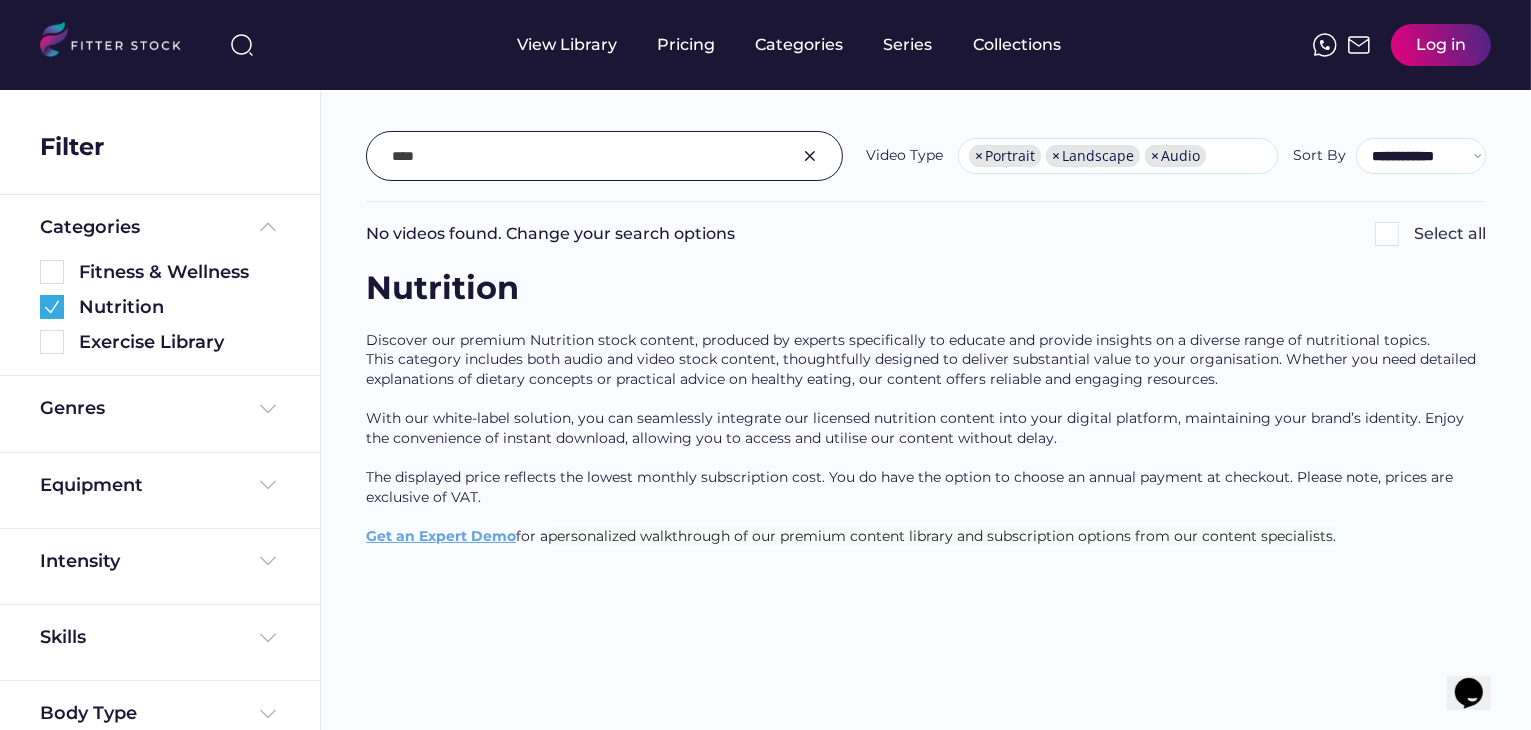 type on "****" 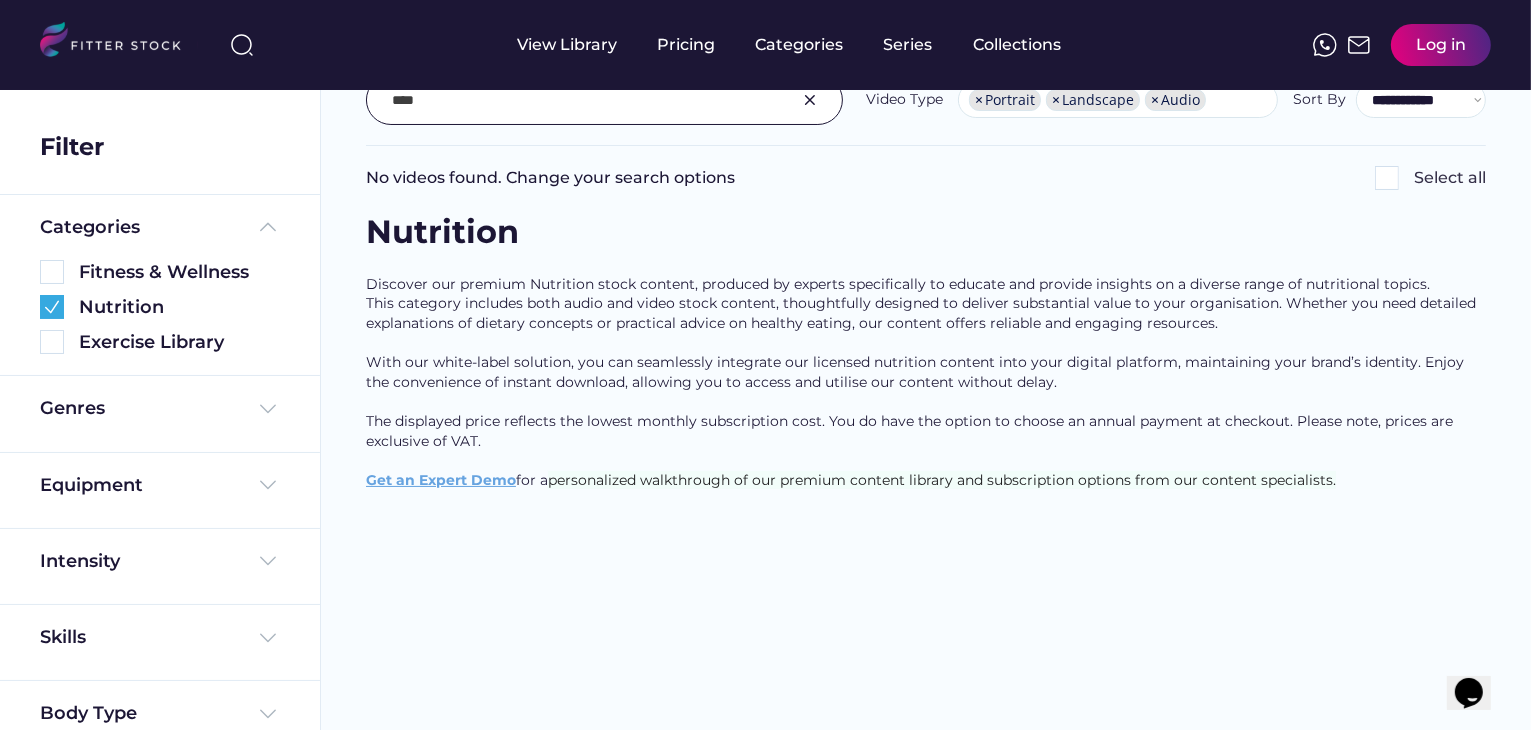 scroll, scrollTop: 0, scrollLeft: 0, axis: both 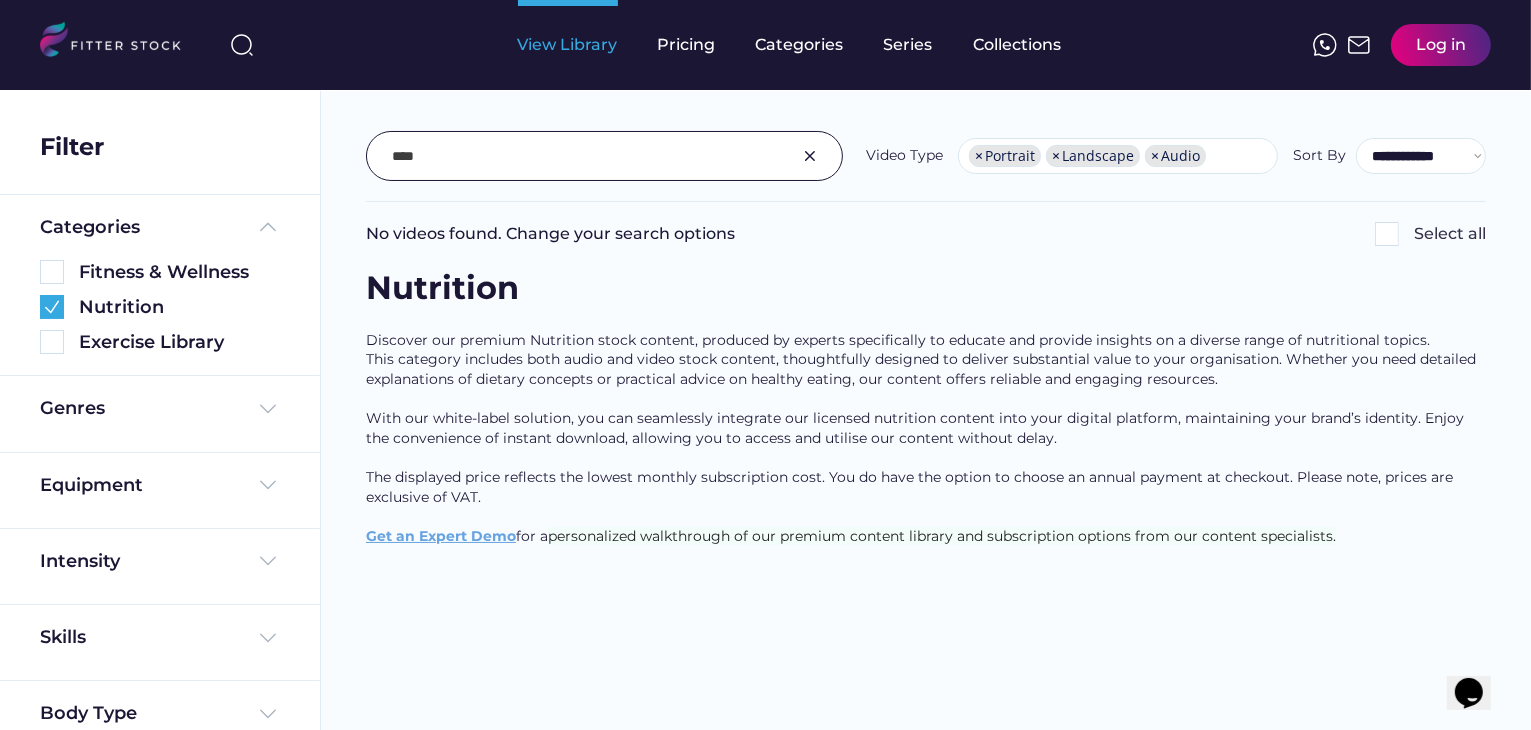 click on "View Library" at bounding box center [568, 45] 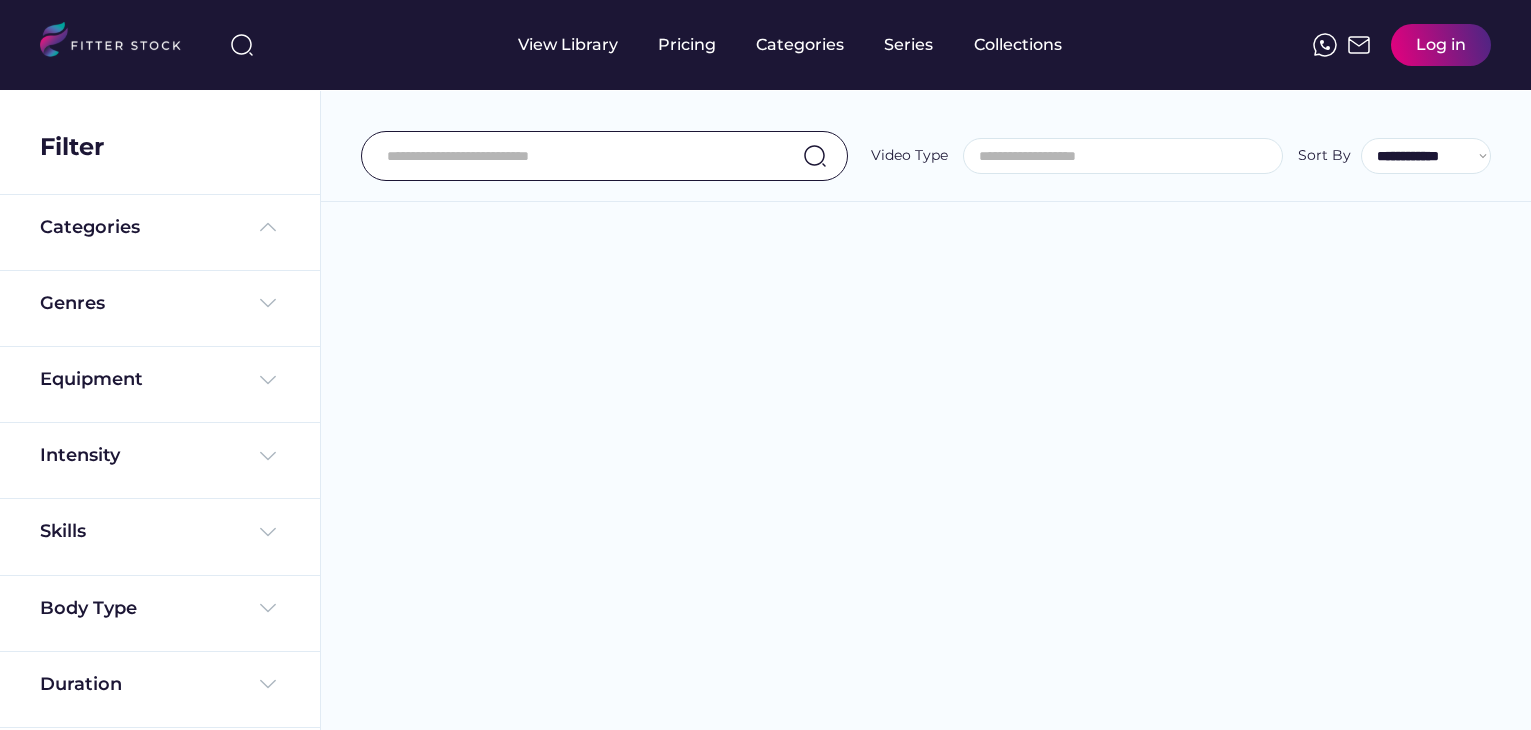 select 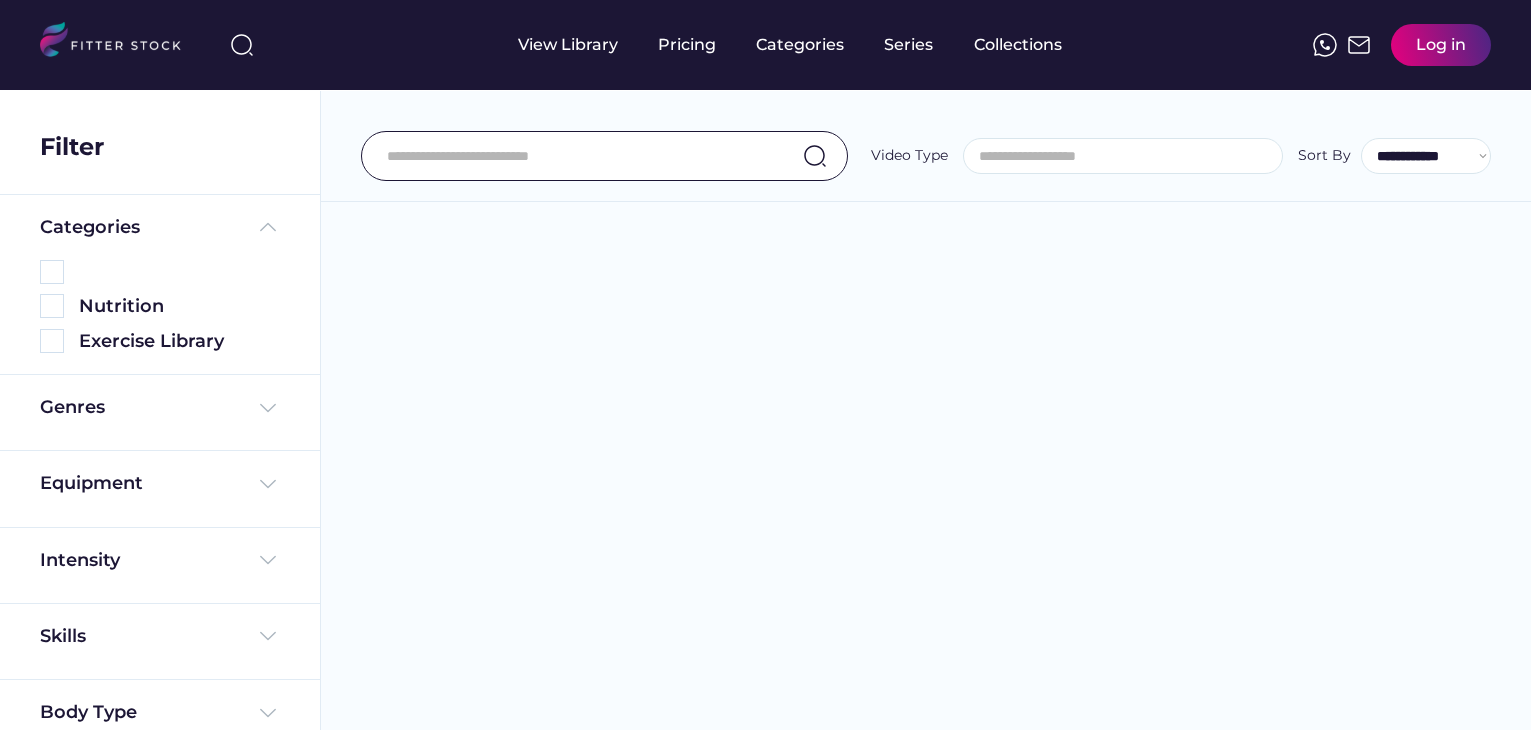 type on "****" 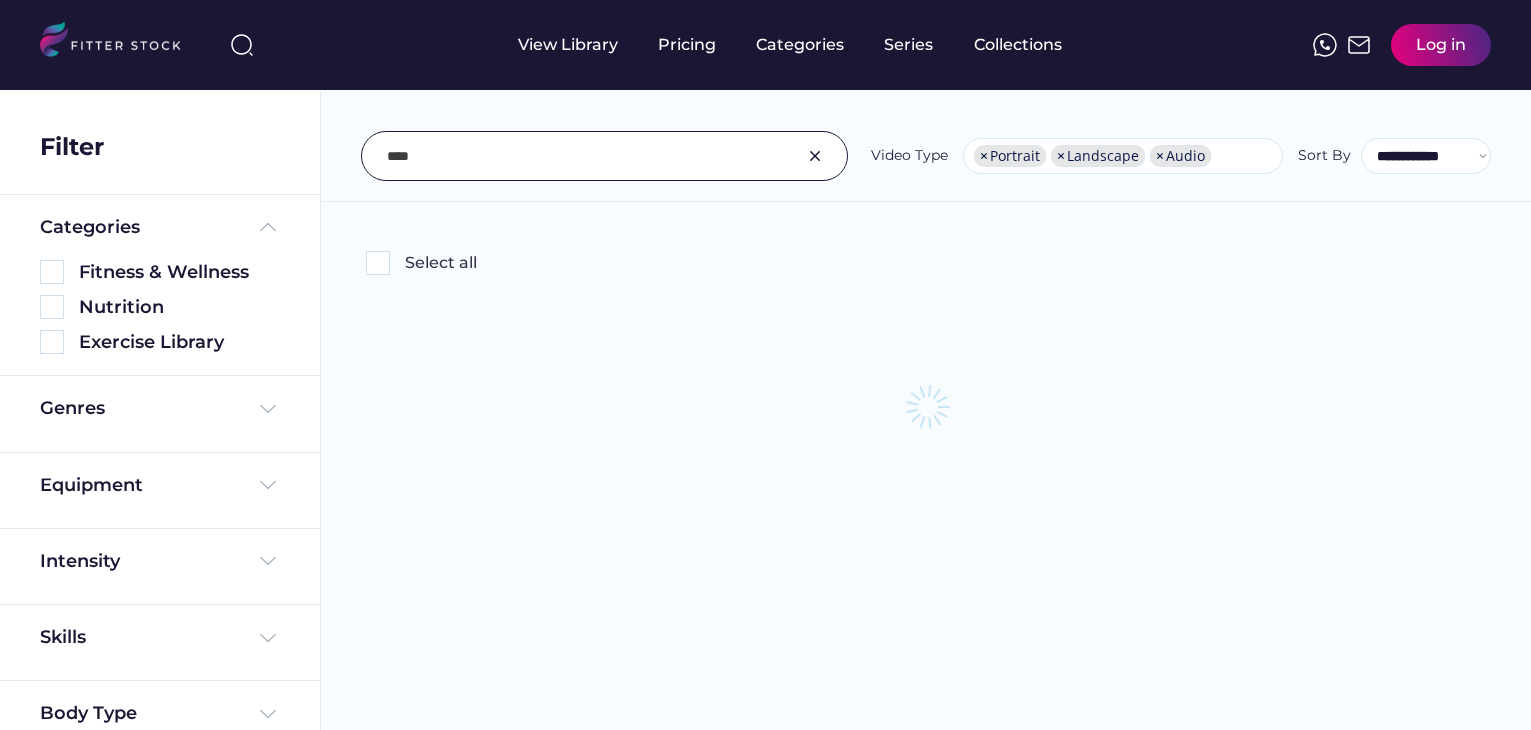 select on "**********" 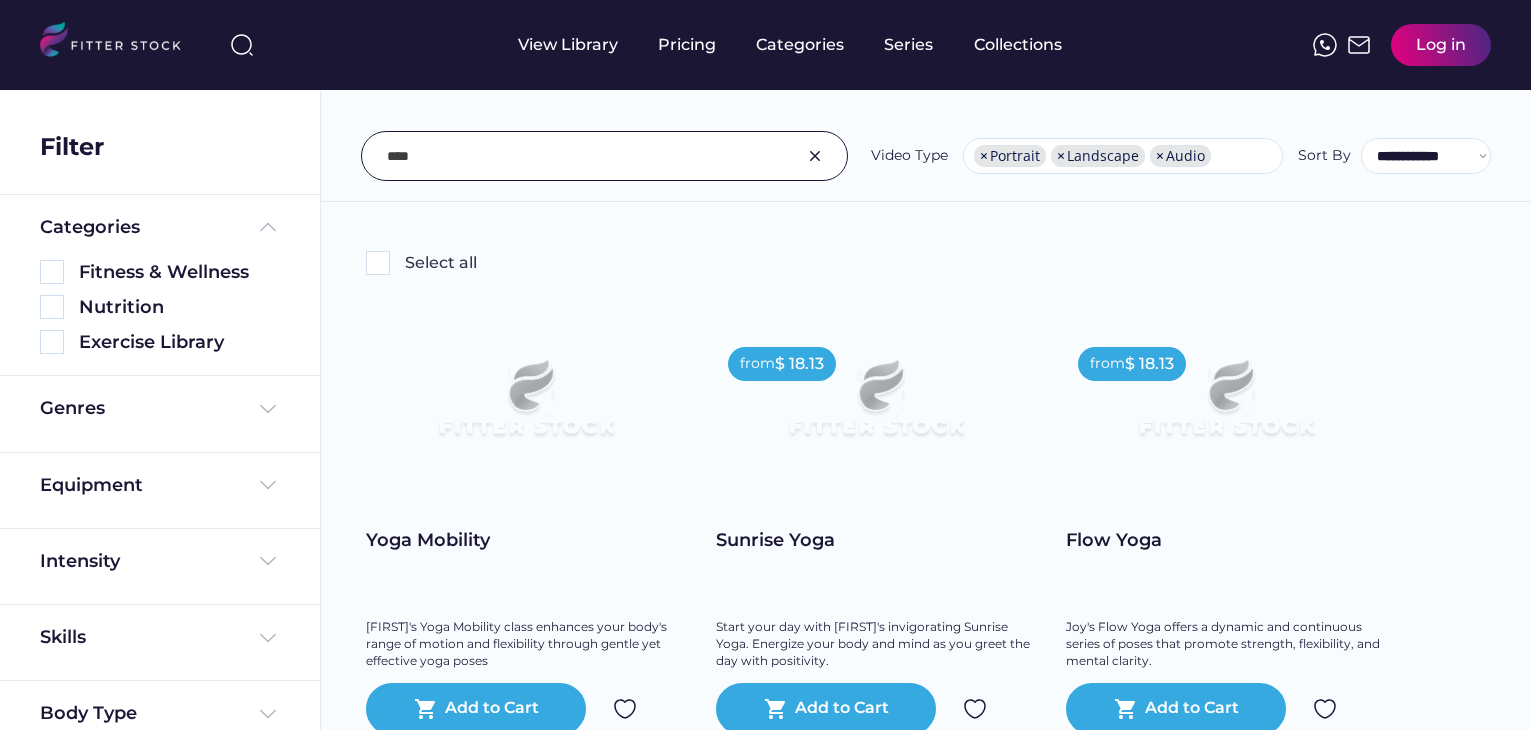 scroll, scrollTop: 0, scrollLeft: 0, axis: both 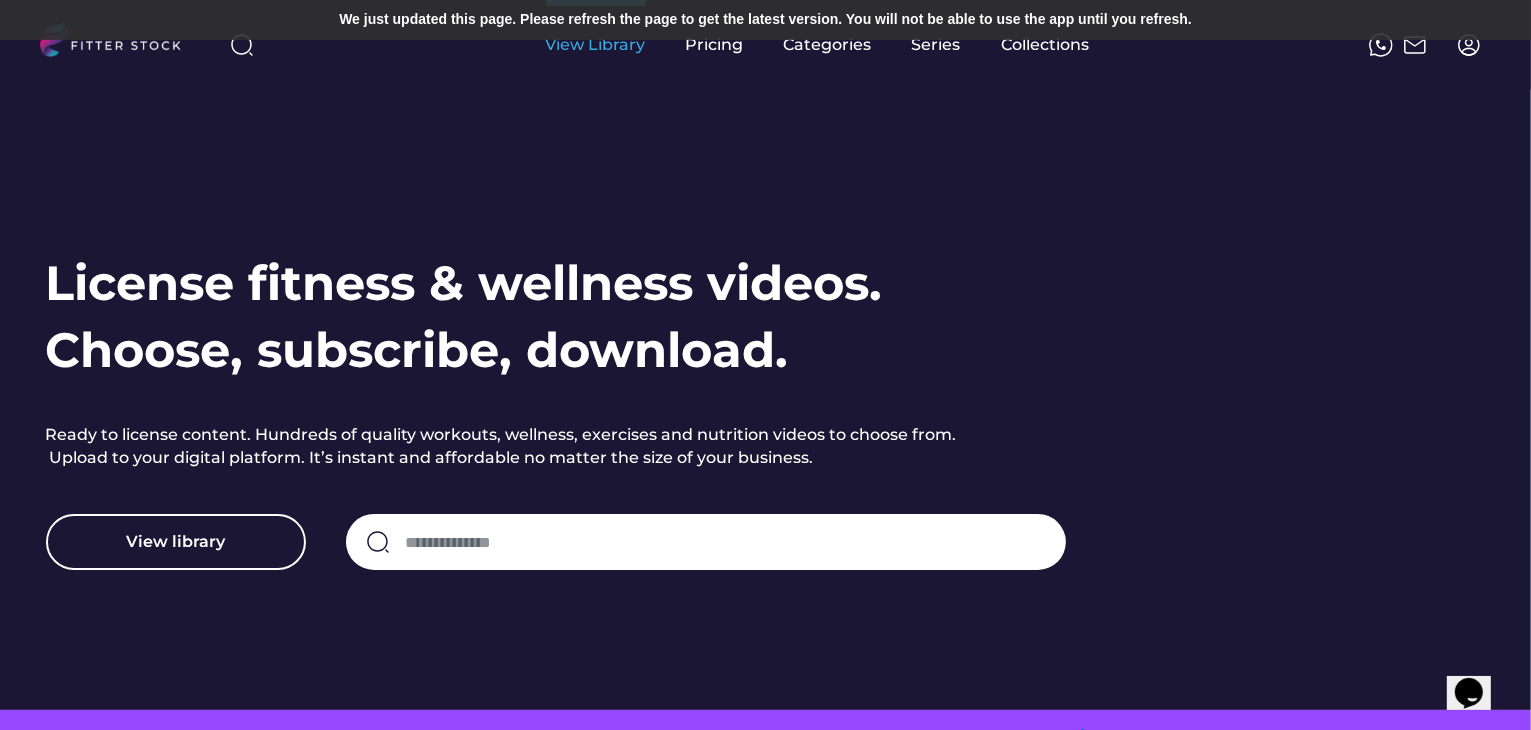 click on "View Library" at bounding box center (596, 45) 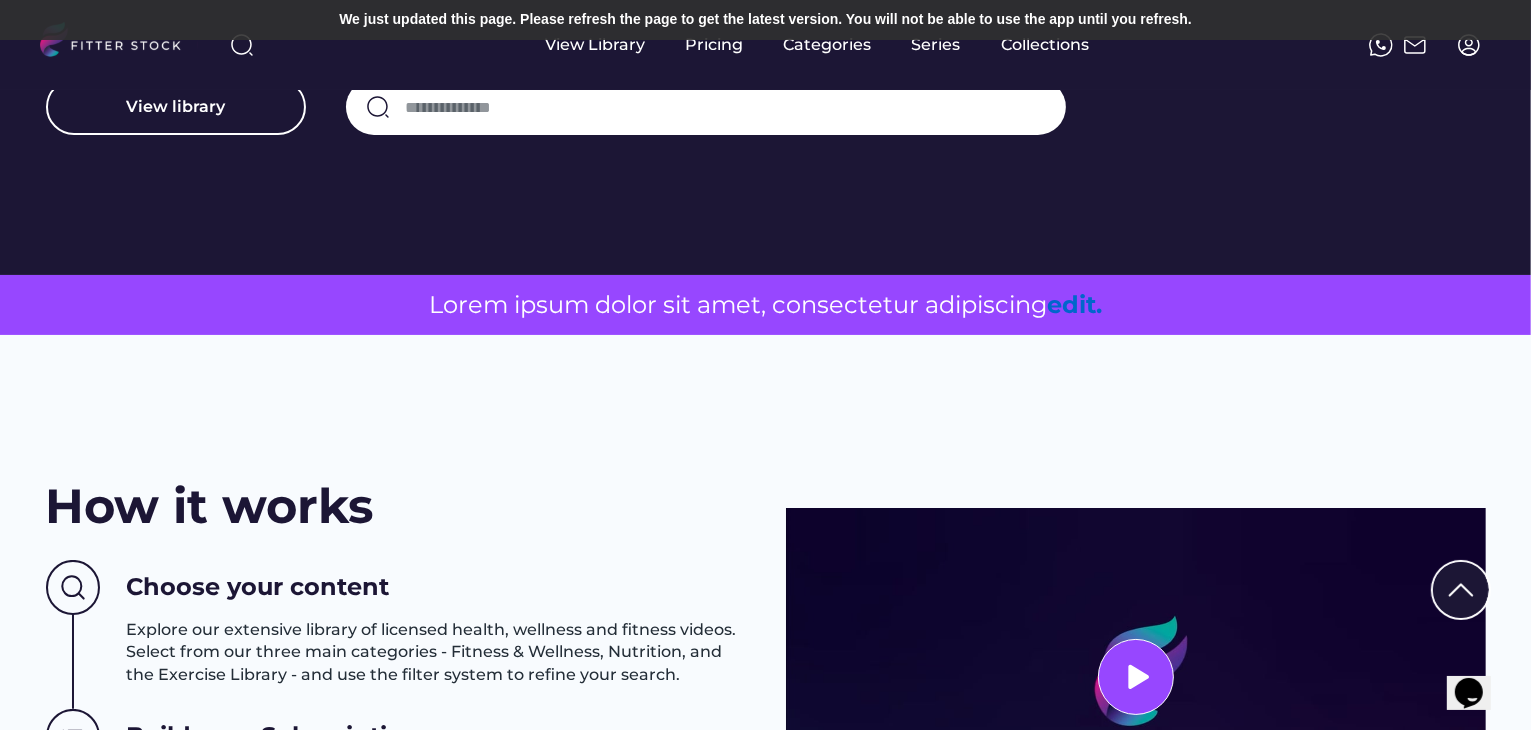 scroll, scrollTop: 0, scrollLeft: 0, axis: both 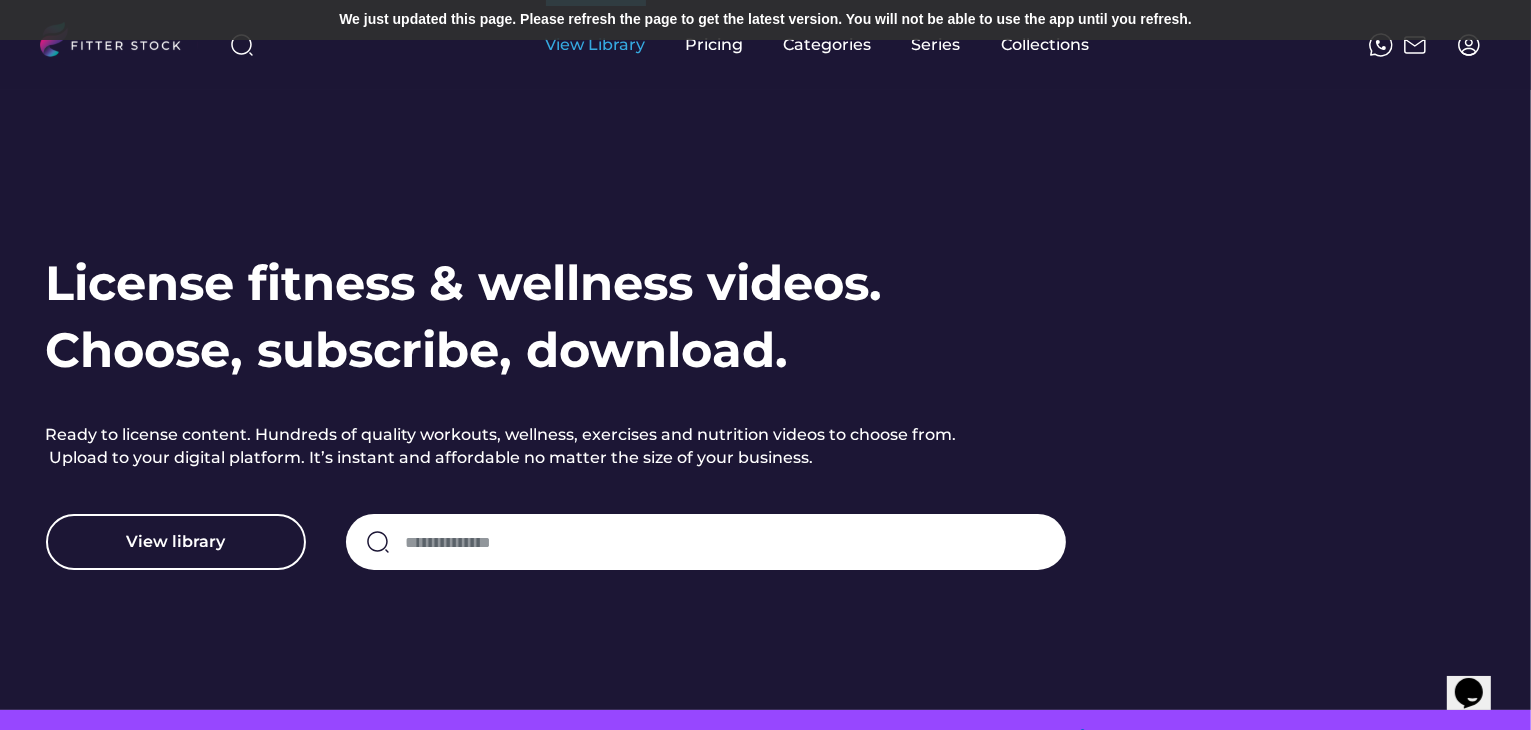 click on "View Library" at bounding box center (596, 45) 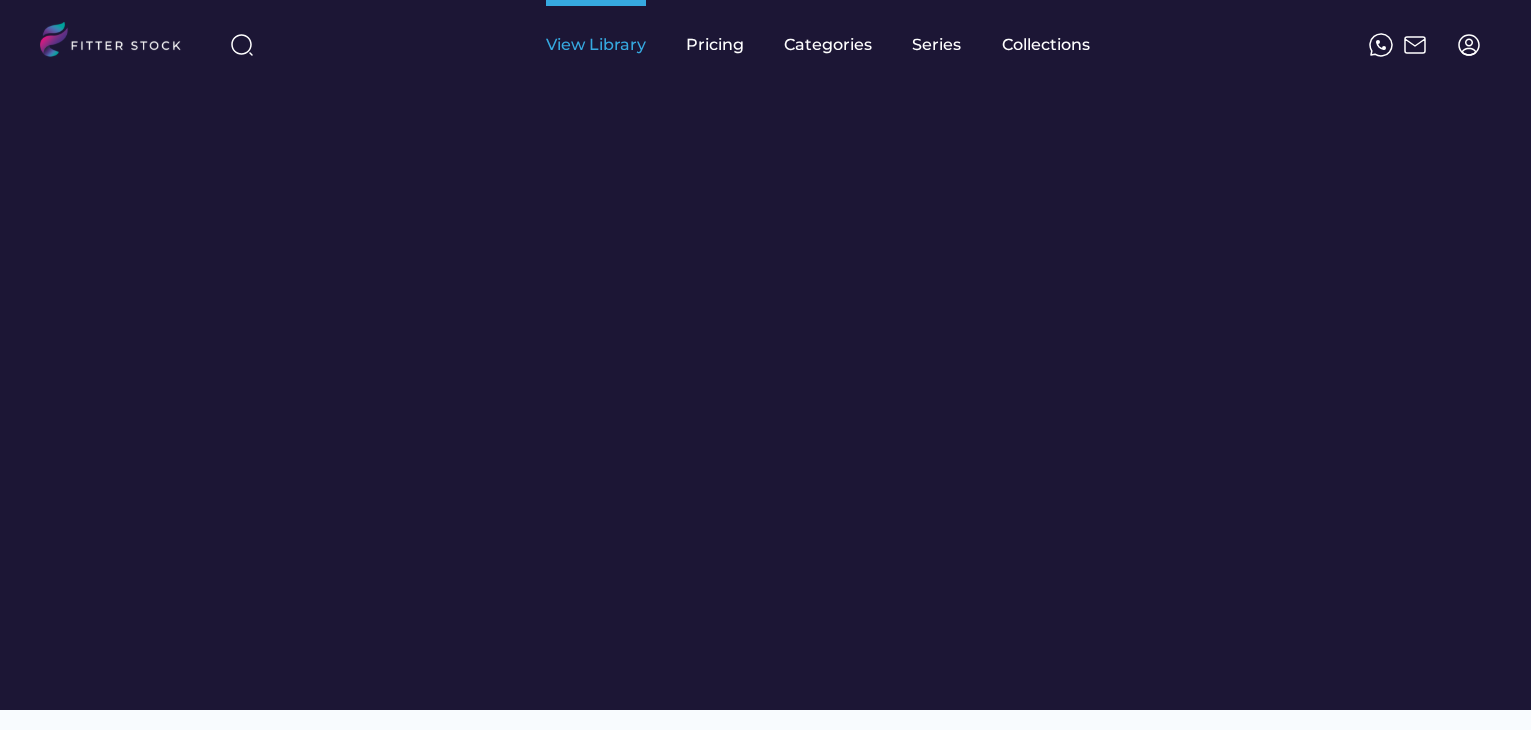 scroll, scrollTop: 0, scrollLeft: 0, axis: both 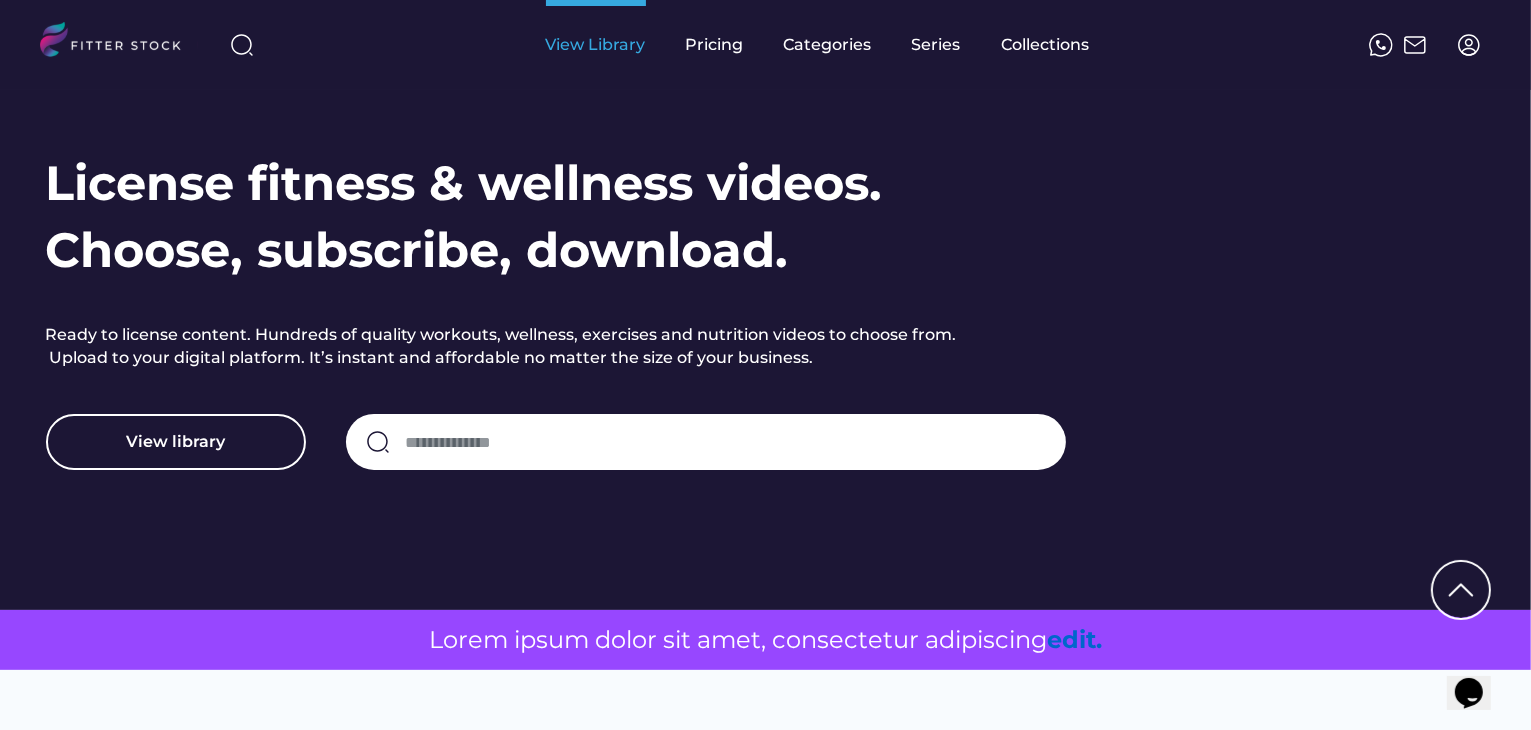click on "View Library" at bounding box center (596, 45) 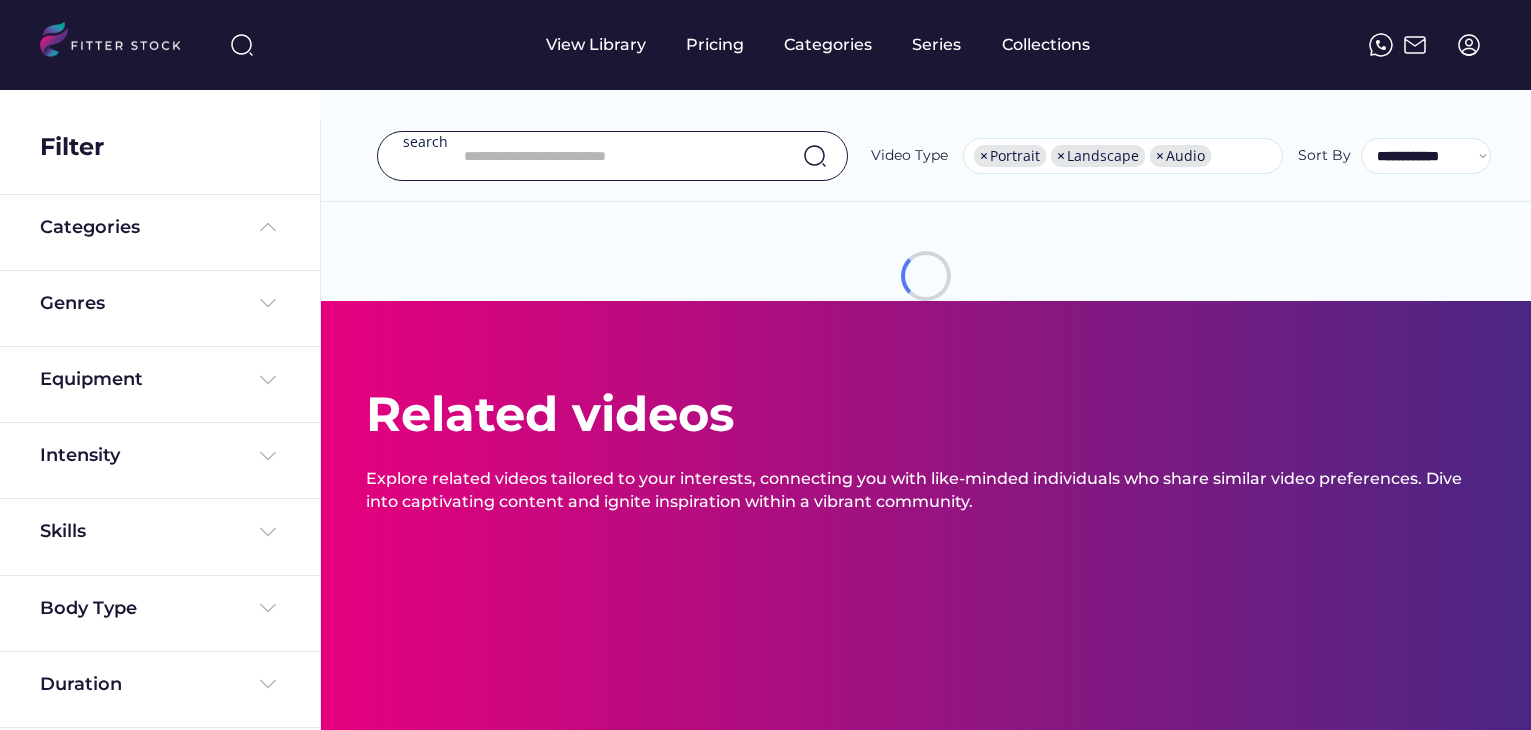 select on "**********" 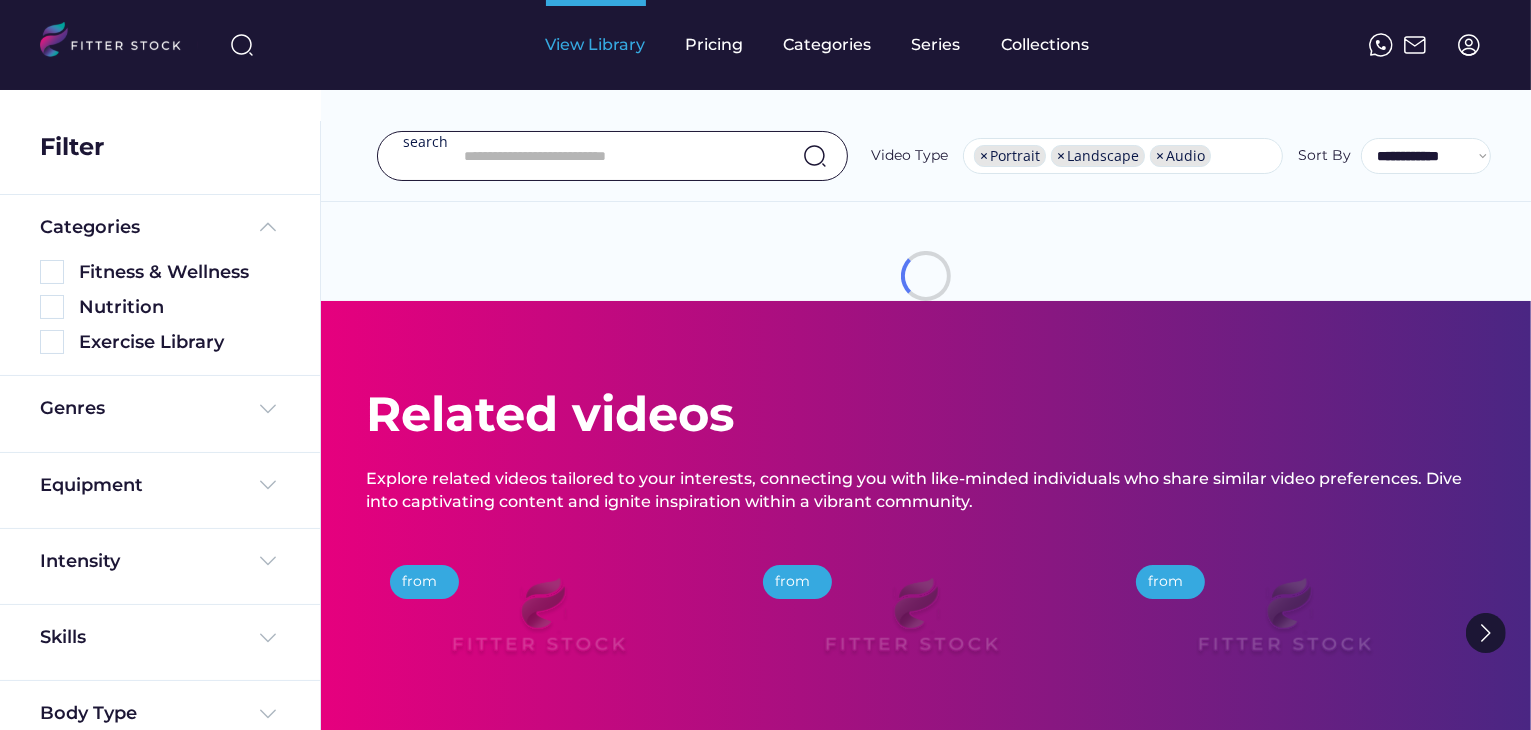 scroll, scrollTop: 34, scrollLeft: 0, axis: vertical 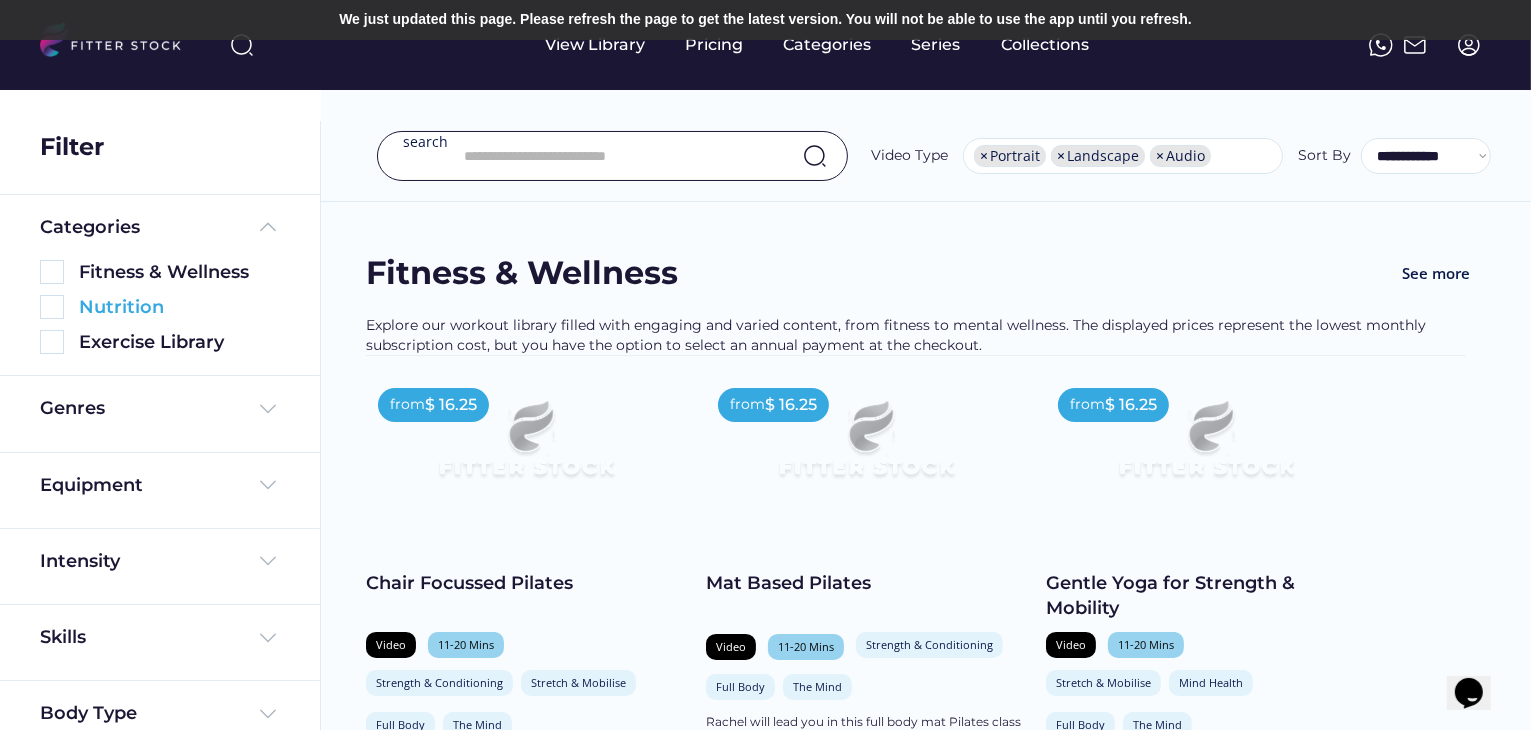 click at bounding box center [52, 307] 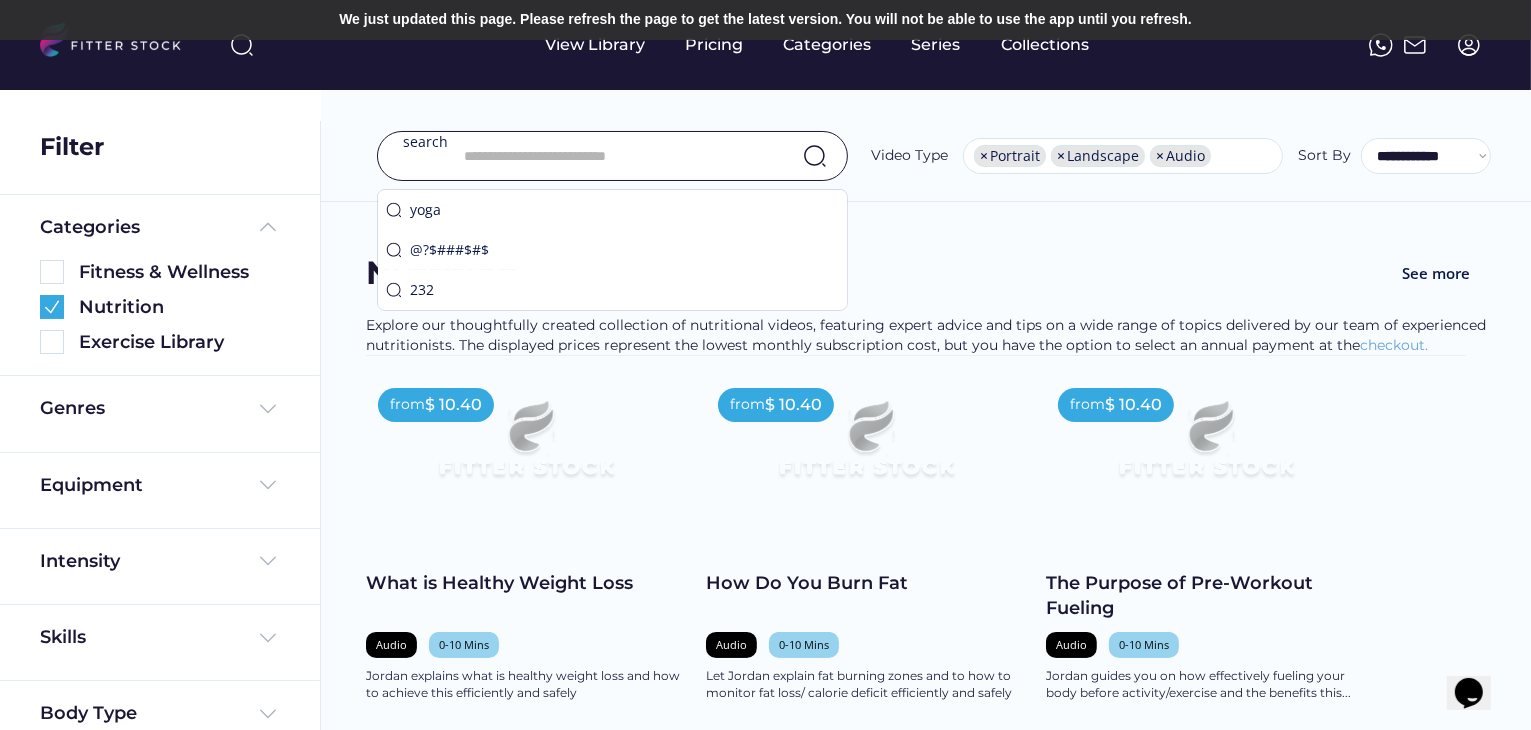 click at bounding box center [618, 156] 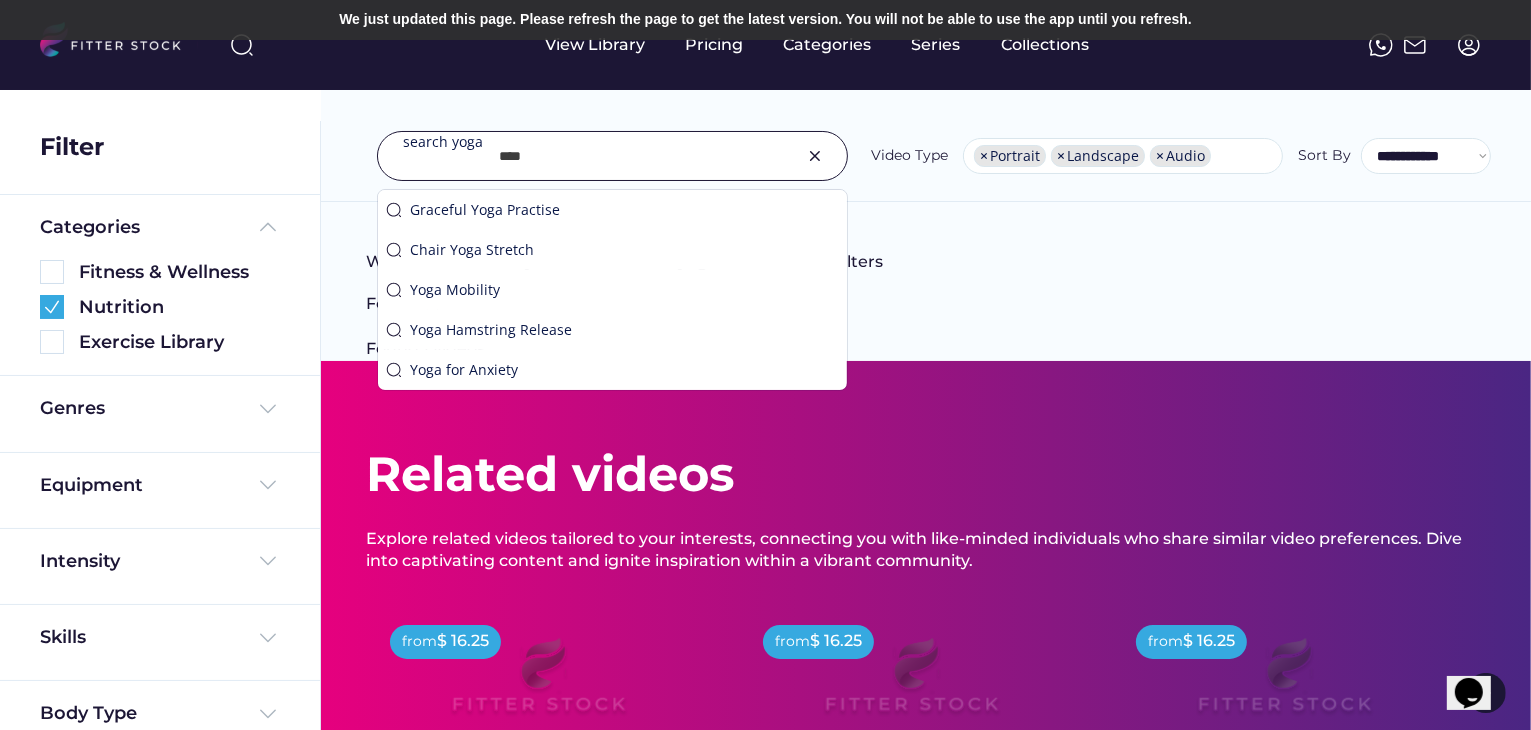 type on "****" 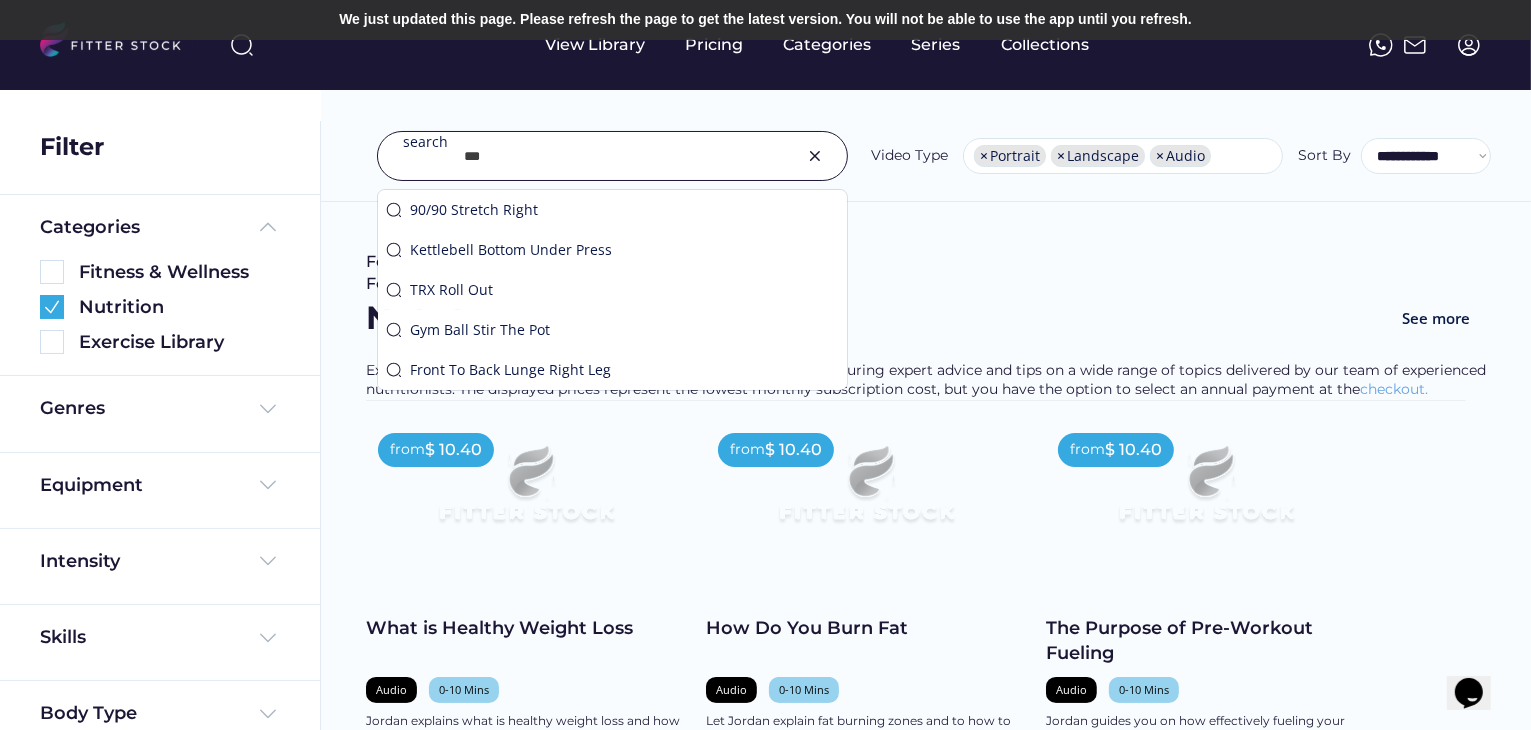 type on "****" 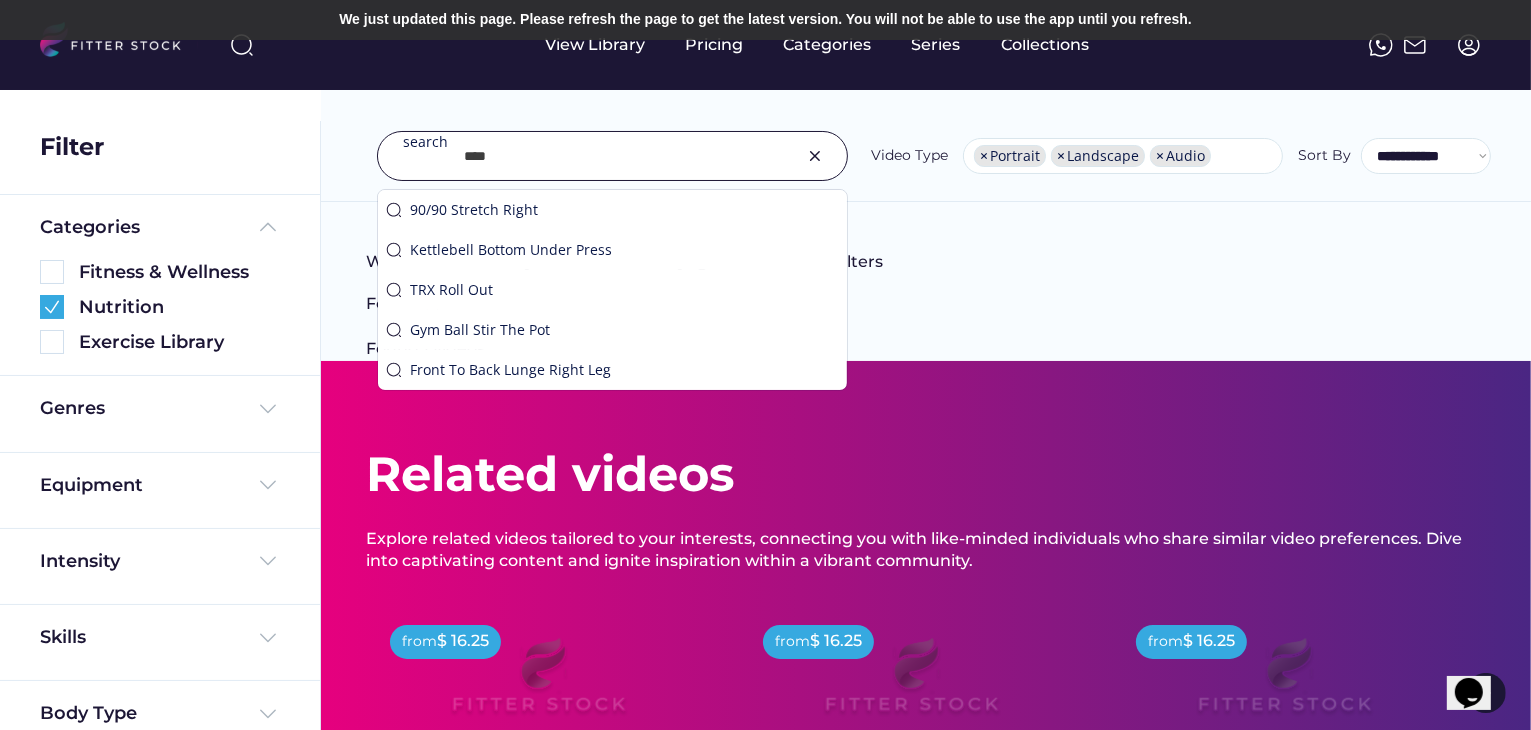 click on "We couldn’t find any video results for "yoga" and selected filters Found 36 videos Fitness & Wellness See more  Explore our workout library filled with engaging and varied content, from fitness to mental wellness. The displayed prices represent the lowest monthly subscription cost, but you have the option to select an annual payment at the checkout. from  $ 16.25 Gentle Yoga for Strength & Mobility Video 11-20 Mins Stretch & Mobilise Mind Health Full Body The Mind This gentle yoga class with Luke aimed at beginners will break down some of the main standing poses to improve your strength and mobility.
shopping_cart
Paid from  $ 16.25 Yoga for Hip Mobility Video 11-20 Mins Stretch & Mobilise Lower Body The Mind In Luke's mobility focussed yoga class you’ll explore some deep stretches to help improve your flexibility and mobility in your hips.
shopping_cart
Add to Cart from  $ 16.25 Relaxing Chair Yoga Video 21-30 Mins Stretch & Mobilise Mind Health Full Body" at bounding box center [926, 306] 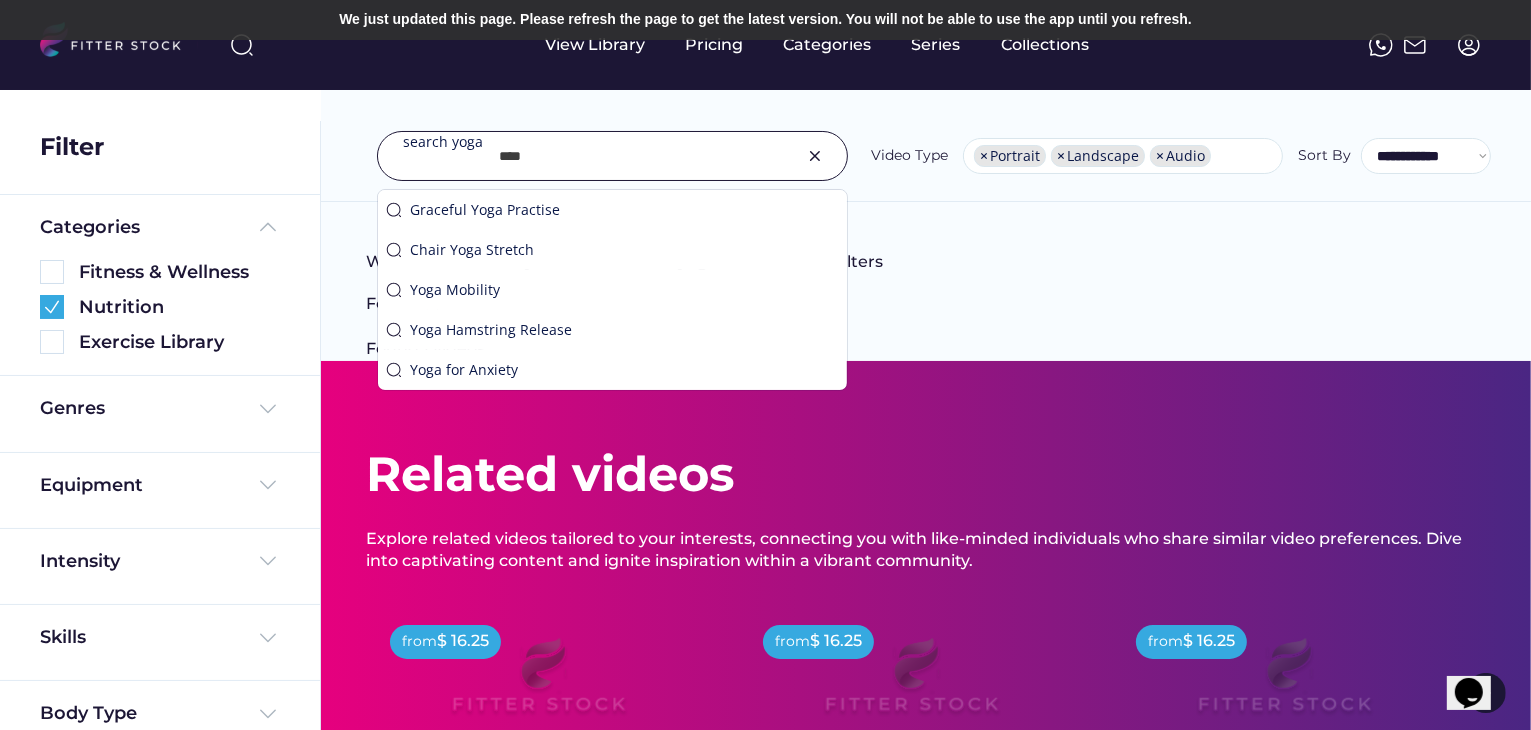 click on "Found 36 videos Fitness & Wellness See more  Explore our workout library filled with engaging and varied content, from fitness to mental wellness. The displayed prices represent the lowest monthly subscription cost, but you have the option to select an annual payment at the checkout. from  $ 16.25 Gentle Yoga for Strength & Mobility Video 11-20 Mins Stretch & Mobilise Mind Health Full Body The Mind This gentle yoga class with Luke aimed at beginners will break down some of the main standing poses to improve your strength and mobility.
shopping_cart
Paid from  $ 16.25 Yoga for Hip Mobility Video 11-20 Mins Stretch & Mobilise Lower Body The Mind In Luke's mobility focussed yoga class you’ll explore some deep stretches to help improve your flexibility and mobility in your hips.
shopping_cart
Add to Cart from  $ 16.25 Relaxing Chair Yoga Video 21-30 Mins Stretch & Mobilise Mind Health Full Body The Mind
shopping_cart
Add to Cart from  $ 16.25" at bounding box center [926, 304] 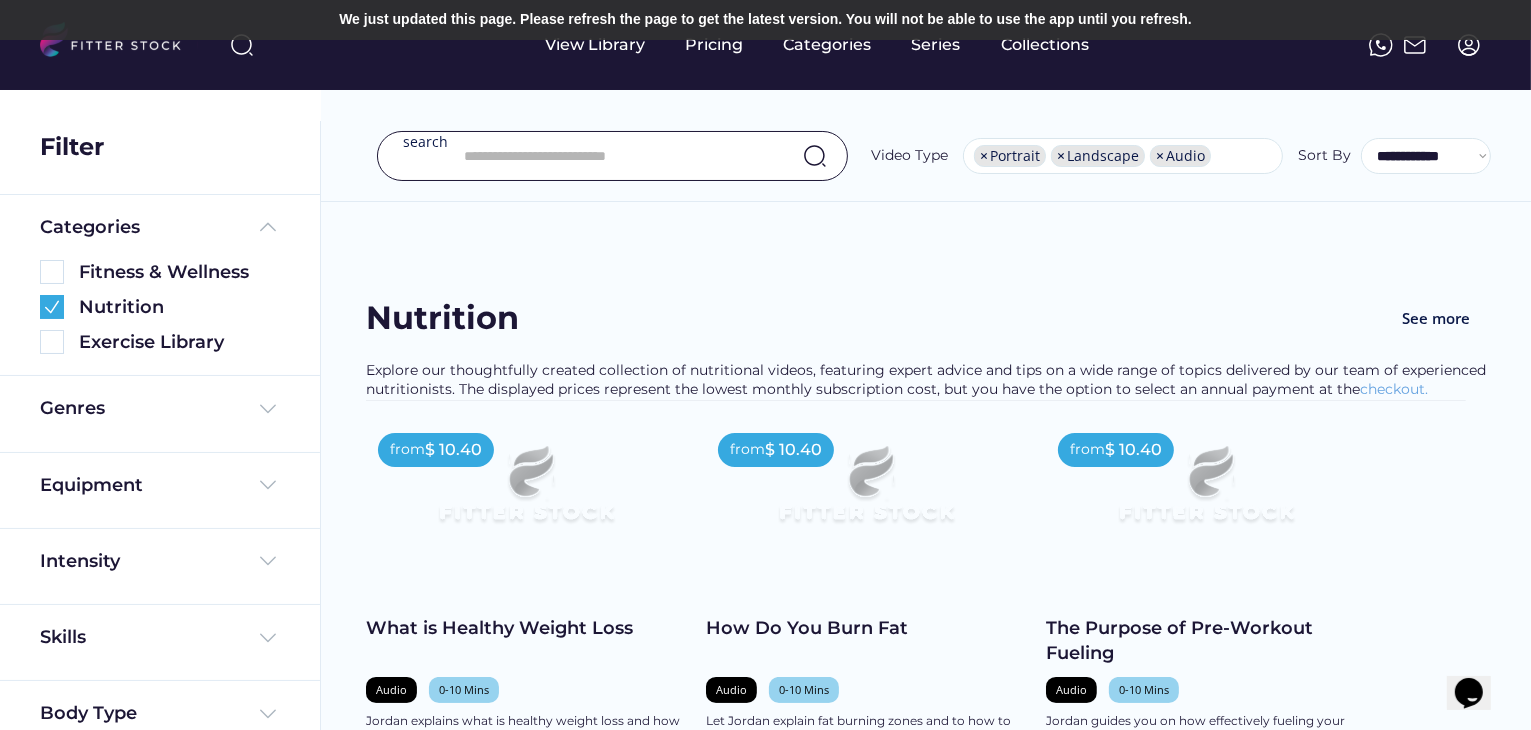 click on "Found 32 videos Nutrition See more  Explore our thoughtfully created collection of nutritional videos, featuring expert advice and tips on a wide range of topics delivered by our team of experienced nutritionists. The displayed prices represent the lowest monthly subscription cost, but you have the option to select an annual payment at the  checkout. from  $ 10.40 What is Healthy Weight Loss Audio 0-10 Mins Jordan explains what is healthy weight loss and how to achieve this efficiently and safely
shopping_cart
Add to Cart from  $ 10.40 How Do You Burn Fat Audio 0-10 Mins Let Jordan explain fat burning zones and to how to monitor fat loss/ calorie deficit efficiently and safely
shopping_cart
Add to Cart from  $ 10.40 The Purpose of Pre-Workout Fueling Audio 0-10 Mins Jordan guides you on how effectively fueling your body before activity/exercise and the benefits this...
shopping_cart
Add to Cart from  $ 10.40 Nutritional Steps For Success Audio" at bounding box center (926, 912) 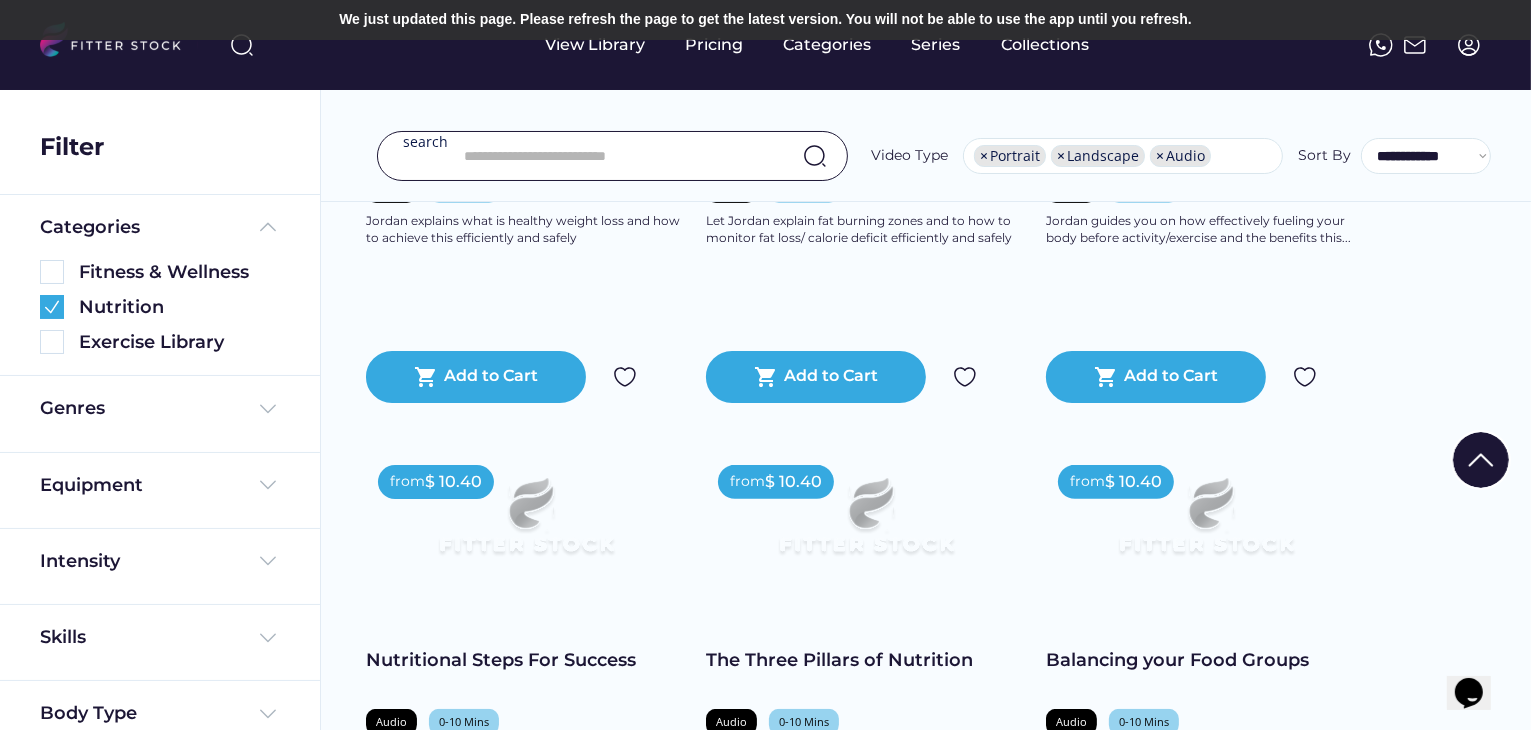 scroll, scrollTop: 0, scrollLeft: 0, axis: both 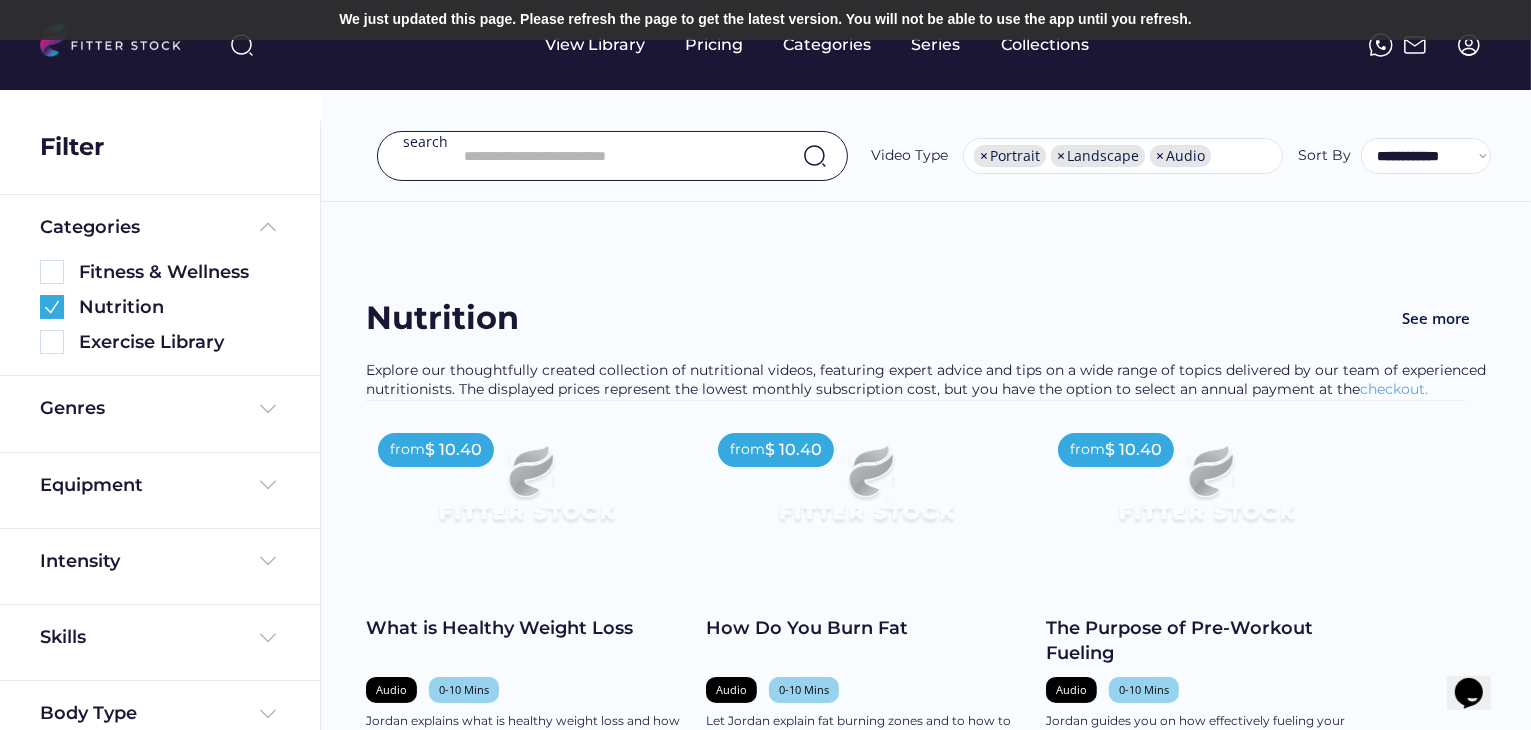 click at bounding box center [618, 156] 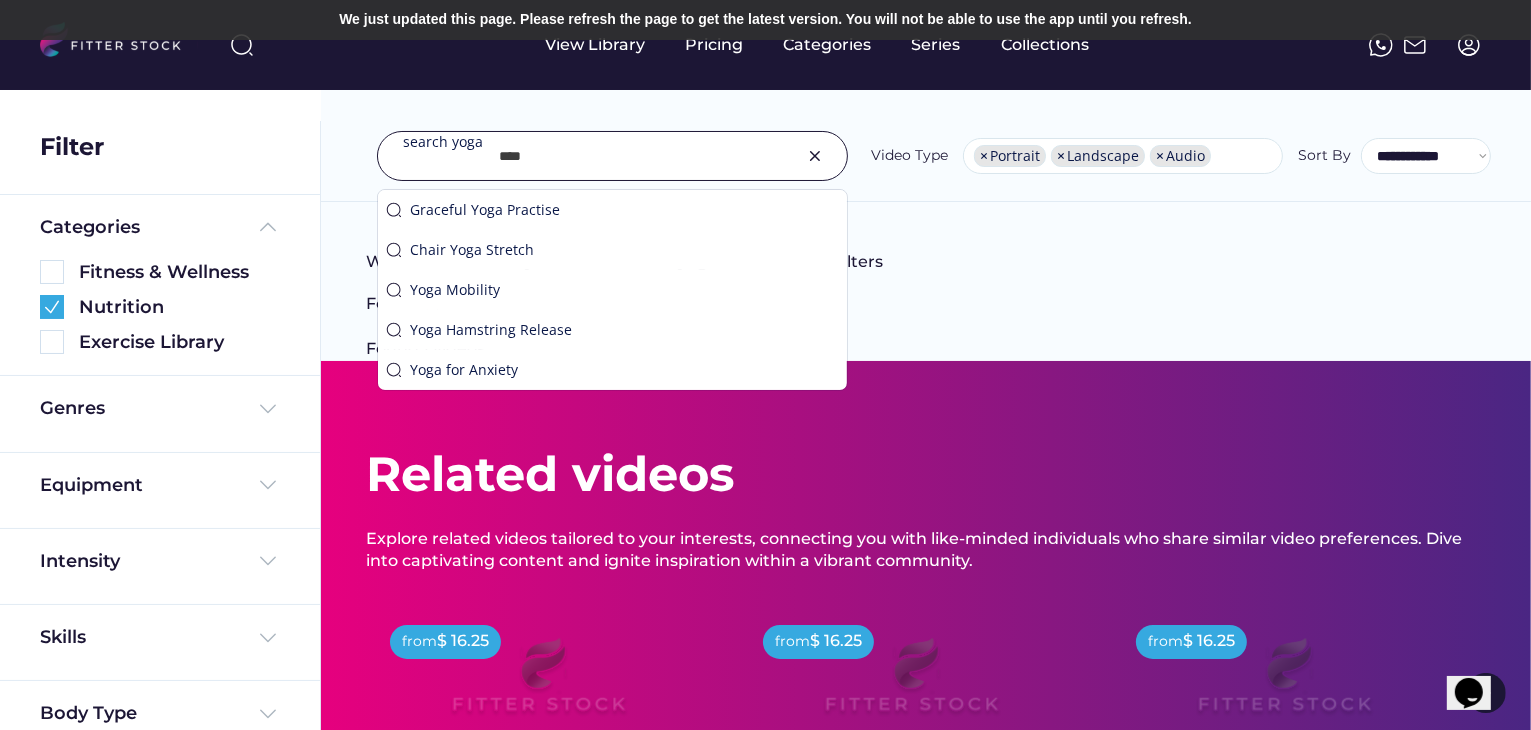 type on "****" 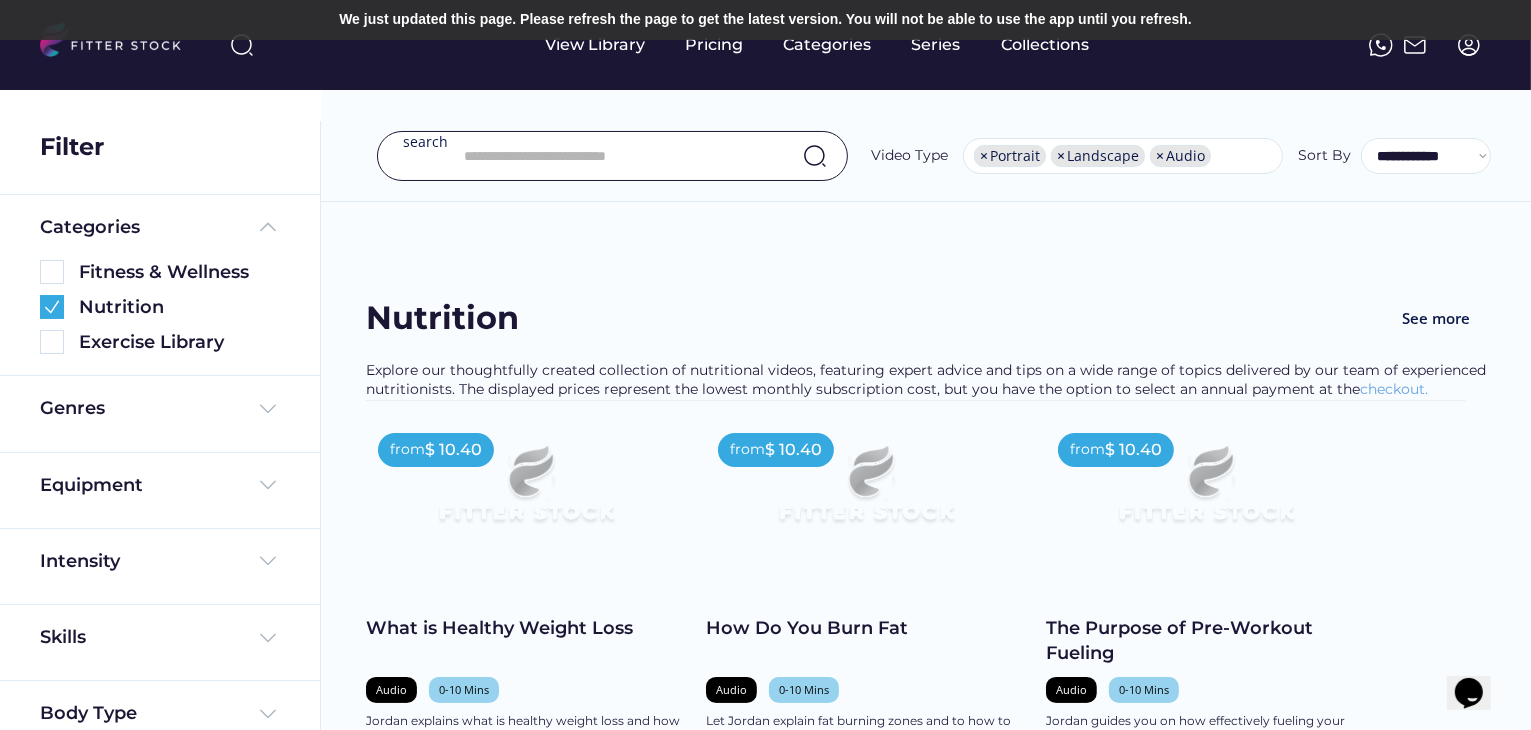 click on "90/90 Stretch Right Kettlebell Bottom Under Press TRX Roll Out Gym Ball Stir The Pot Front To Back Lunge Right Leg yoga @?$###$#$ 232" at bounding box center (612, 201) 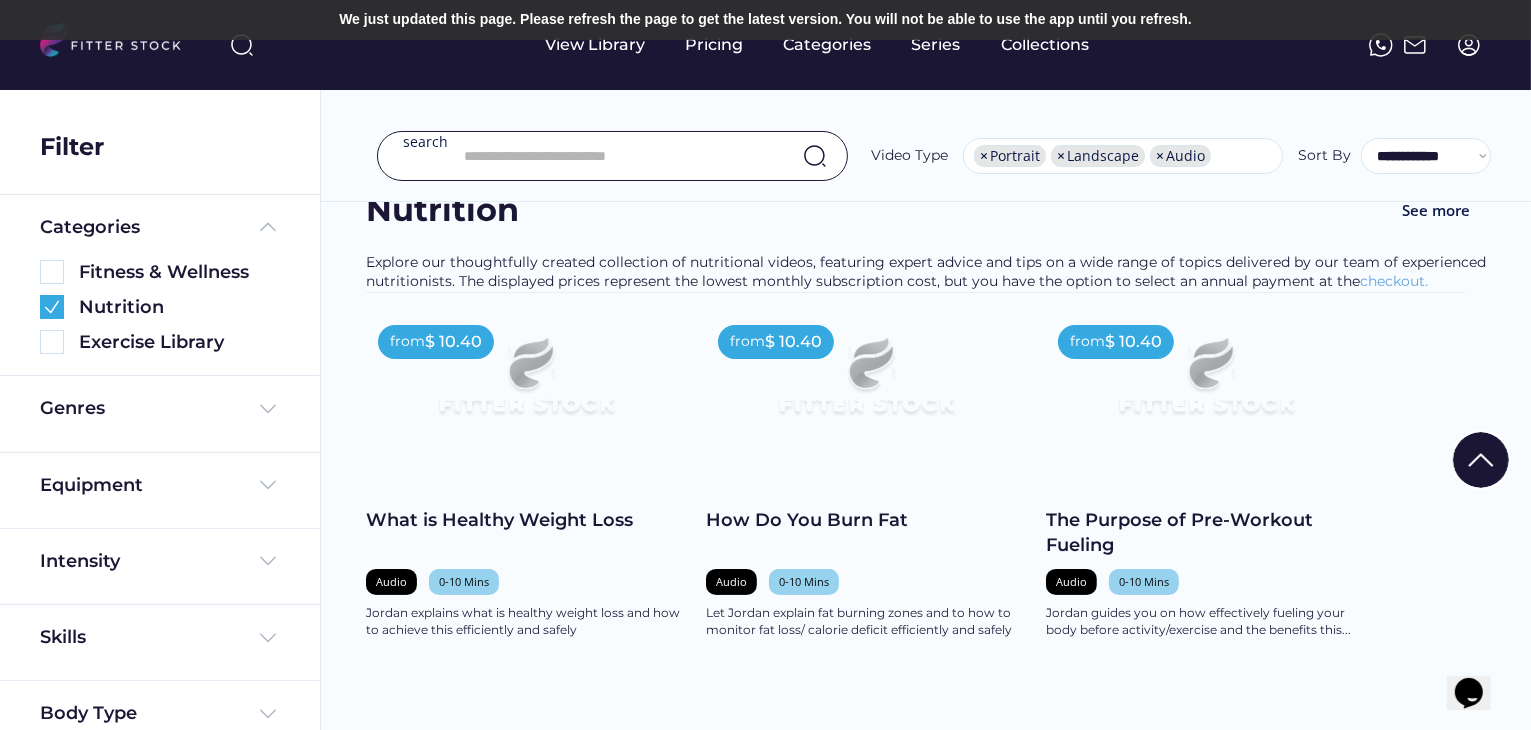 scroll, scrollTop: 0, scrollLeft: 0, axis: both 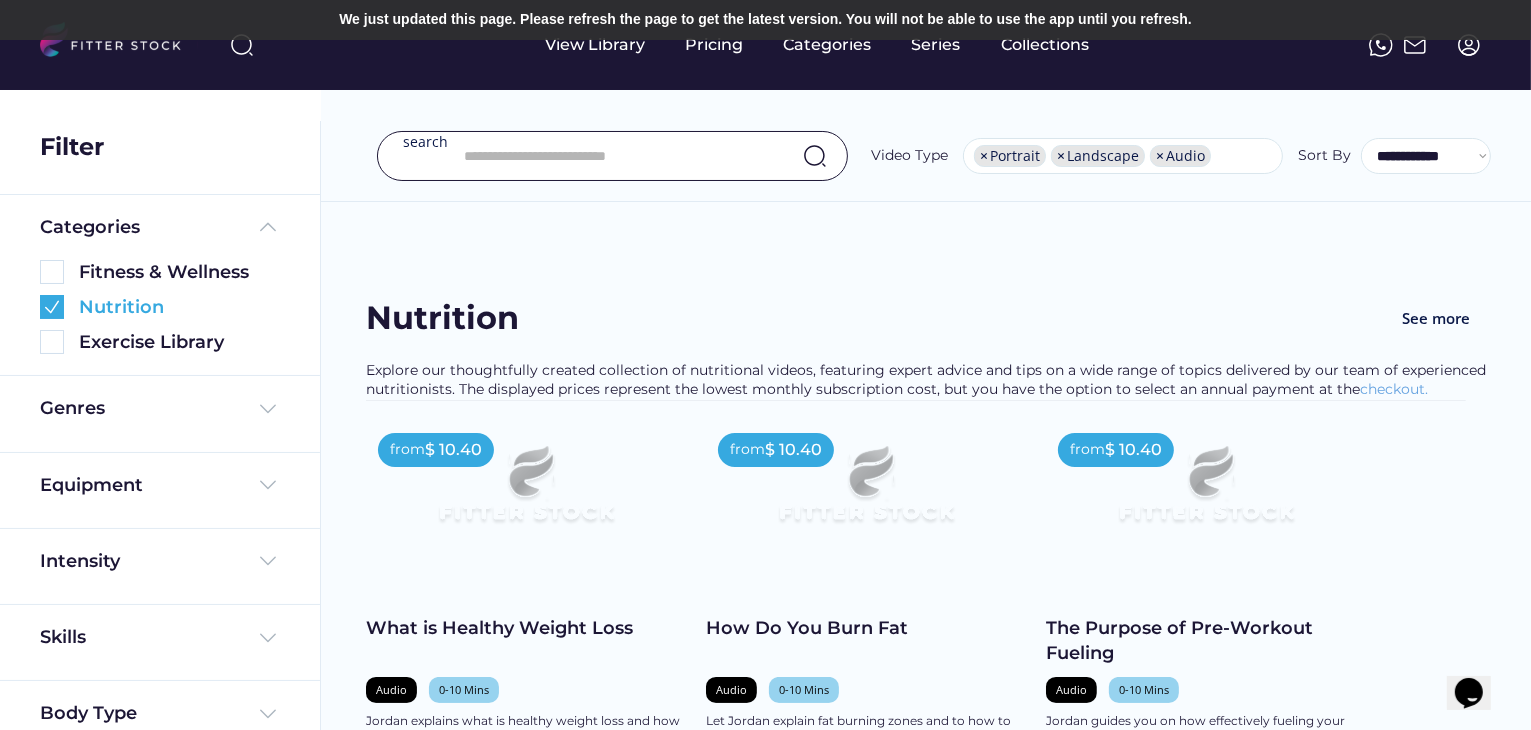 click at bounding box center (52, 307) 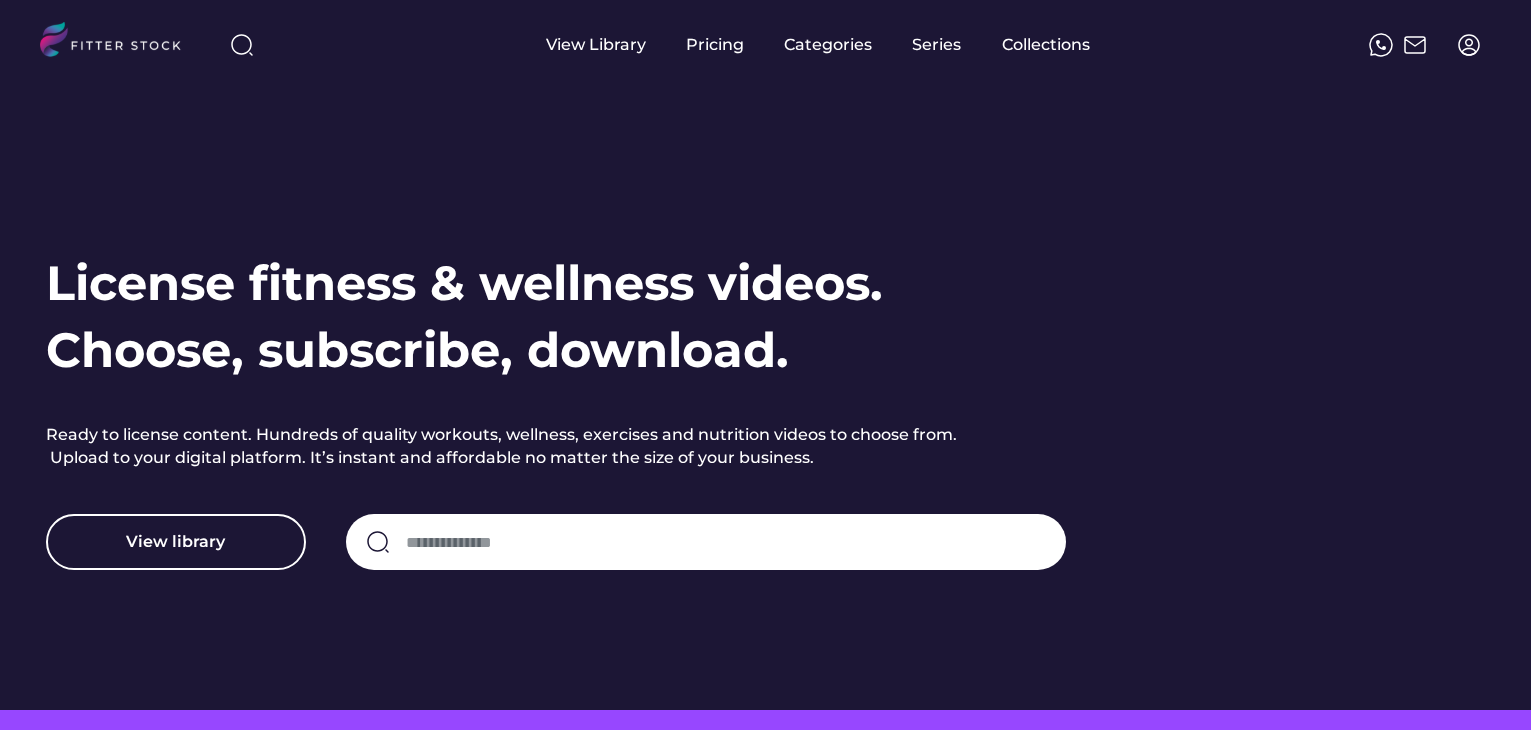 scroll, scrollTop: 0, scrollLeft: 0, axis: both 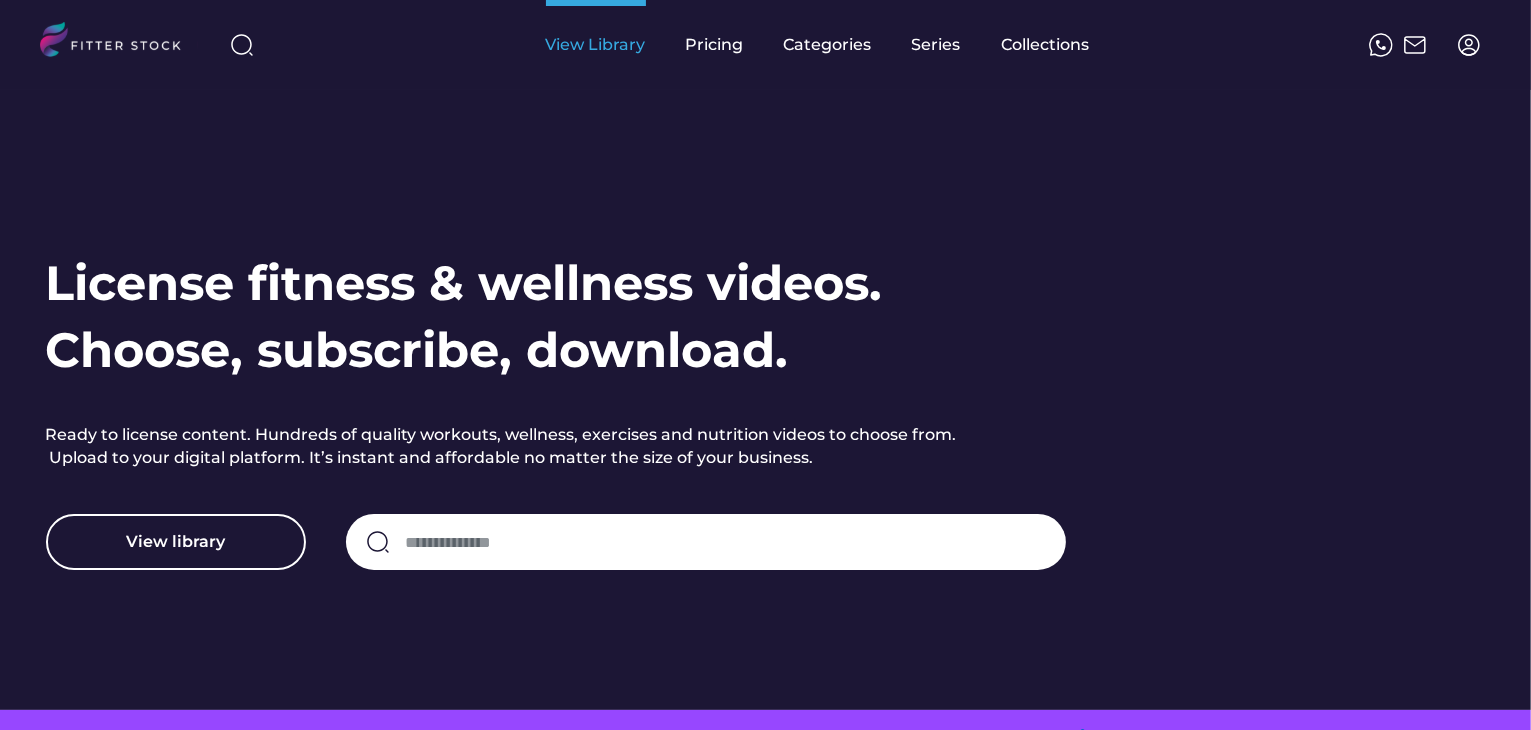 click on "View Library" at bounding box center [596, 45] 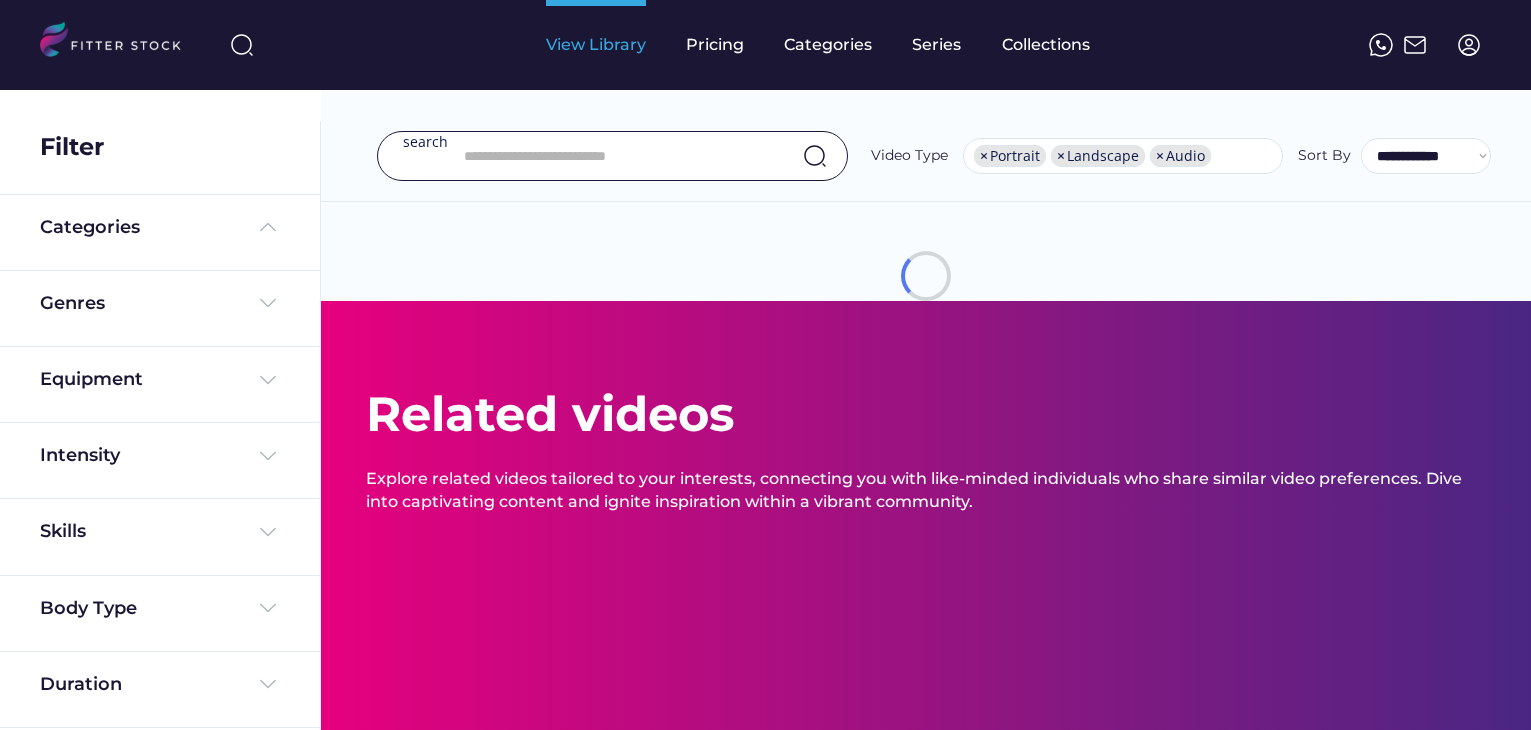 select on "**********" 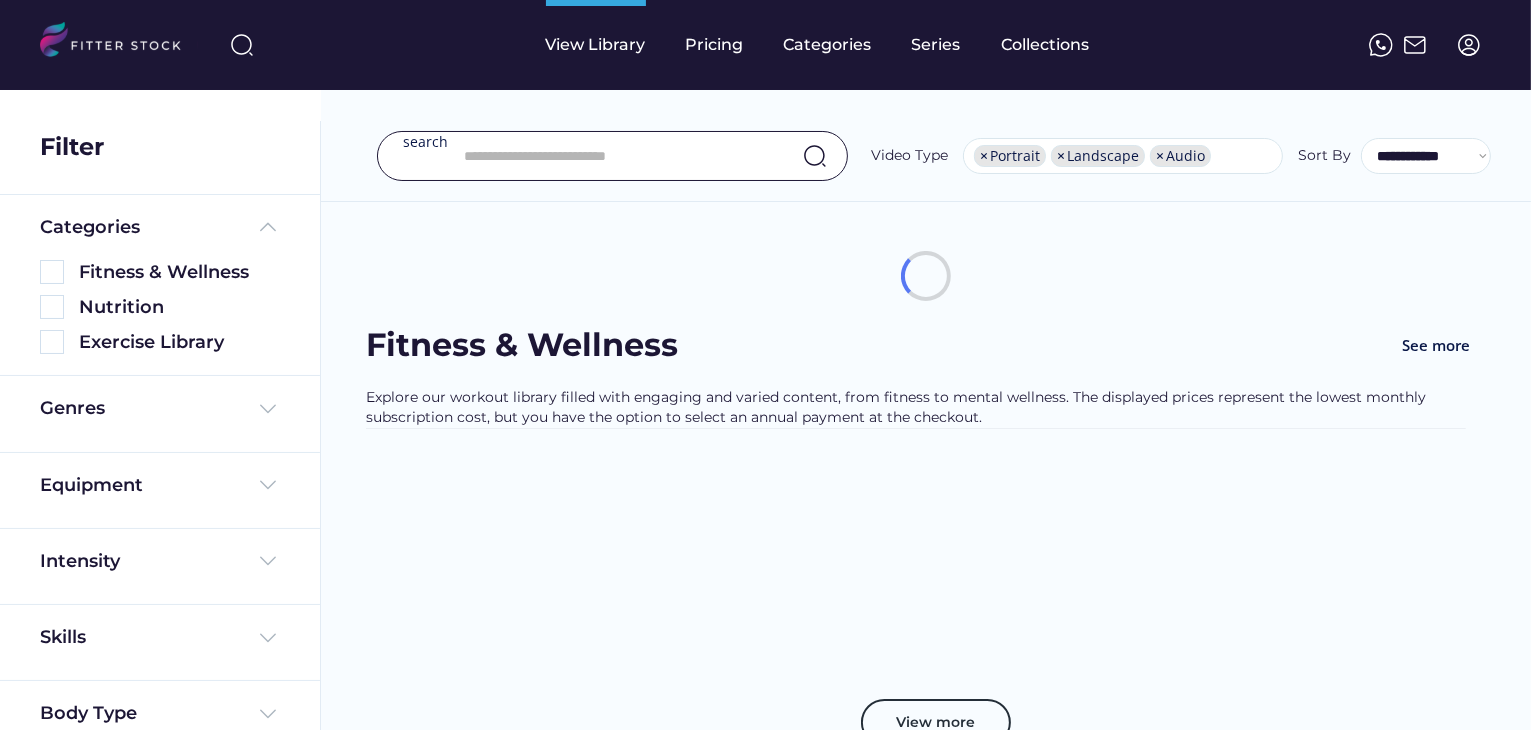 scroll, scrollTop: 34, scrollLeft: 0, axis: vertical 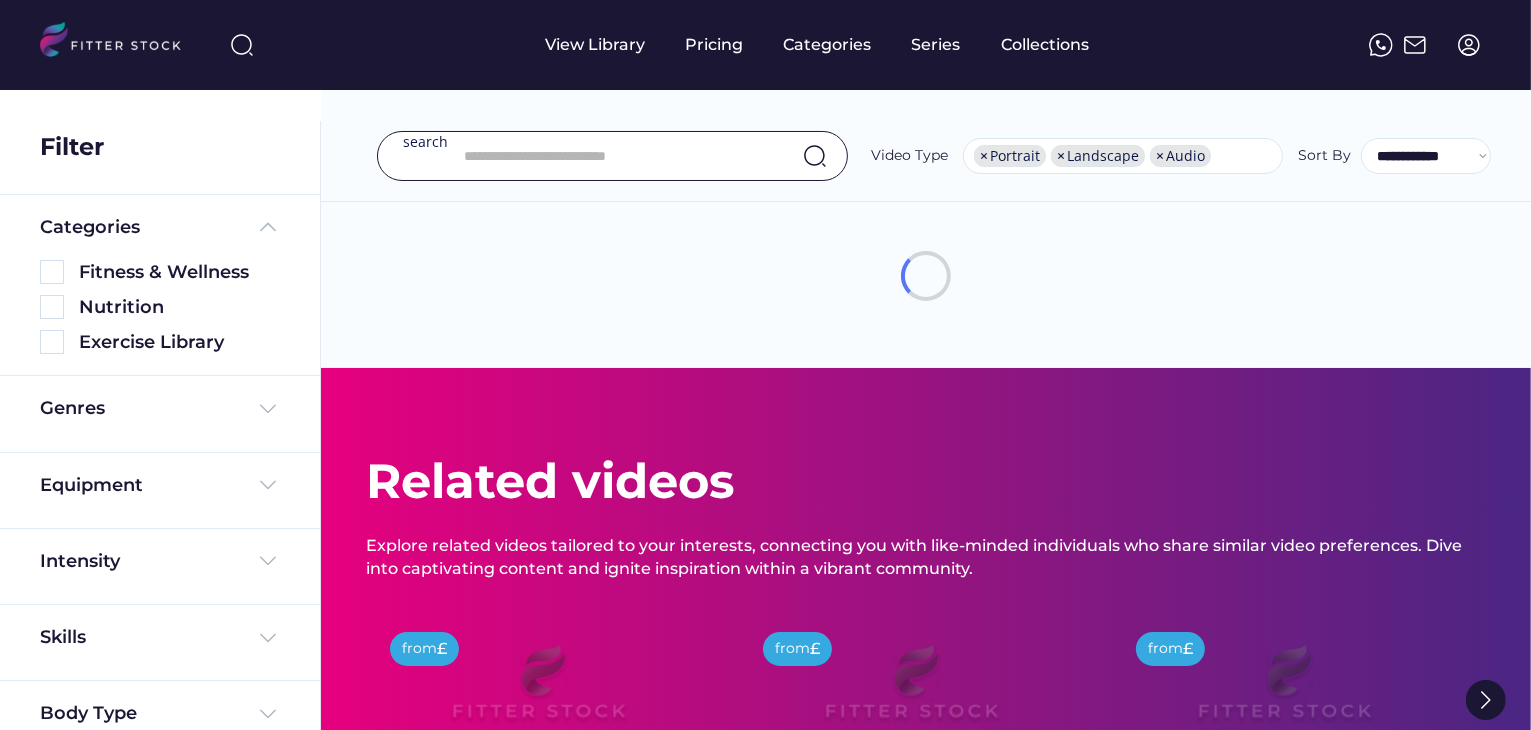 click at bounding box center (618, 156) 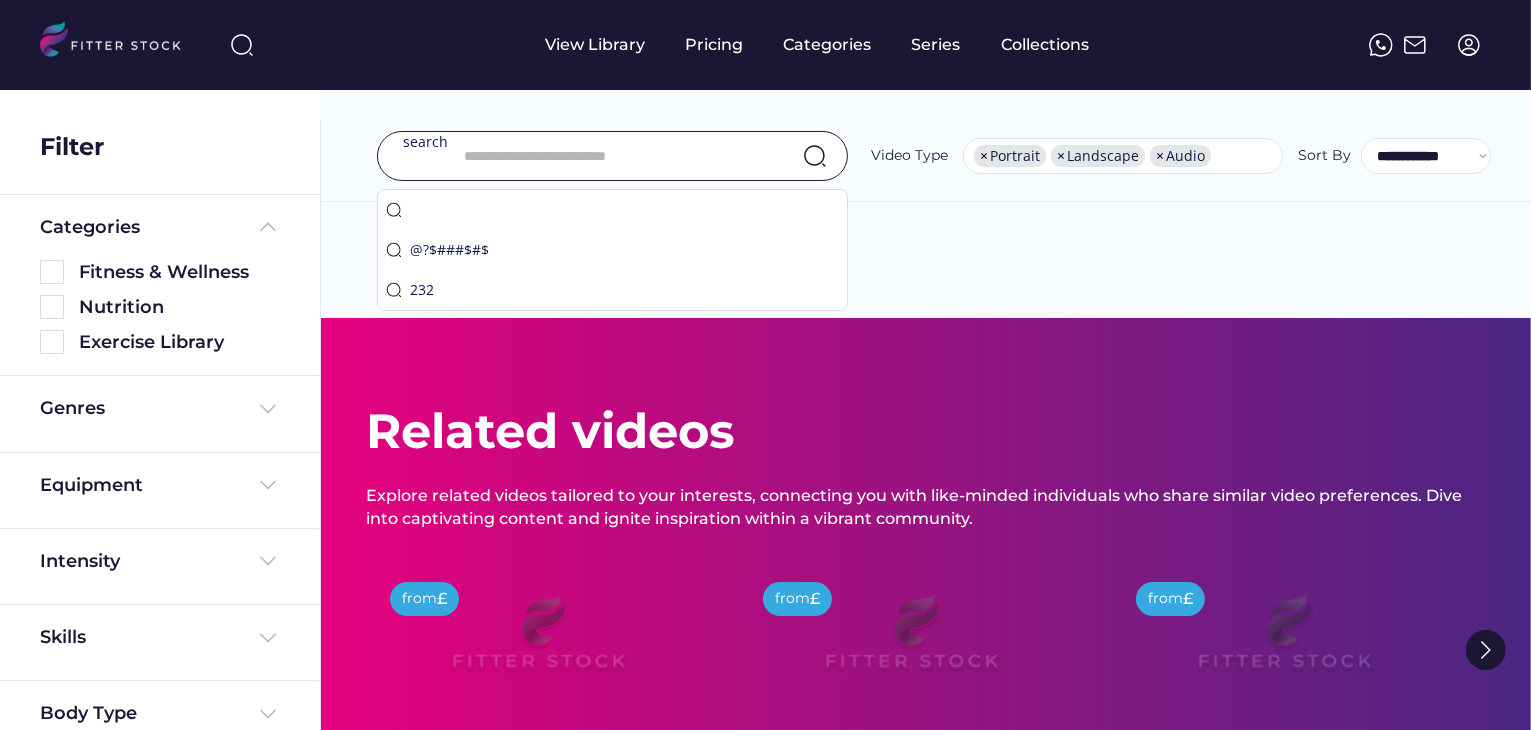 scroll, scrollTop: 0, scrollLeft: 0, axis: both 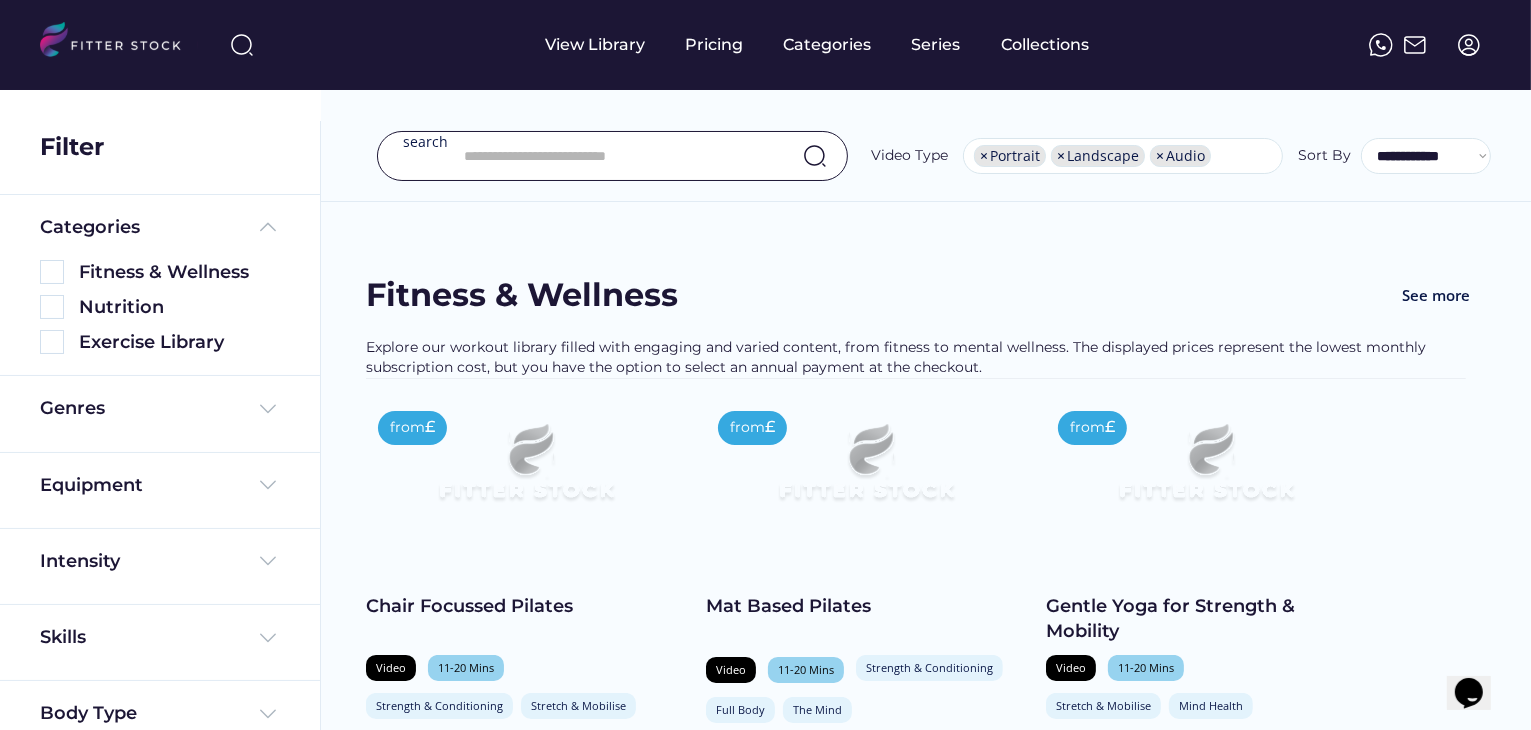 click on "yoga @?$###$#$ [NUMBER]" at bounding box center [612, 201] 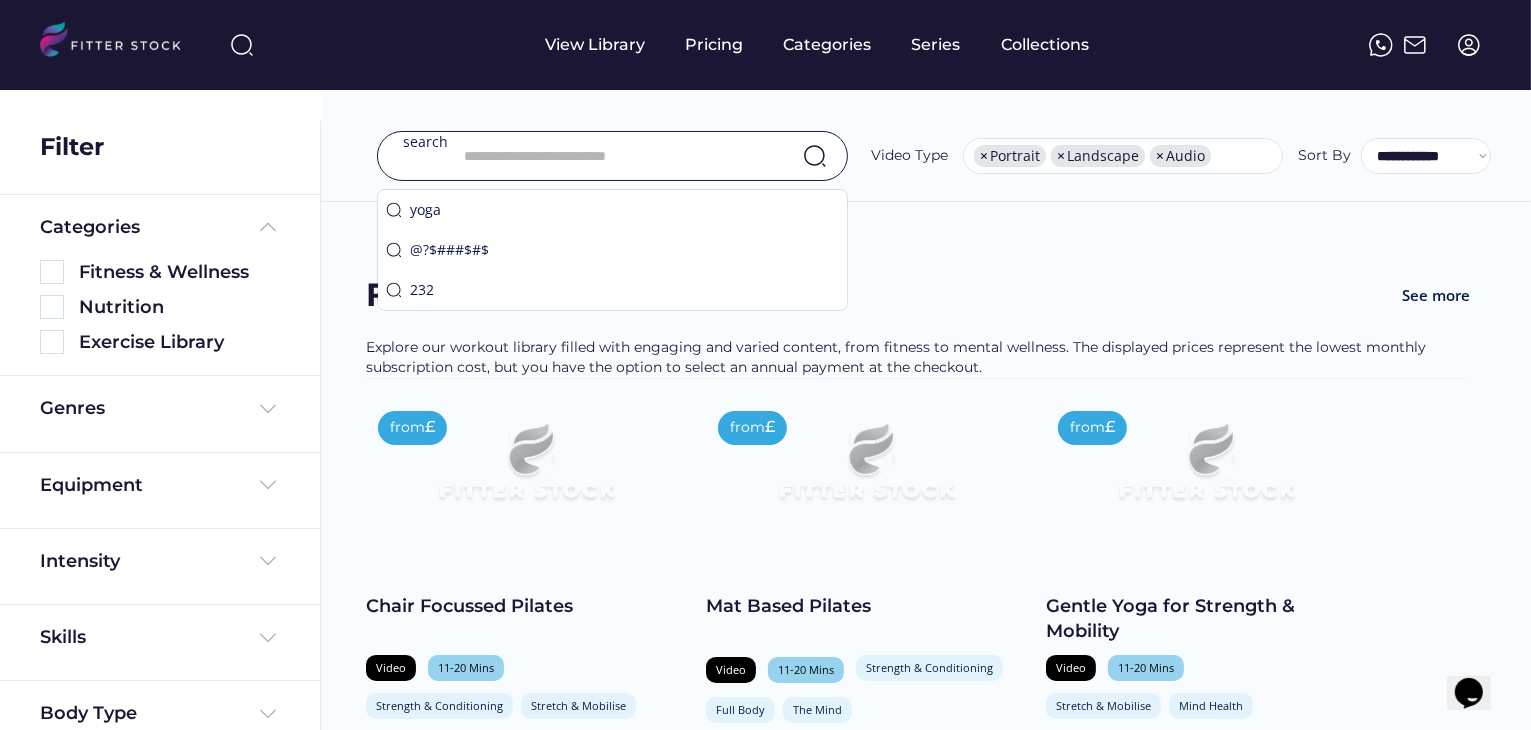 click at bounding box center [618, 156] 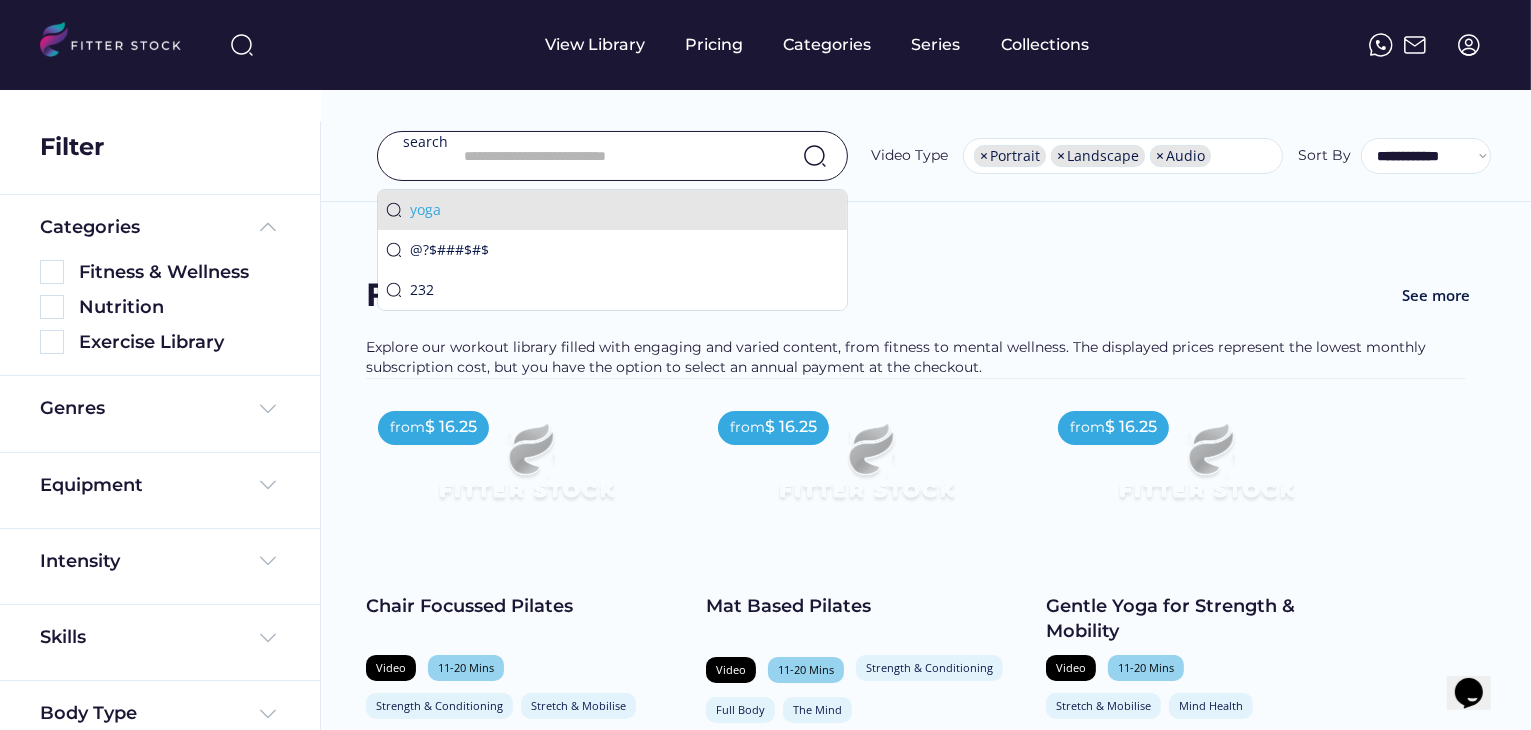 click on "yoga @?$###$#$ [NUMBER]" at bounding box center [612, 246] 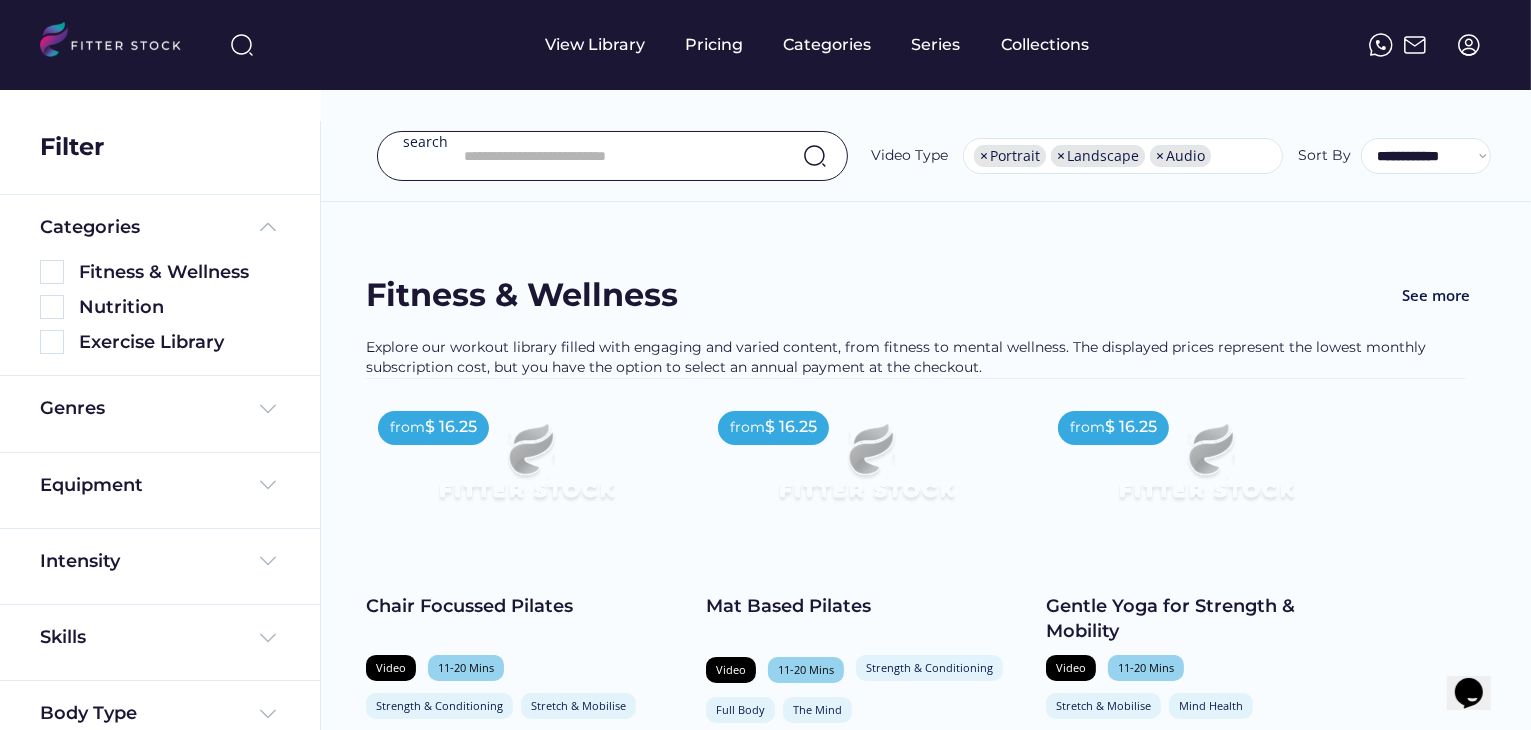 click at bounding box center (618, 156) 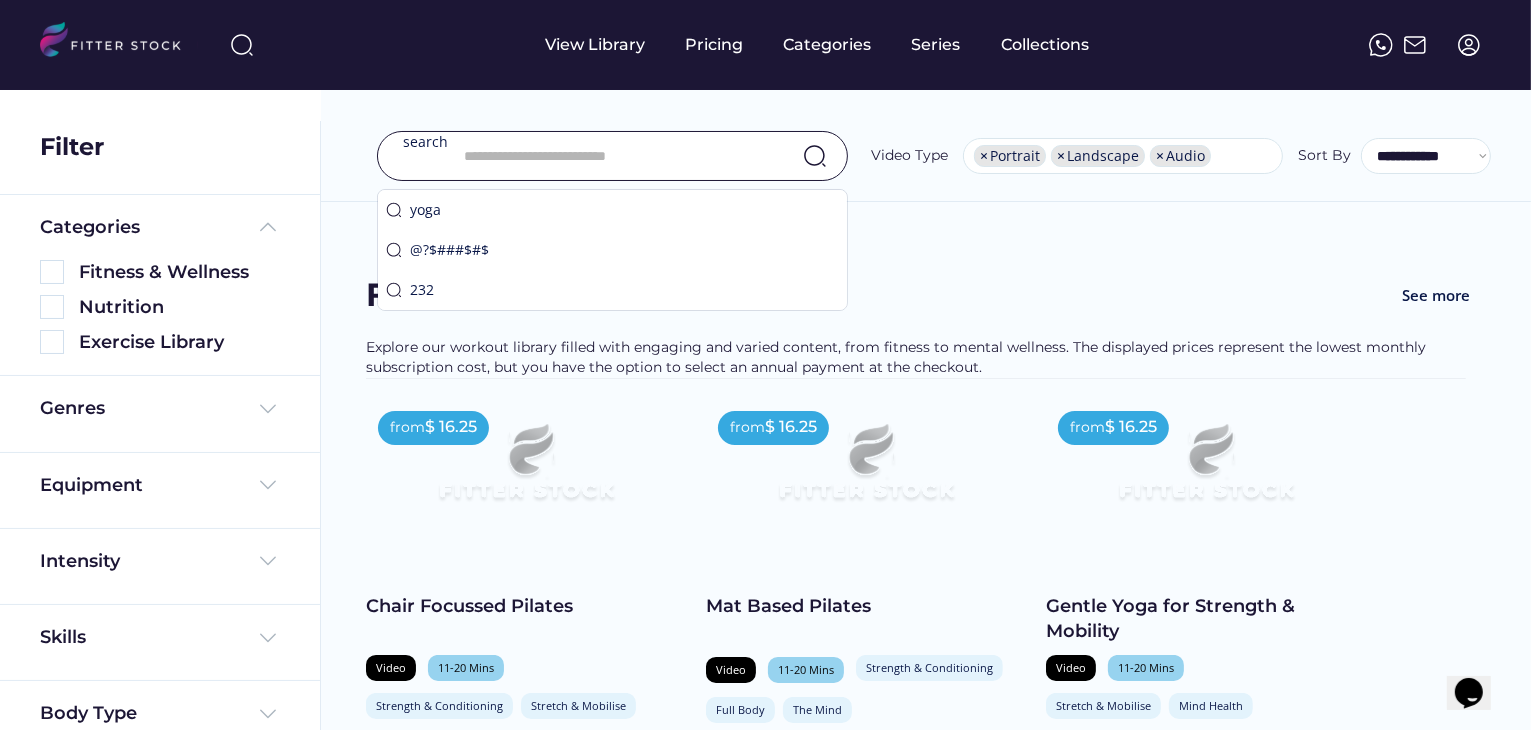 click at bounding box center [618, 156] 